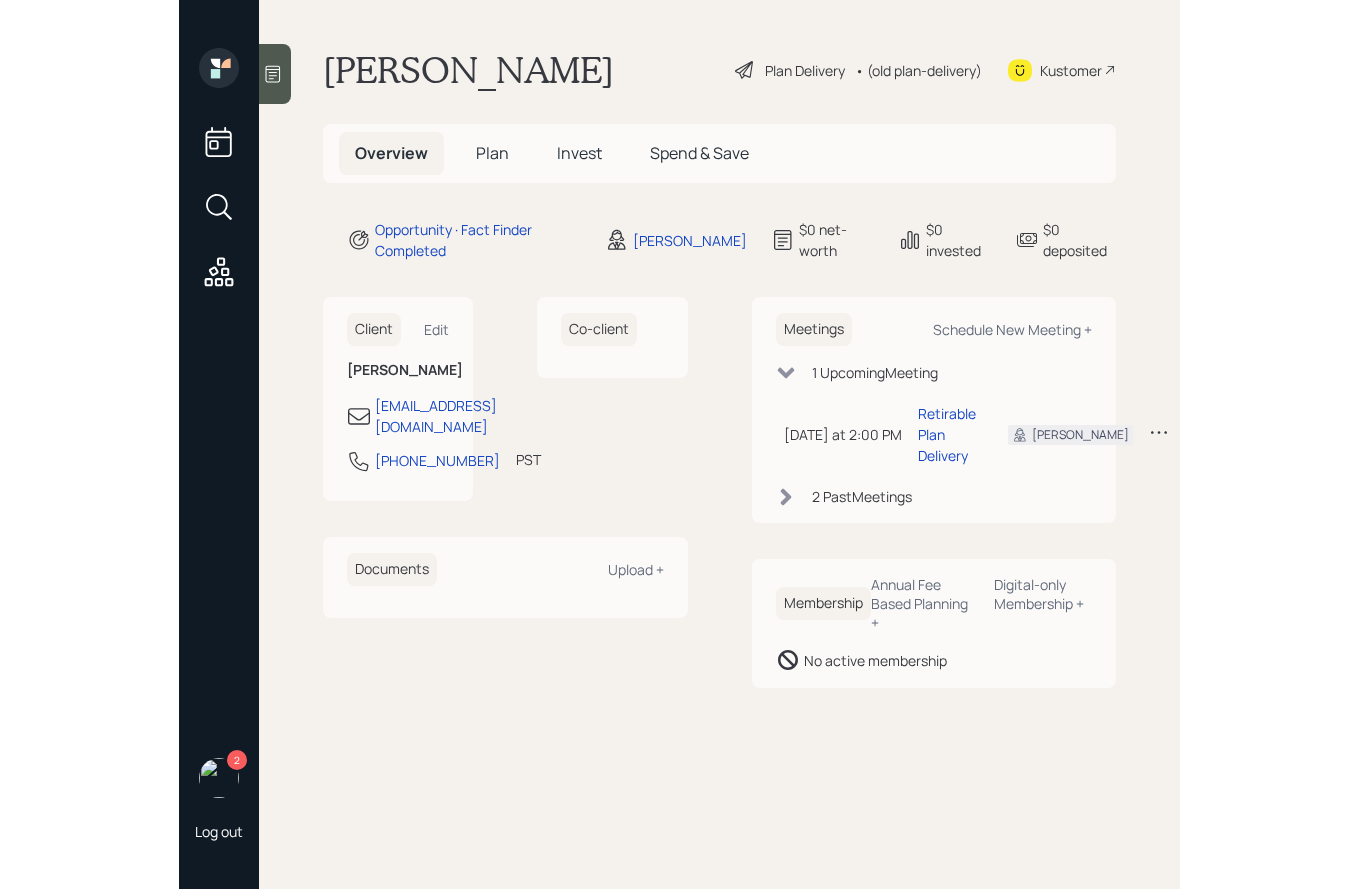 scroll, scrollTop: 0, scrollLeft: 0, axis: both 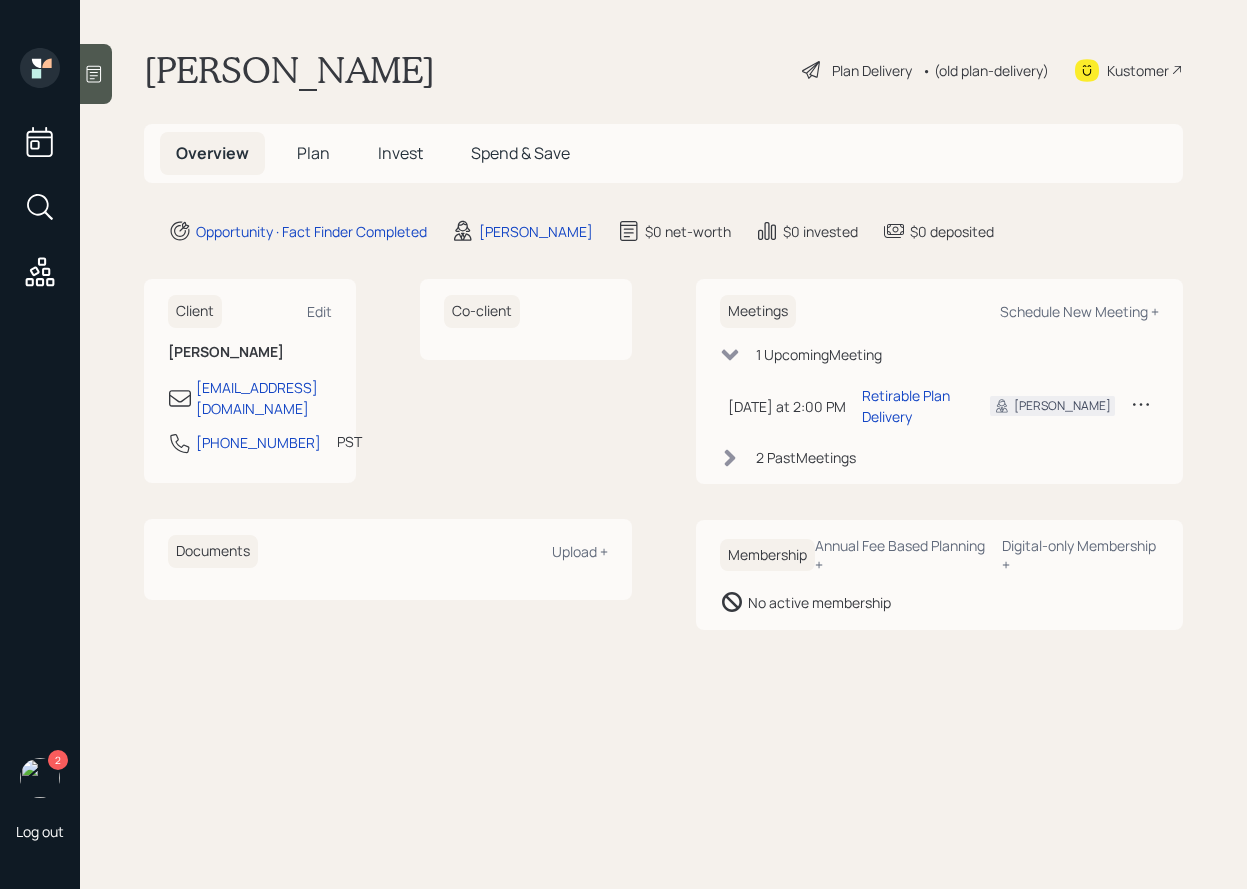 click on "Plan" at bounding box center [313, 153] 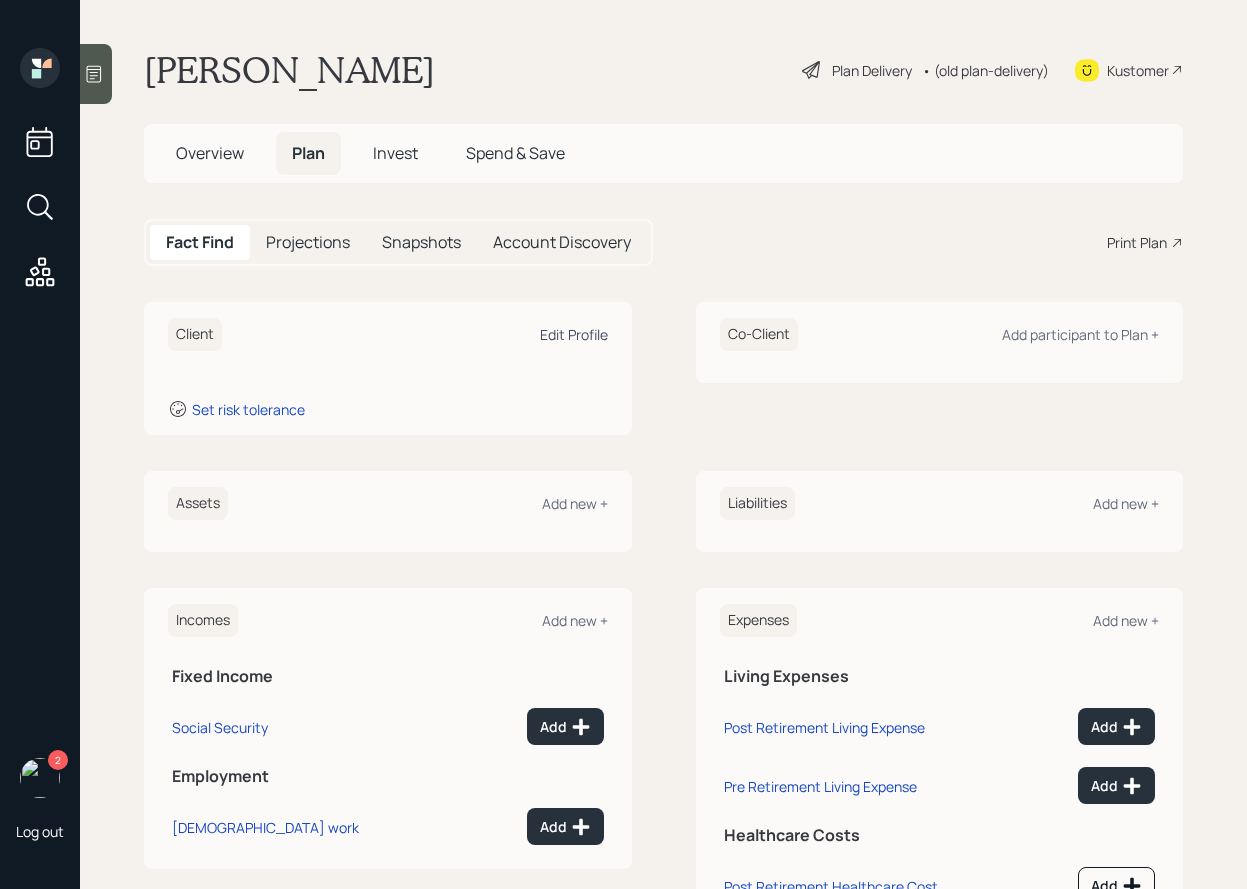 click on "Edit Profile" at bounding box center [574, 334] 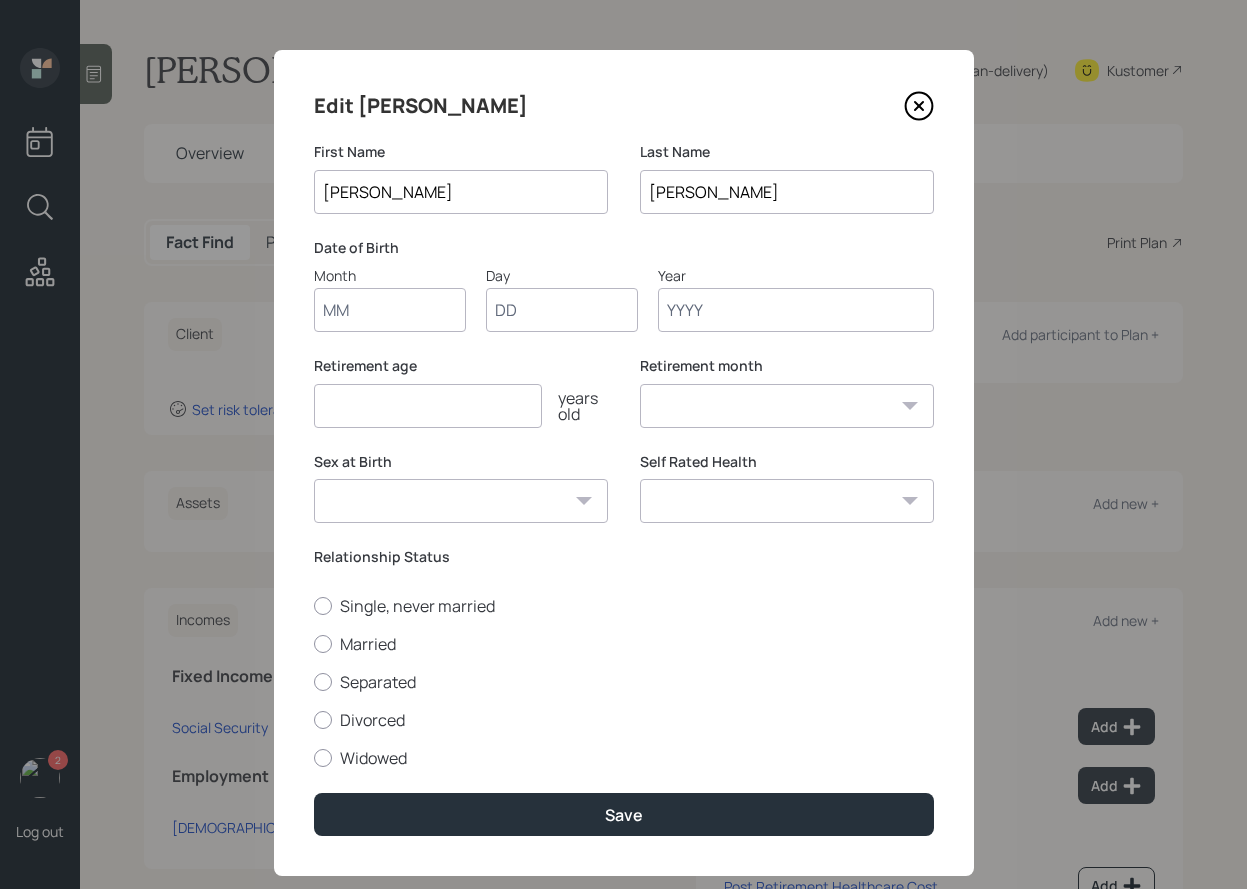 click on "Month" at bounding box center [390, 310] 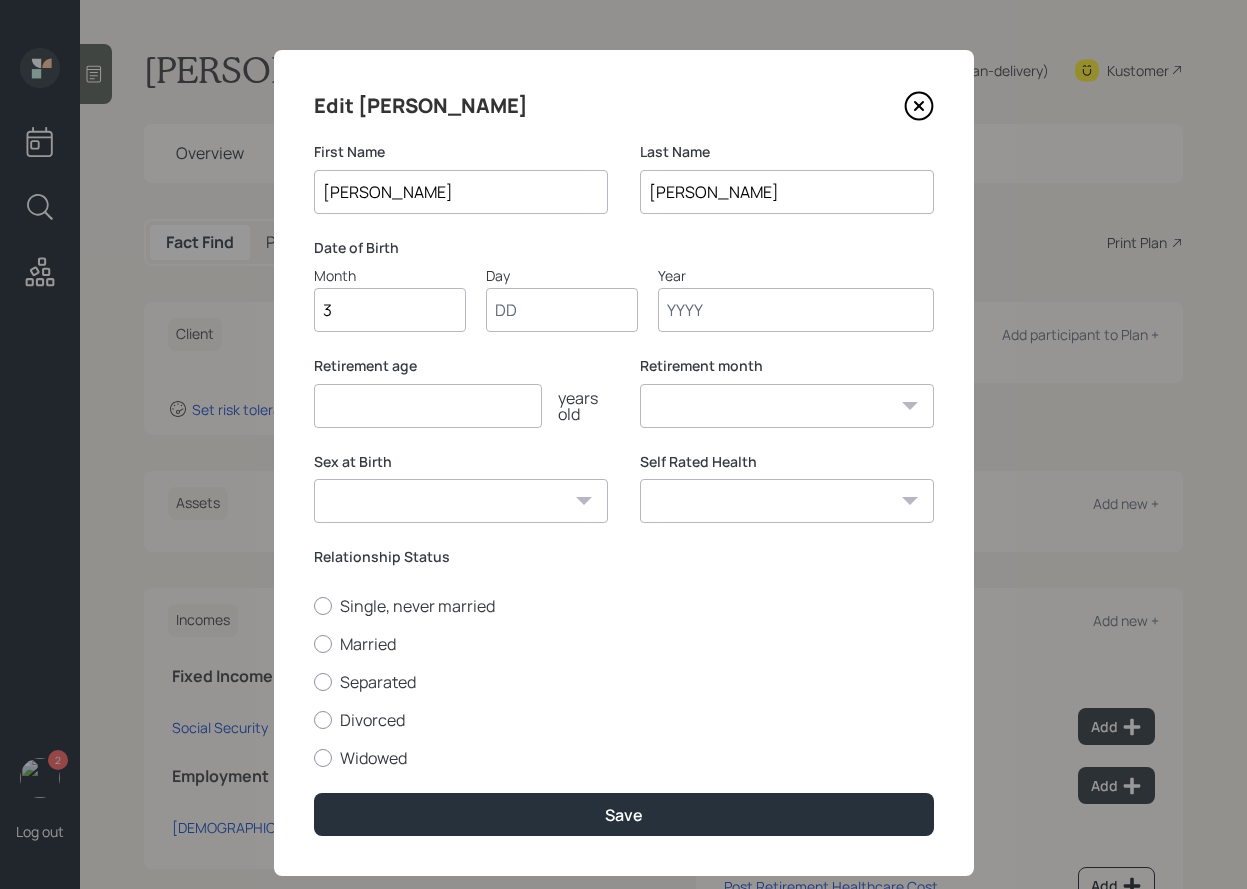 type on "03" 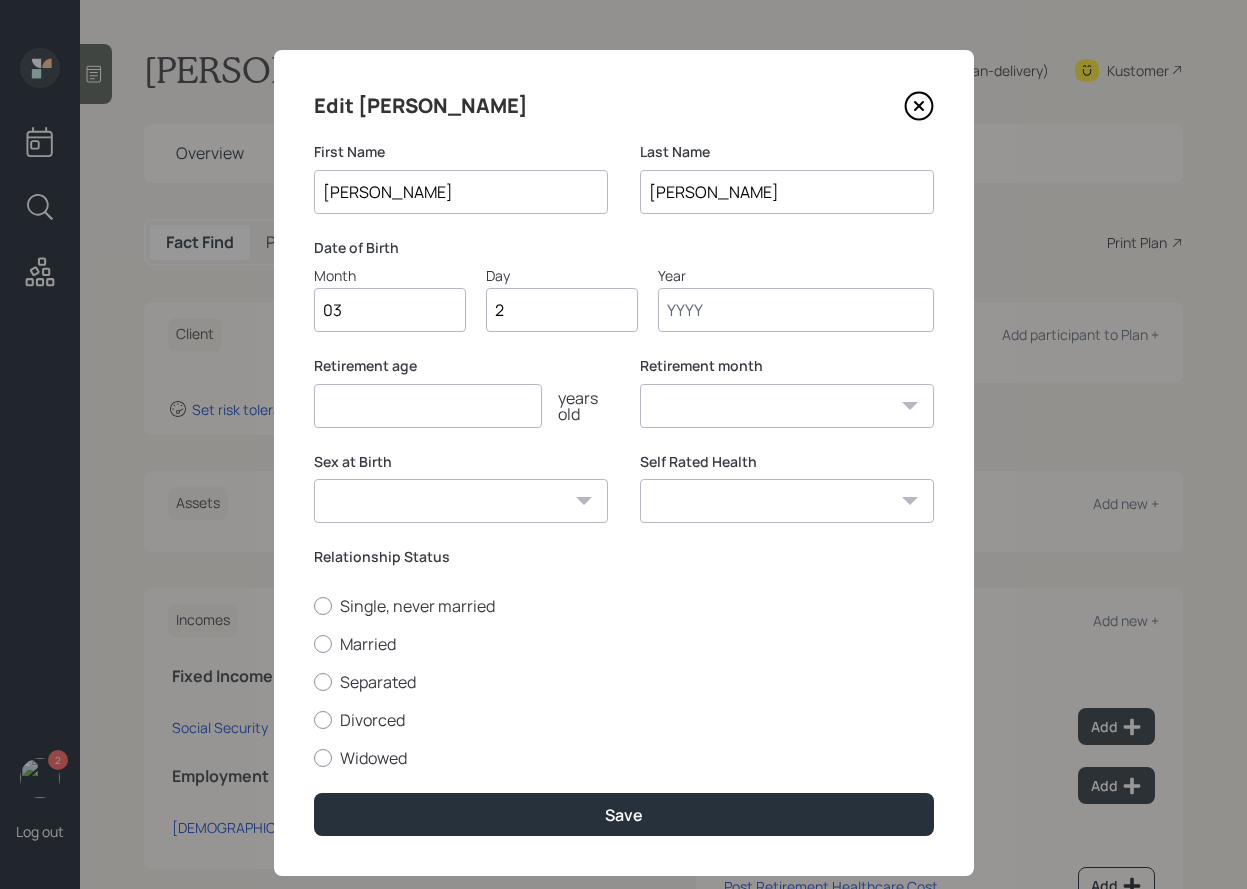 type on "22" 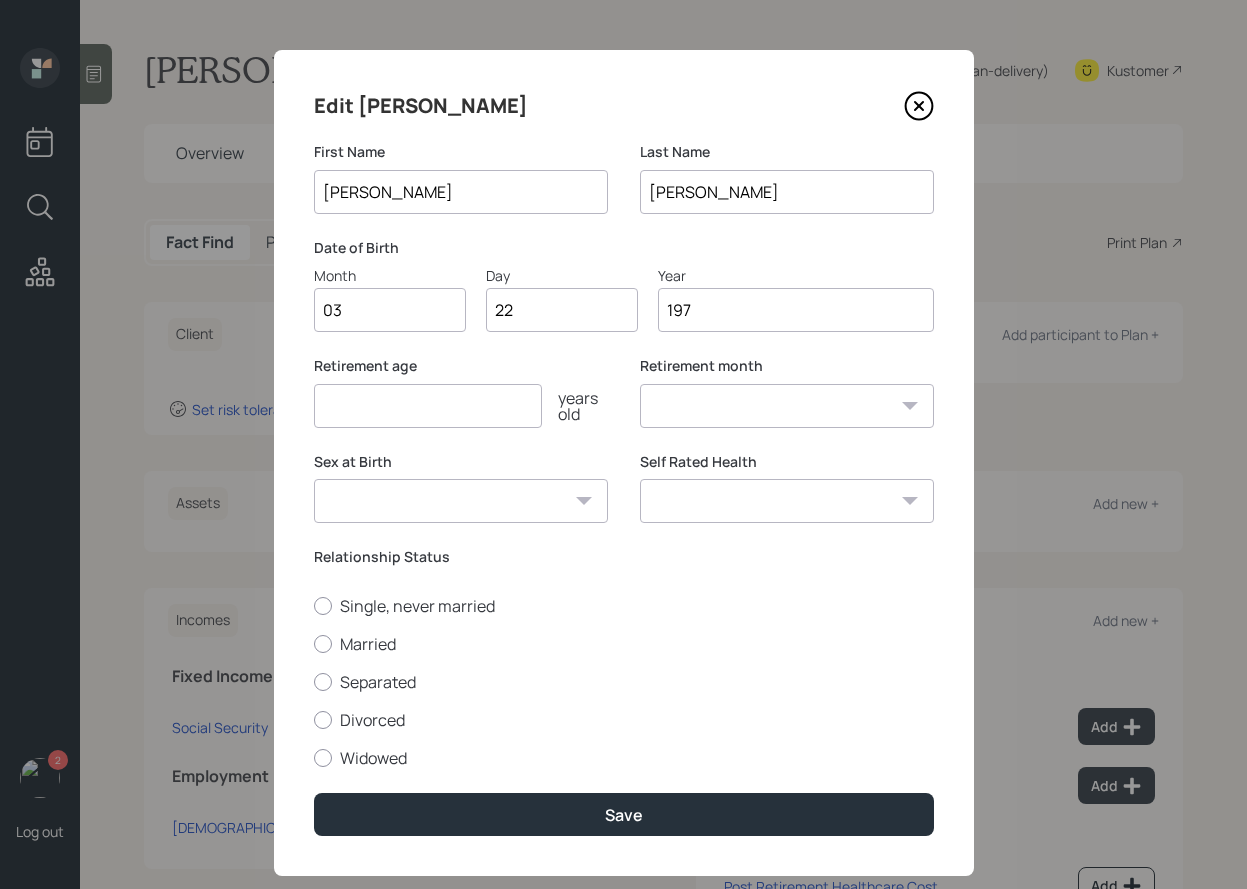 type on "1975" 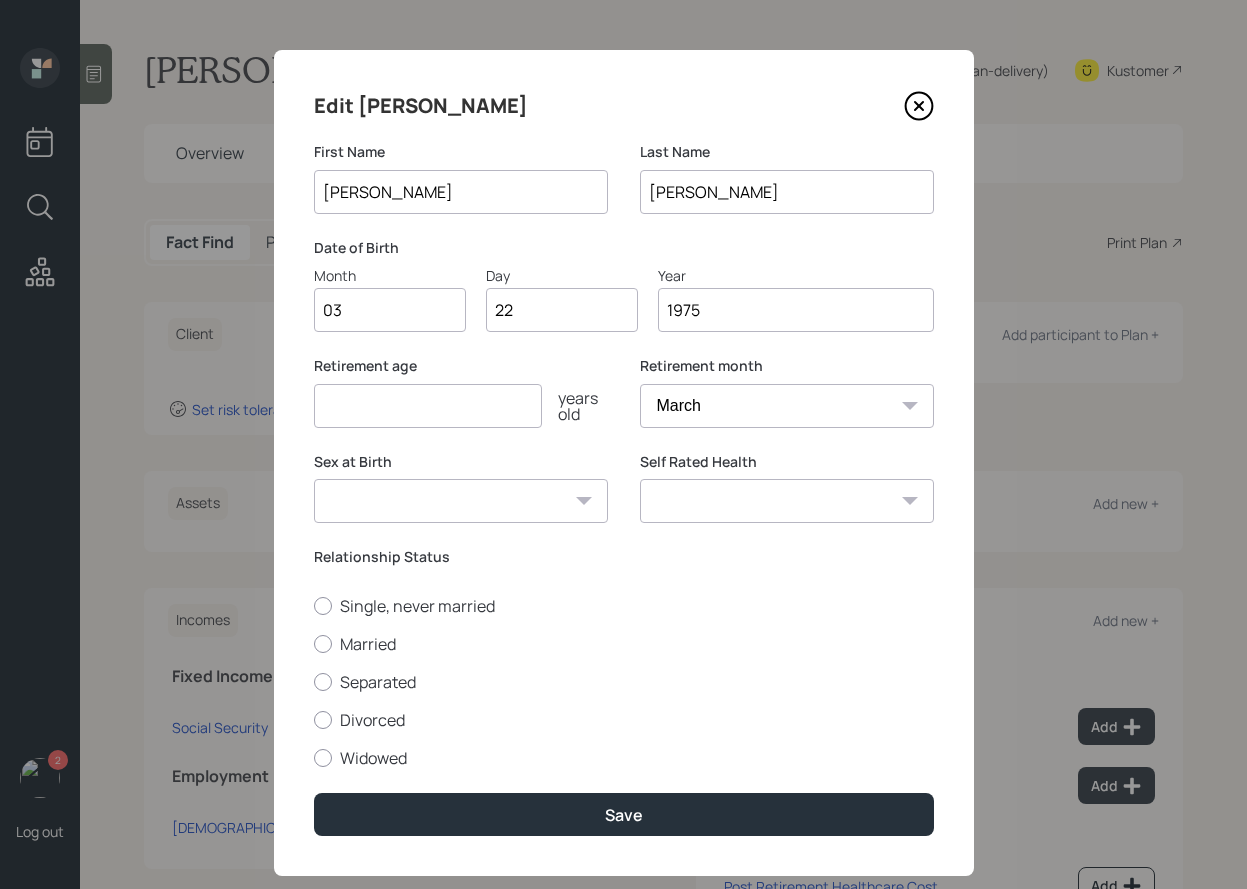 type on "1975" 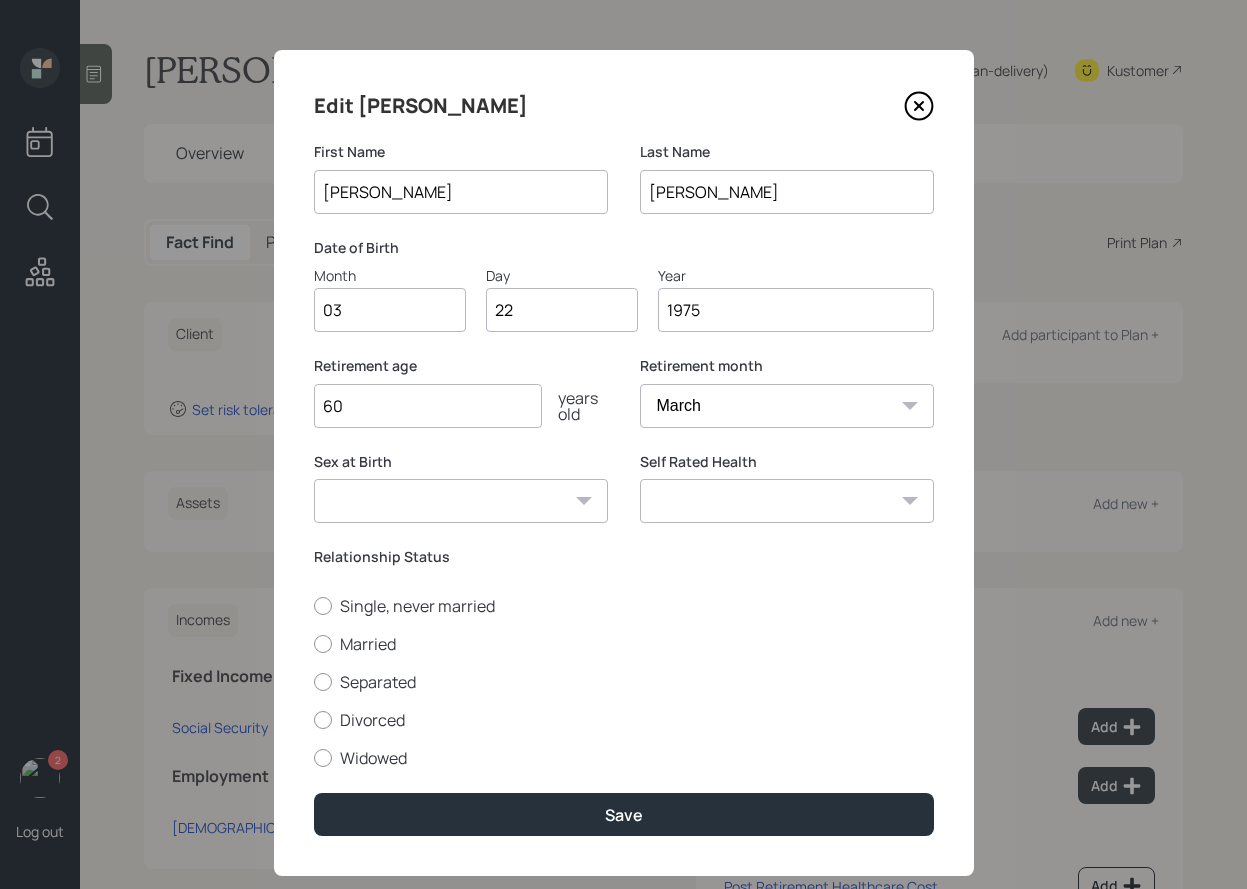 type on "60" 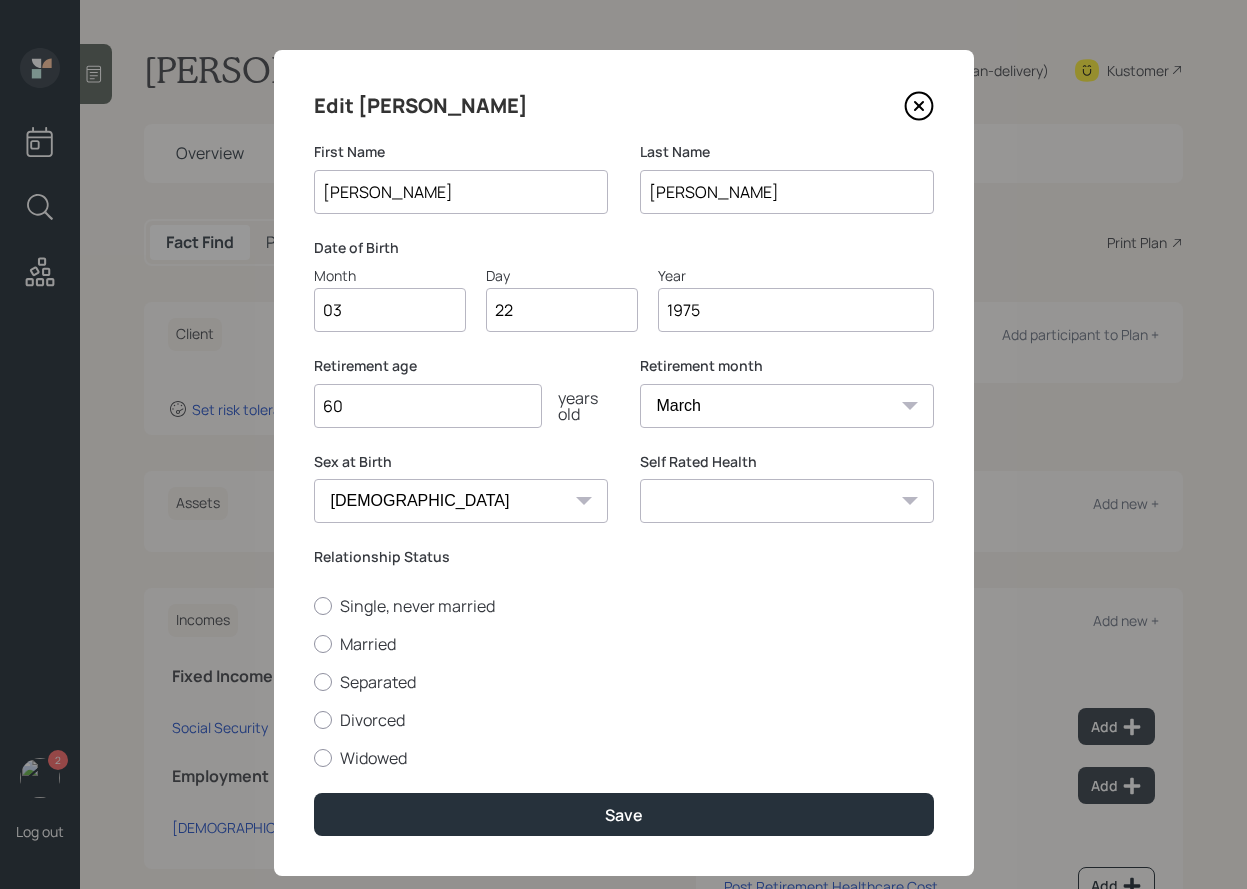 click on "Excellent Very Good Good Fair Poor" at bounding box center (787, 501) 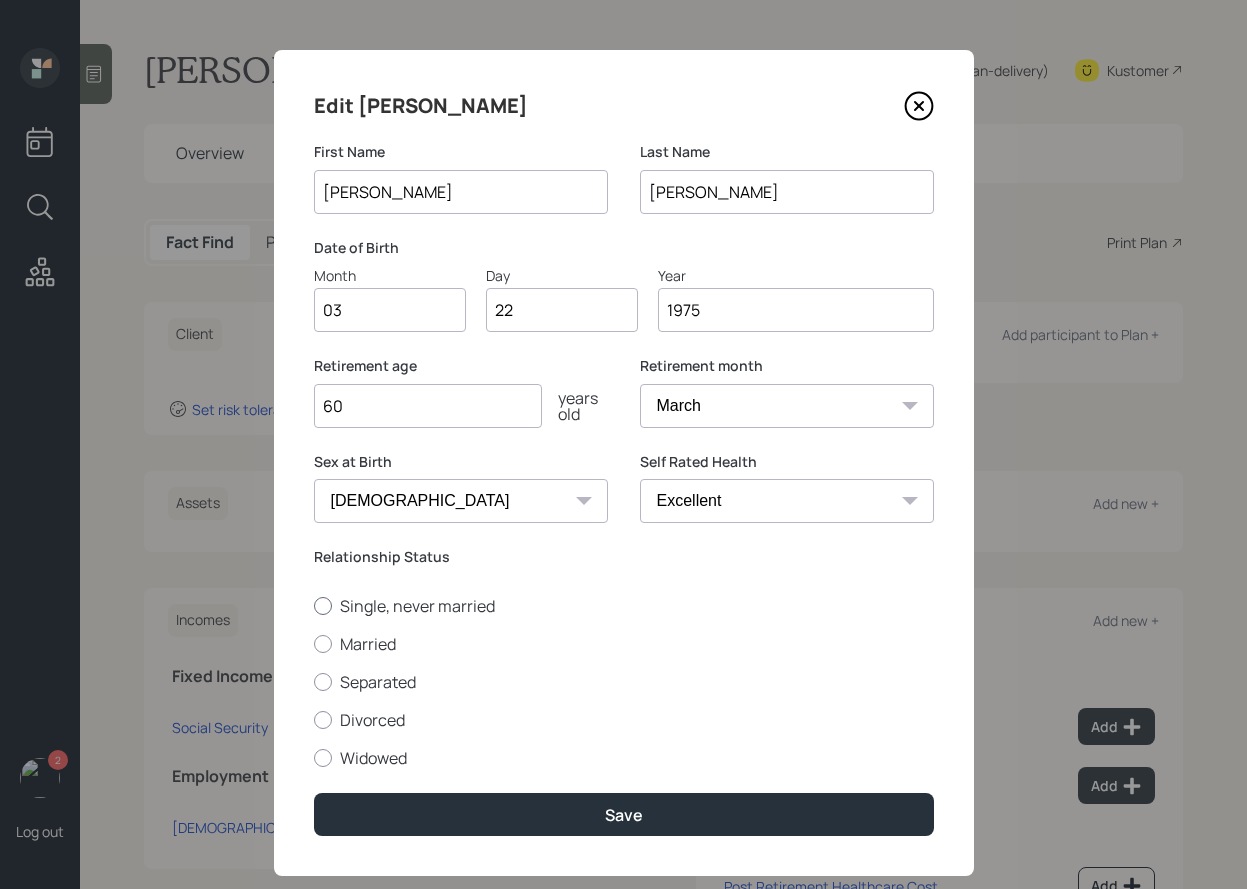 click on "Single, never married" at bounding box center [624, 606] 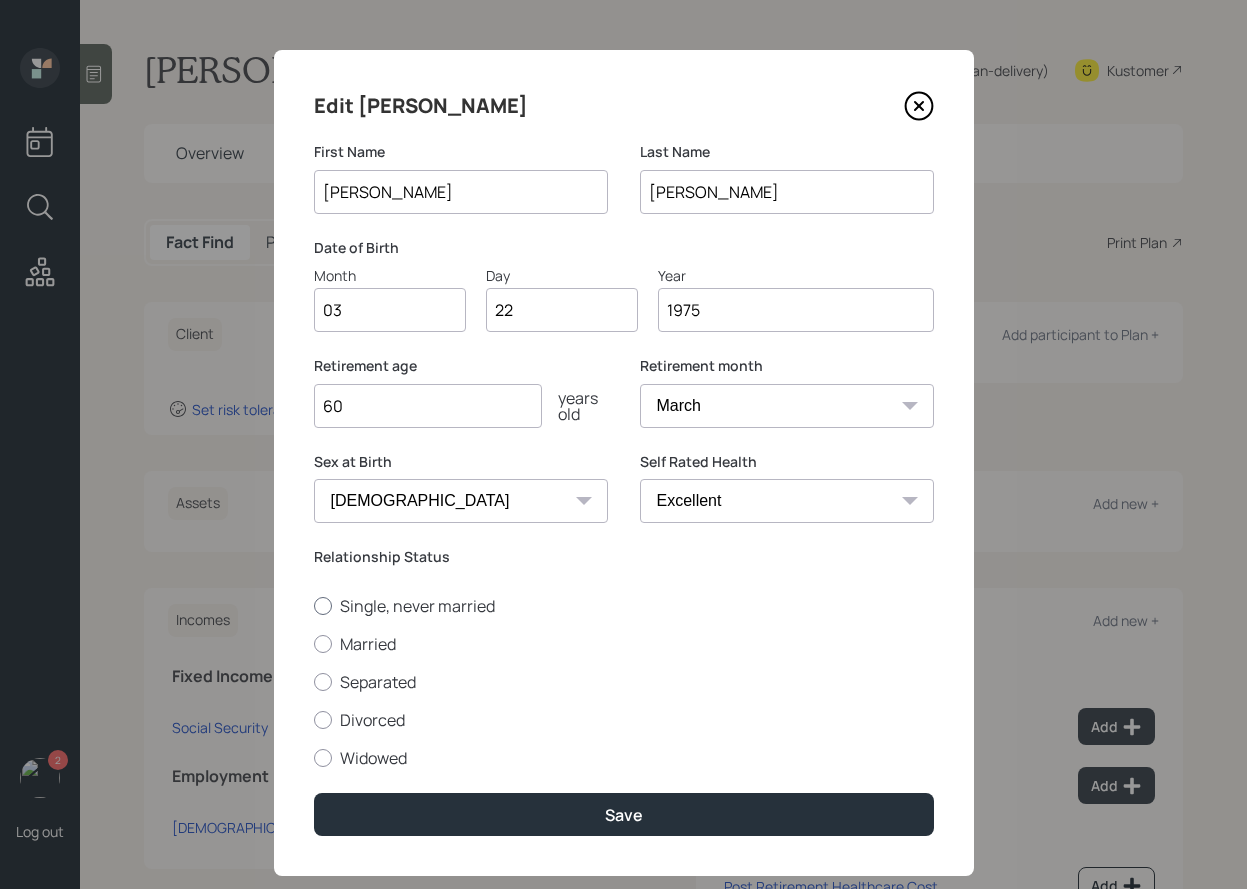 radio on "true" 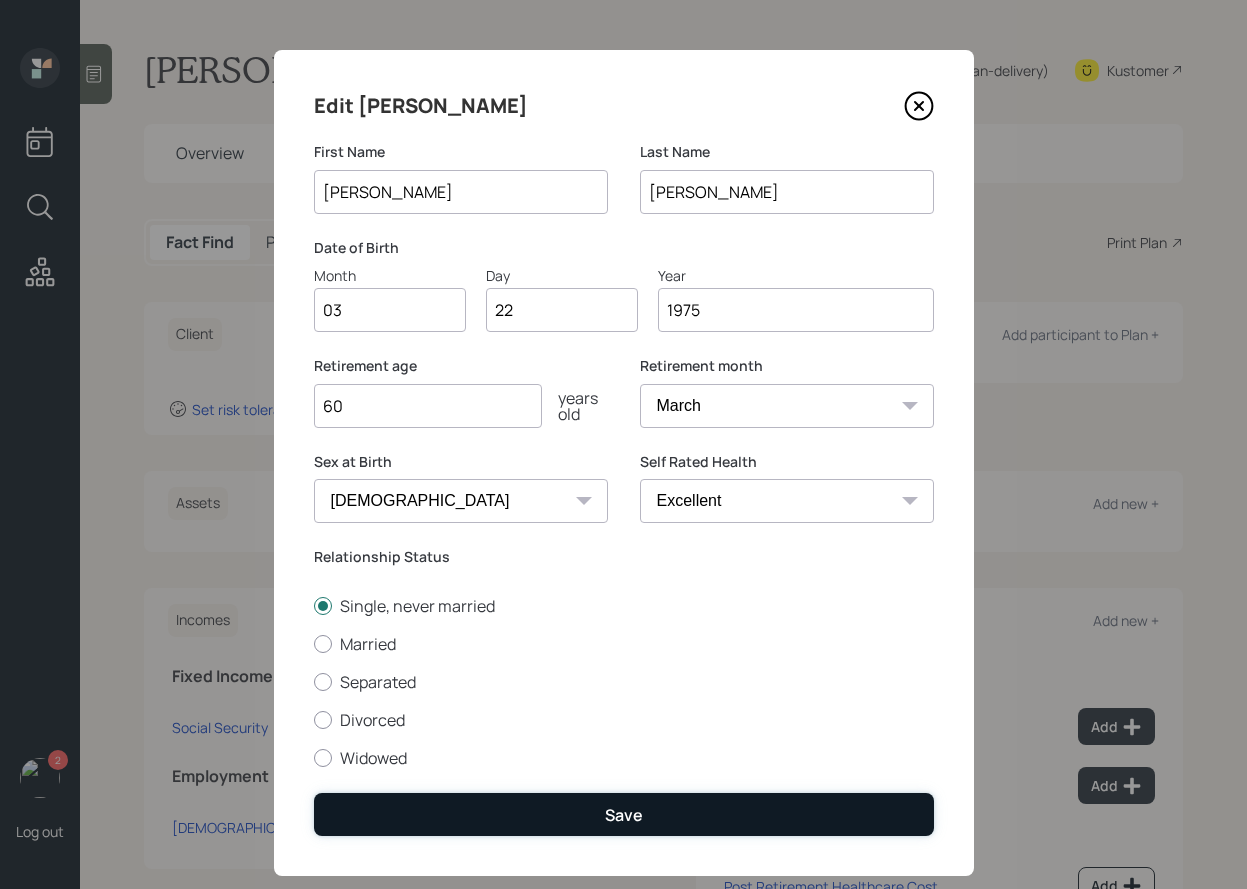 click on "Save" at bounding box center [624, 814] 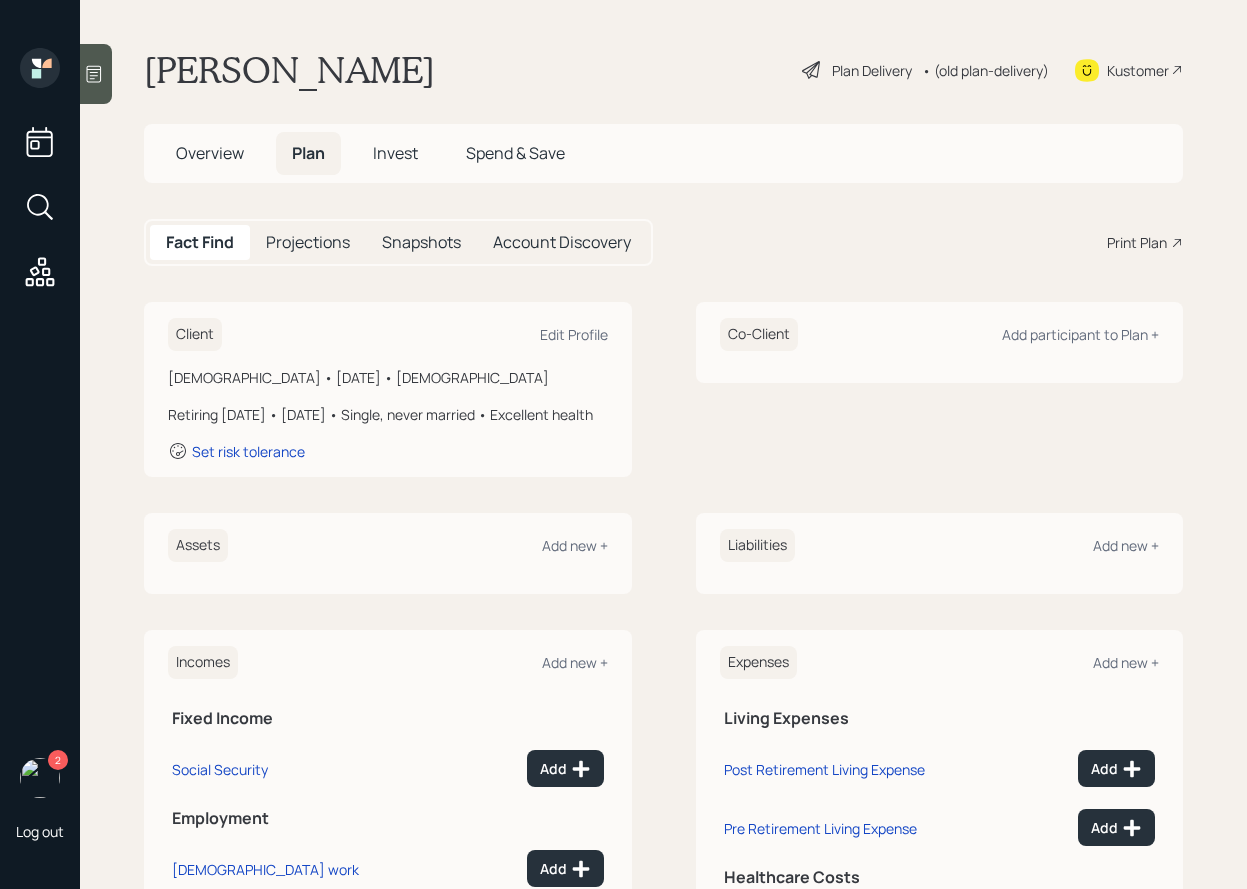 click on "Plan Delivery" at bounding box center [872, 70] 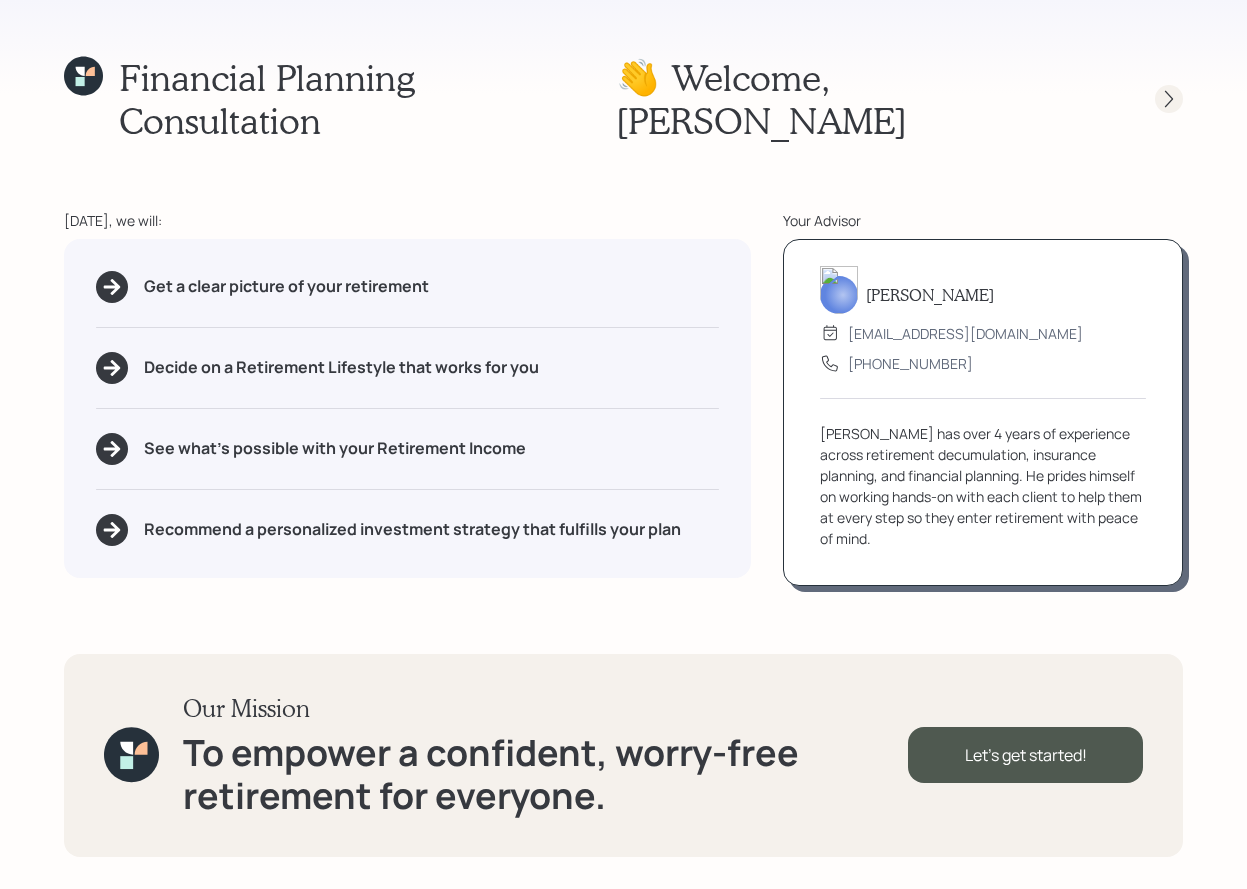 click 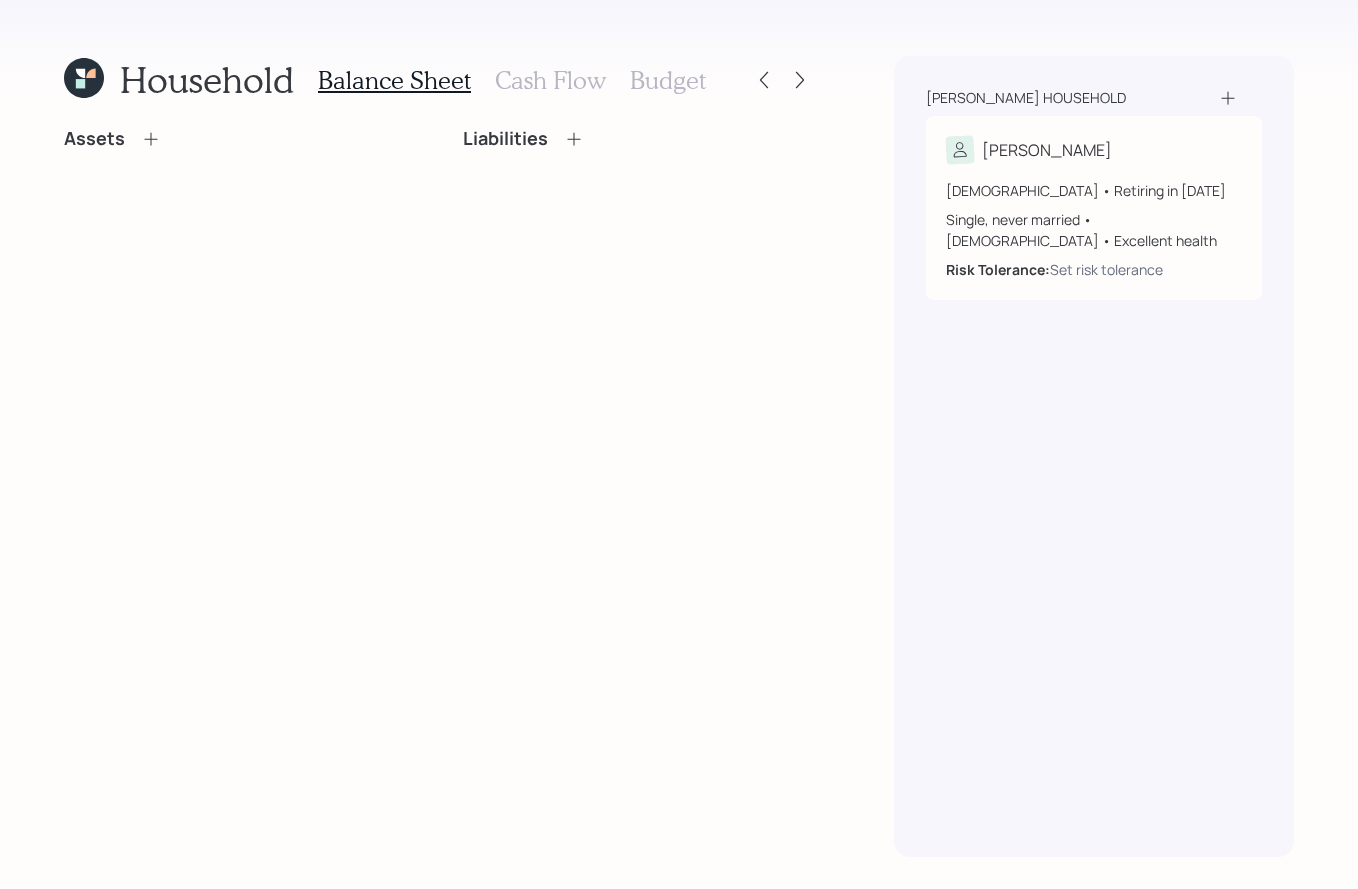 click on "[PERSON_NAME] household [PERSON_NAME] [DEMOGRAPHIC_DATA] • Retiring in [DATE] Single, never married • [DEMOGRAPHIC_DATA] • Excellent health Risk Tolerance:  Set risk tolerance" at bounding box center [1094, 456] 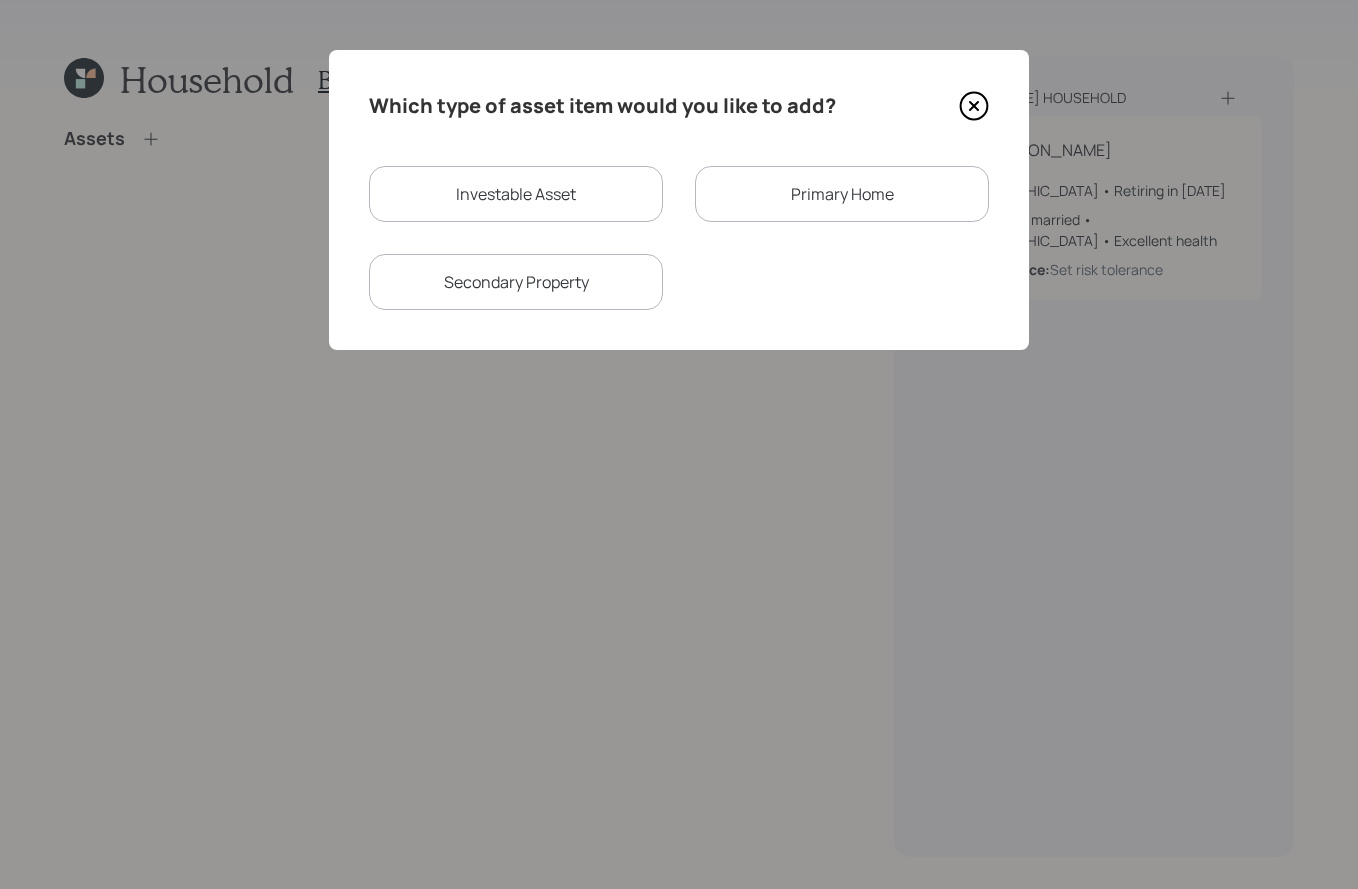 click on "Investable Asset" at bounding box center (516, 194) 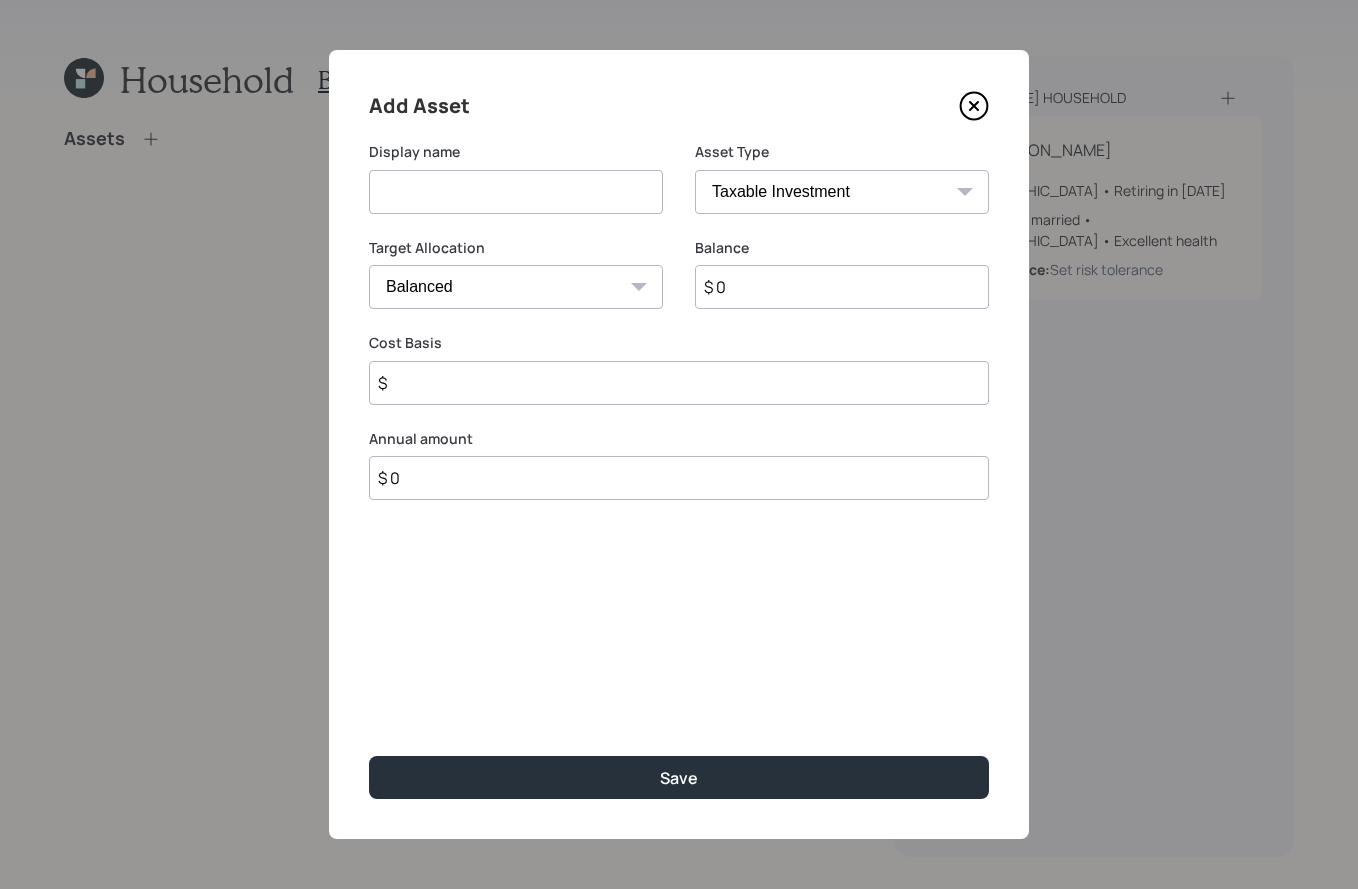 click at bounding box center [516, 192] 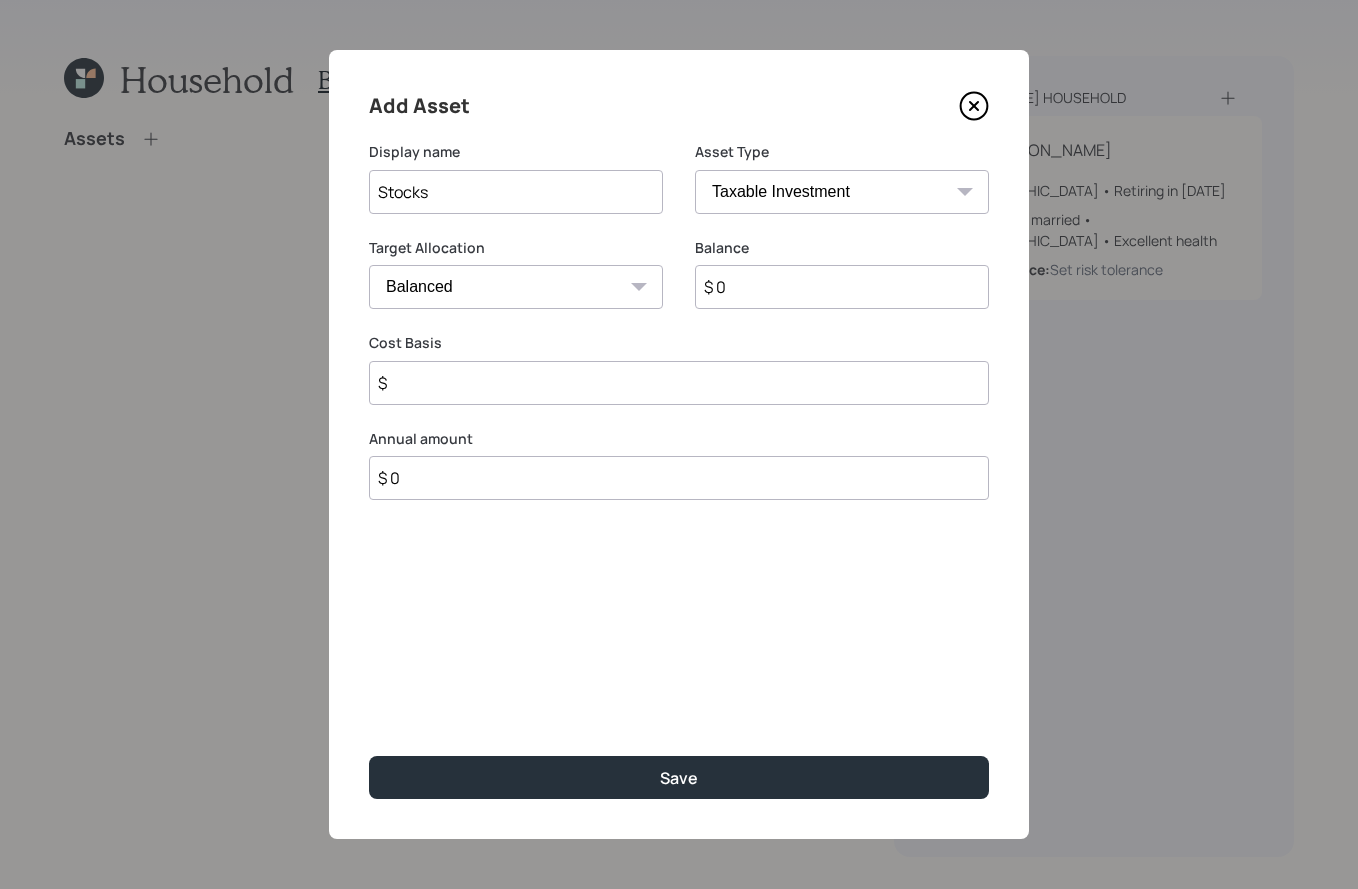 click on "Stocks" at bounding box center [516, 192] 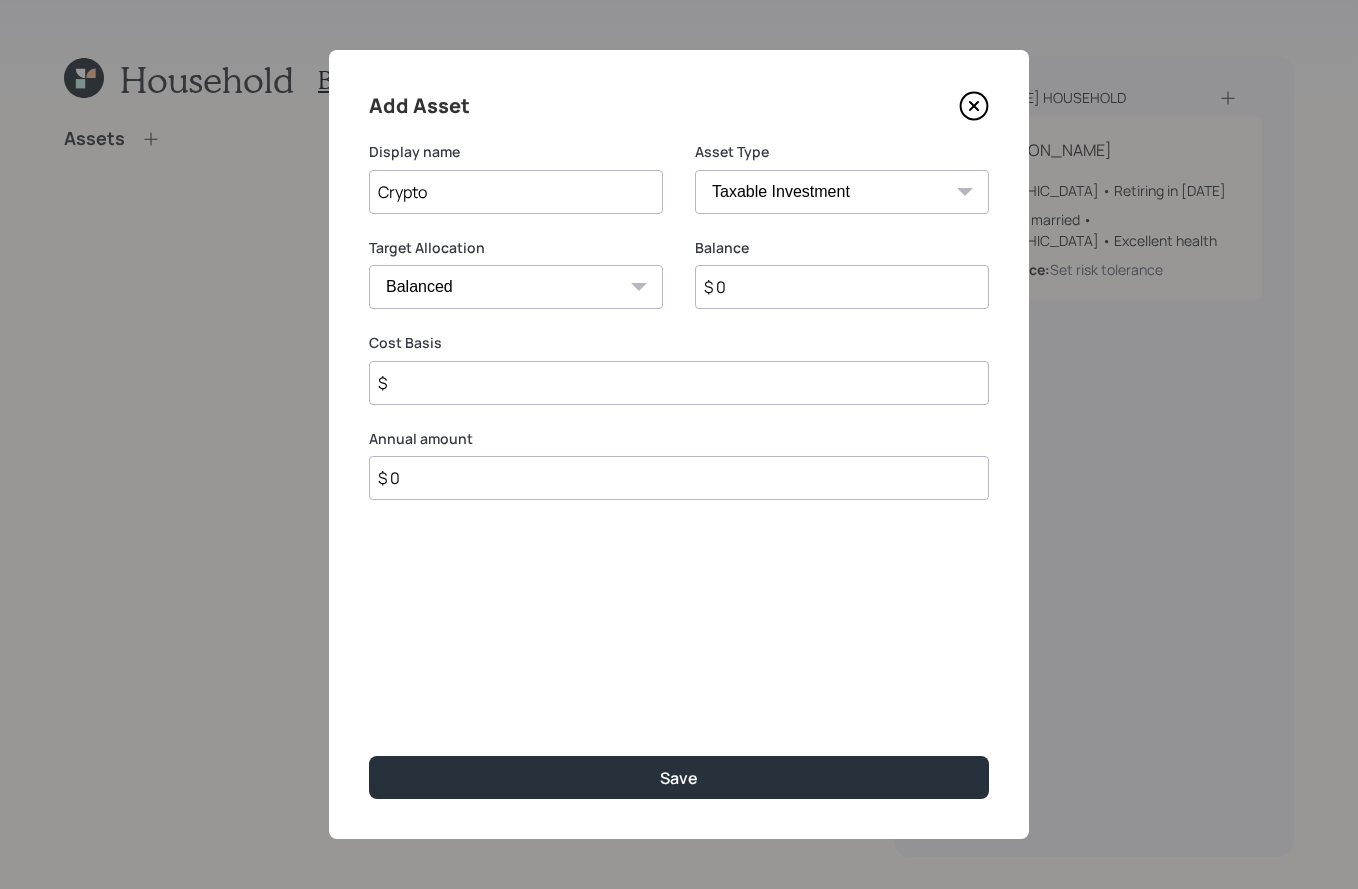 type on "Crypto" 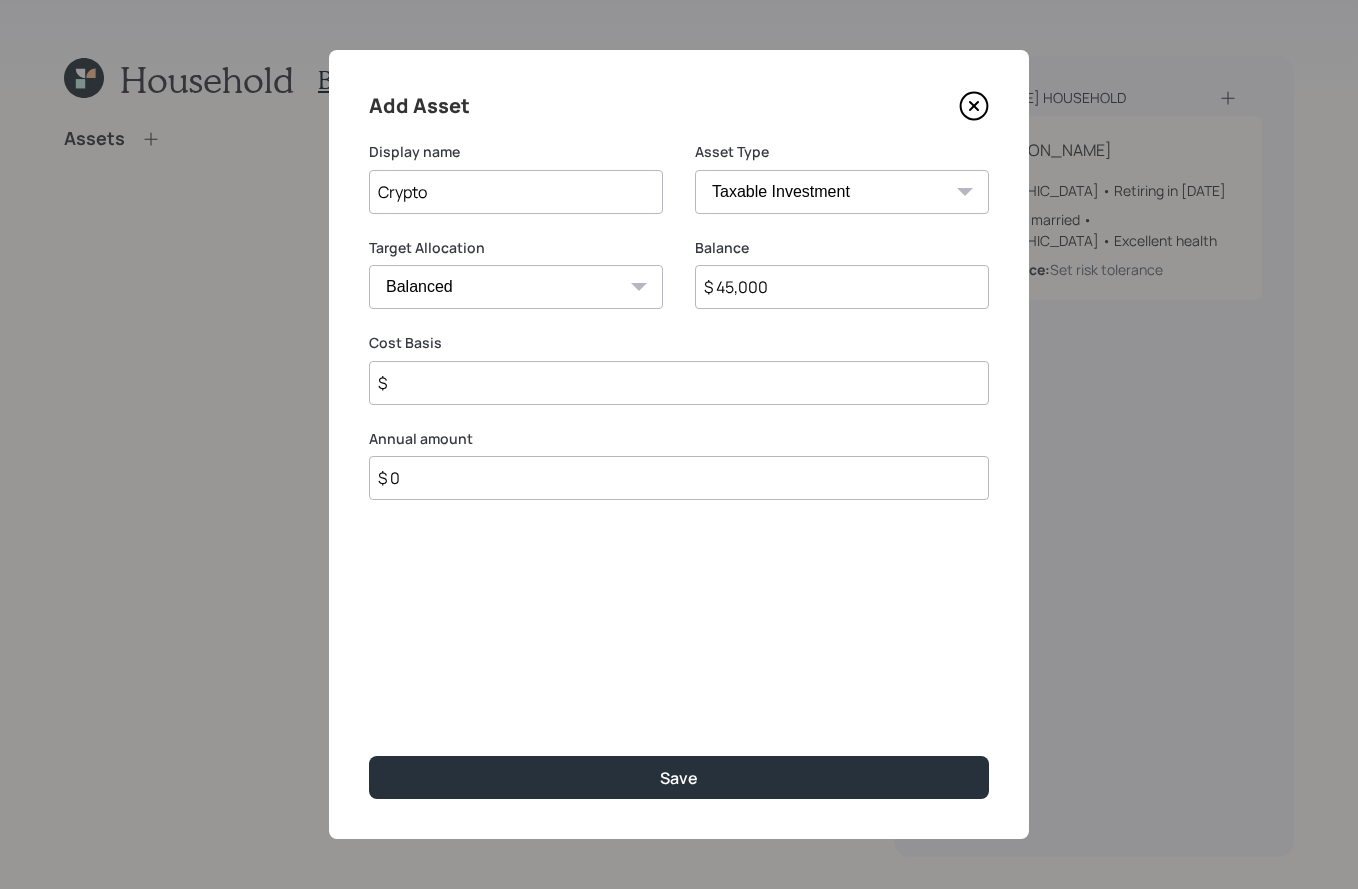 type on "$ 45,000" 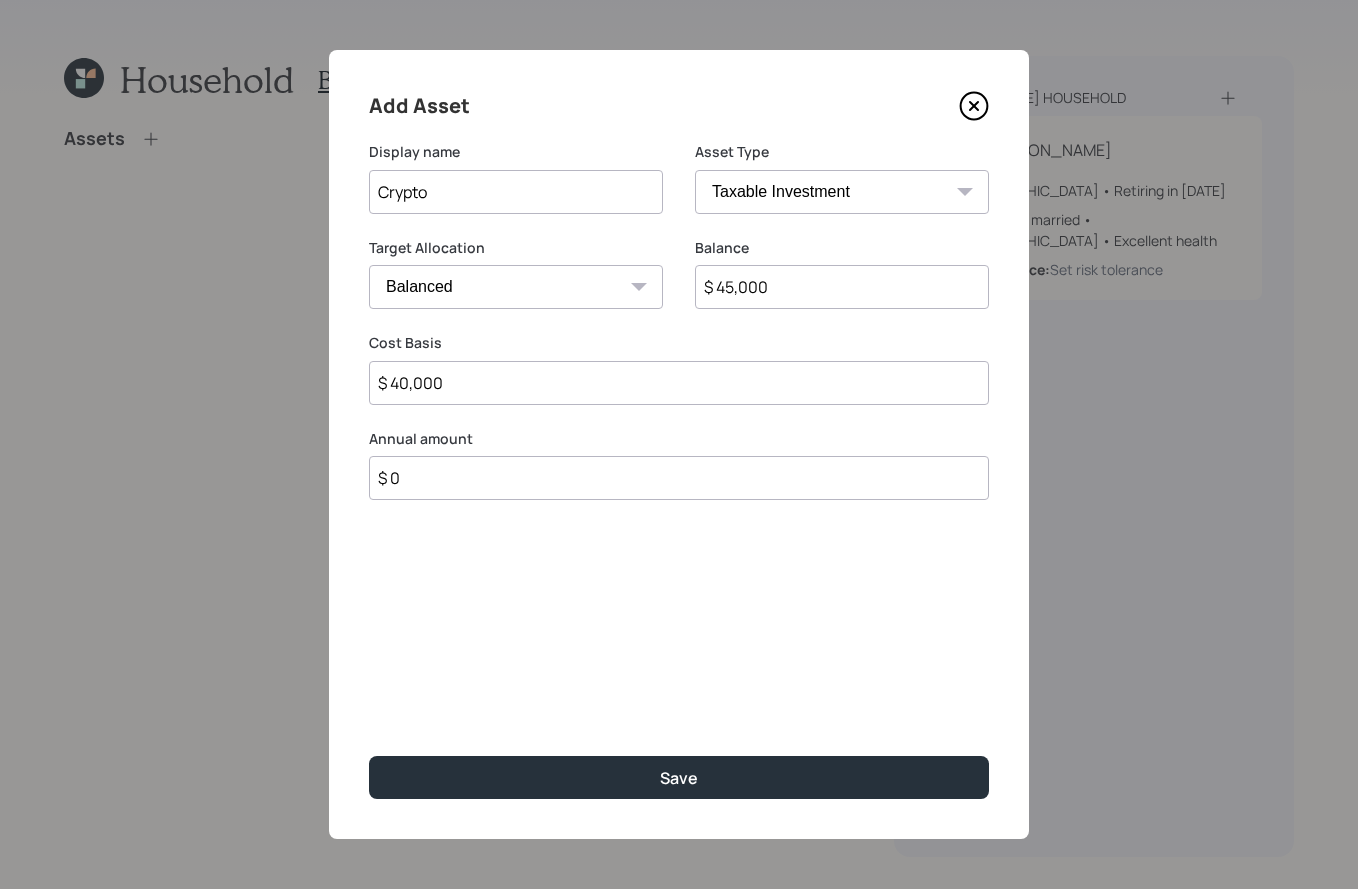 type on "$ 40,000" 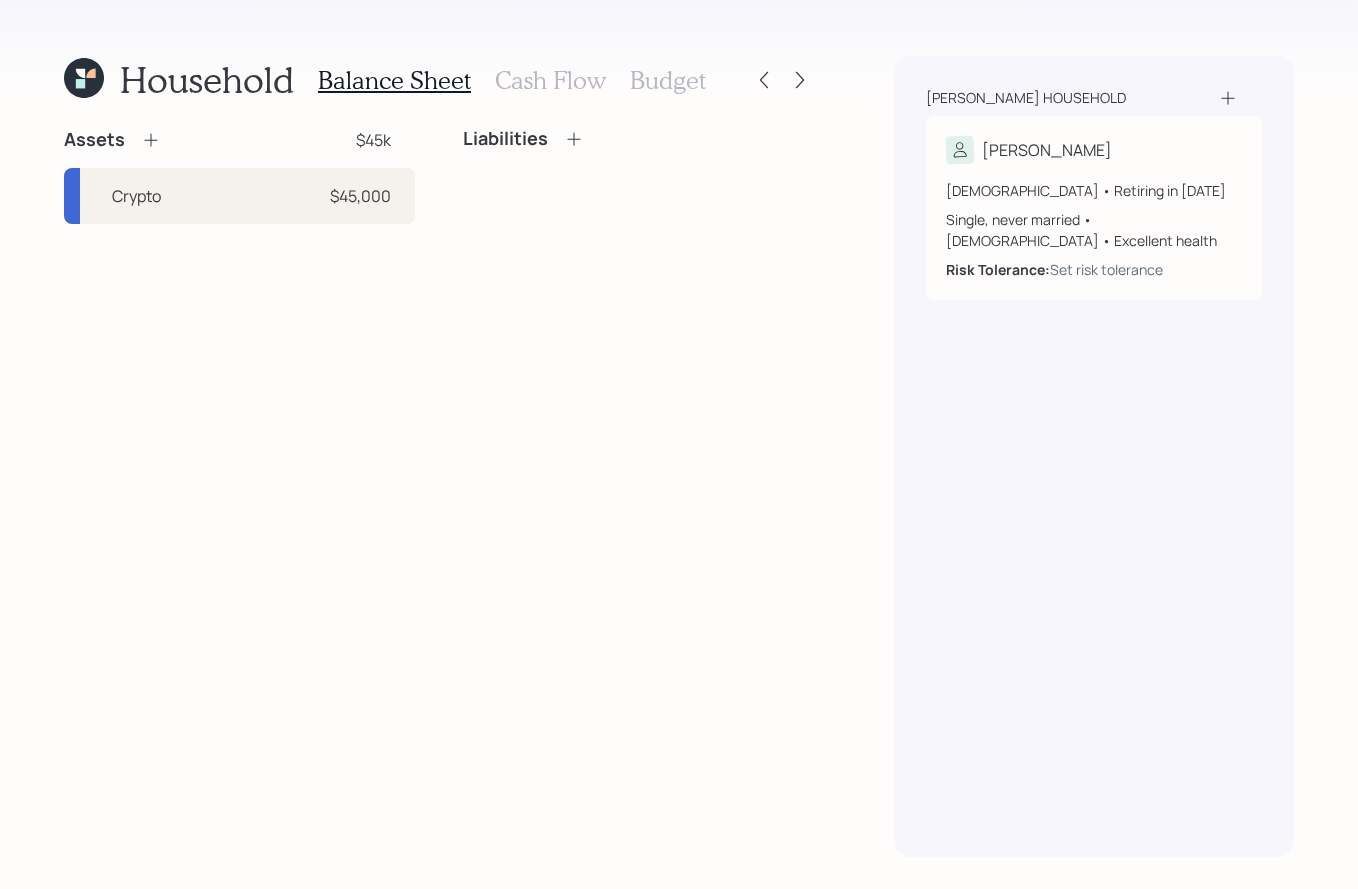 click 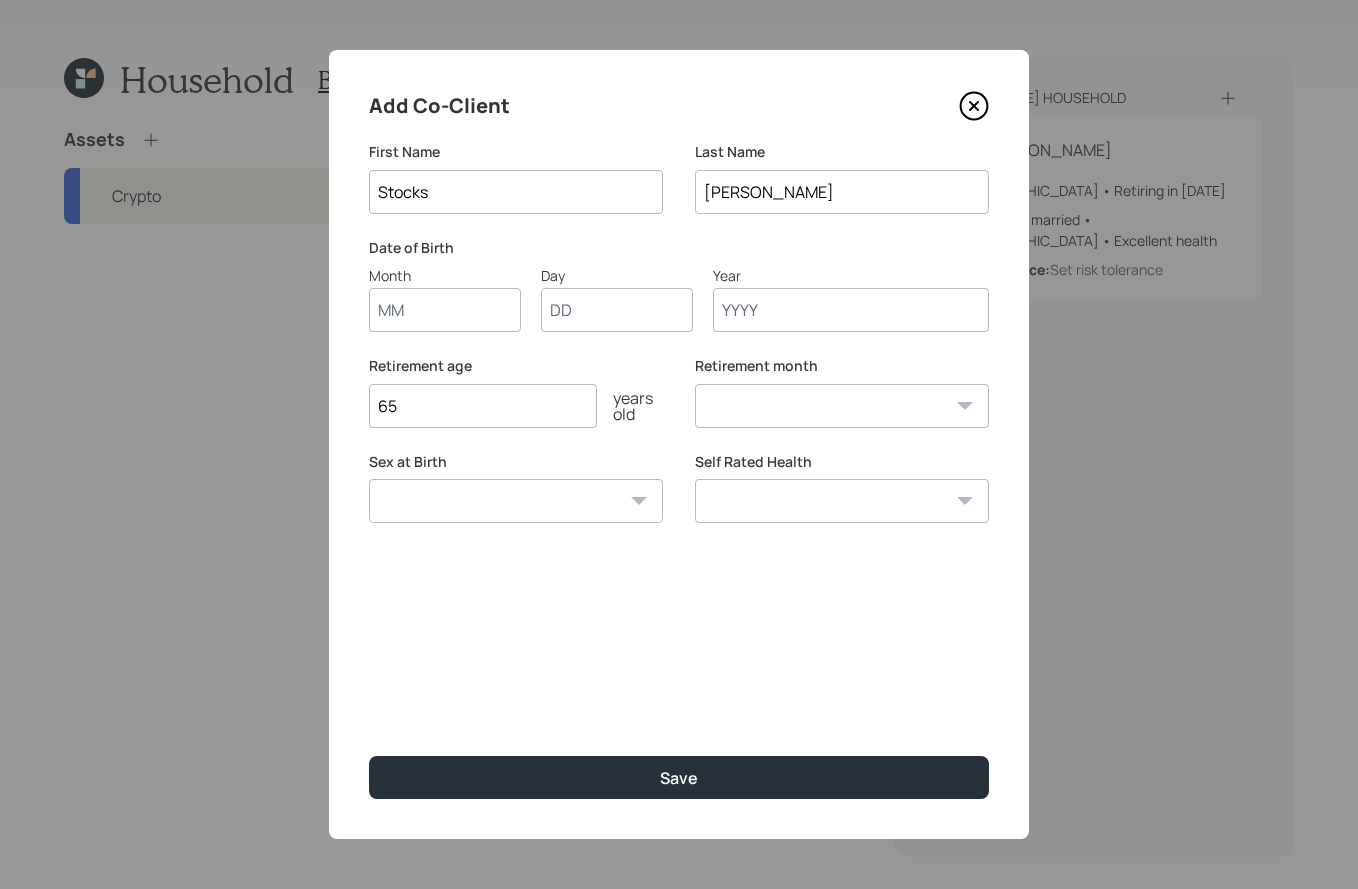 type on "Stocks" 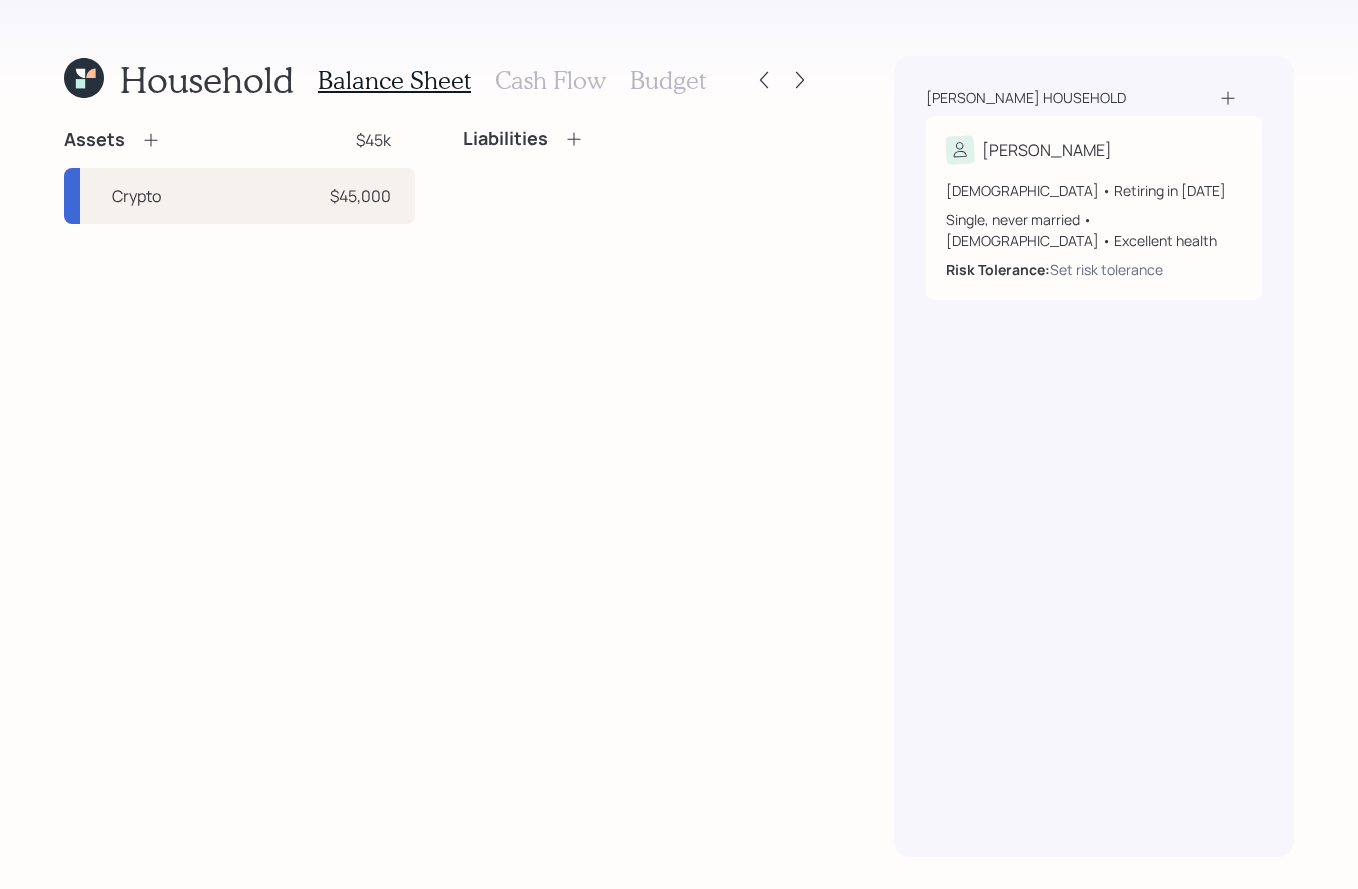 click 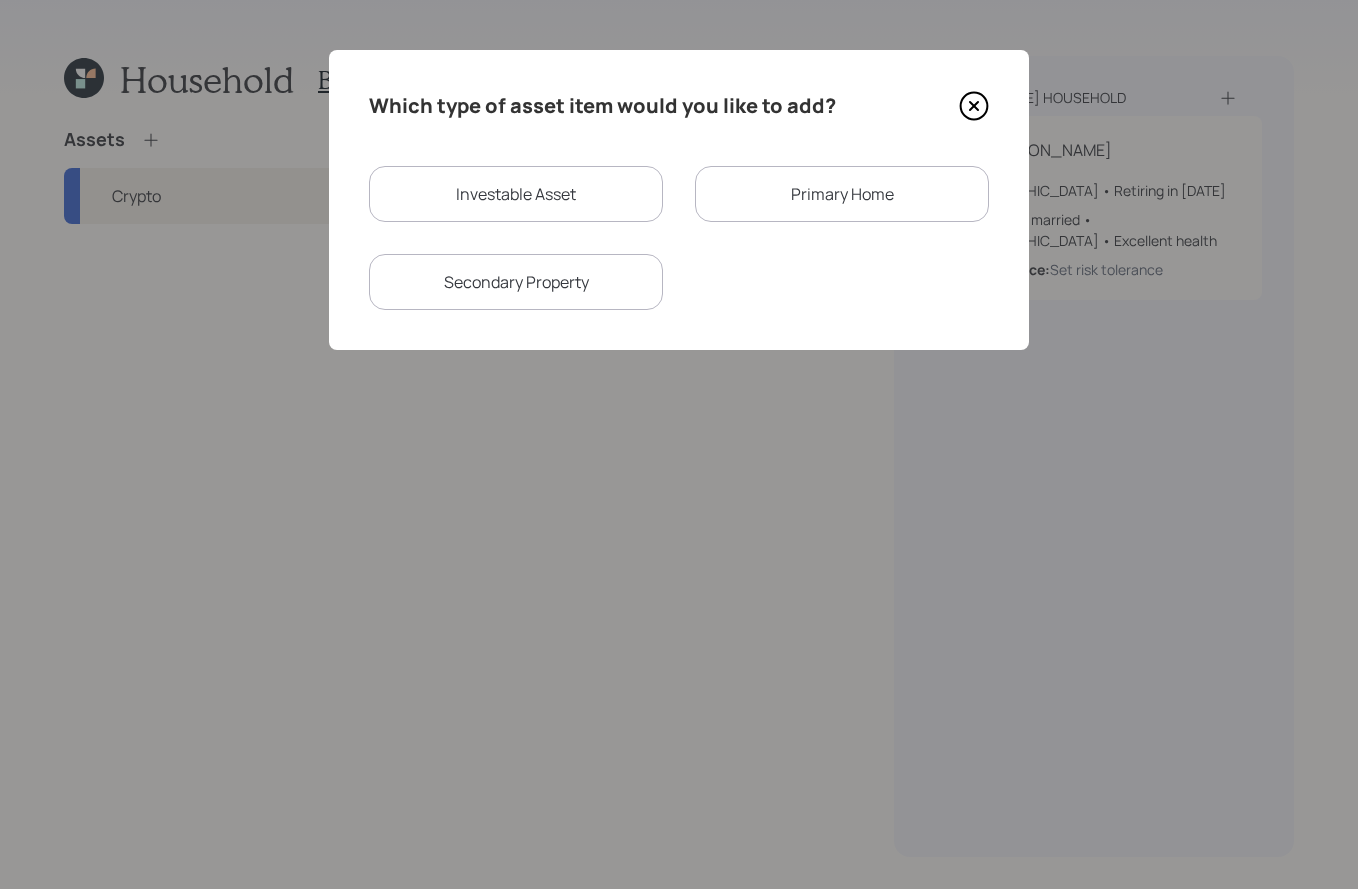 click on "Investable Asset" at bounding box center (516, 194) 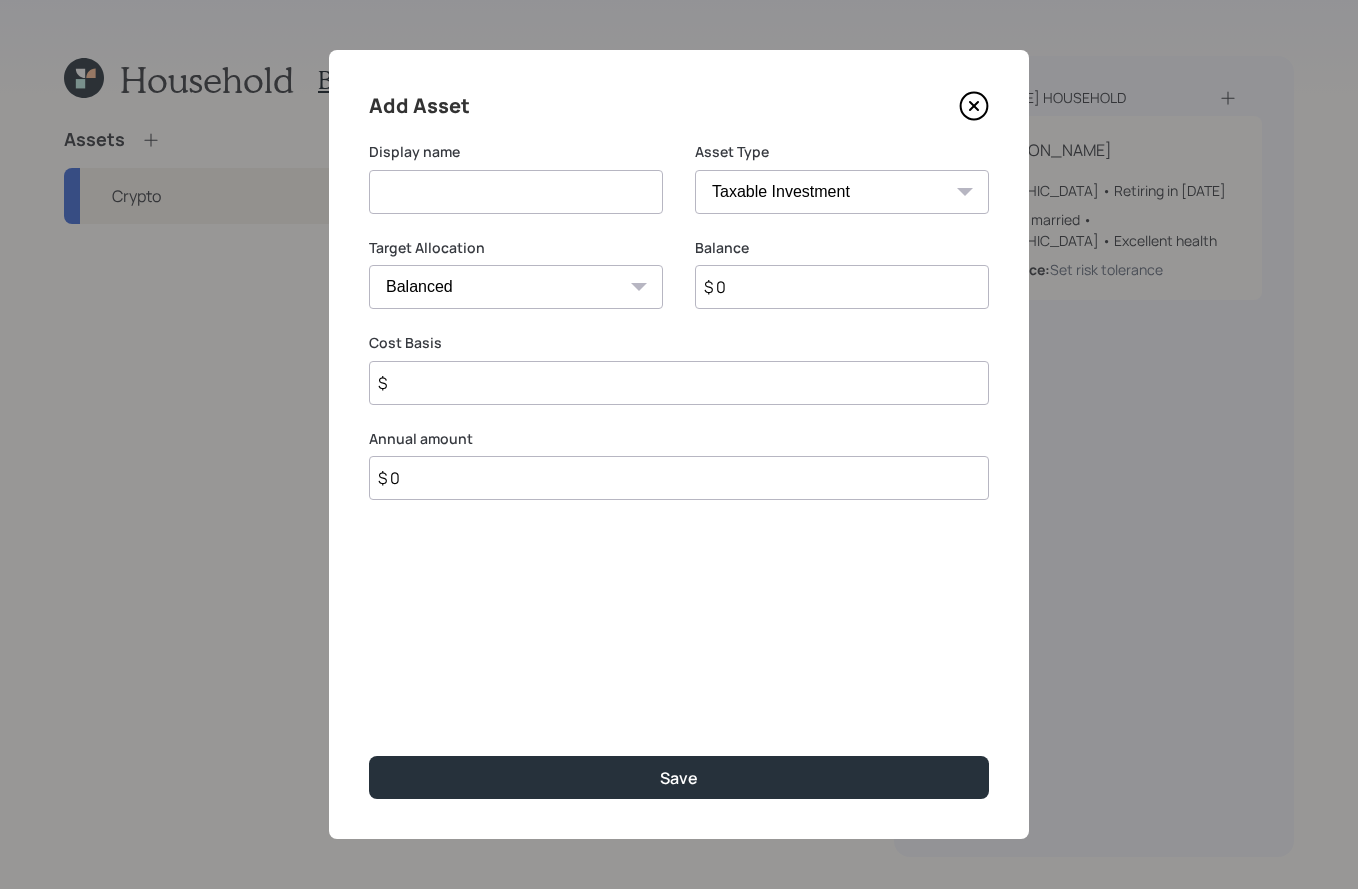 click at bounding box center (516, 192) 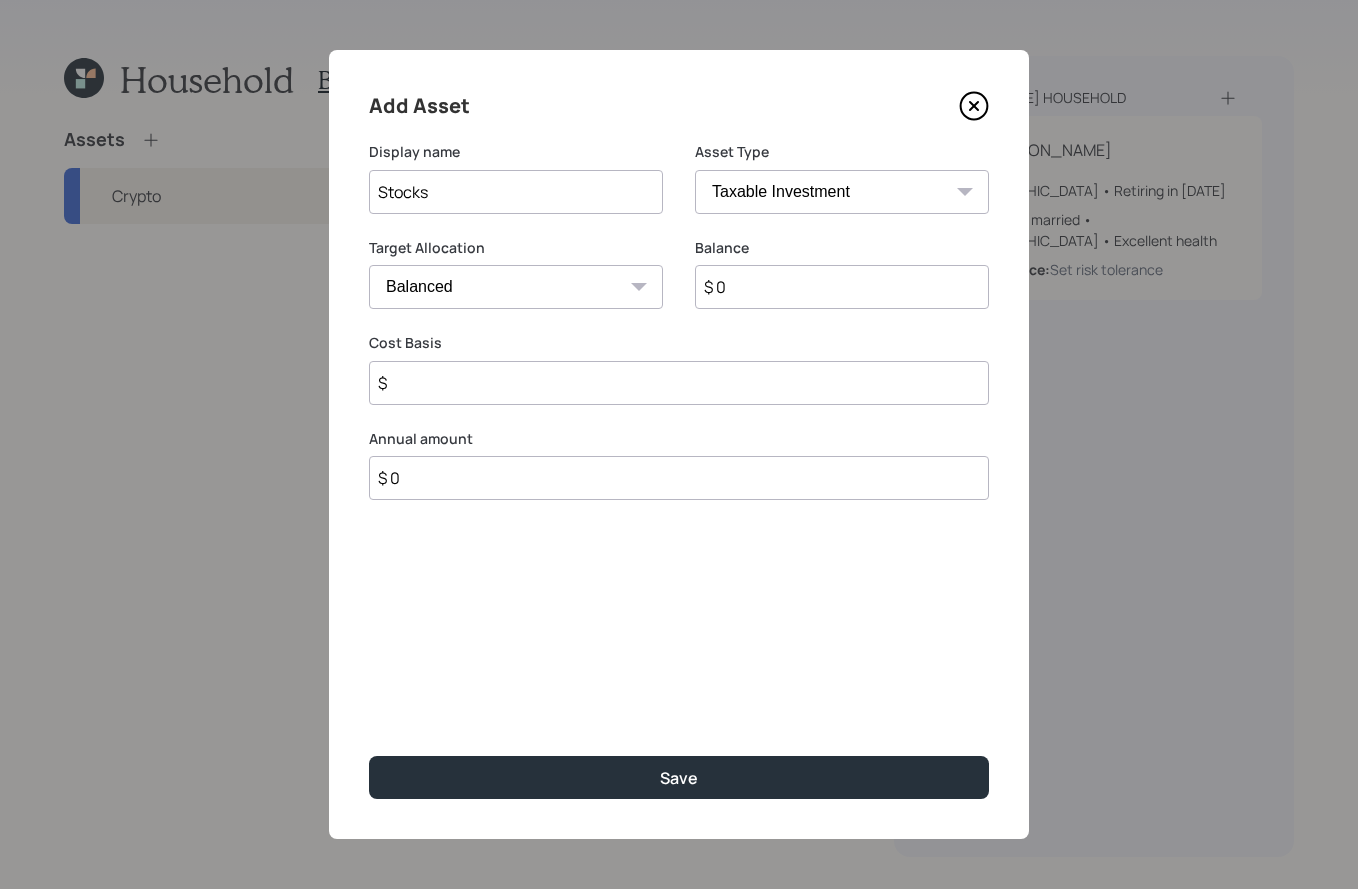 type on "Stocks" 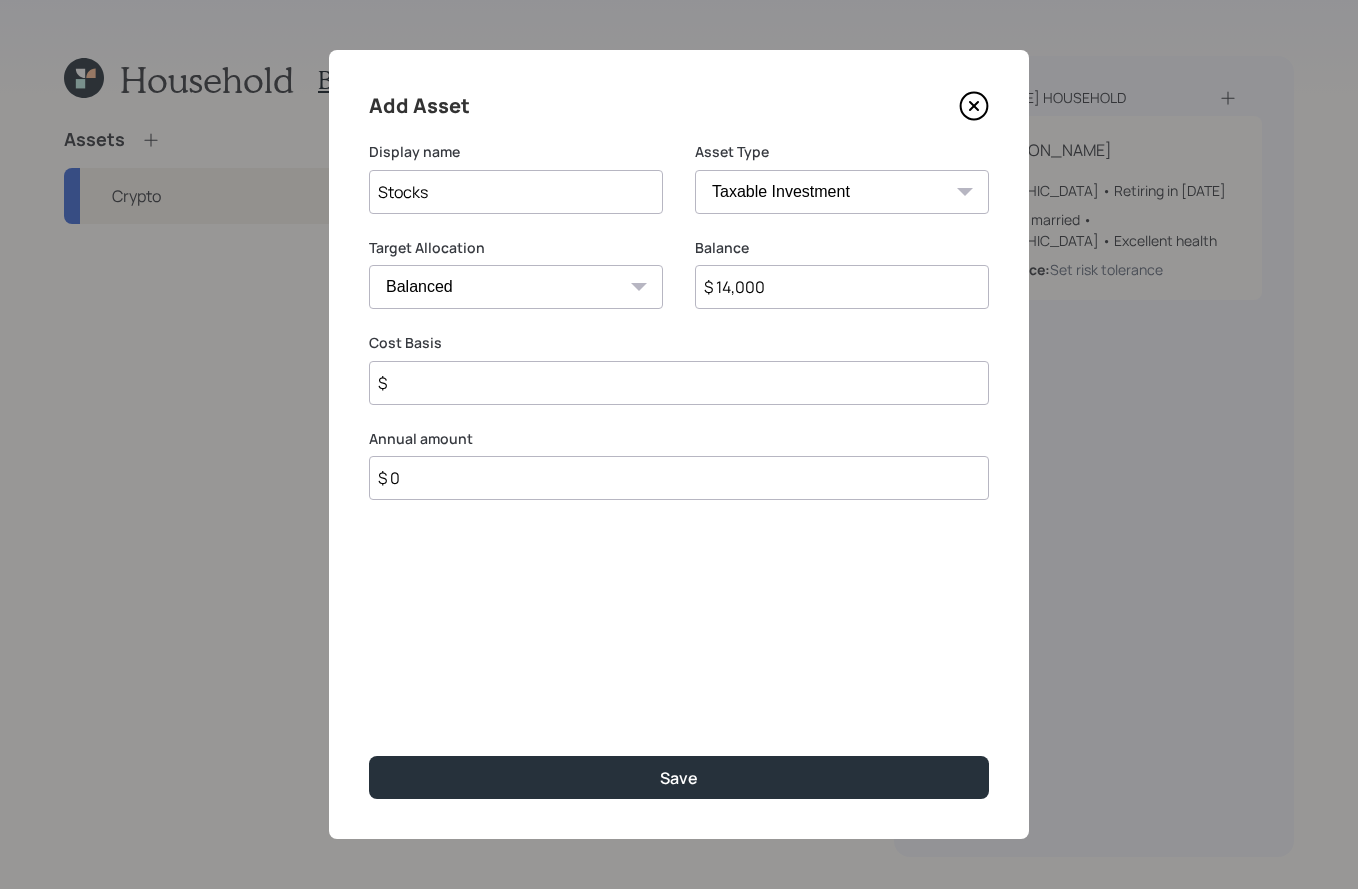 type on "$ 14,000" 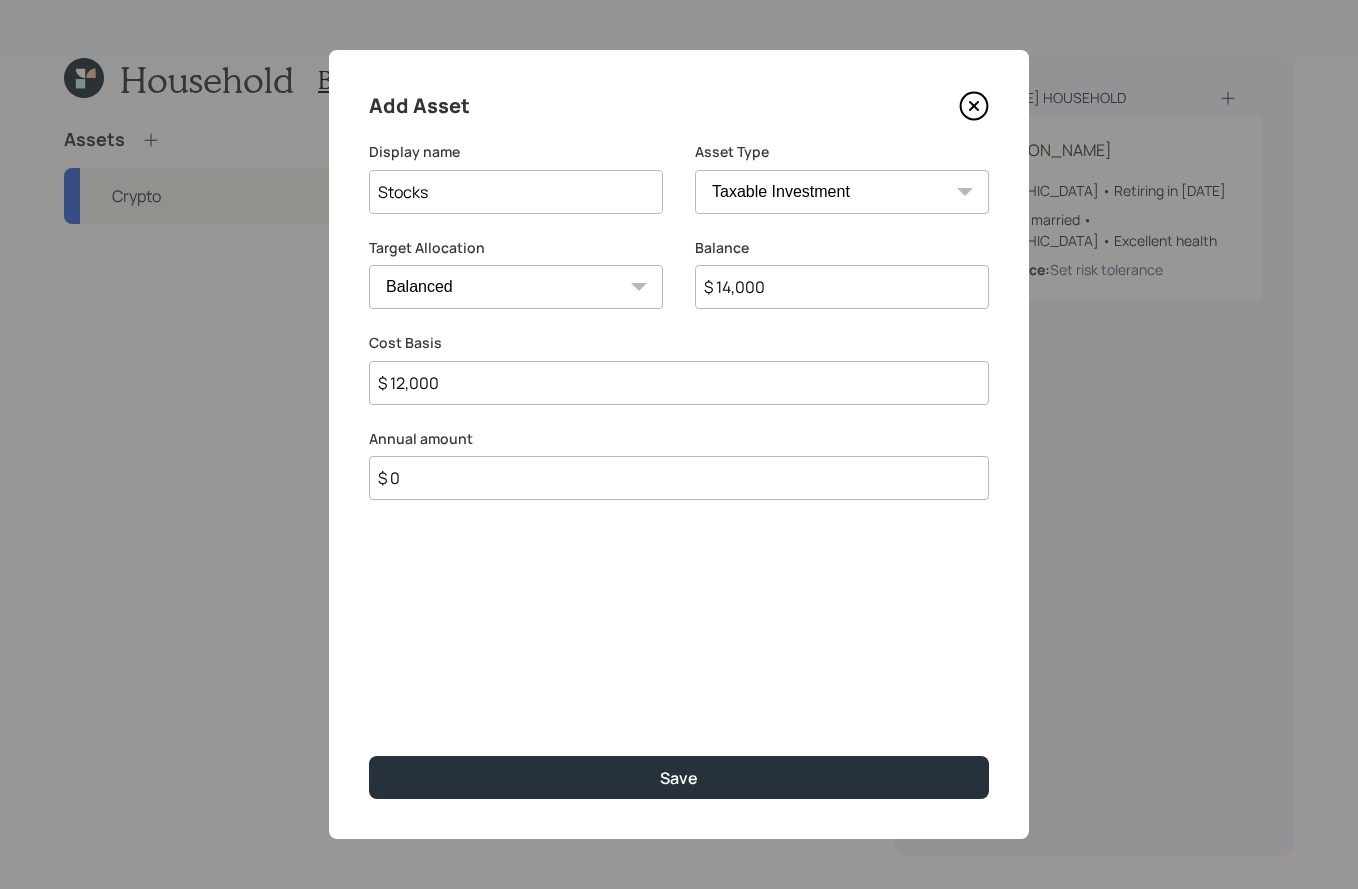 type on "$ 12,000" 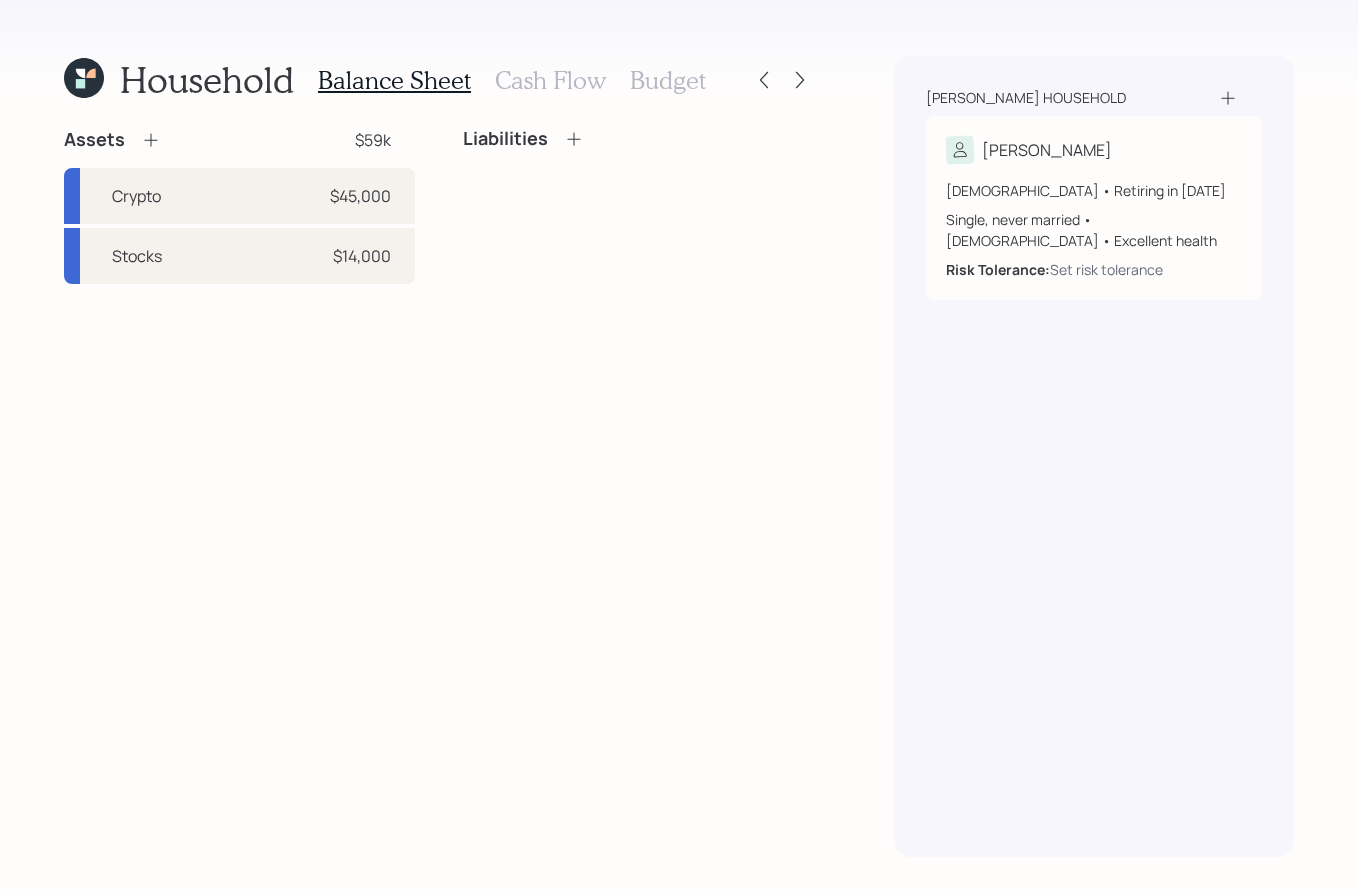 click 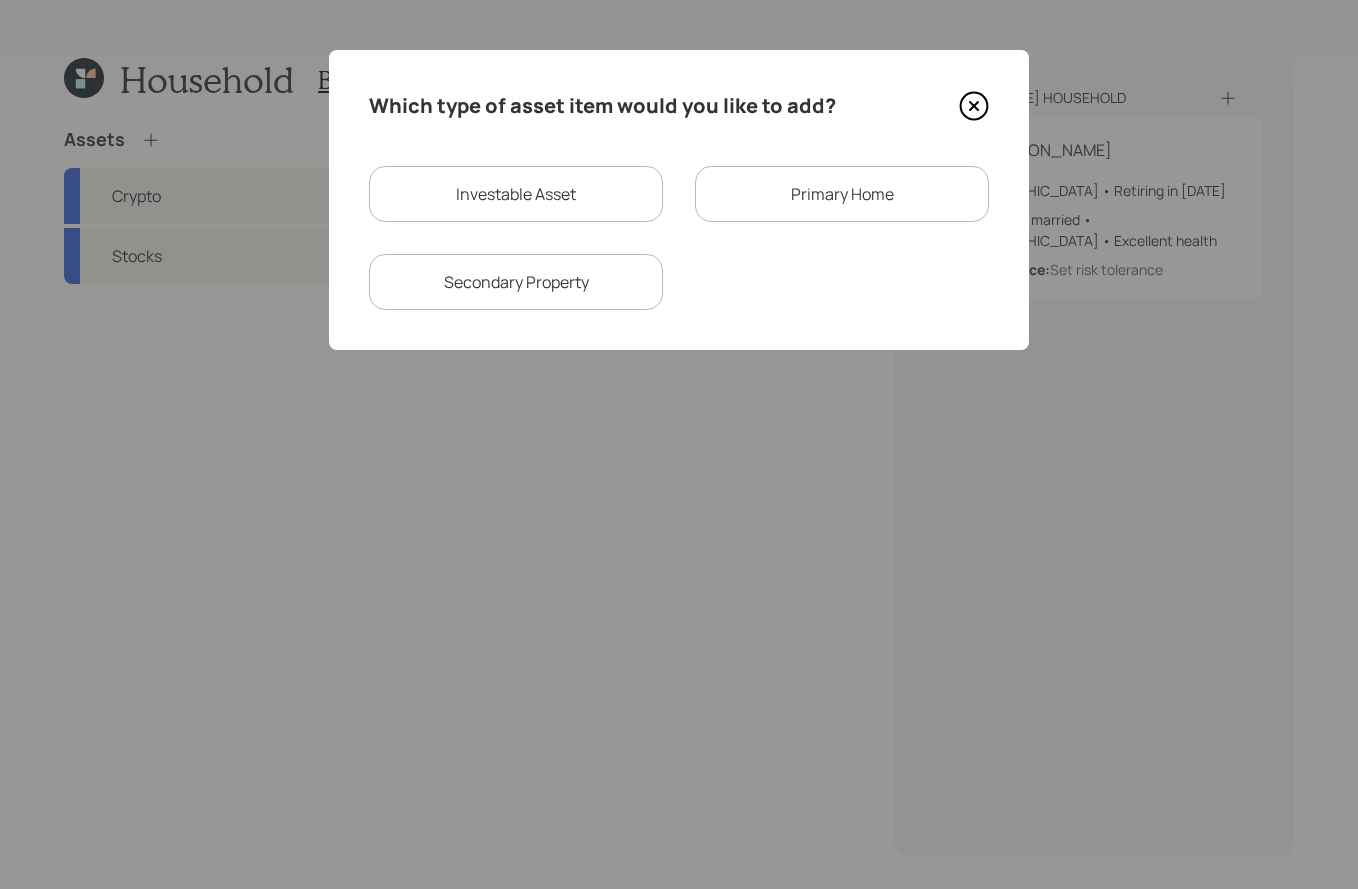 click on "Investable Asset" at bounding box center (516, 194) 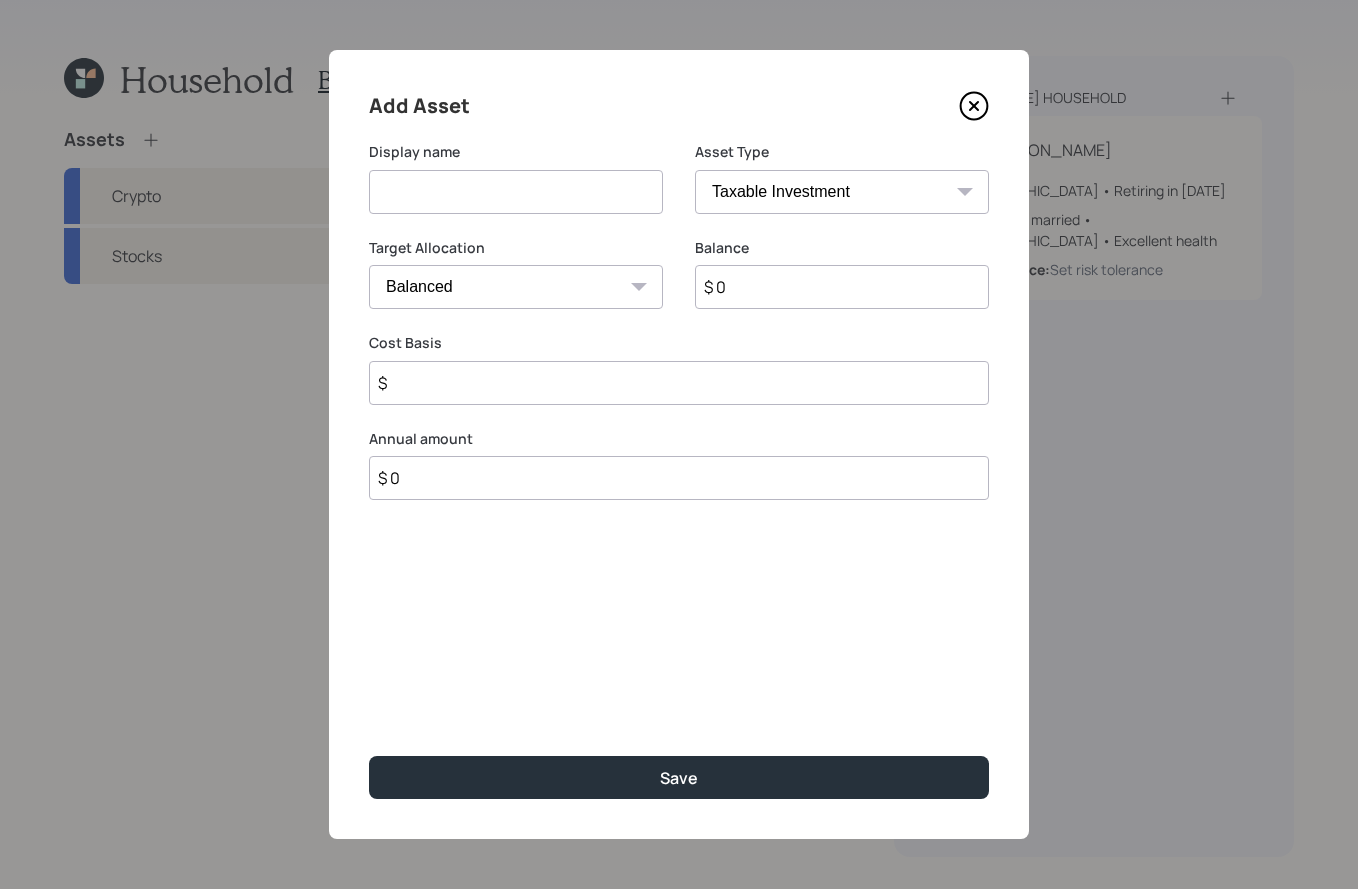 click at bounding box center [516, 192] 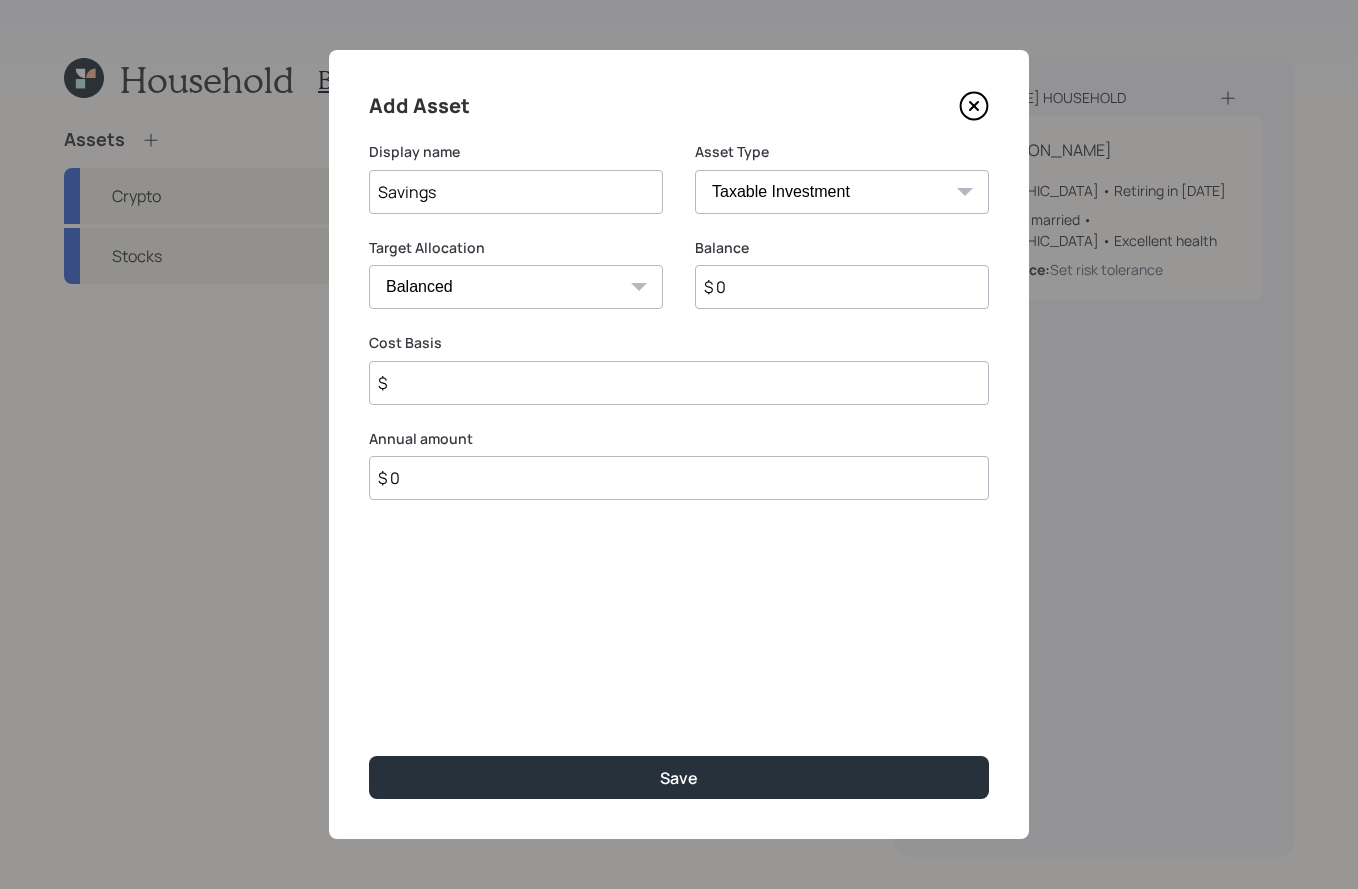type on "Savings" 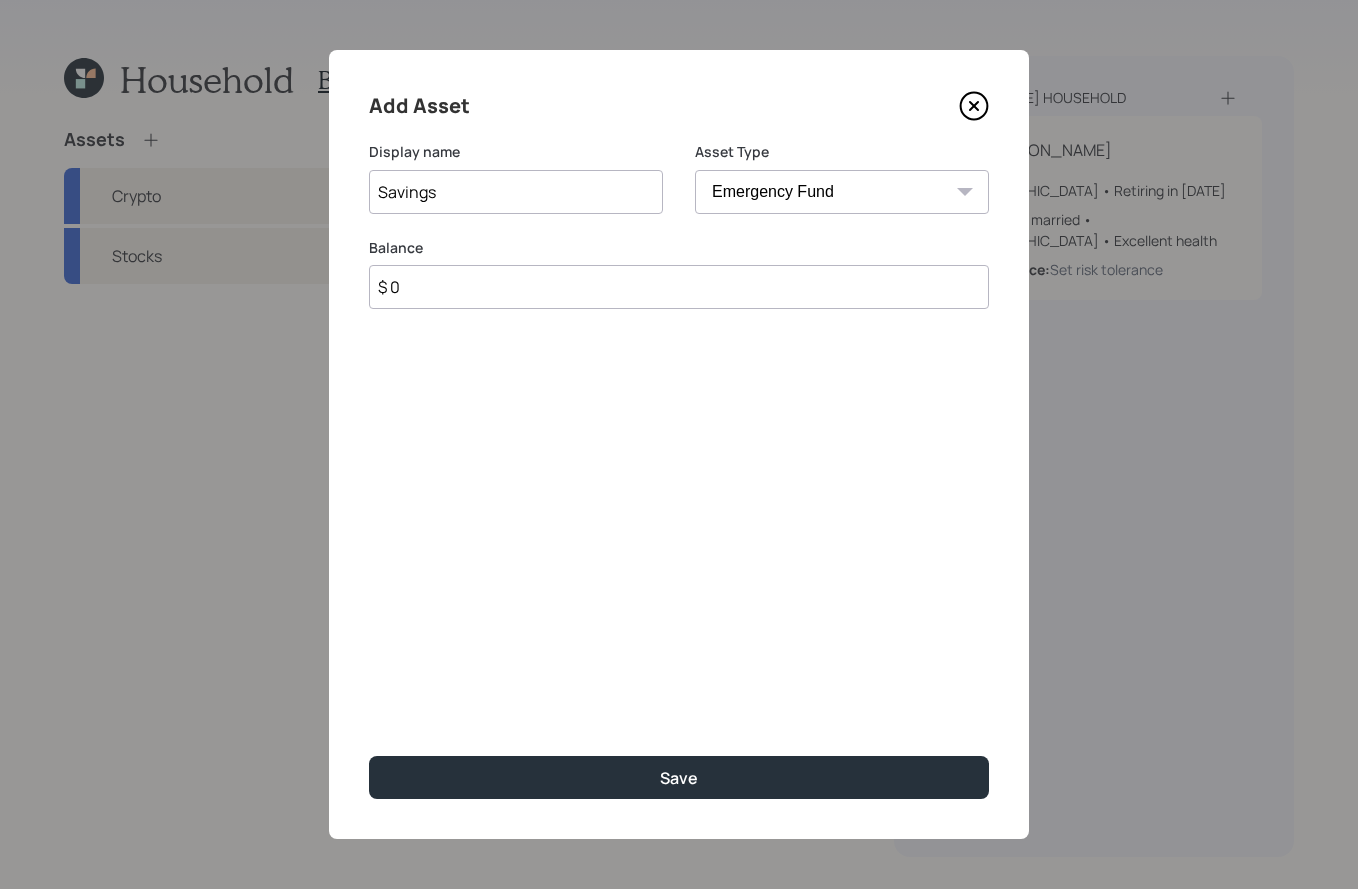 click on "$ 0" at bounding box center (679, 287) 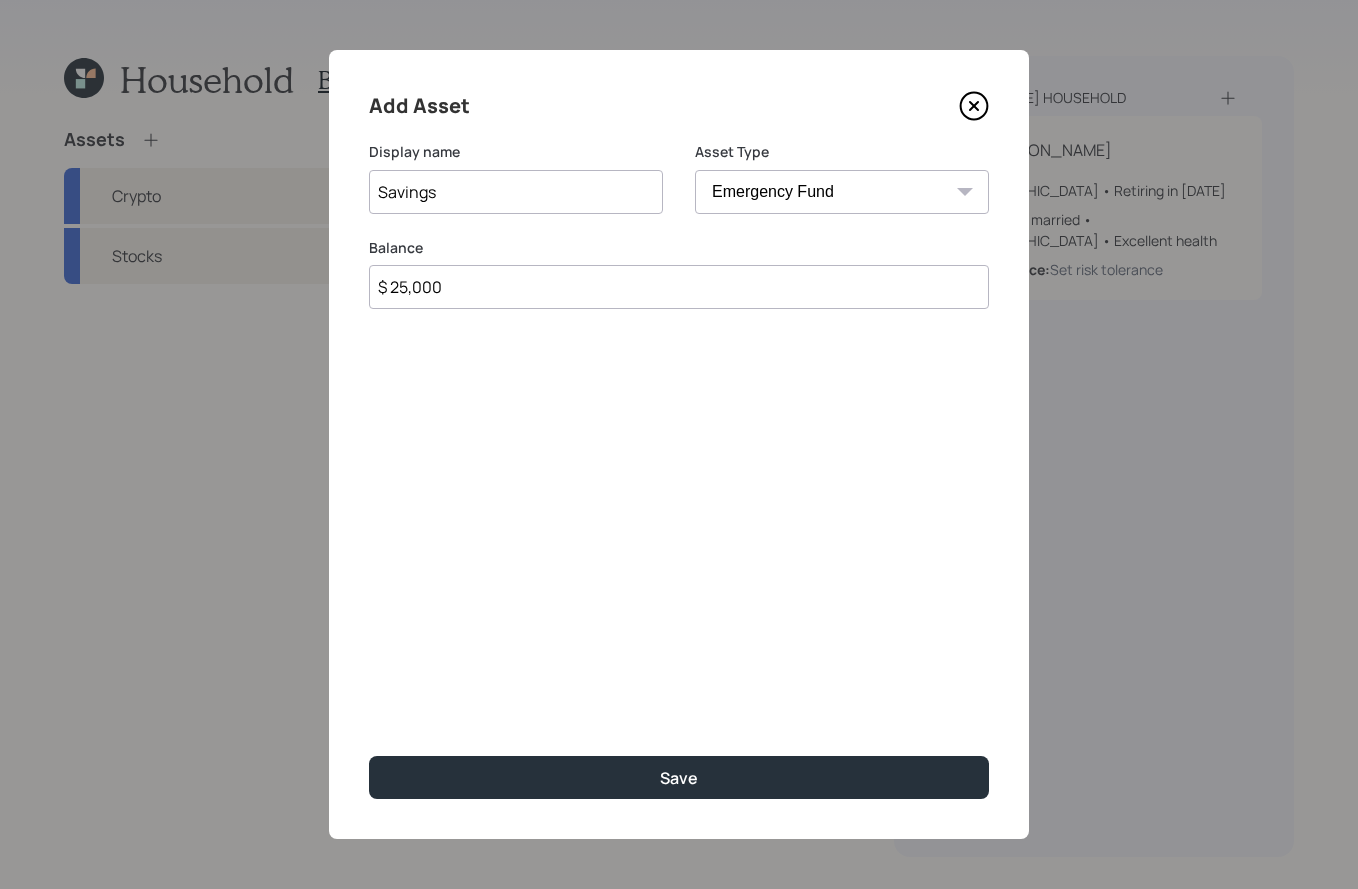type on "$ 25,000" 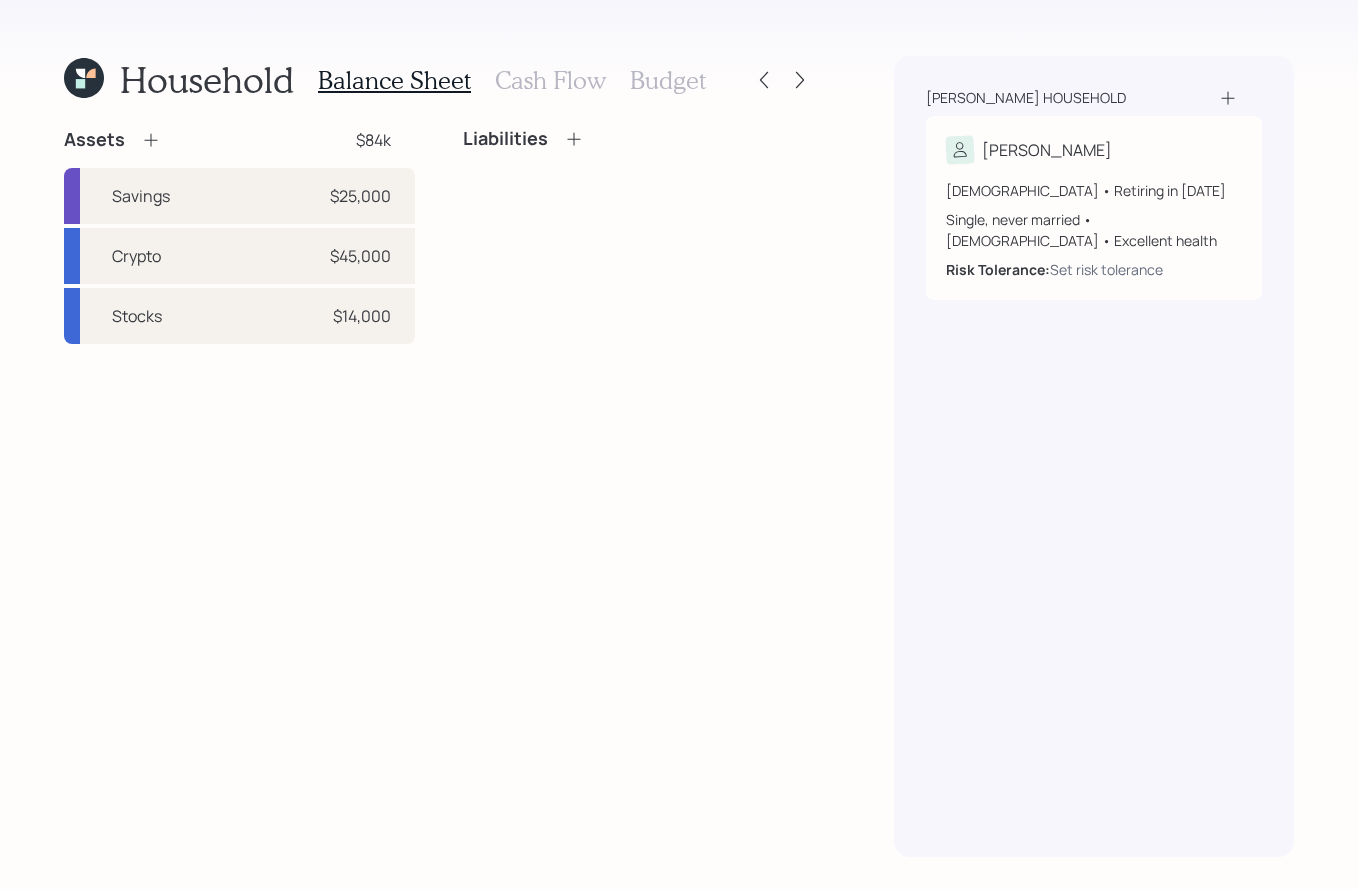click 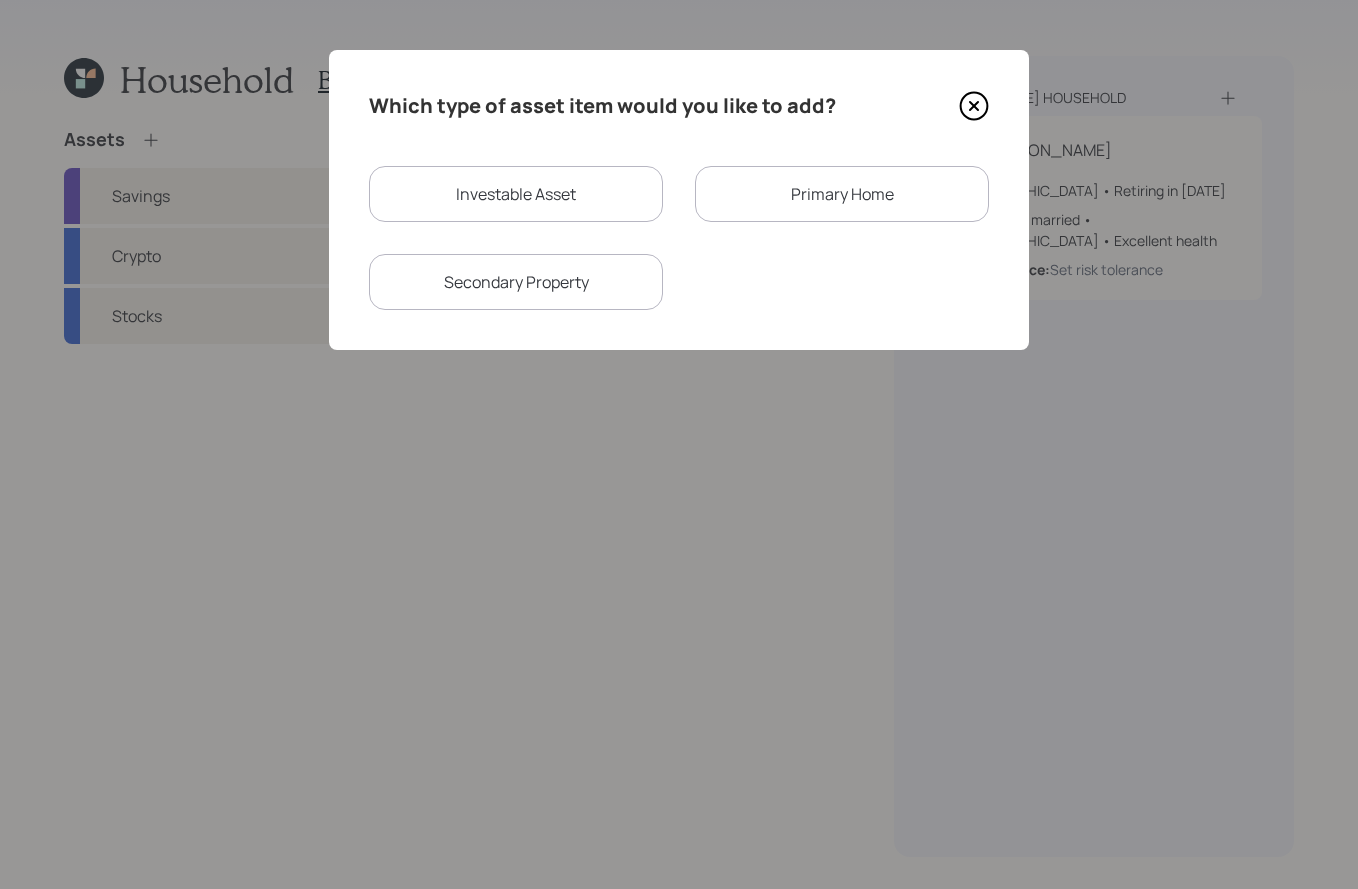 click on "Investable Asset" at bounding box center (516, 194) 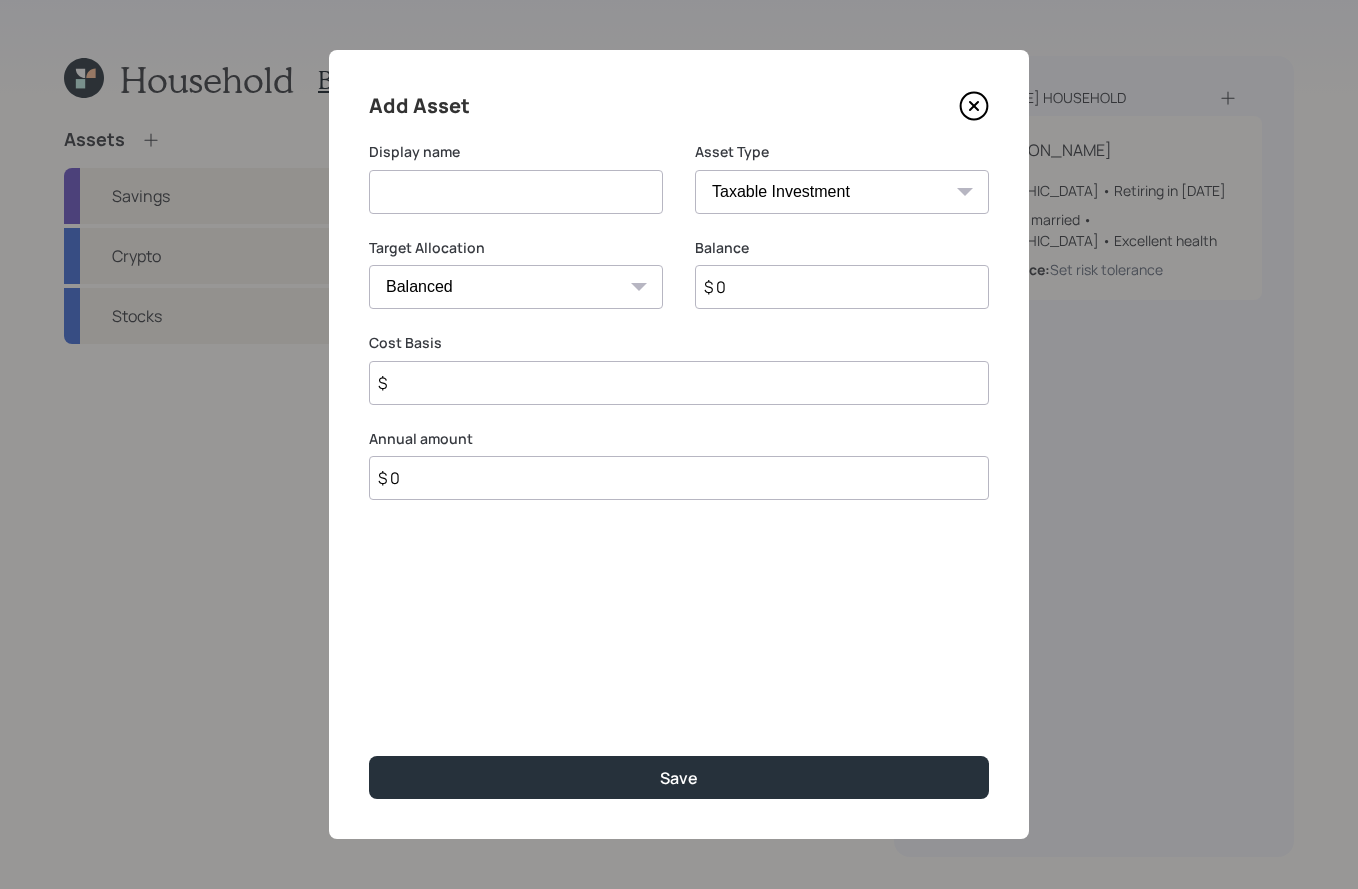 click at bounding box center [516, 192] 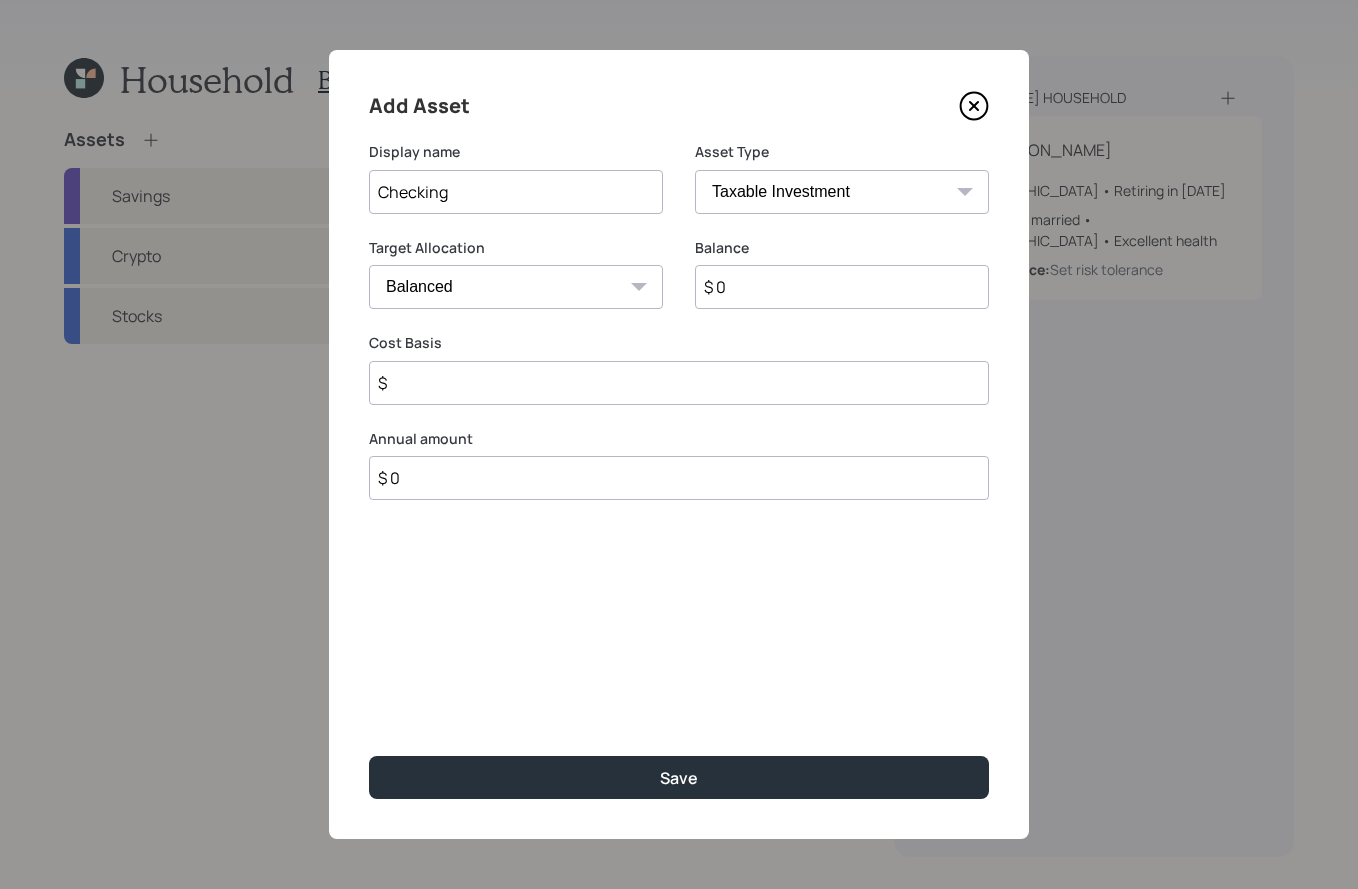 type on "Checking" 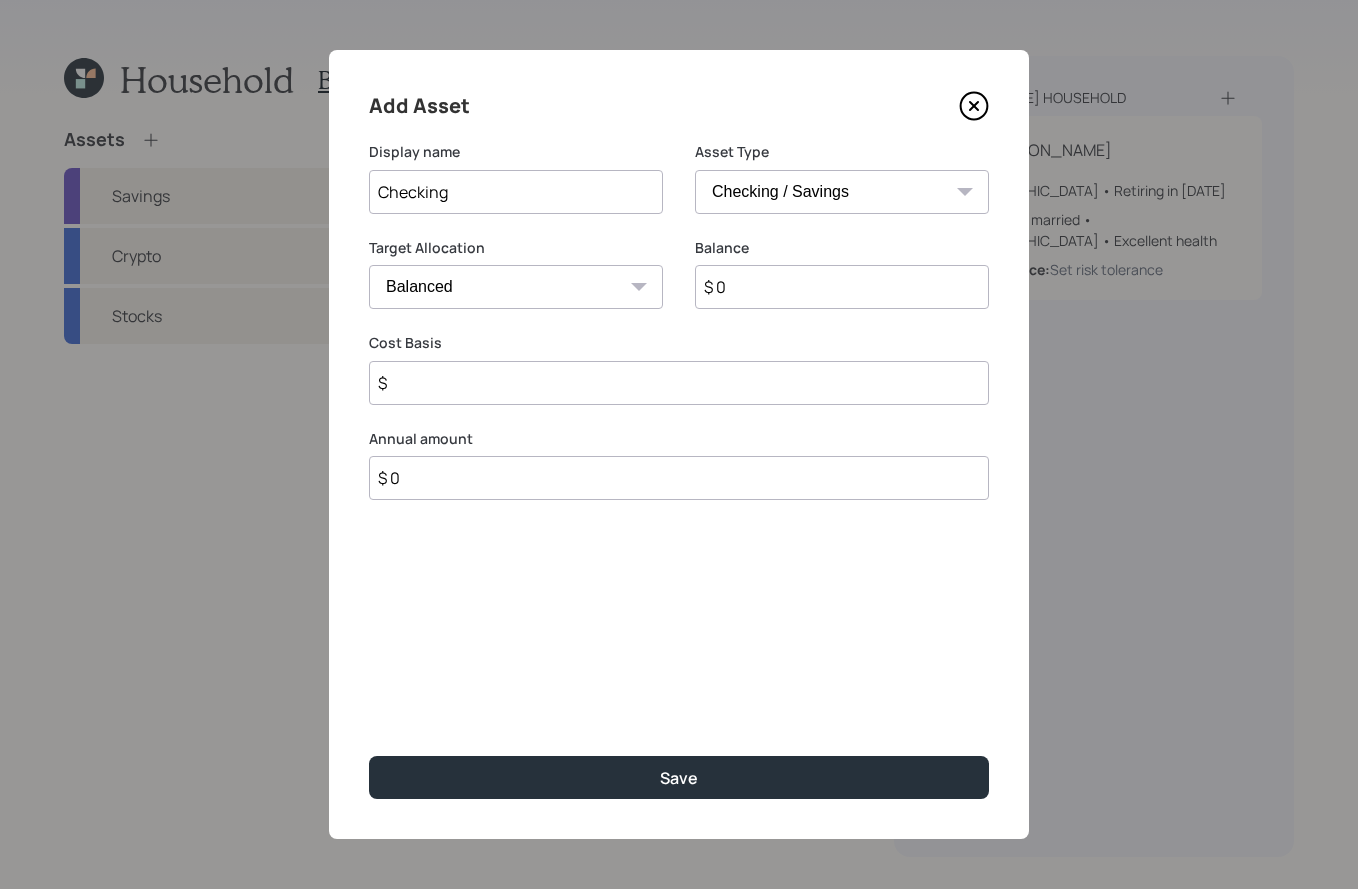 type on "$" 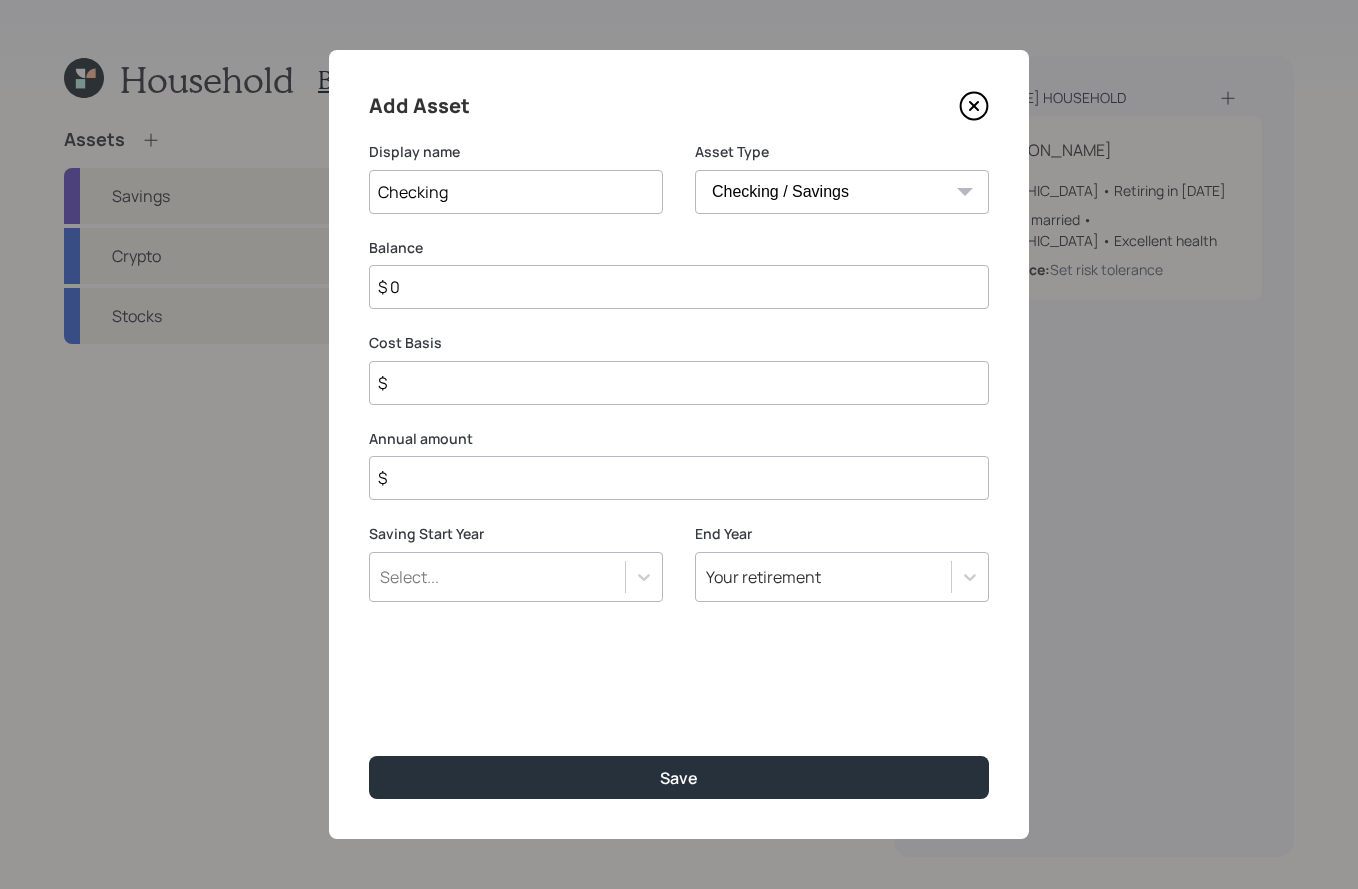 click on "$ 0" at bounding box center [679, 287] 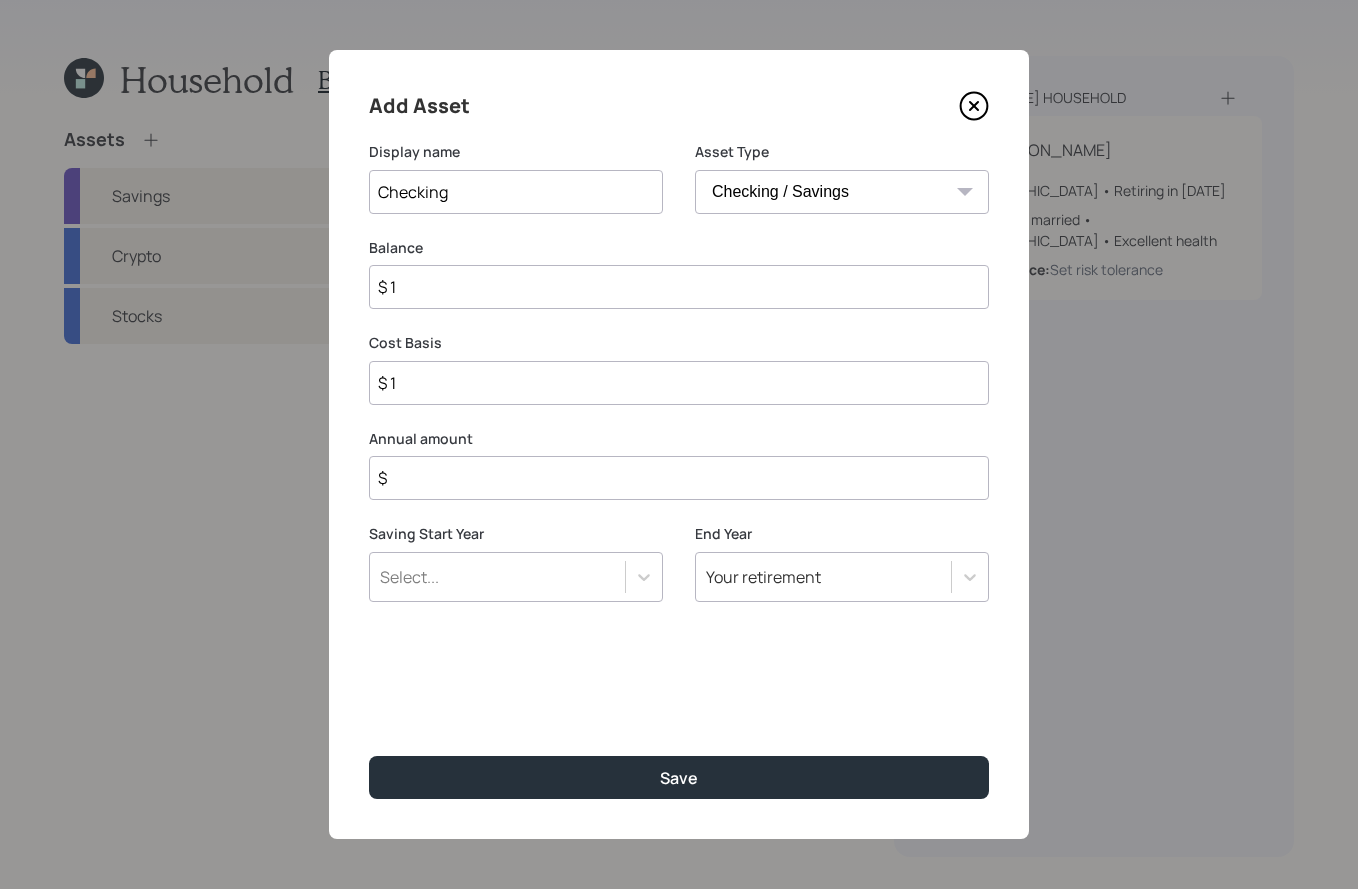 type on "$ 14" 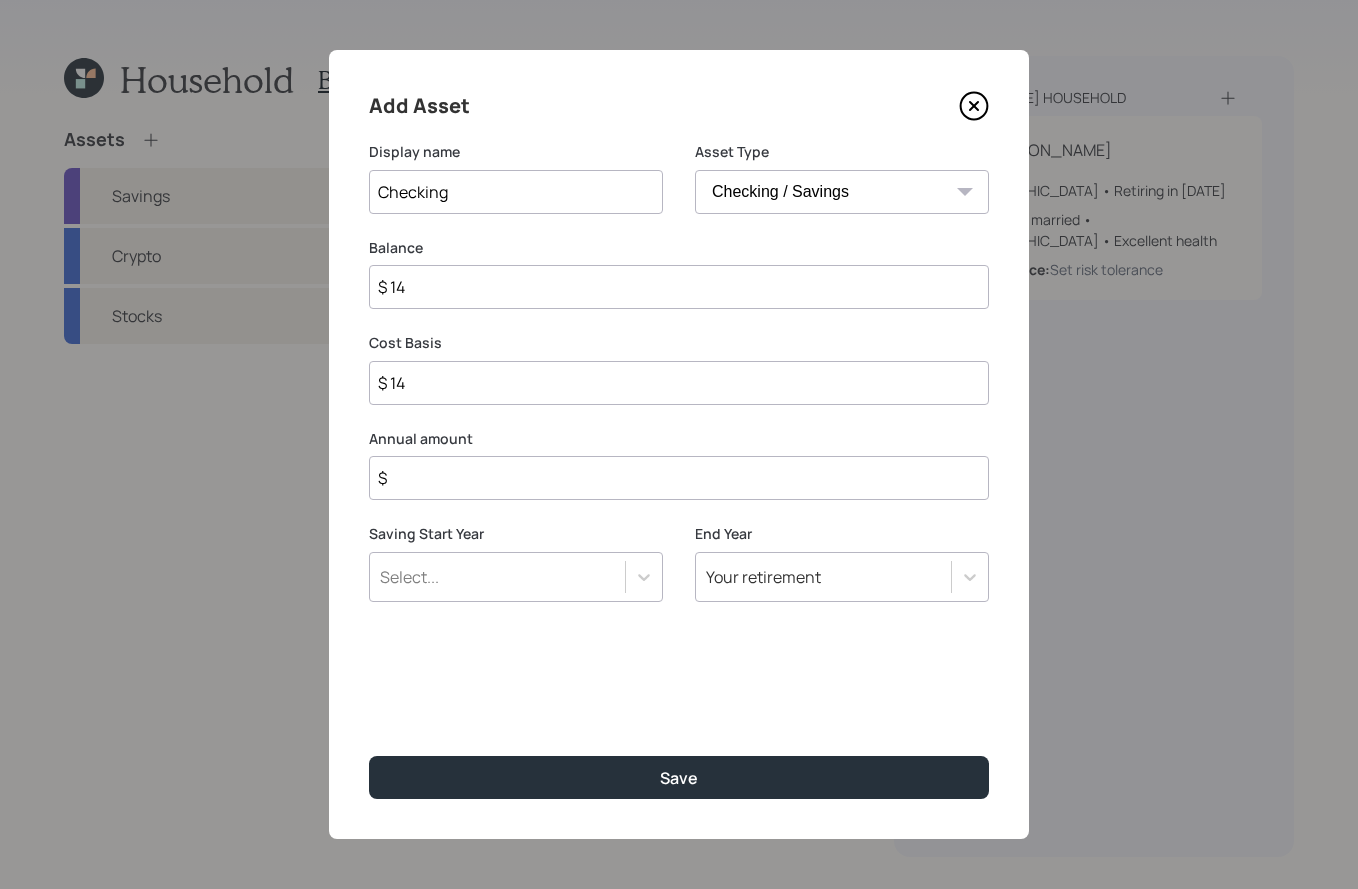 type on "$ 140" 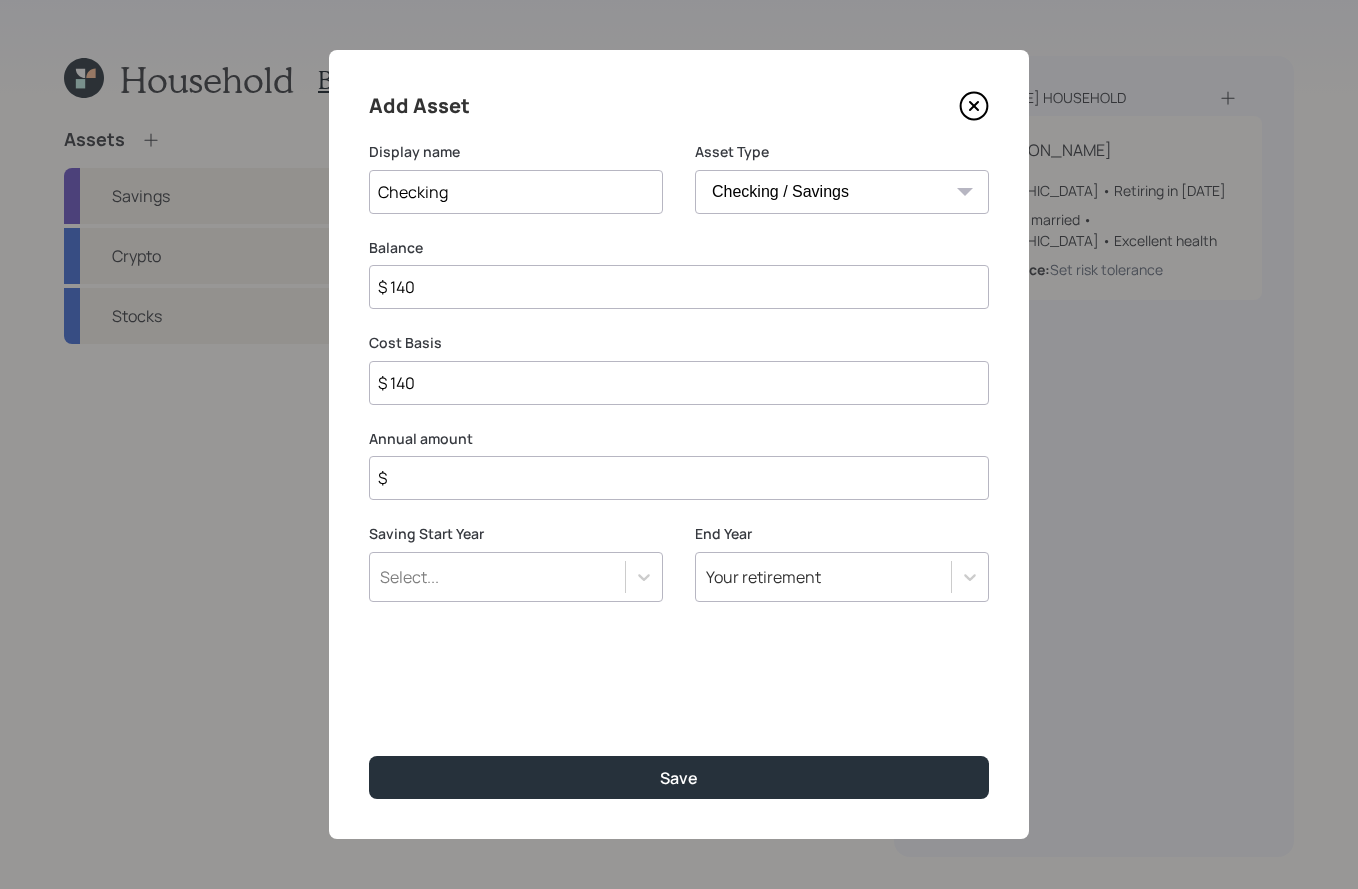 type on "$ 1,400" 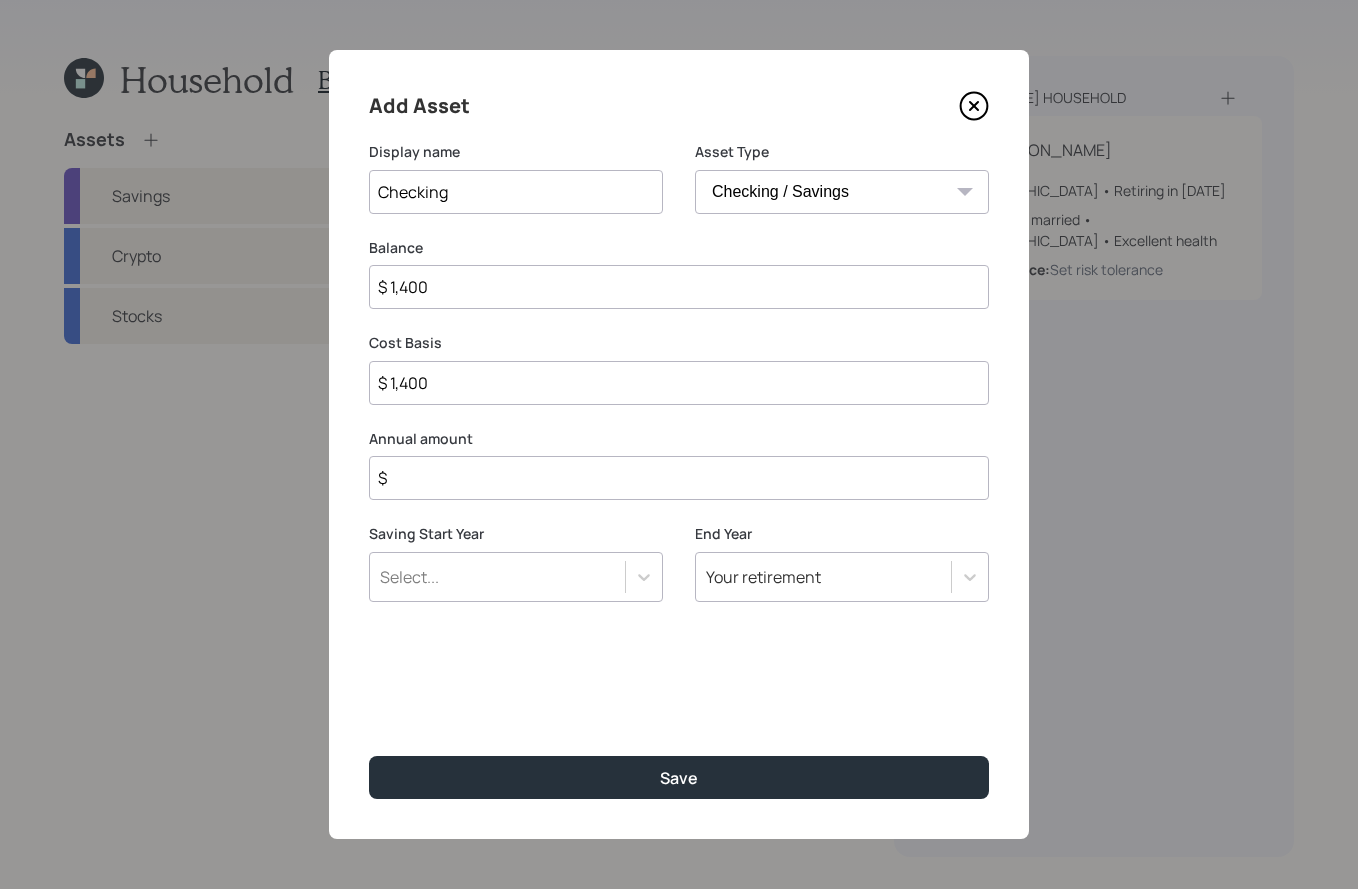 type on "$ 14,000" 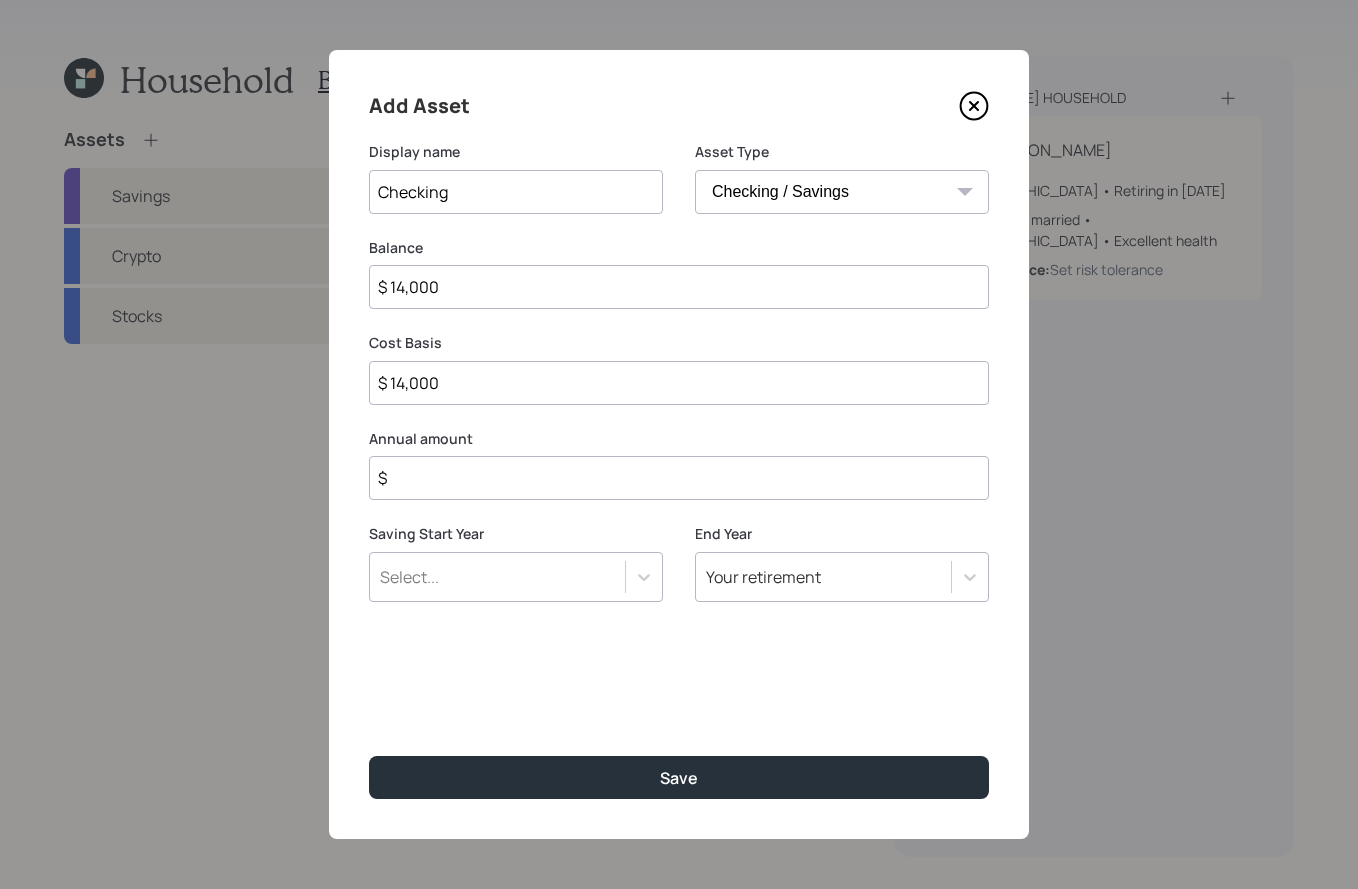 type on "$ 14,000" 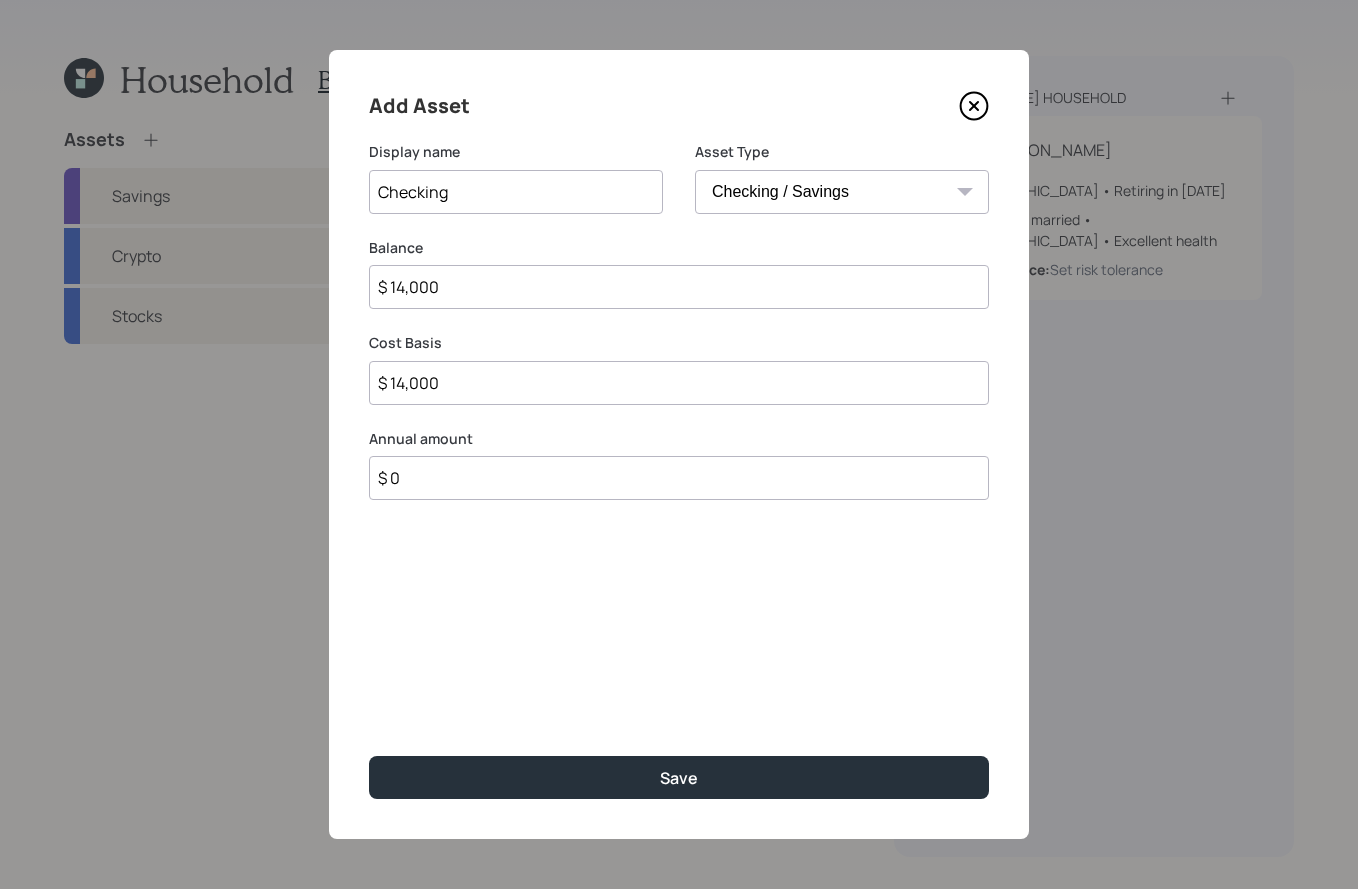 type on "$ 0" 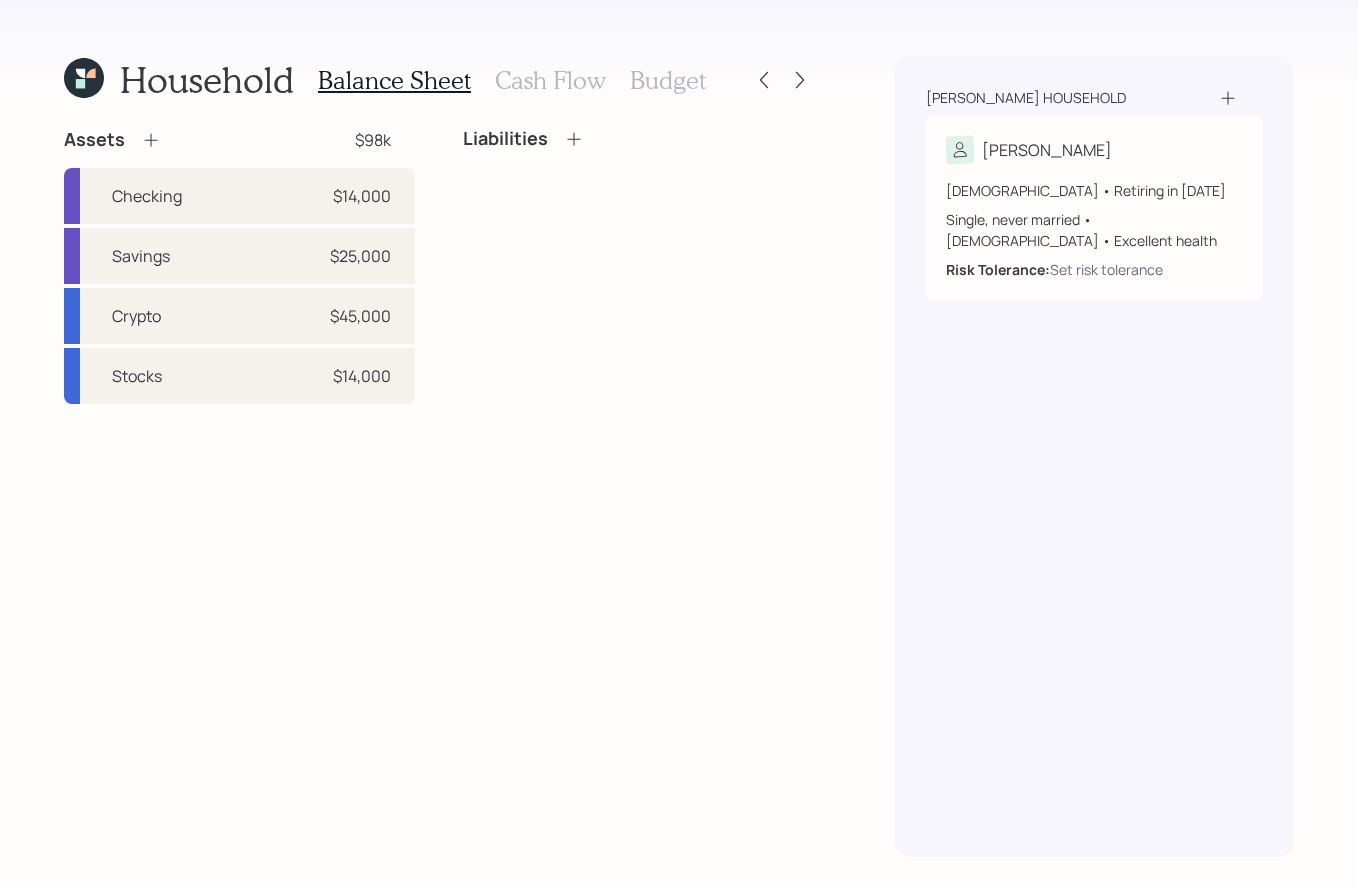 click 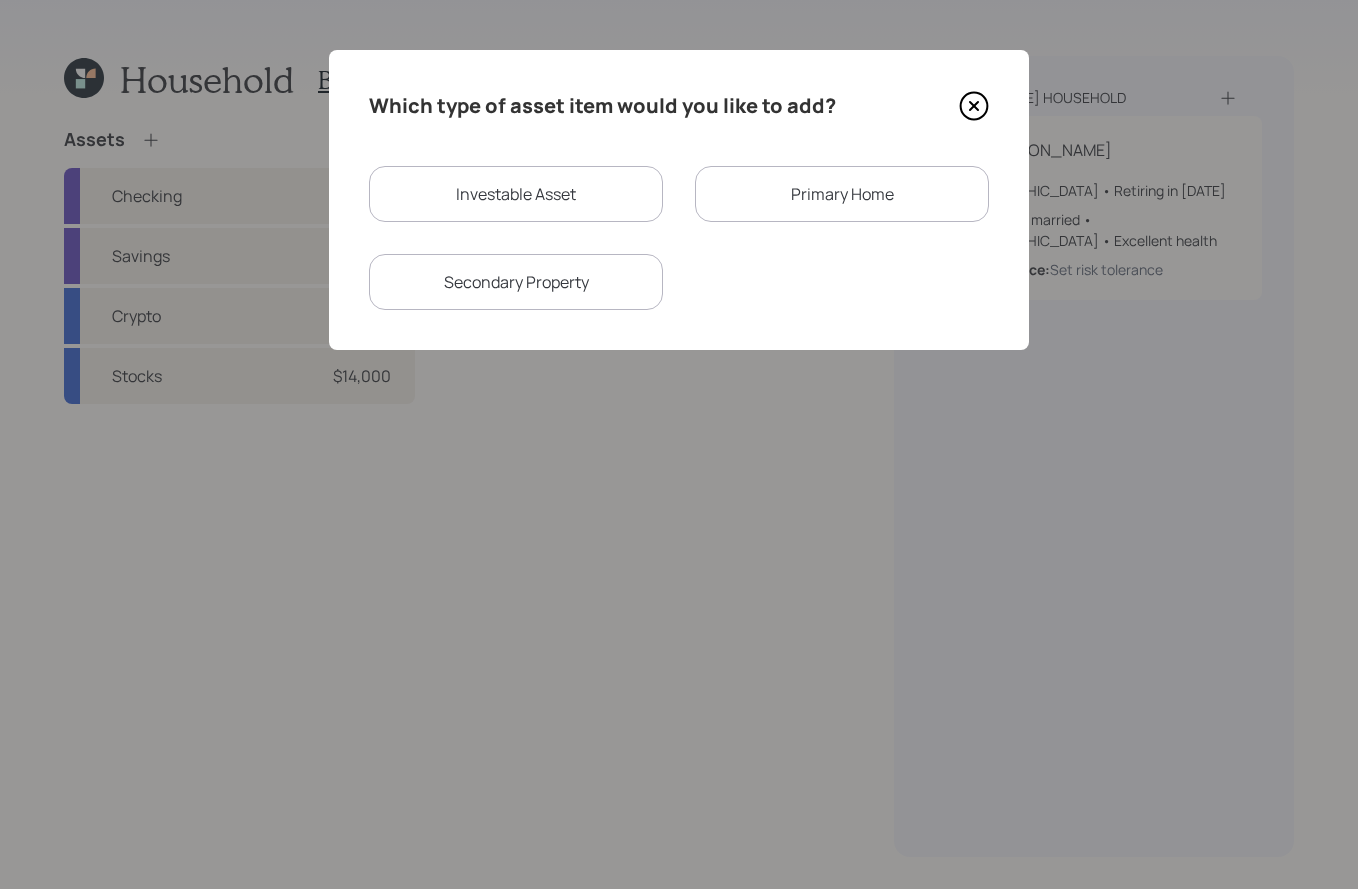 click on "Primary Home" at bounding box center (842, 194) 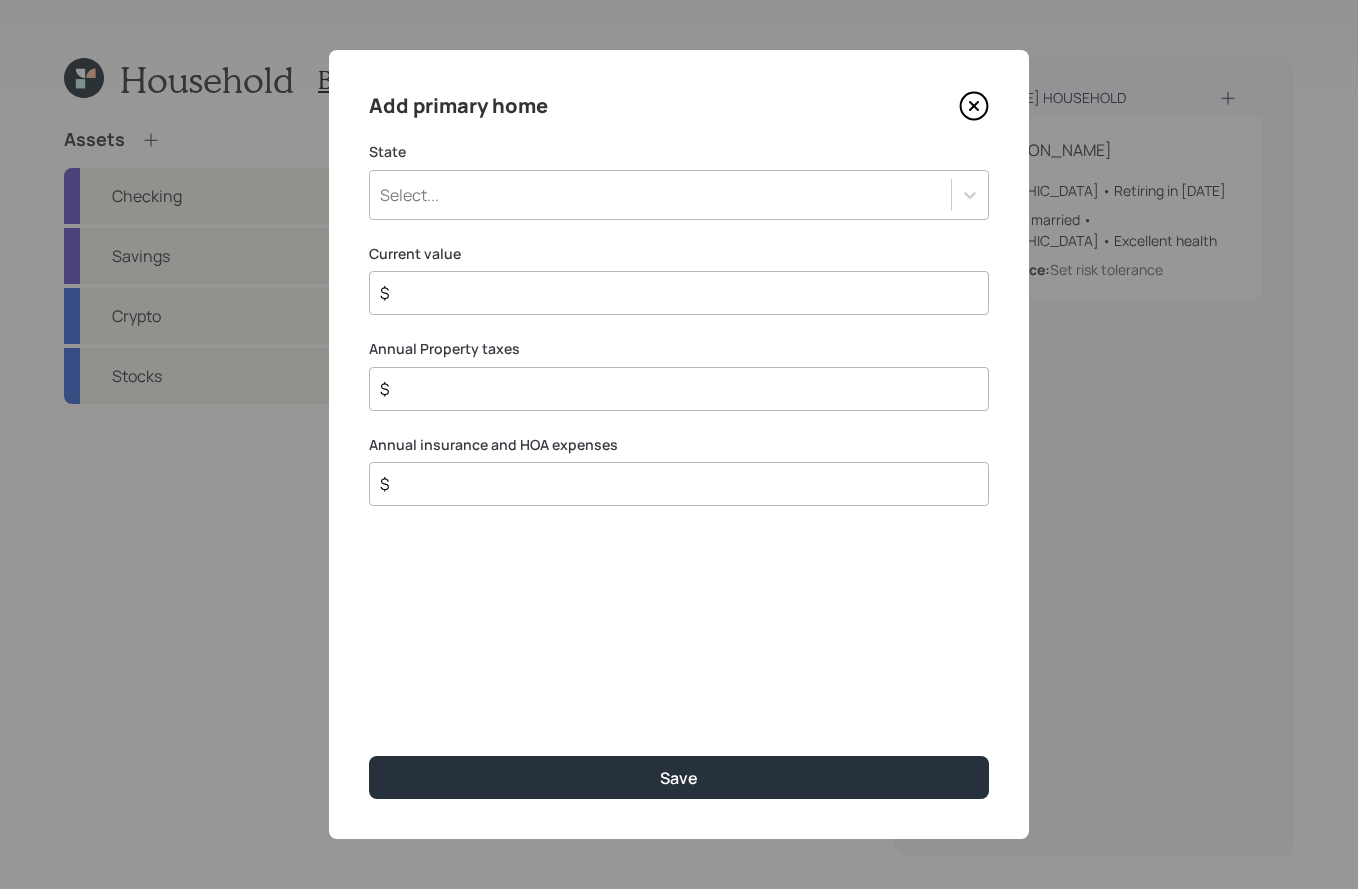 click on "Select..." at bounding box center (660, 195) 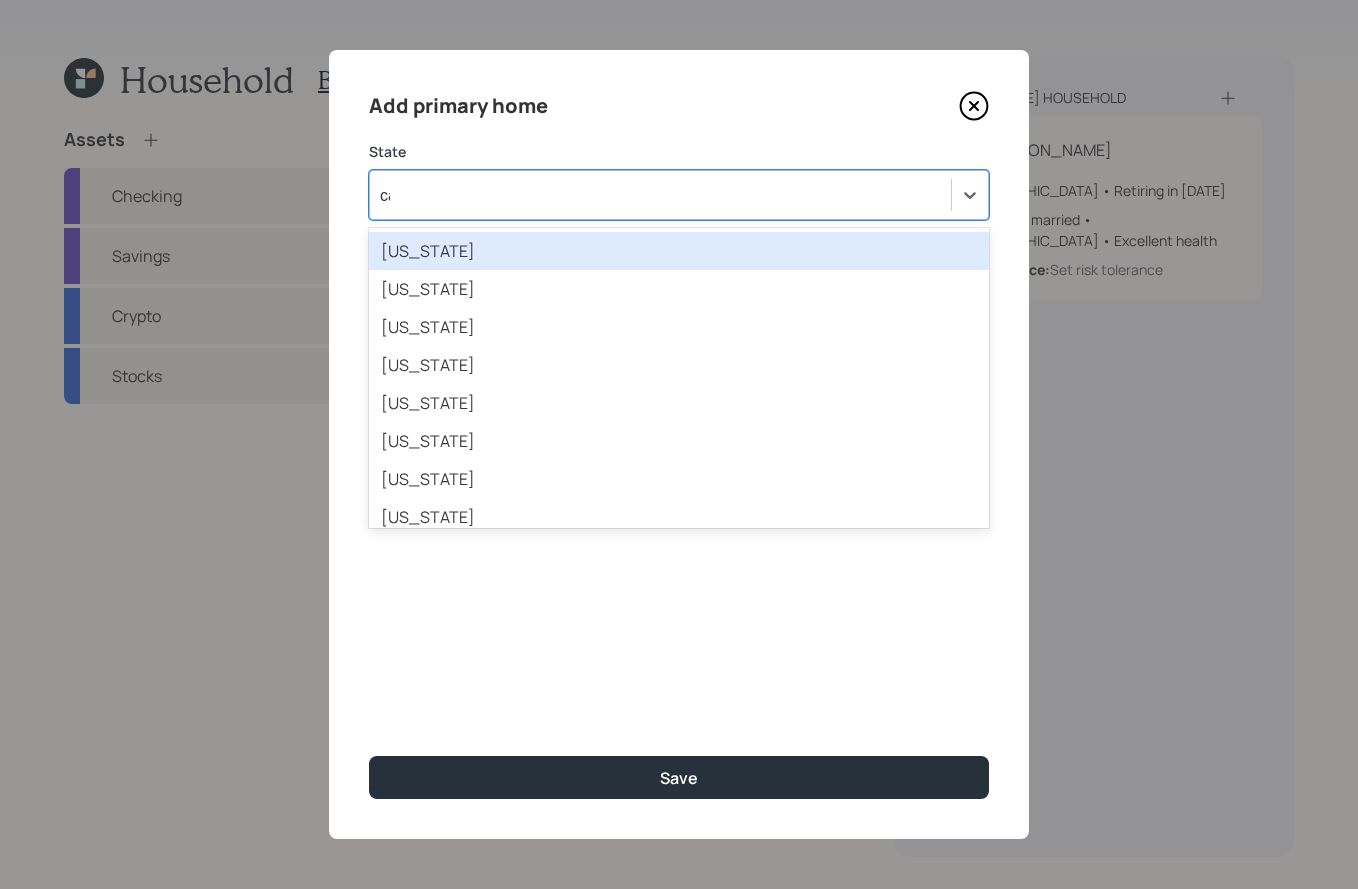 type on "cal" 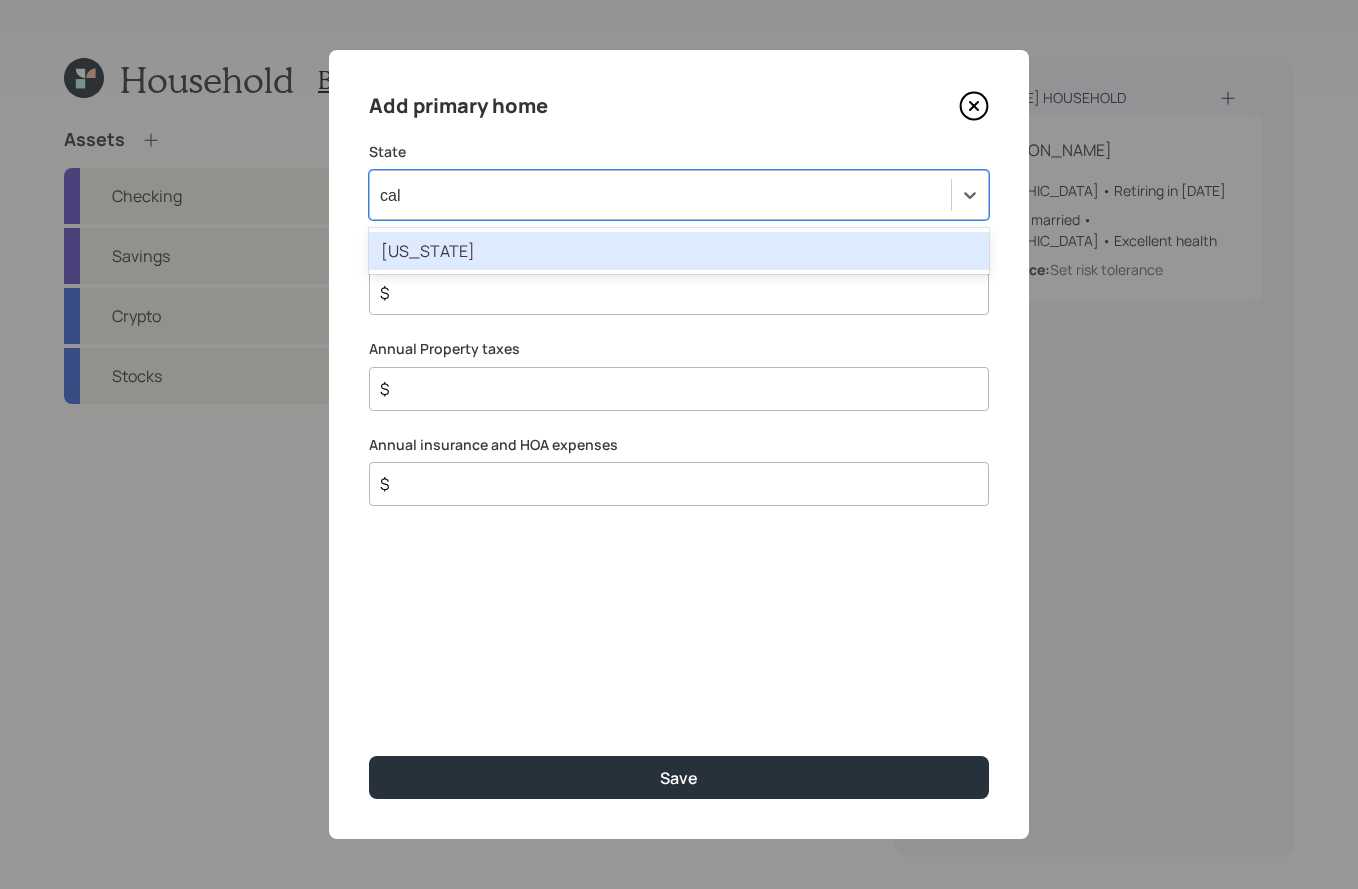 click on "[US_STATE]" at bounding box center [679, 251] 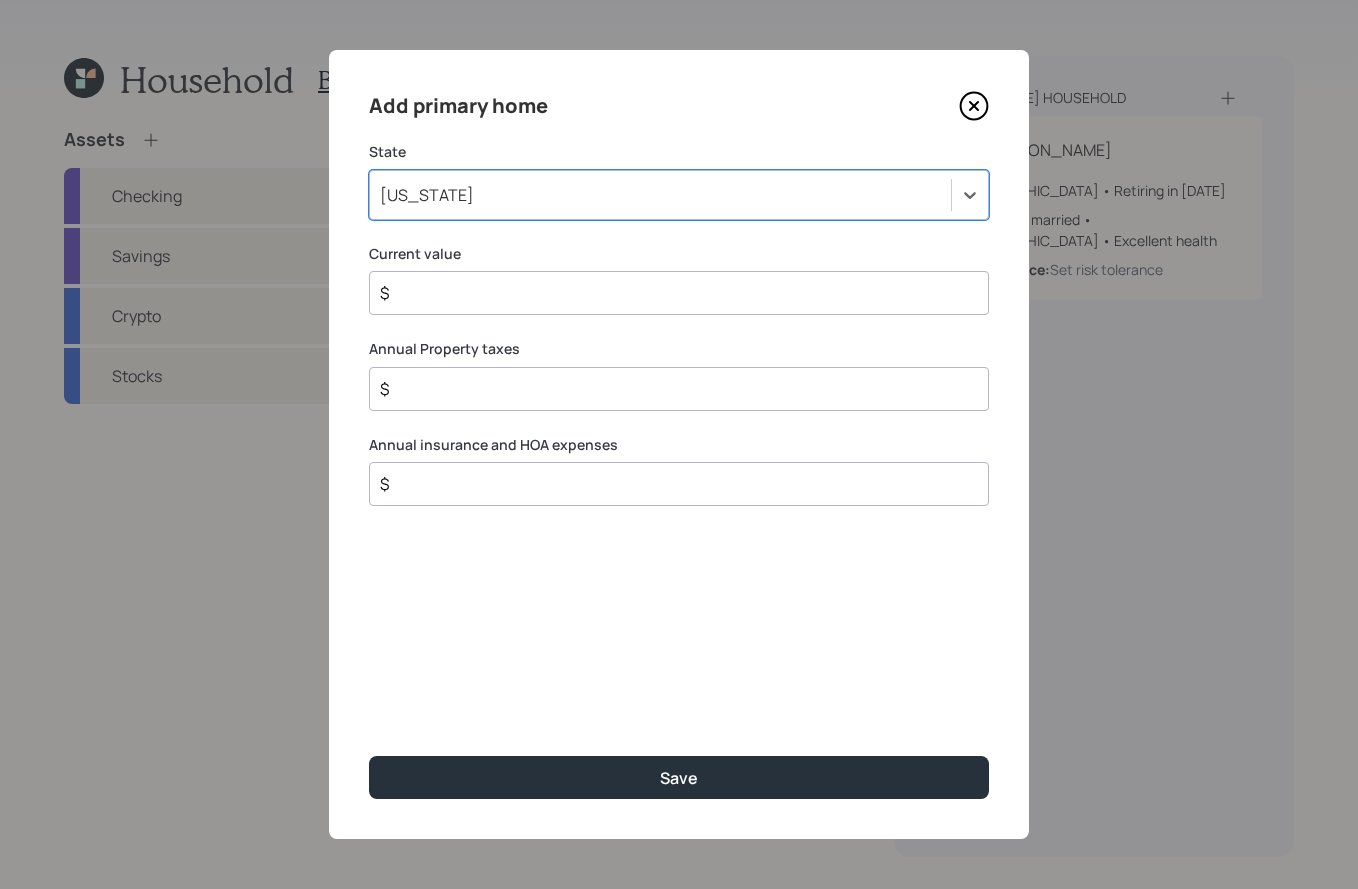 click on "$" at bounding box center [679, 293] 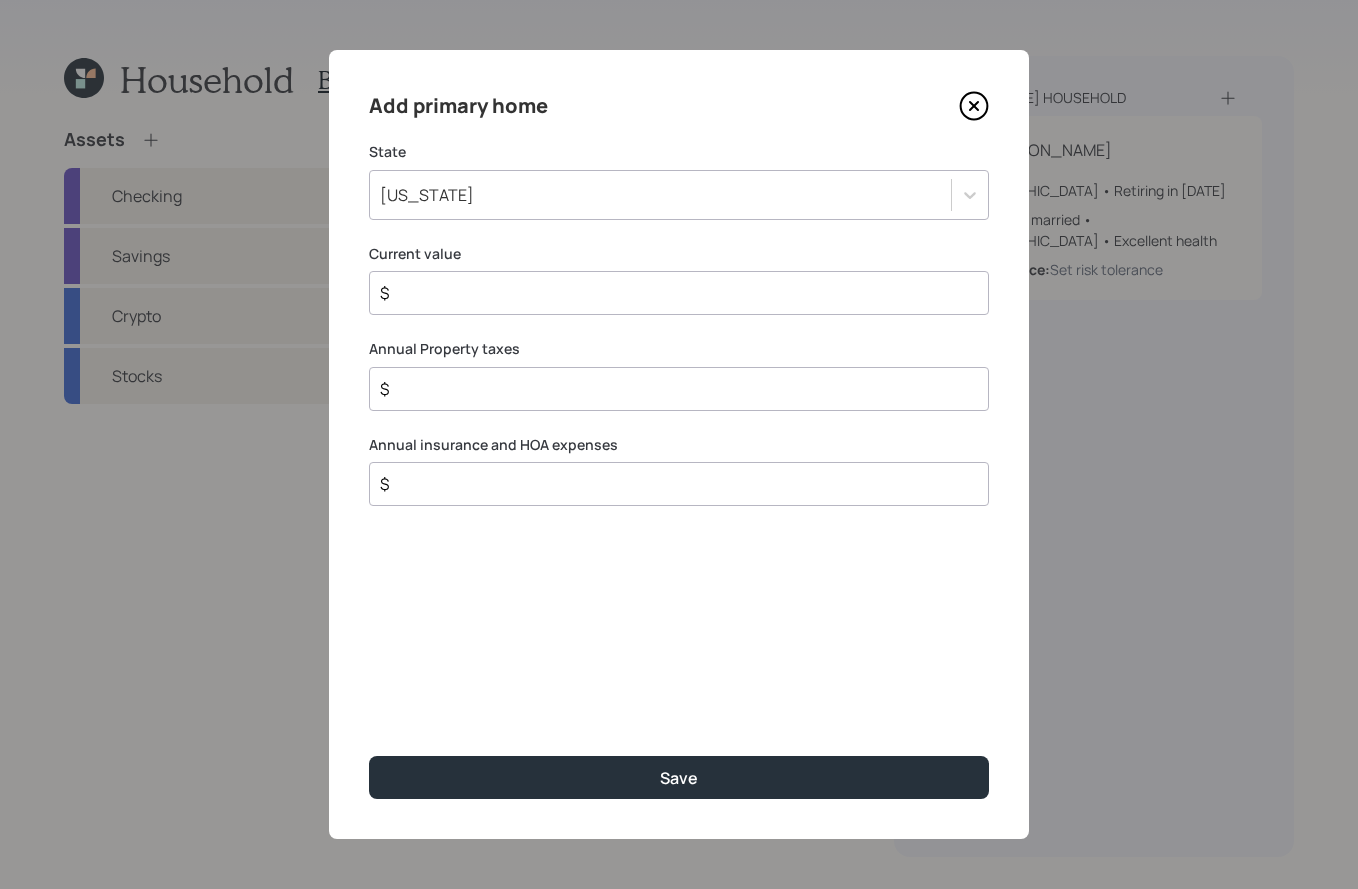 click on "$" at bounding box center [671, 293] 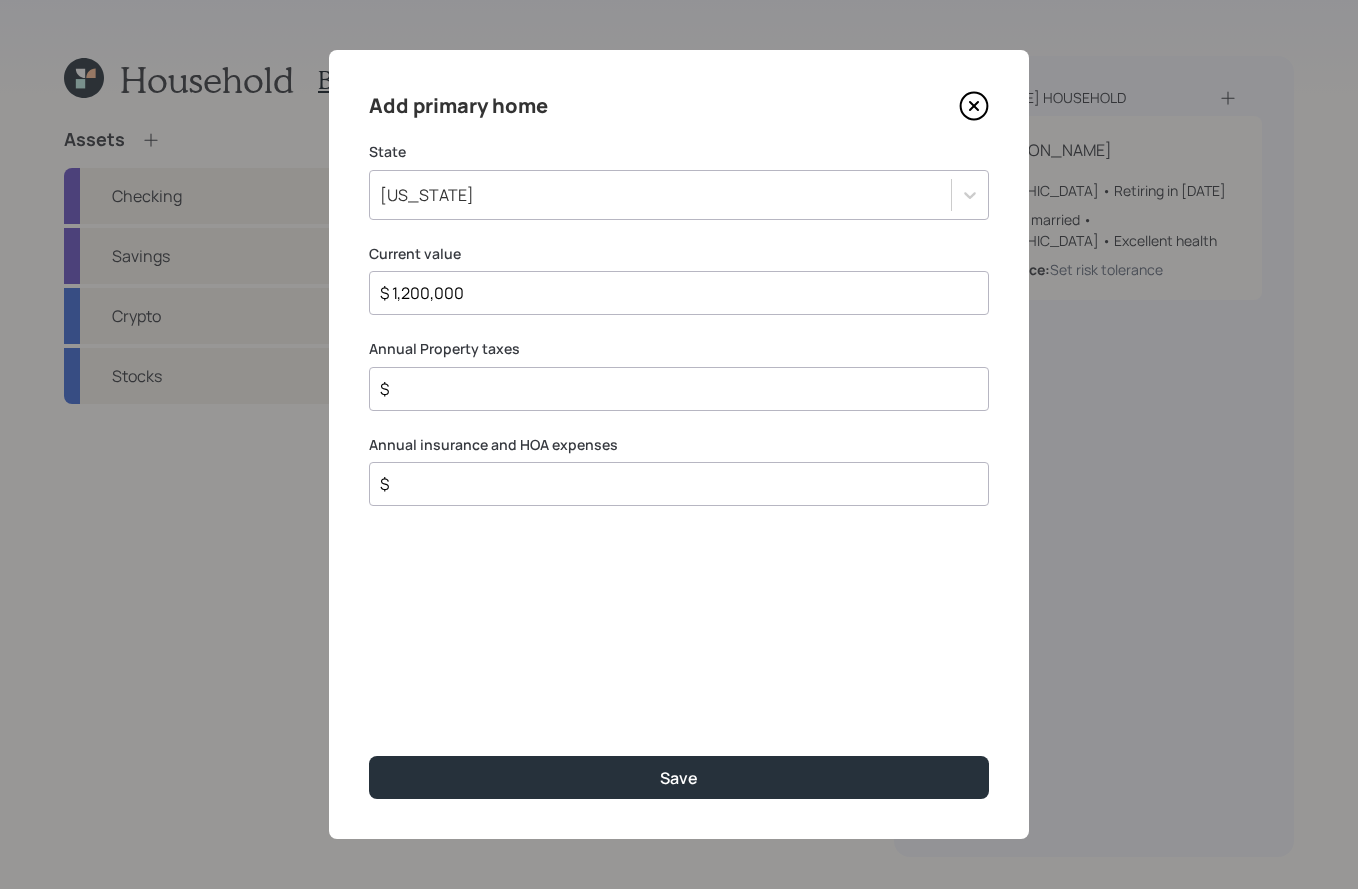 type on "$ 1,200,000" 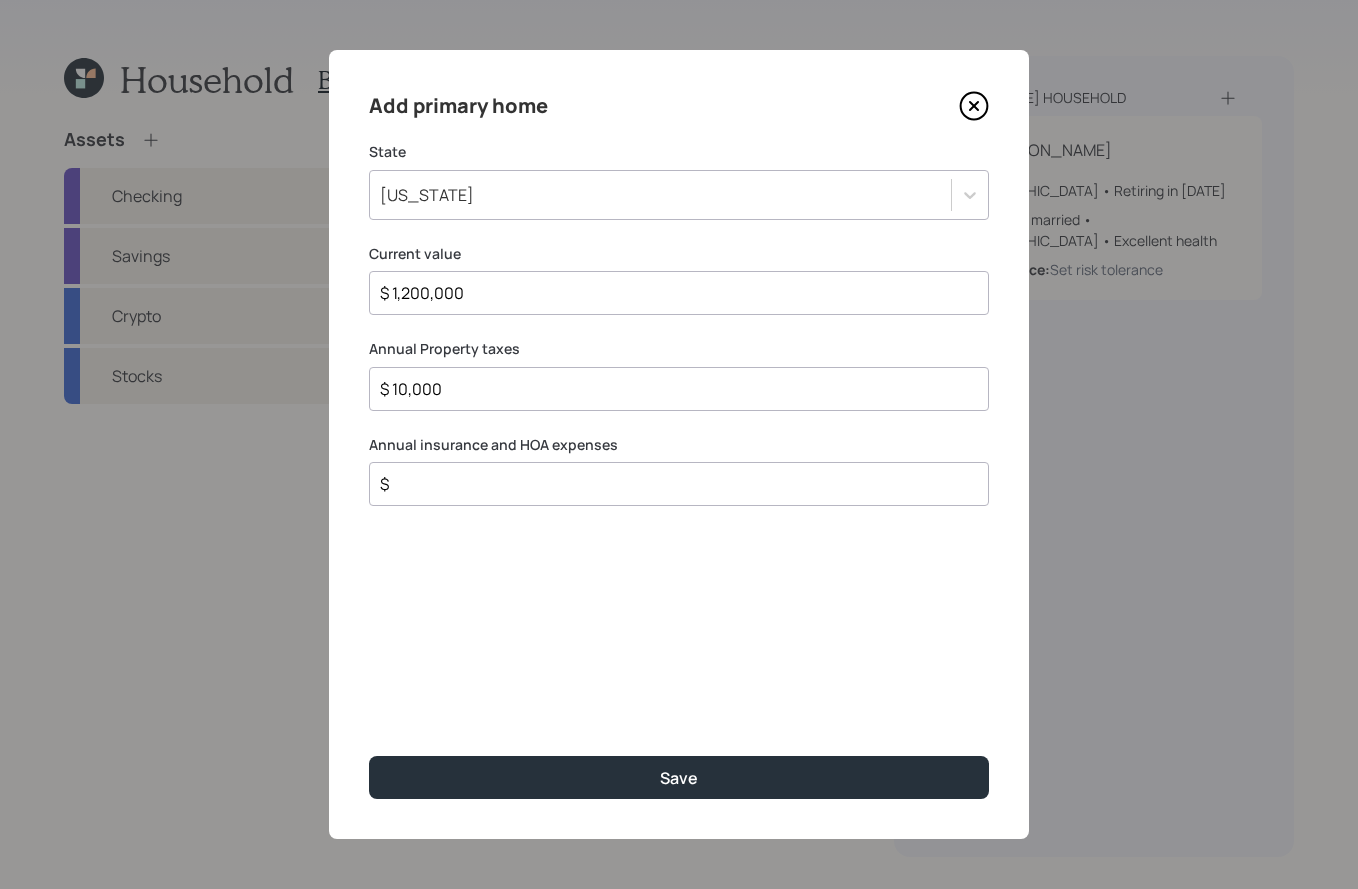 type on "$ 10,000" 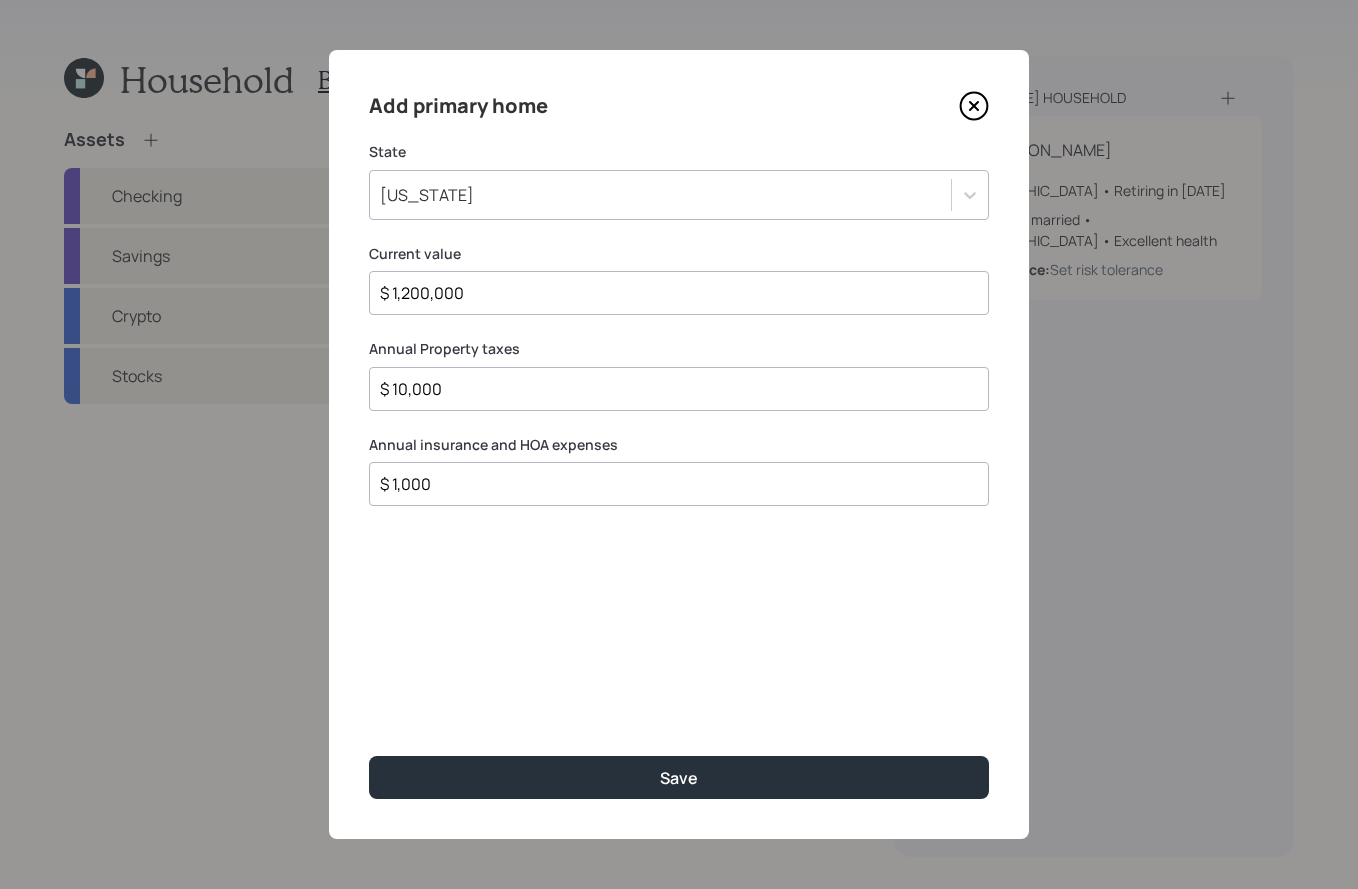 type on "$ 1,000" 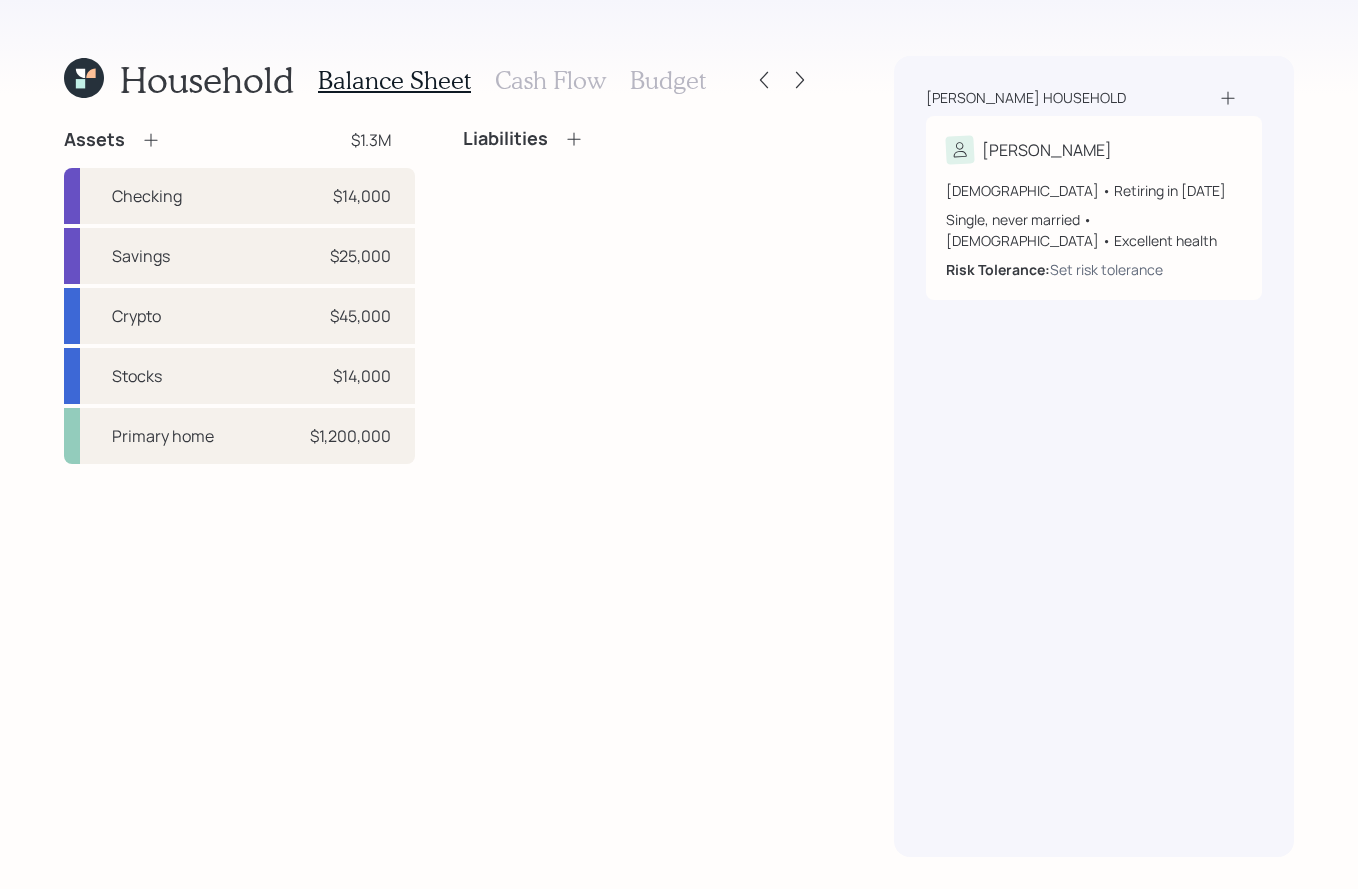 click 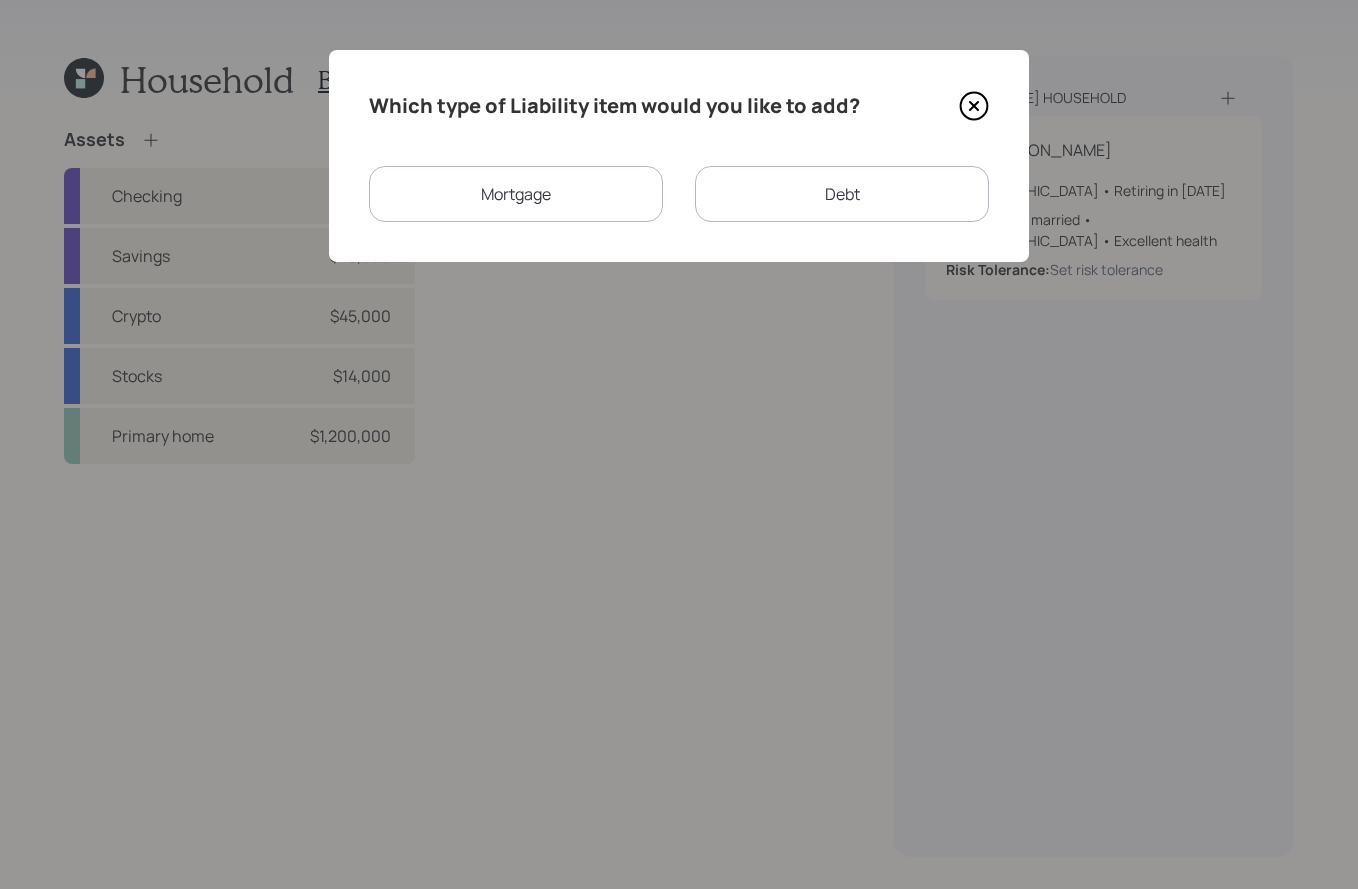 click on "Mortgage" at bounding box center (516, 194) 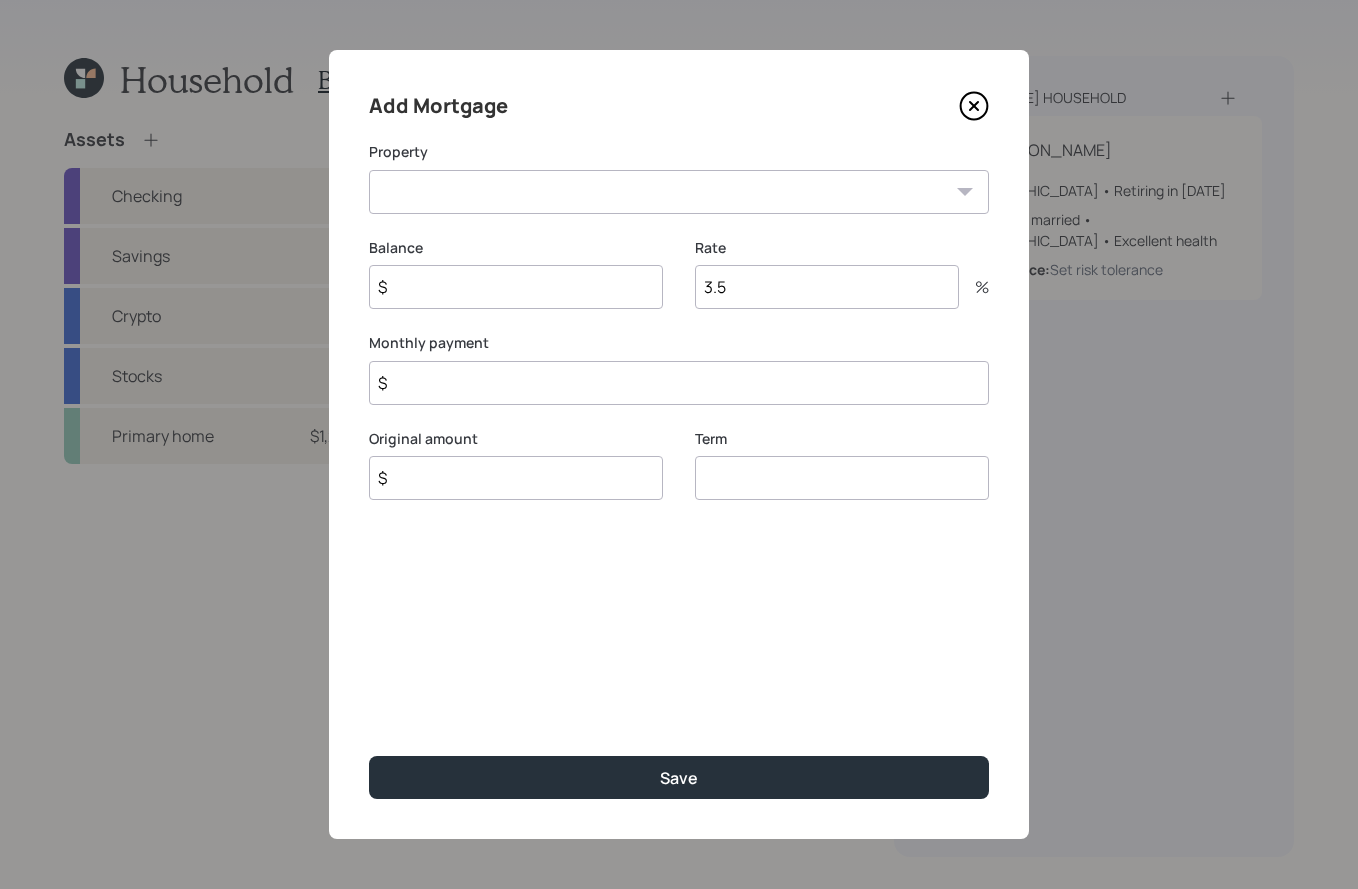 click on "CA Primary home" at bounding box center [679, 192] 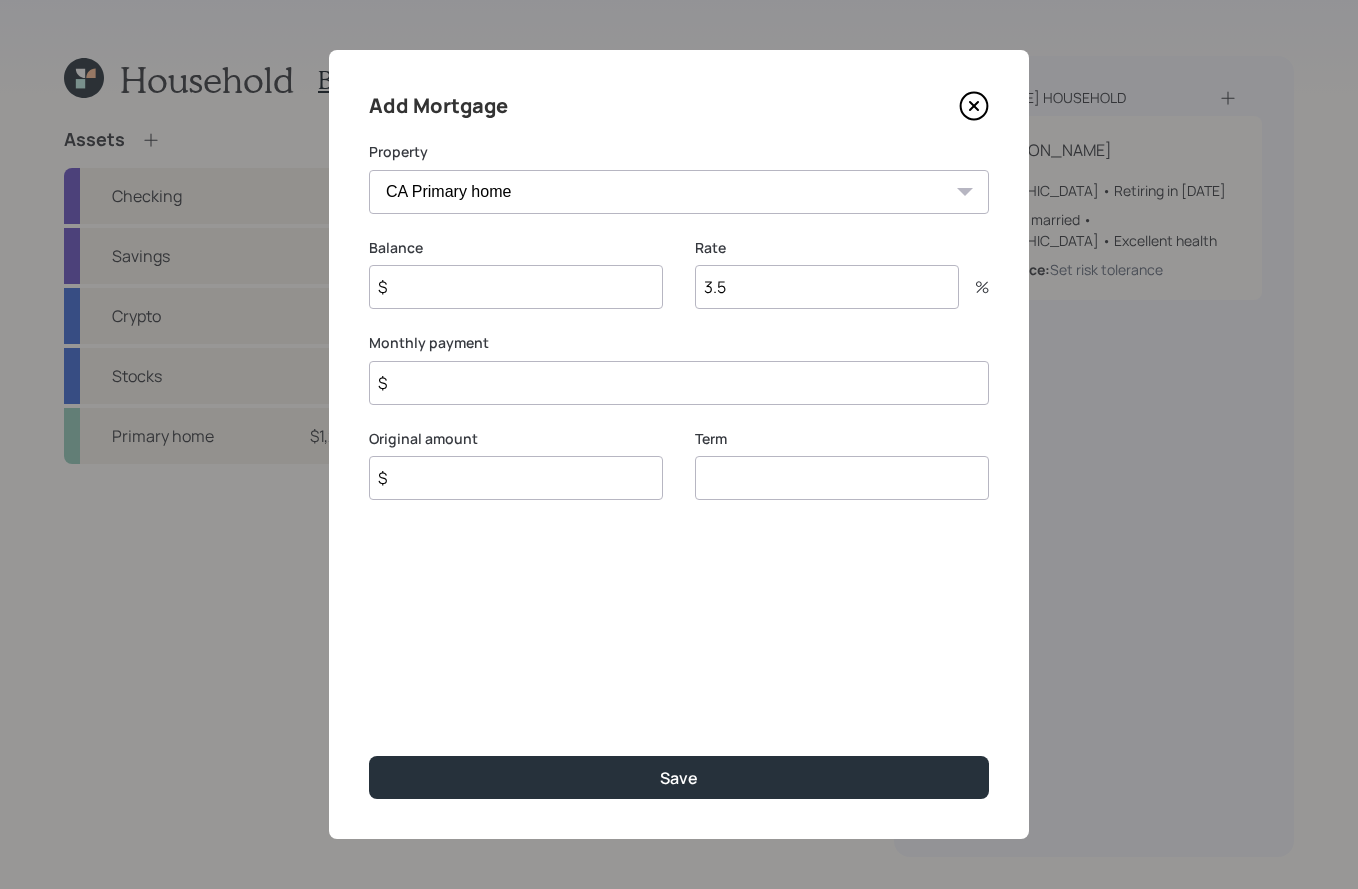 click on "$" at bounding box center (516, 287) 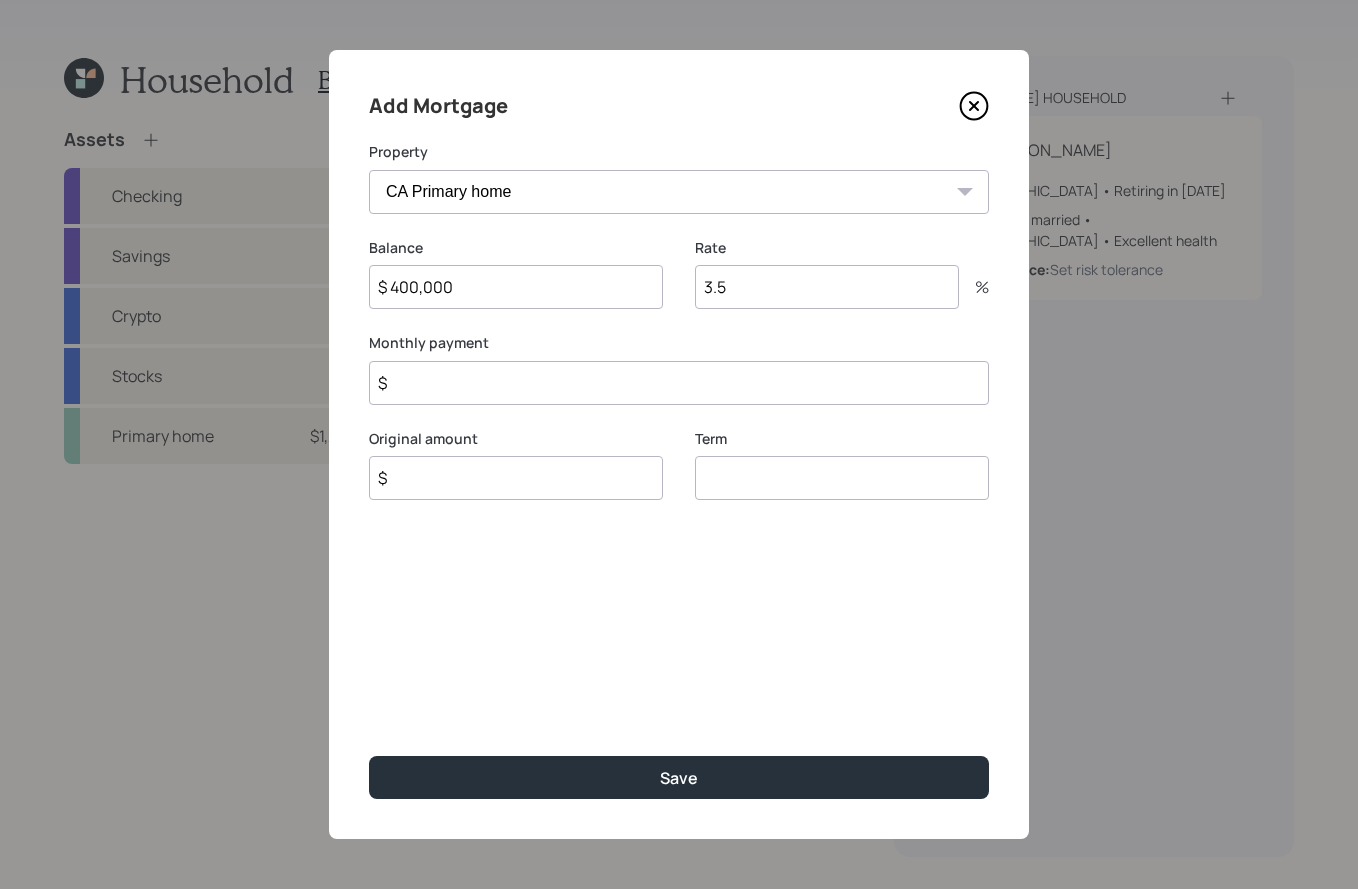 type on "$ 400,000" 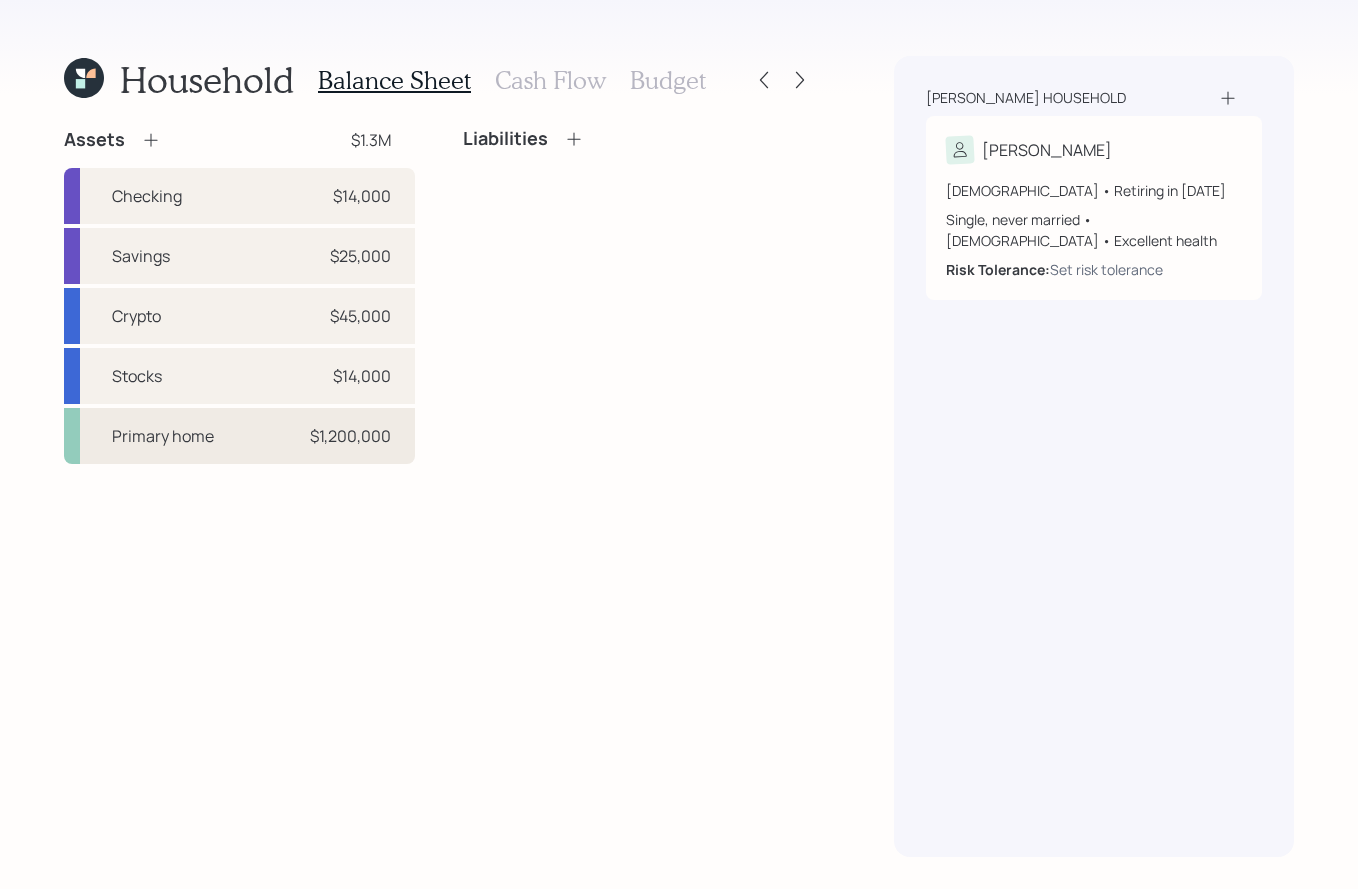 click on "Primary home" at bounding box center [163, 436] 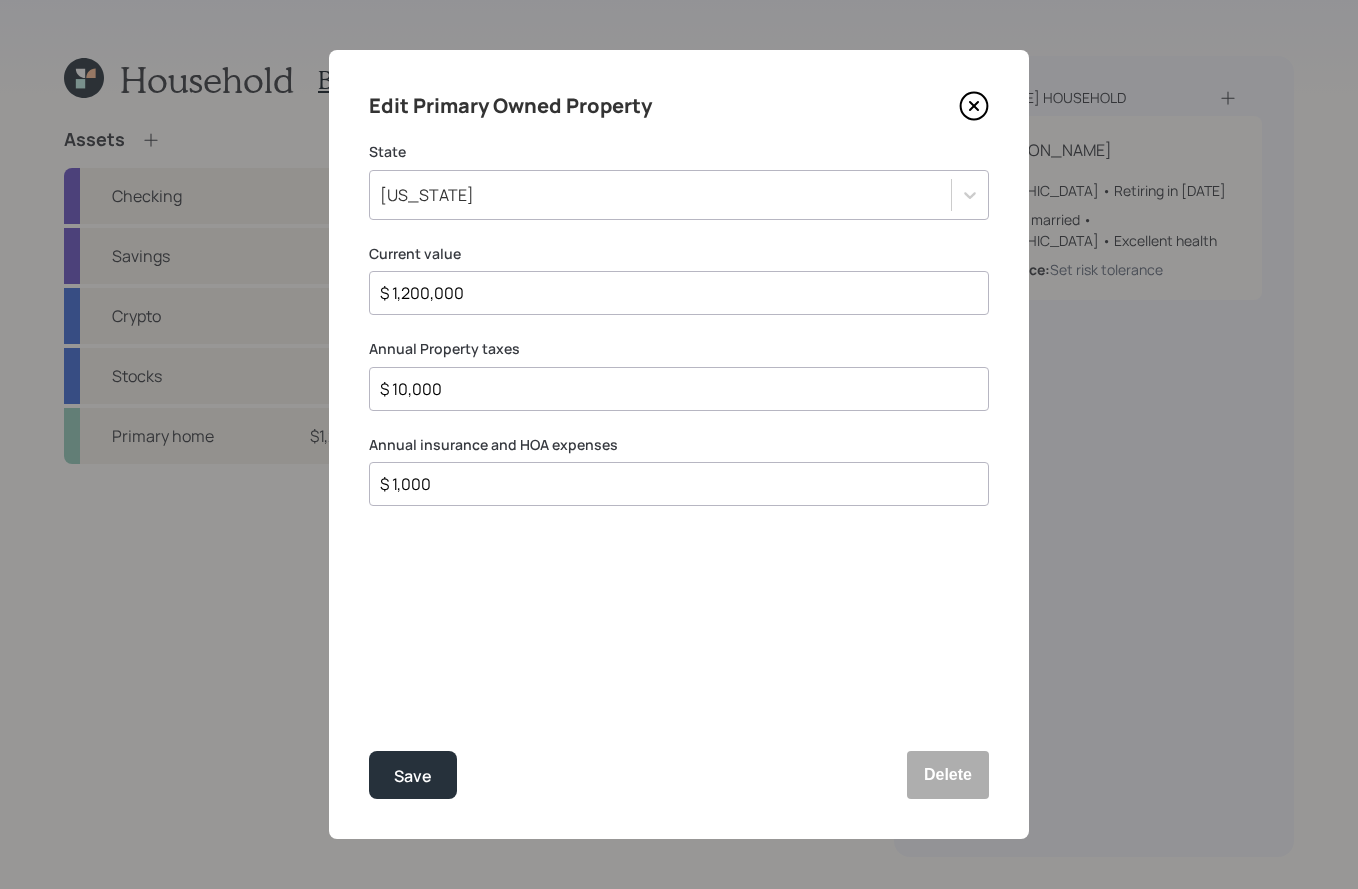 click on "$ 1,200,000" at bounding box center (671, 293) 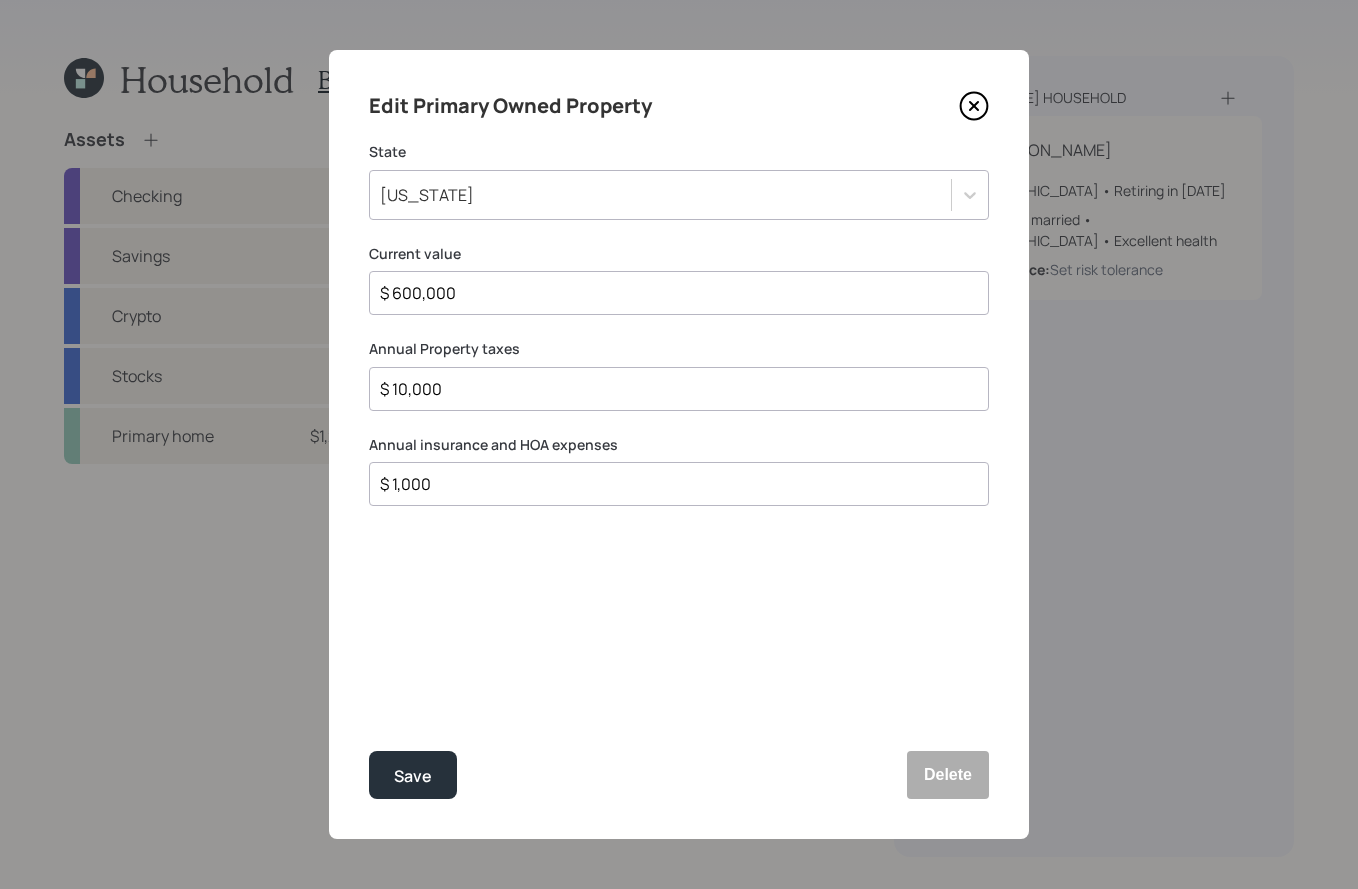 type on "$ 600,000" 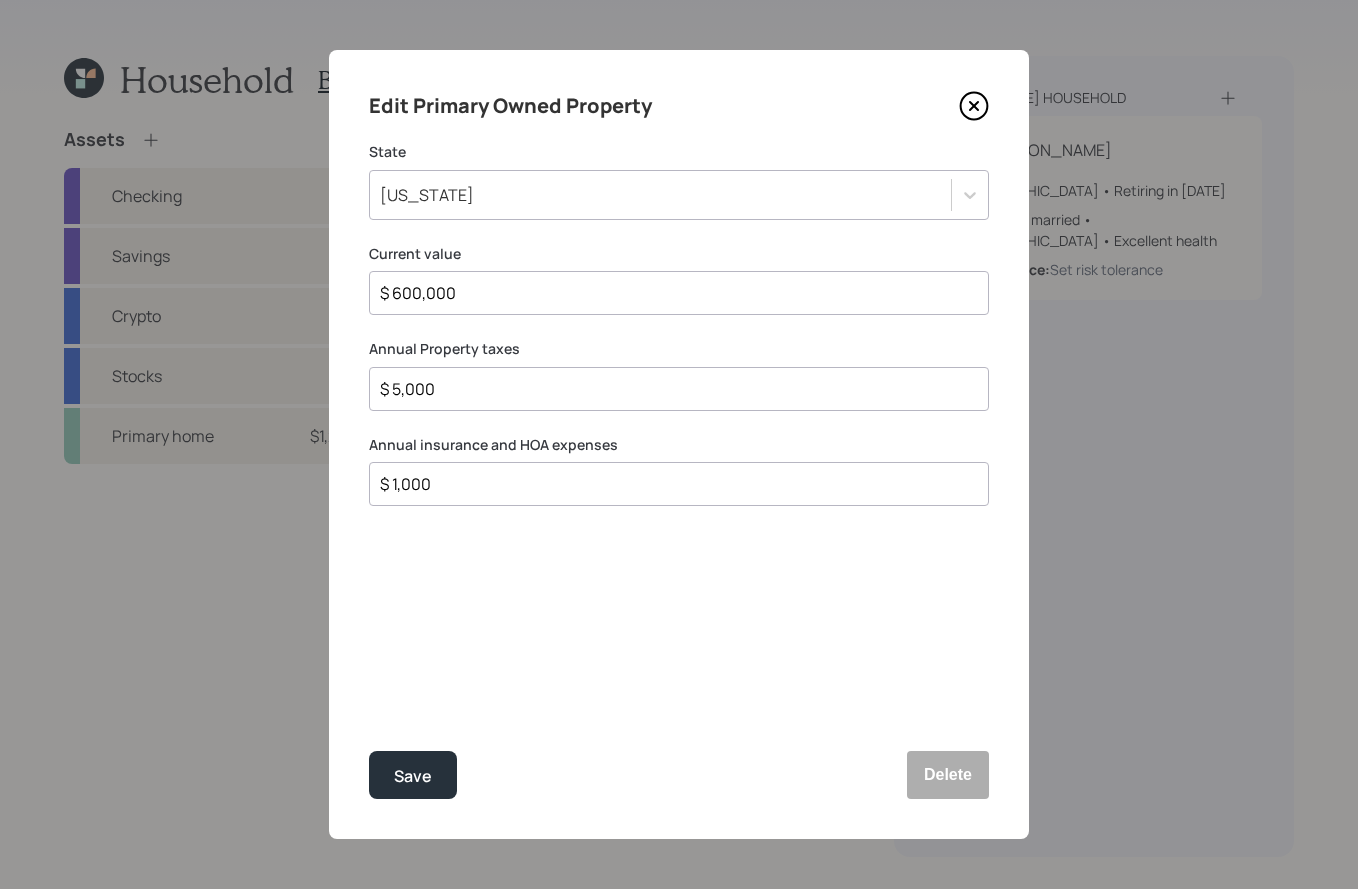 type on "$ 5,000" 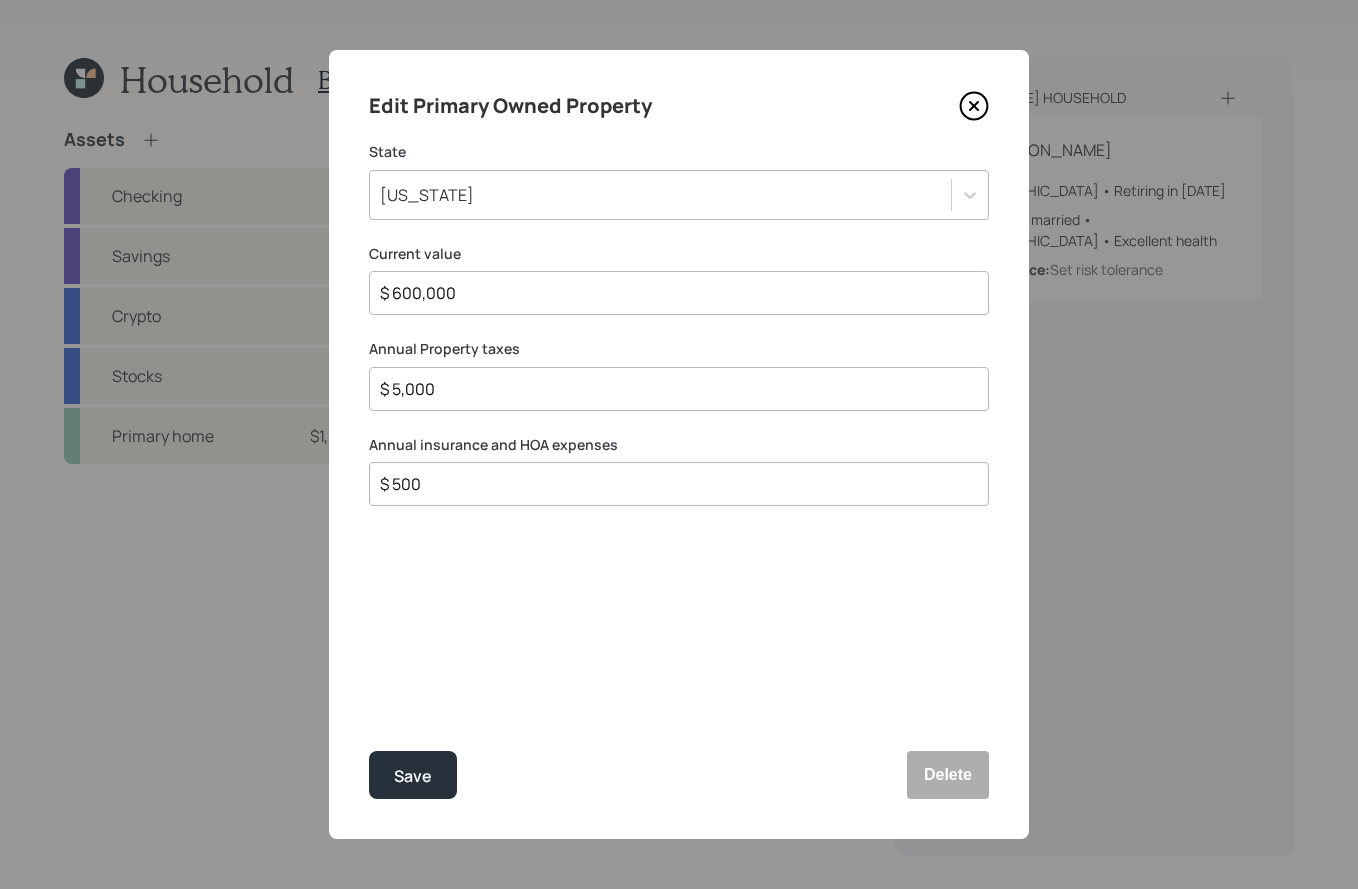 type on "$ 500" 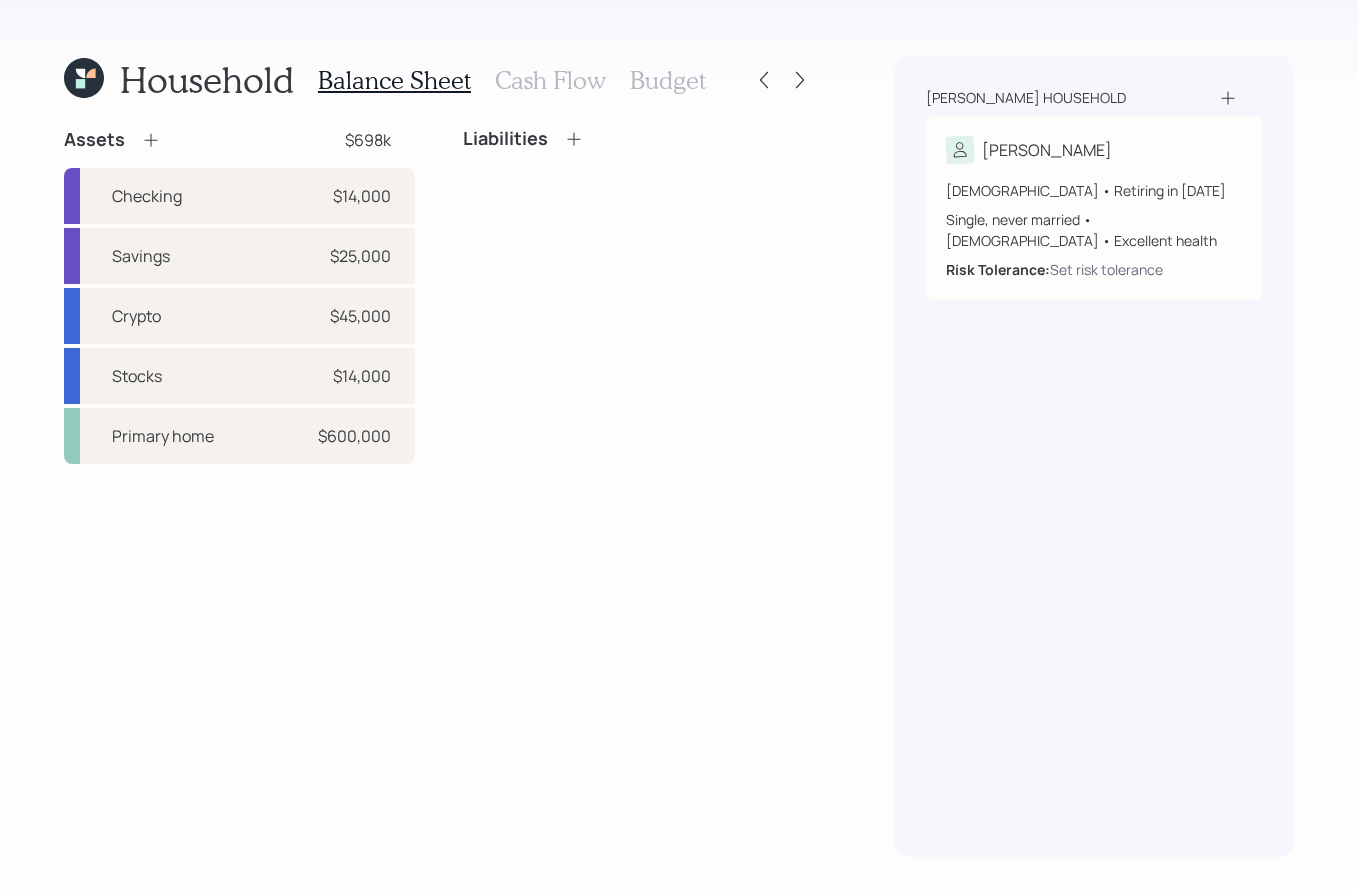 click 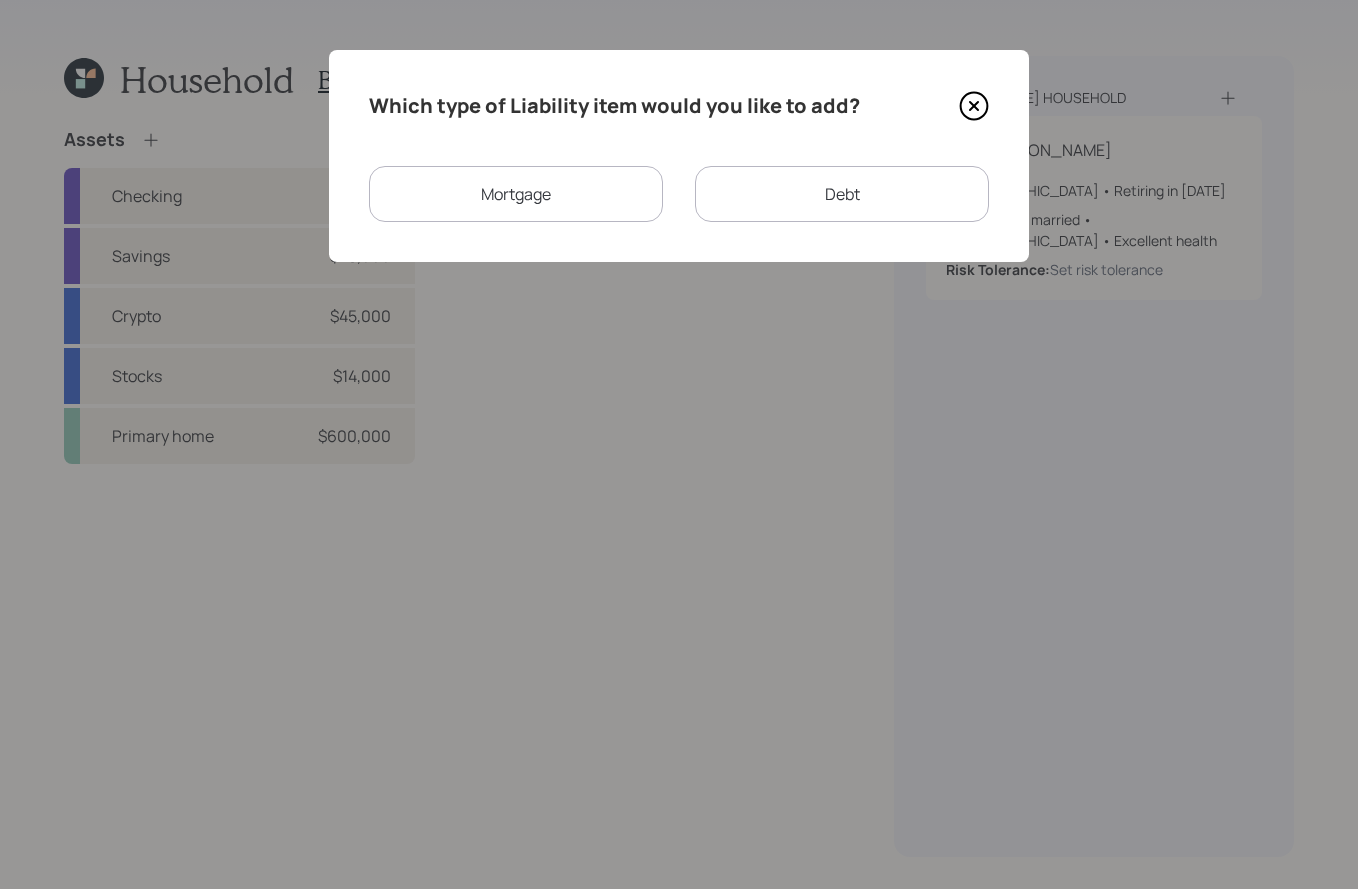 click on "Mortgage" at bounding box center (516, 194) 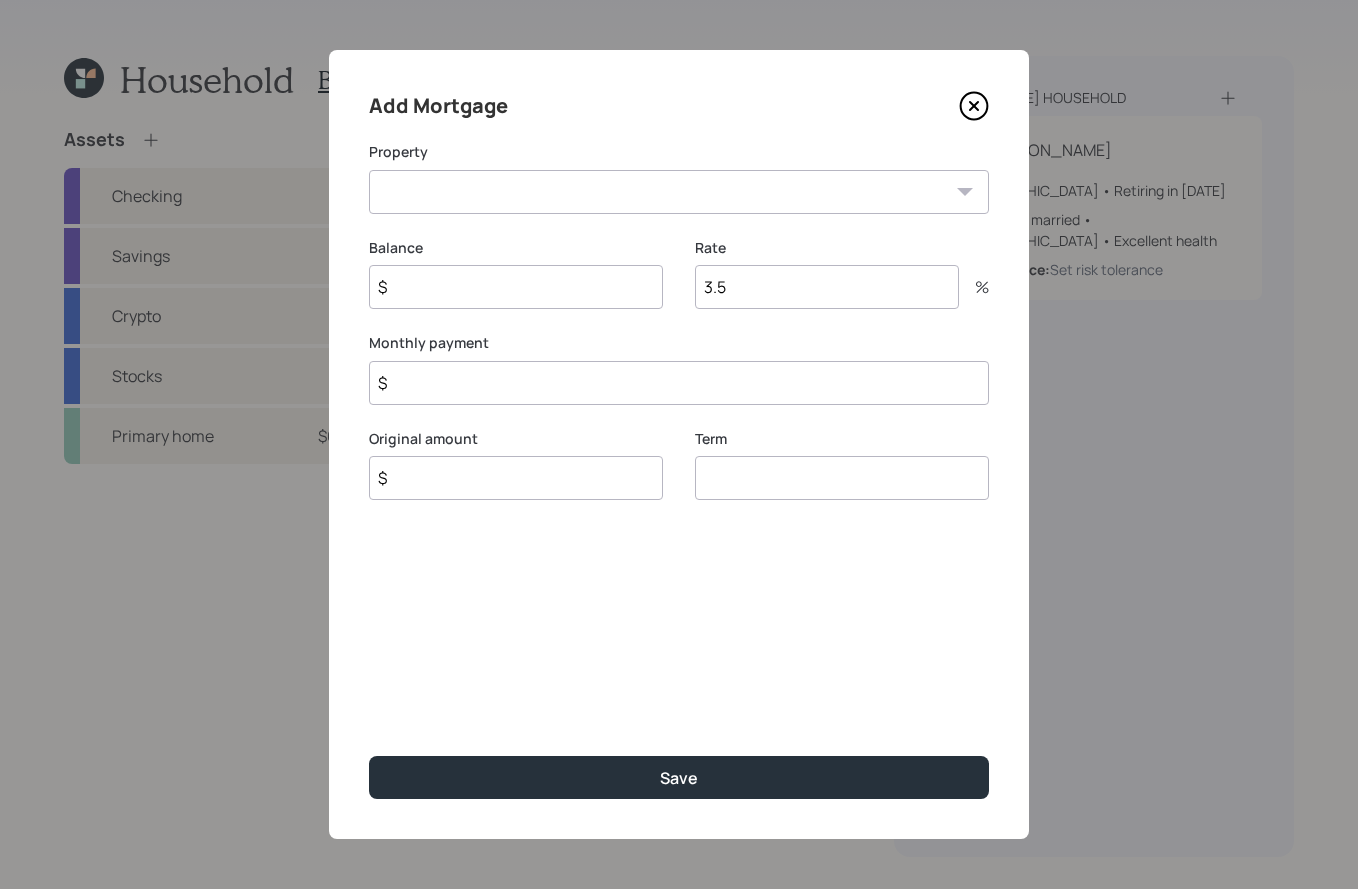 click on "$" at bounding box center [516, 287] 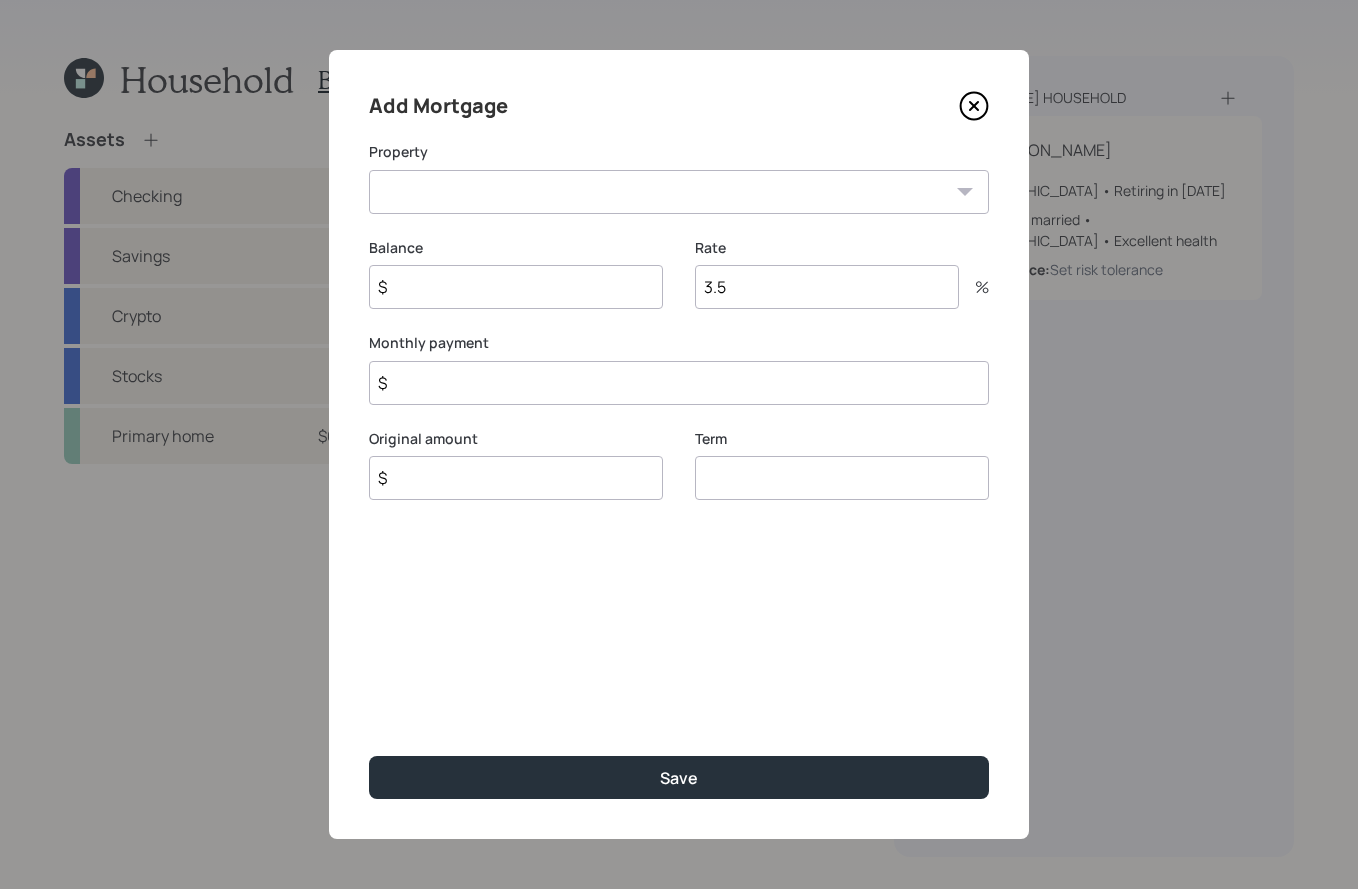 click on "CA Primary home" at bounding box center [679, 192] 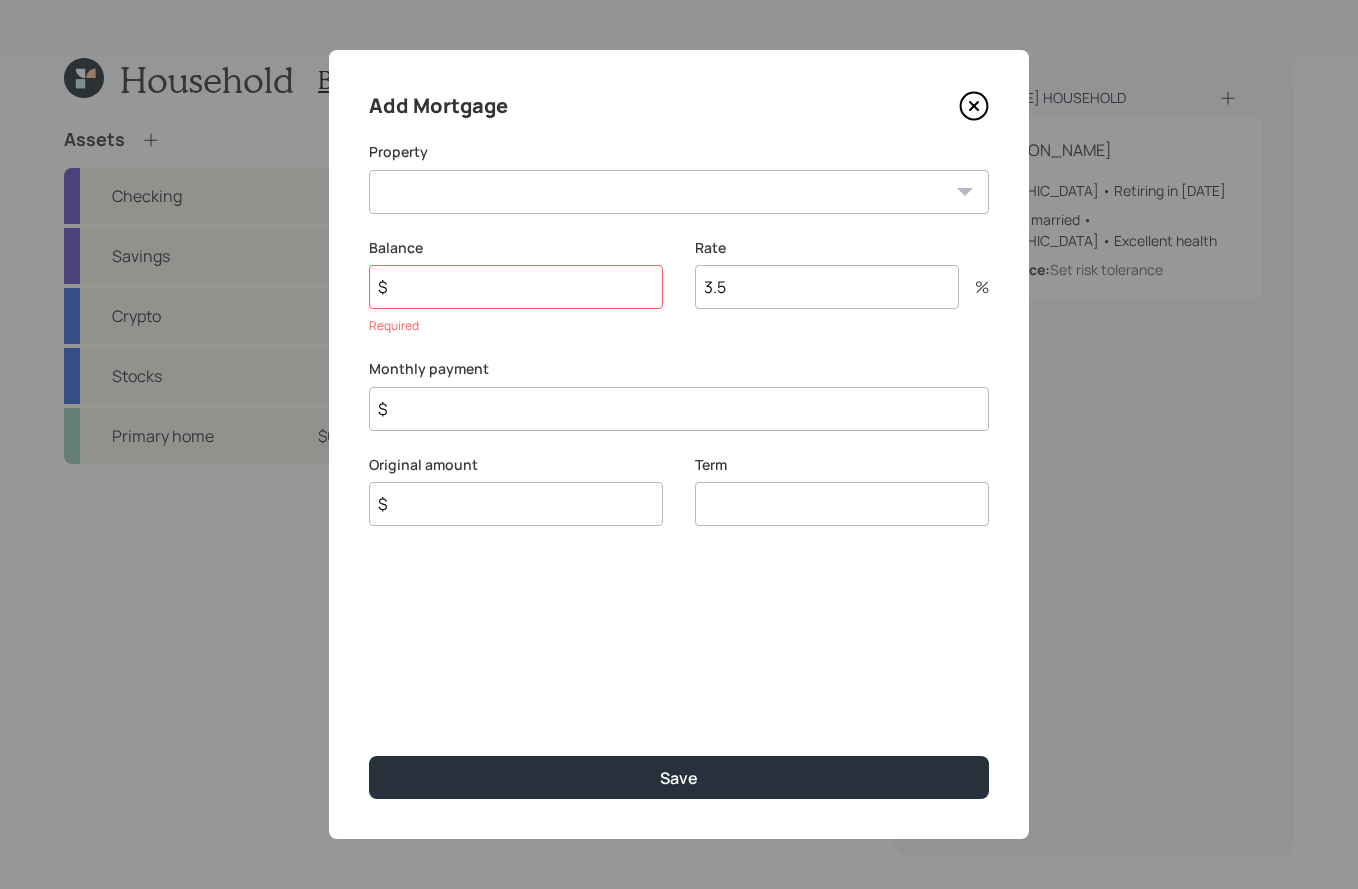 select on "81fe865f-c213-4e4d-835d-c52b876c7f1e" 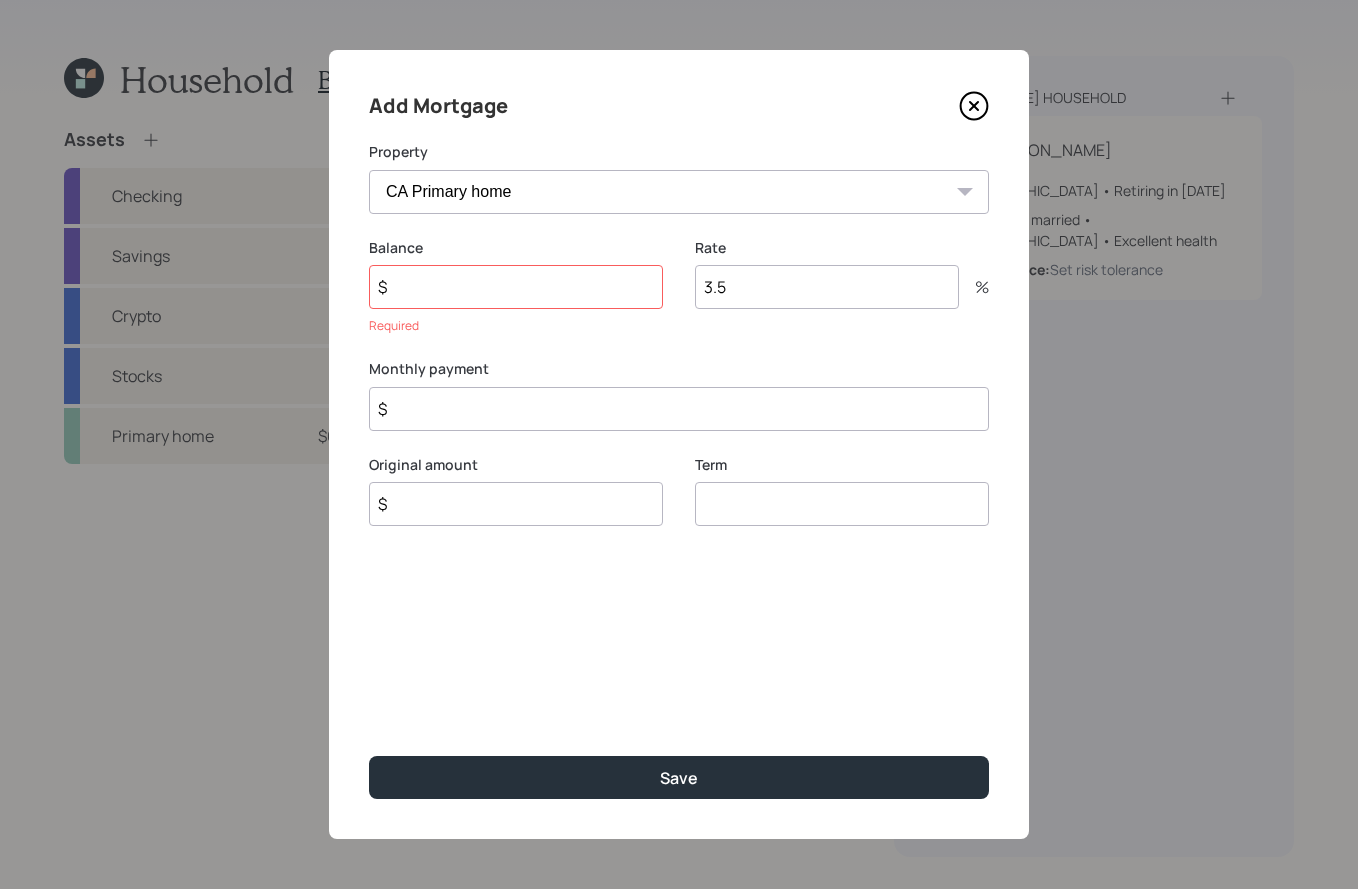 click on "$" at bounding box center [516, 287] 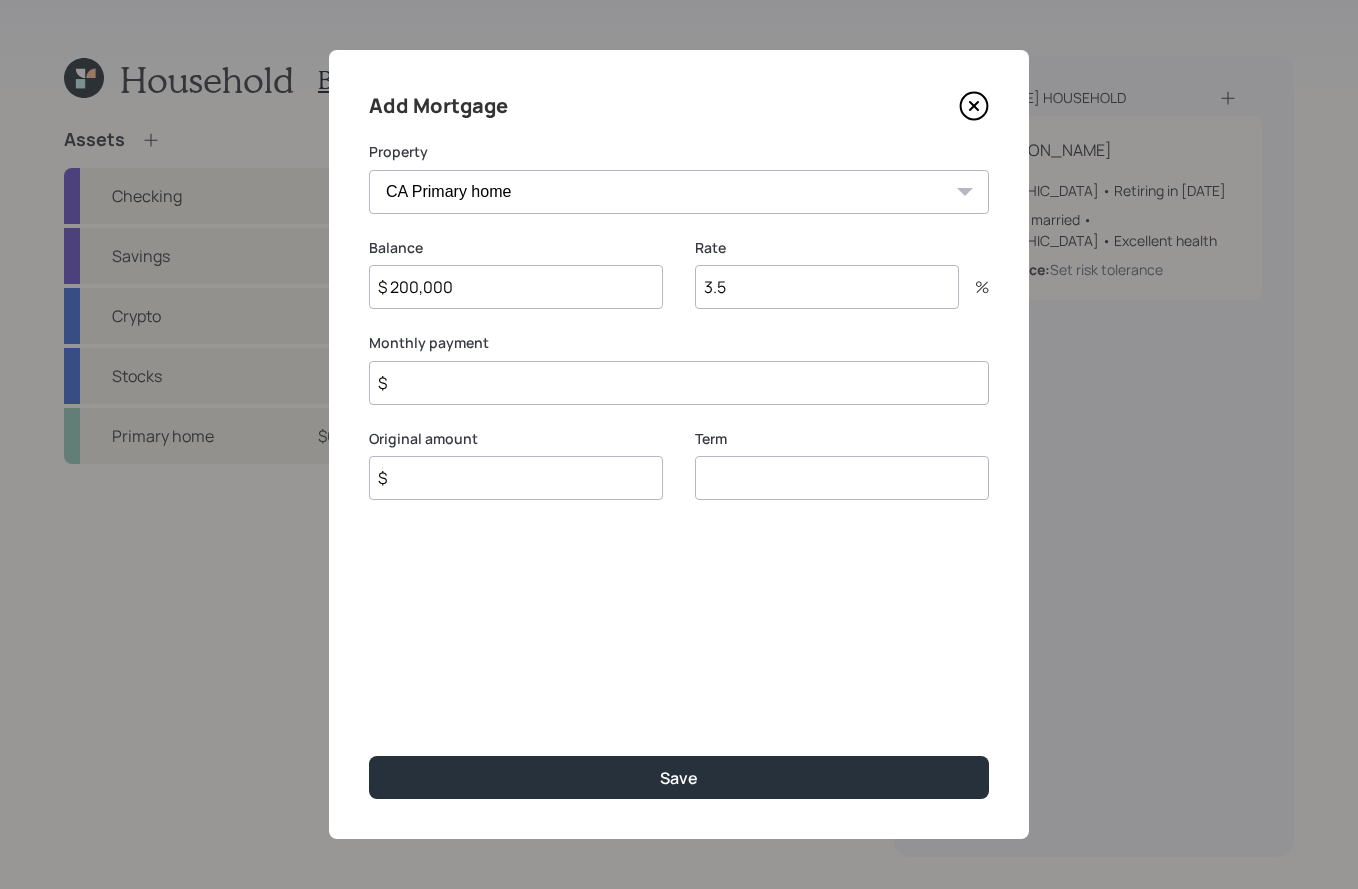 type on "$ 200,000" 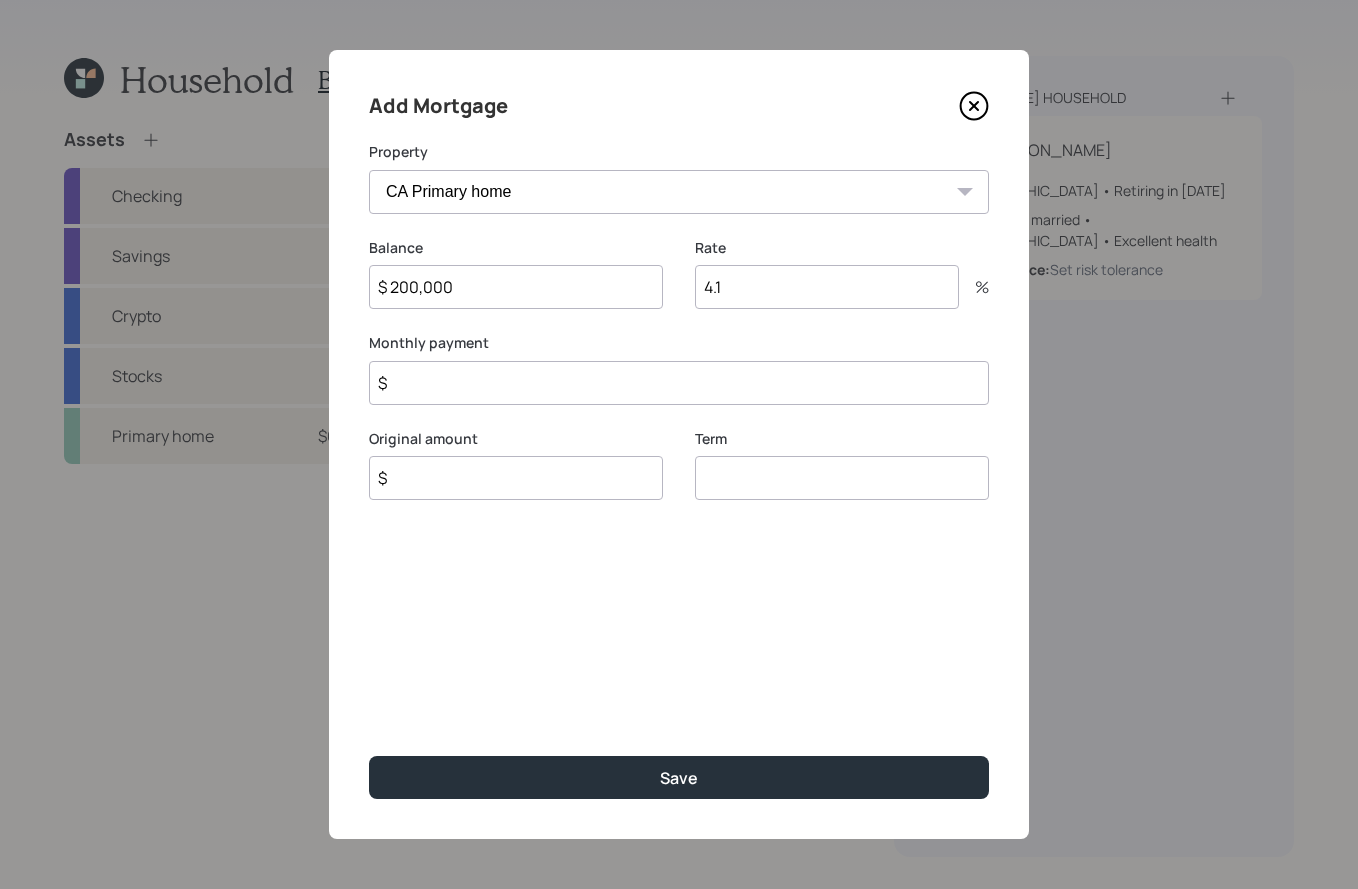 type on "4.1" 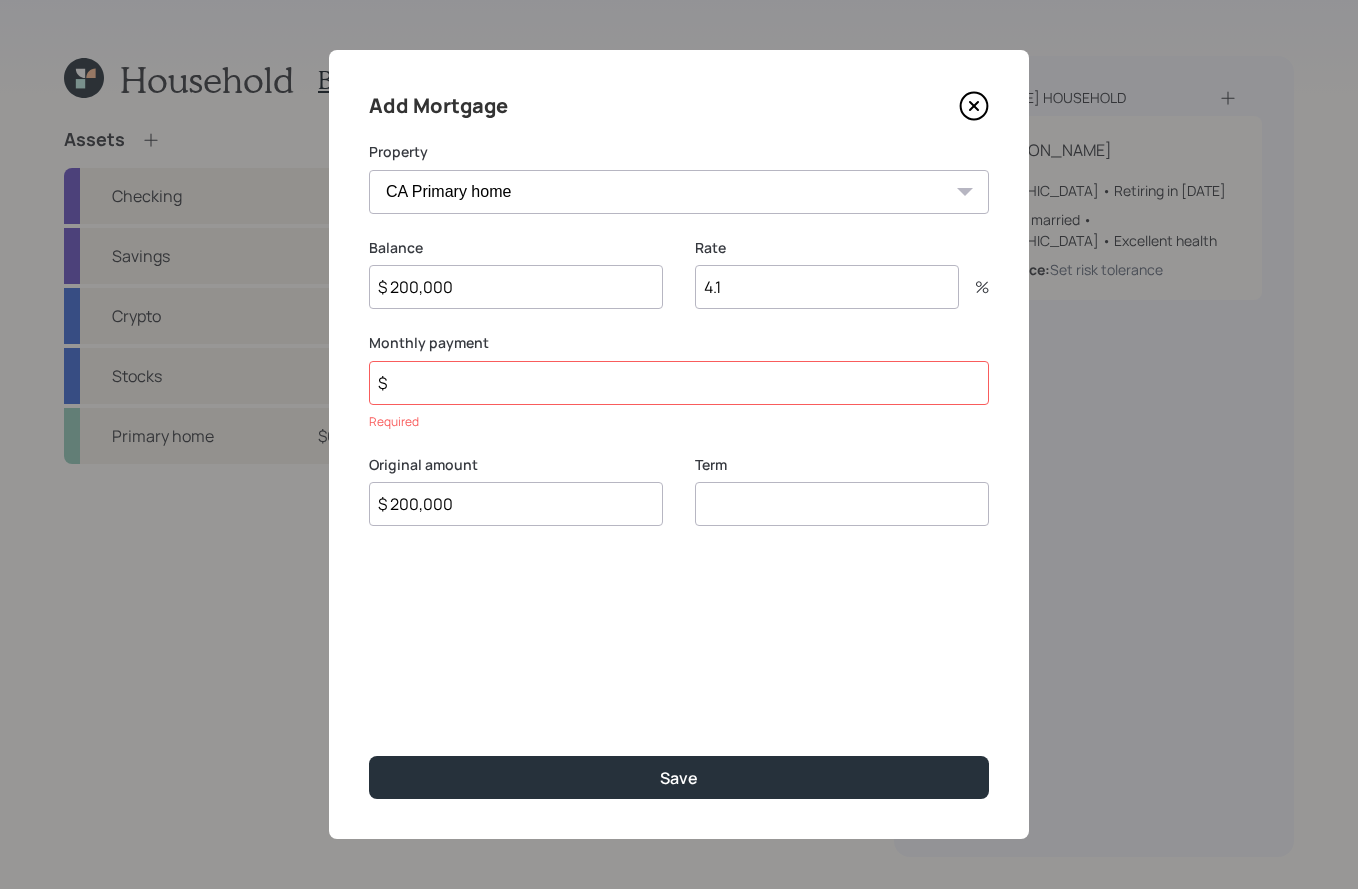 type on "$ 200,000" 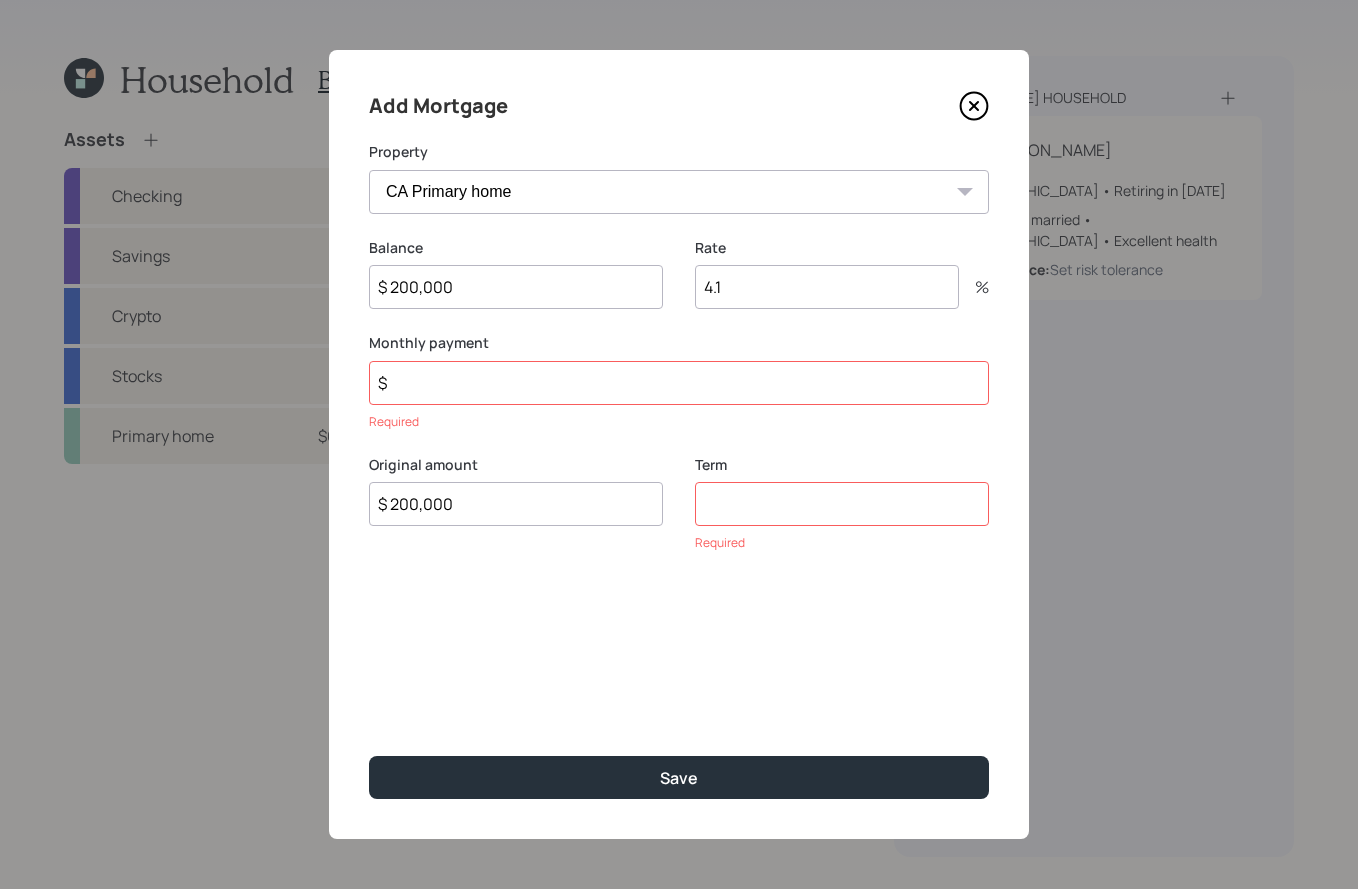 click on "$" at bounding box center (679, 383) 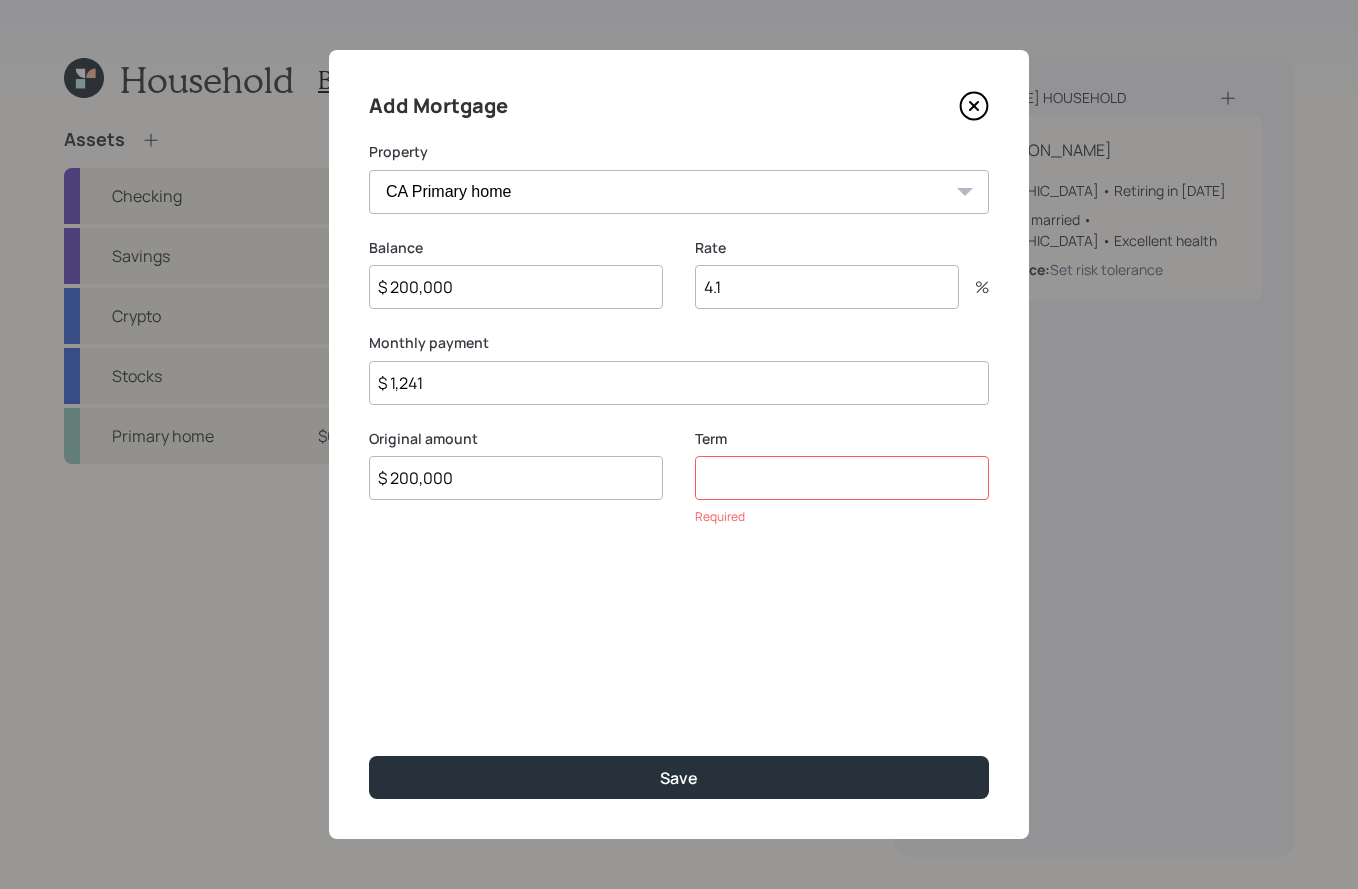 type on "$ 1,241" 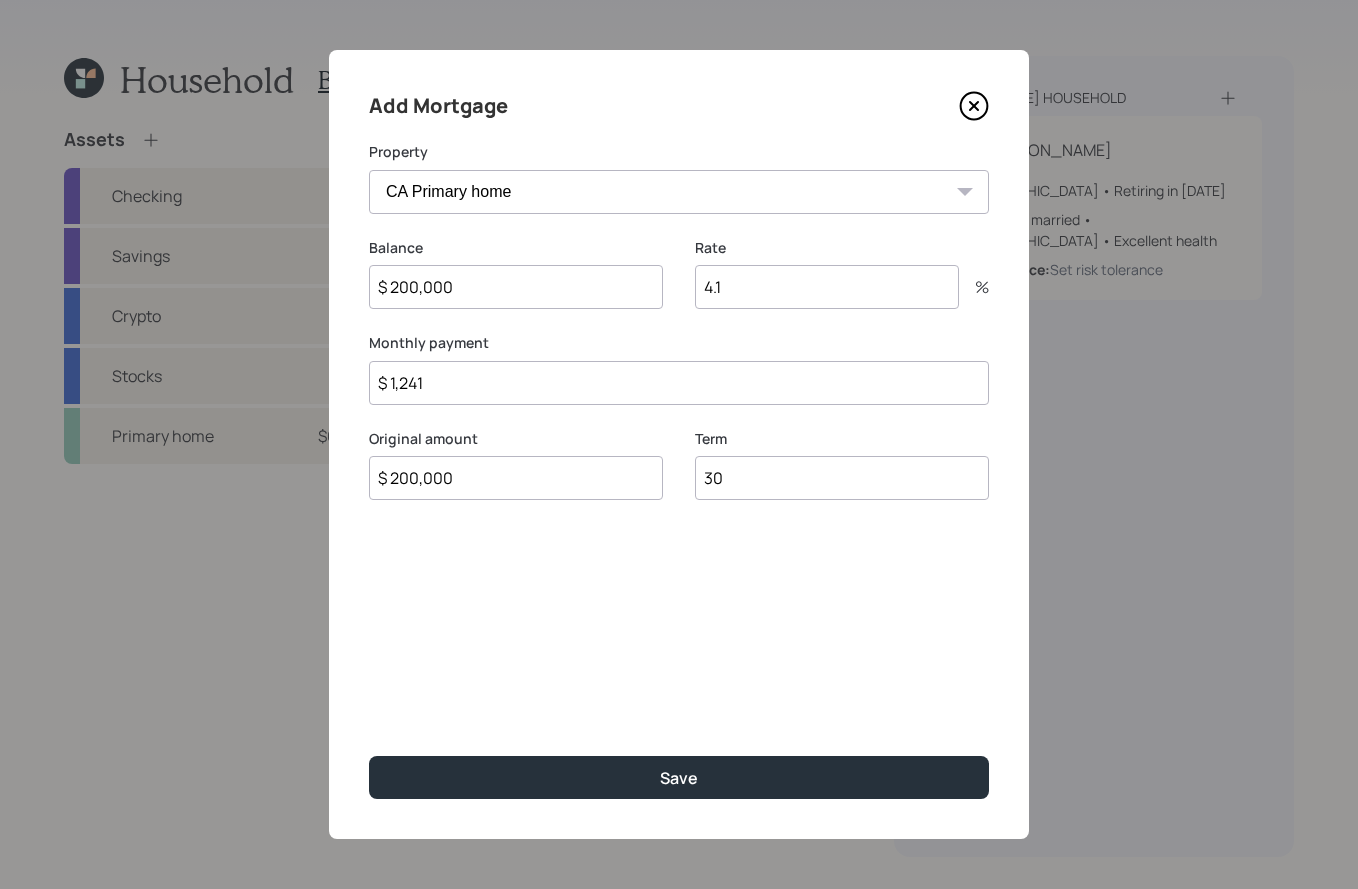 type on "30" 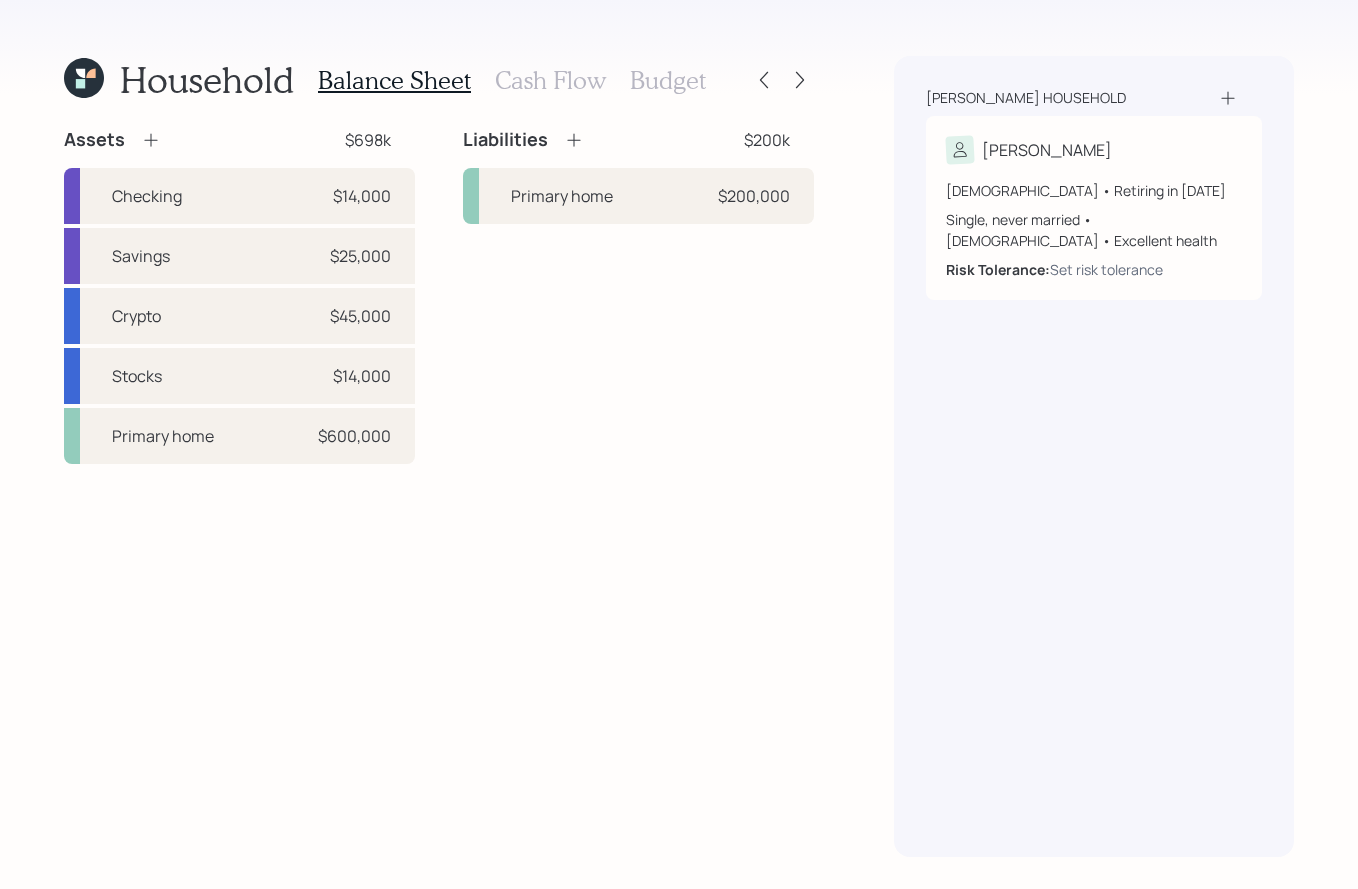 click on "Cash Flow" at bounding box center [550, 80] 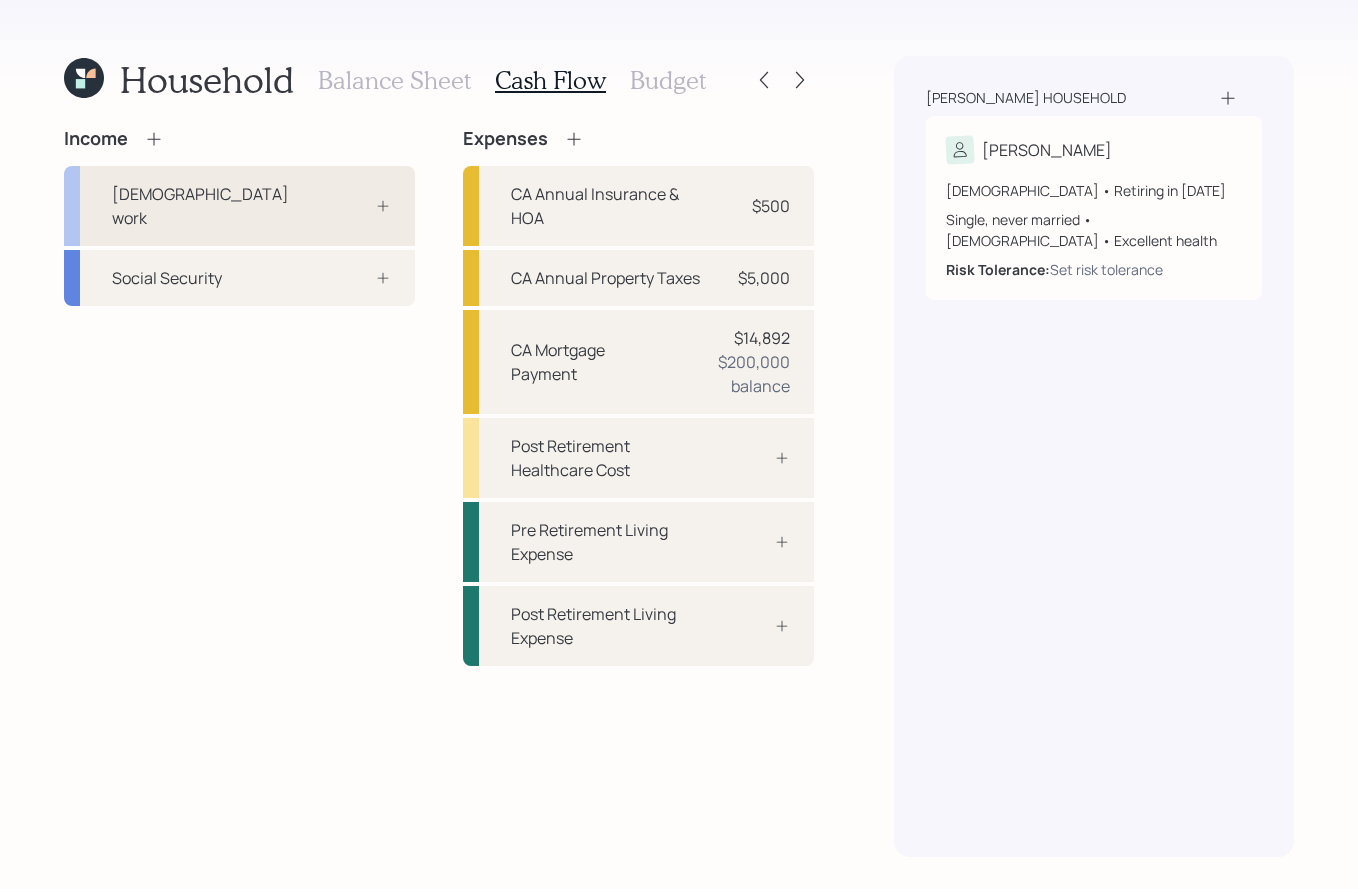 click on "[DEMOGRAPHIC_DATA] work" at bounding box center [239, 206] 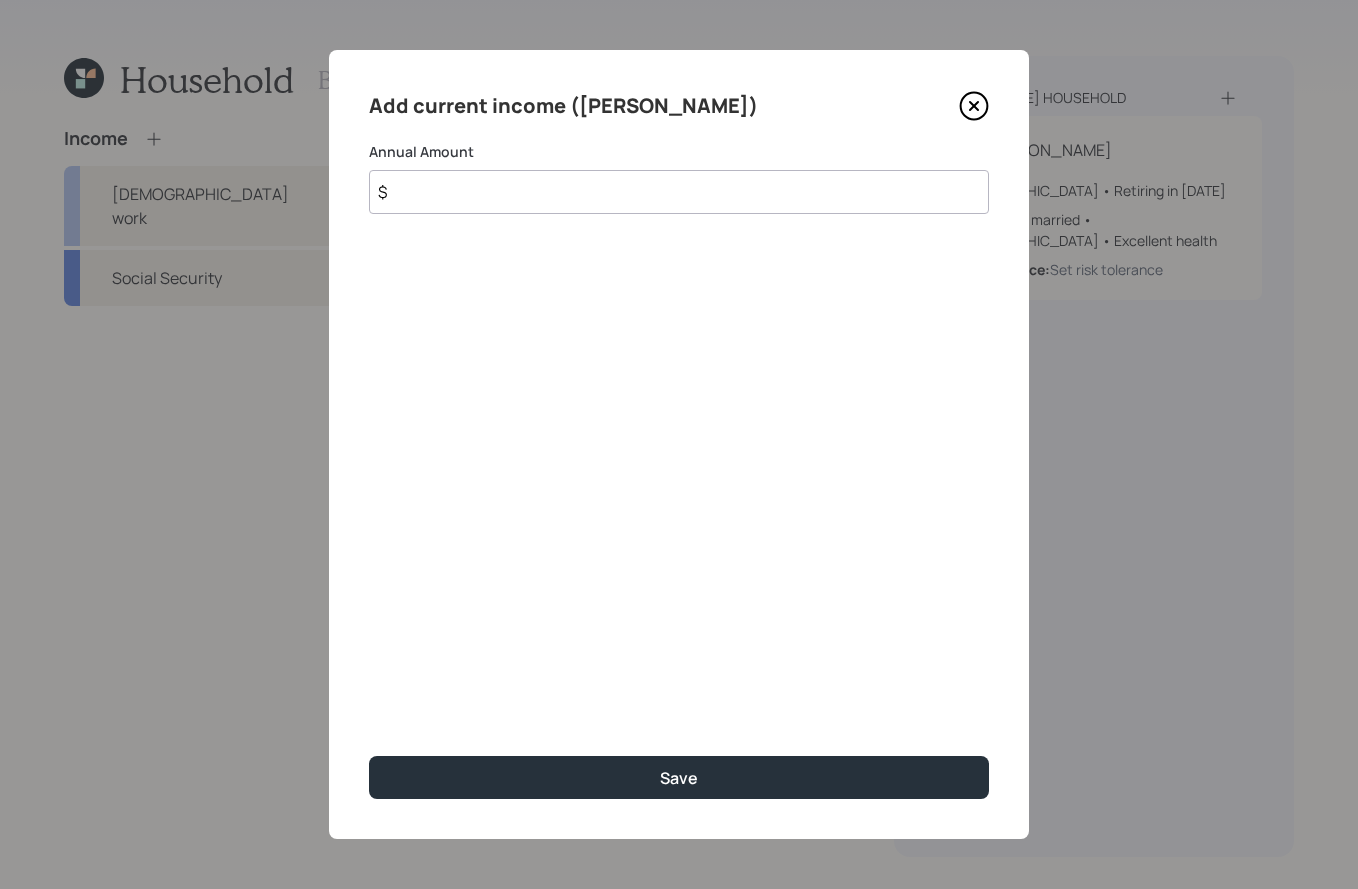 click on "$" at bounding box center (679, 192) 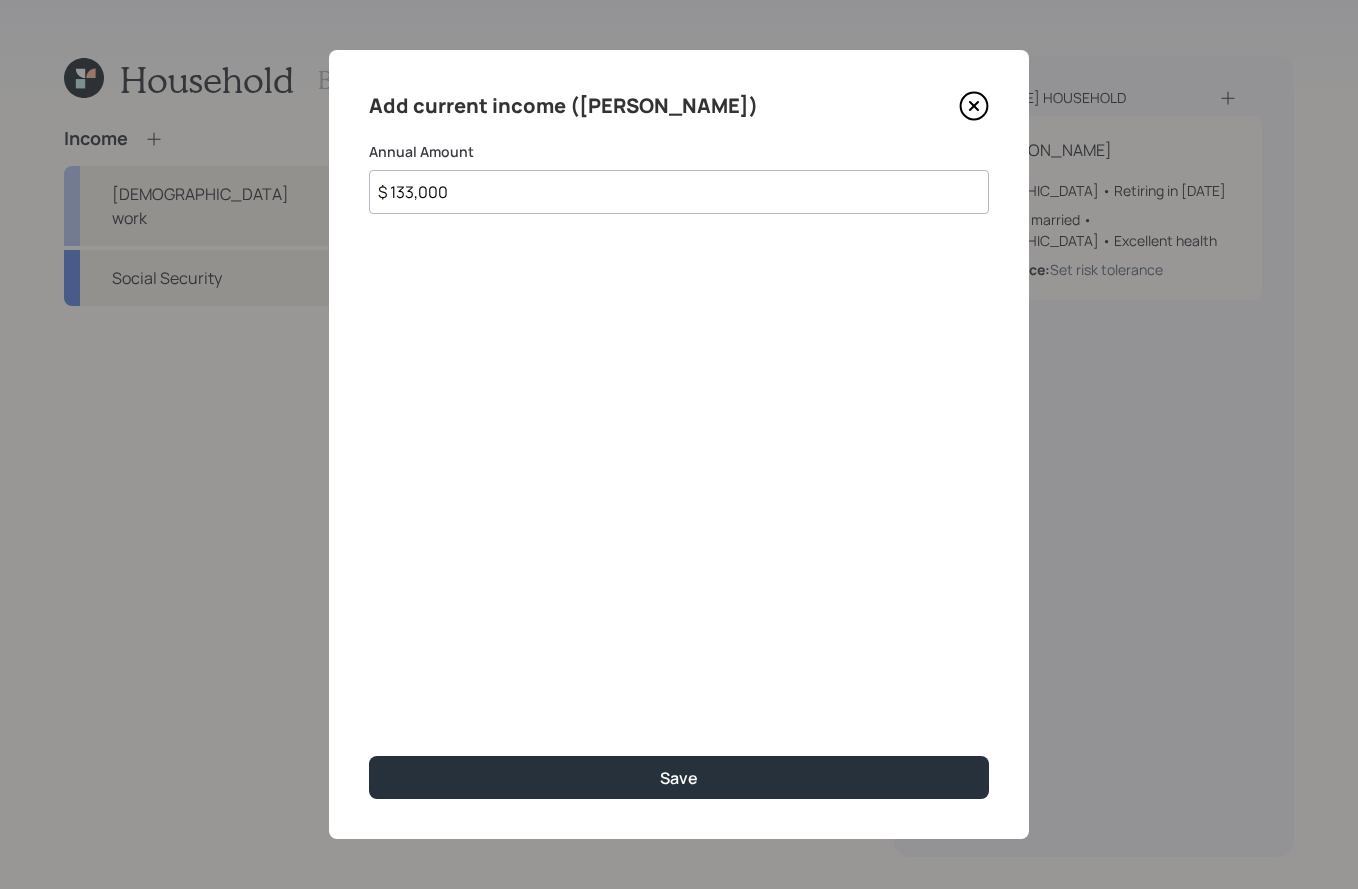 type on "$ 133,000" 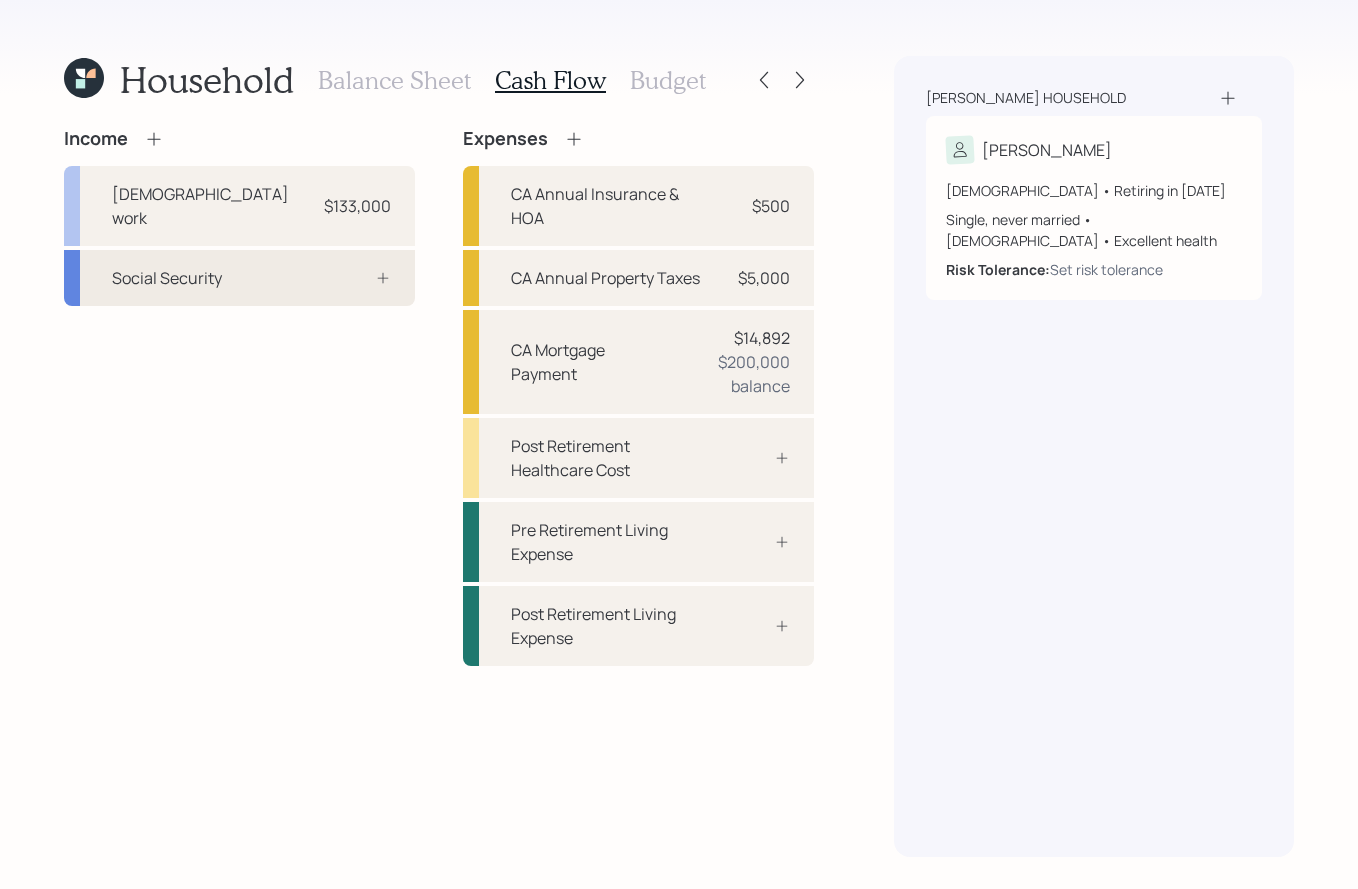 click at bounding box center [361, 278] 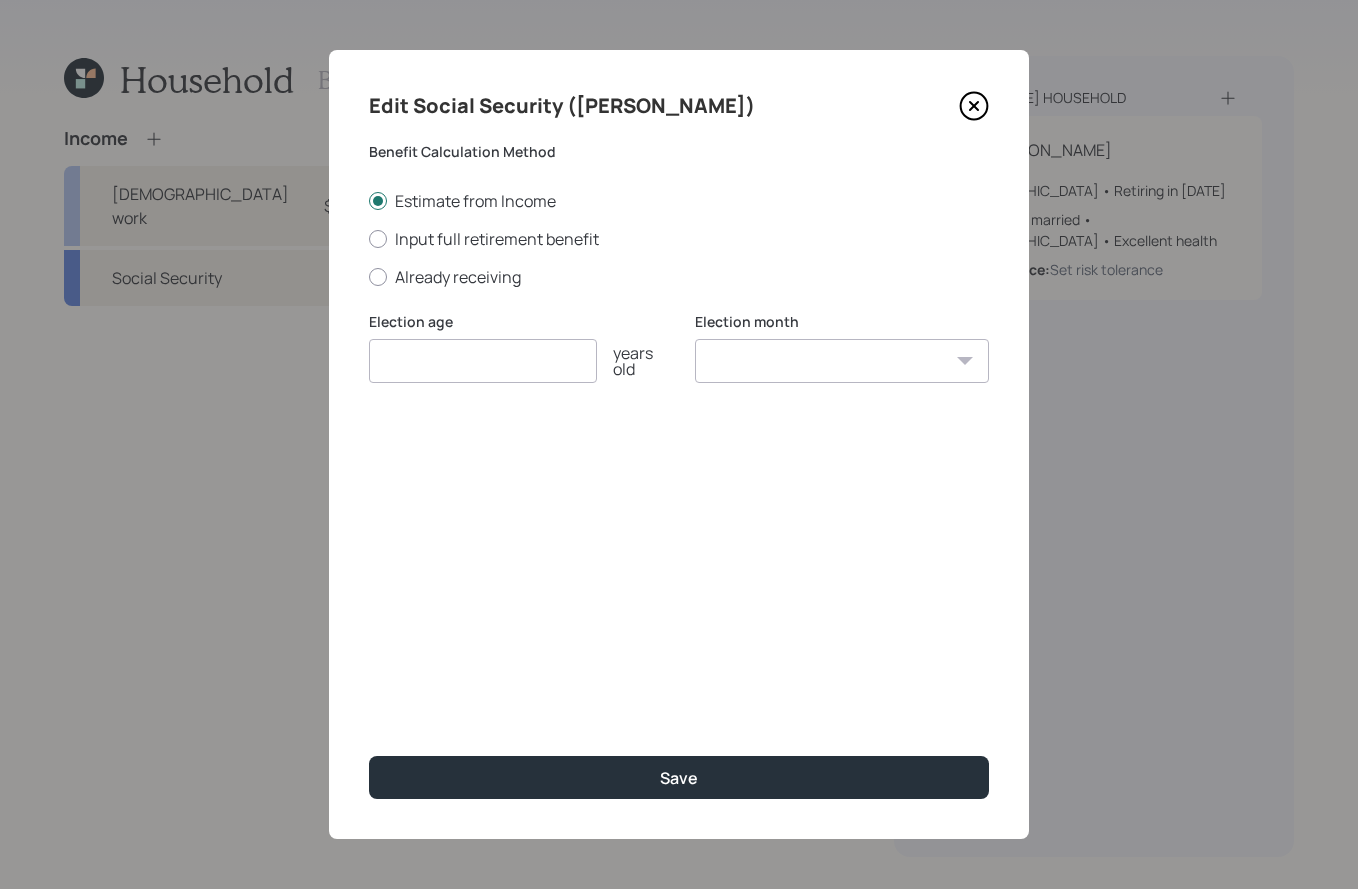 click at bounding box center [483, 361] 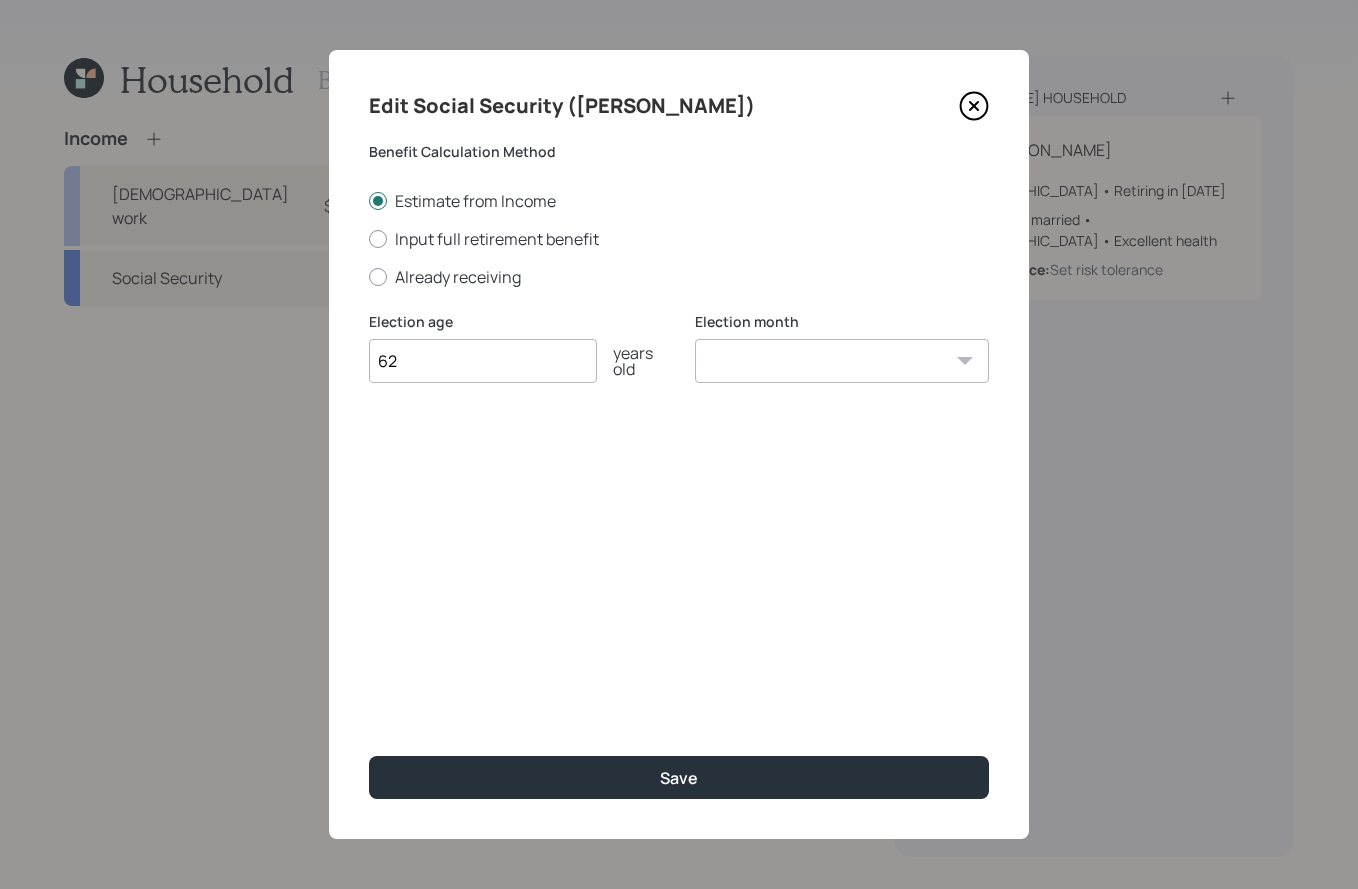 type on "62" 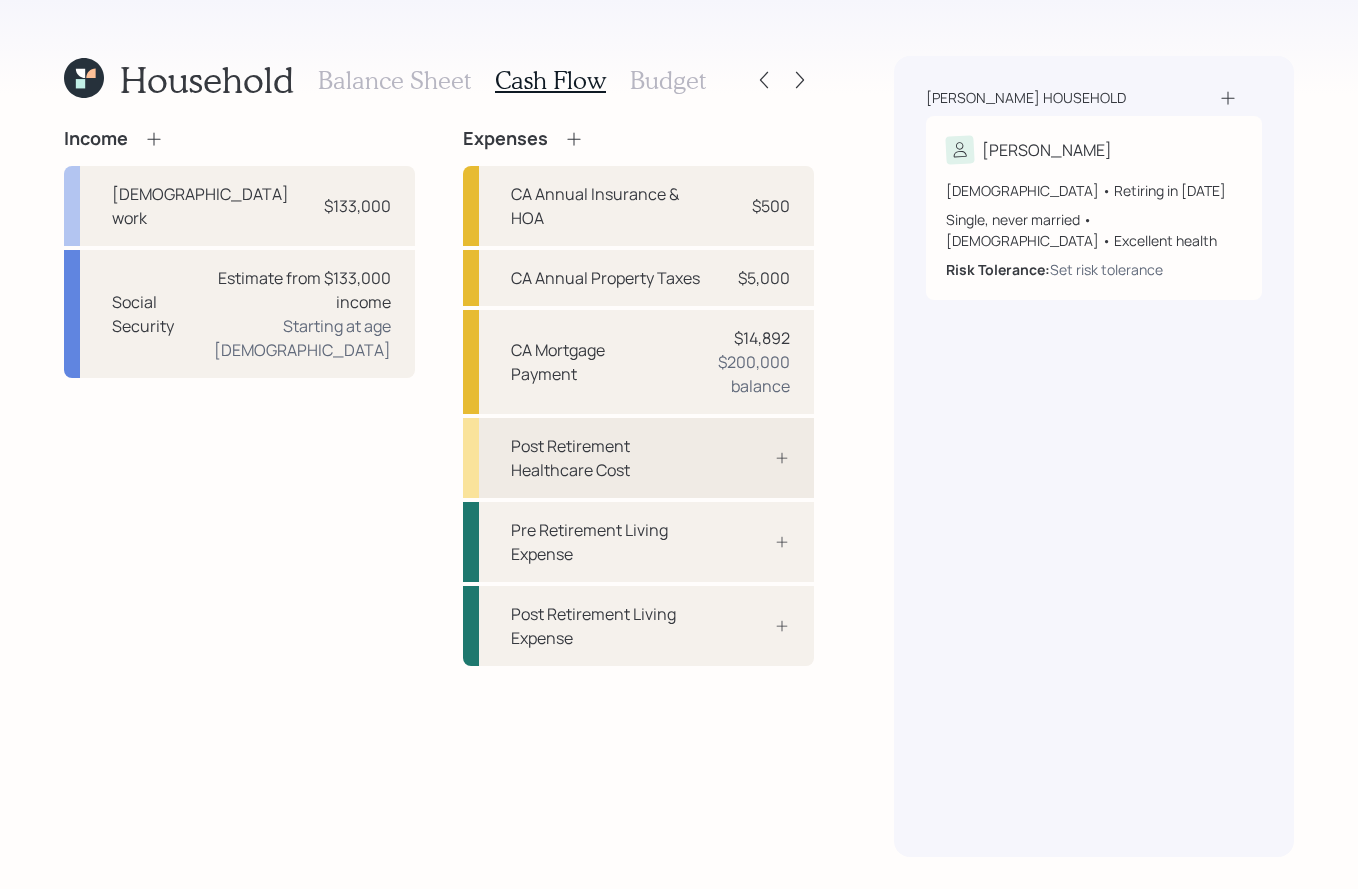 click on "Post Retirement Healthcare Cost" at bounding box center [638, 458] 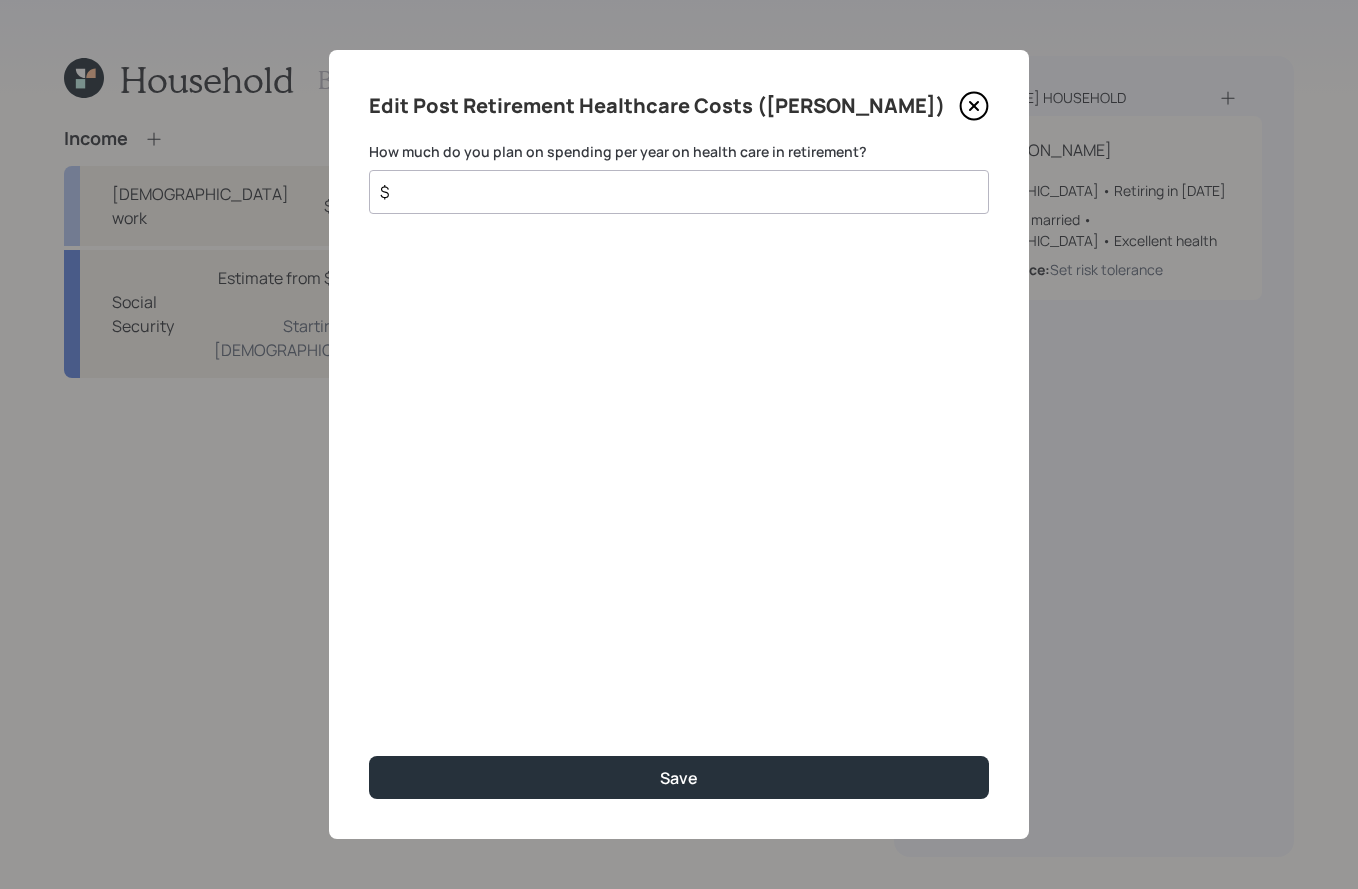 click on "$" at bounding box center (679, 192) 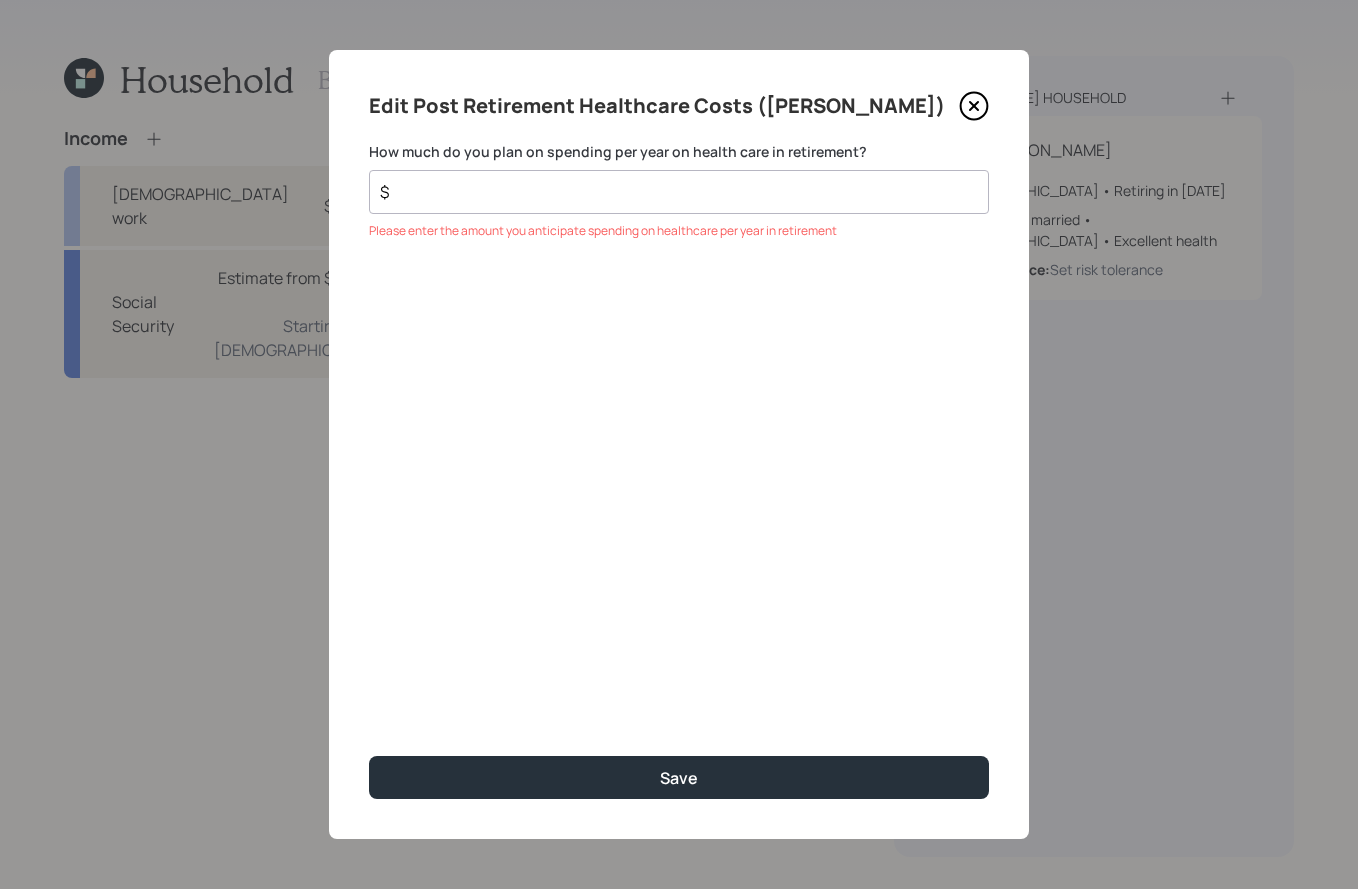 click on "$" at bounding box center [671, 192] 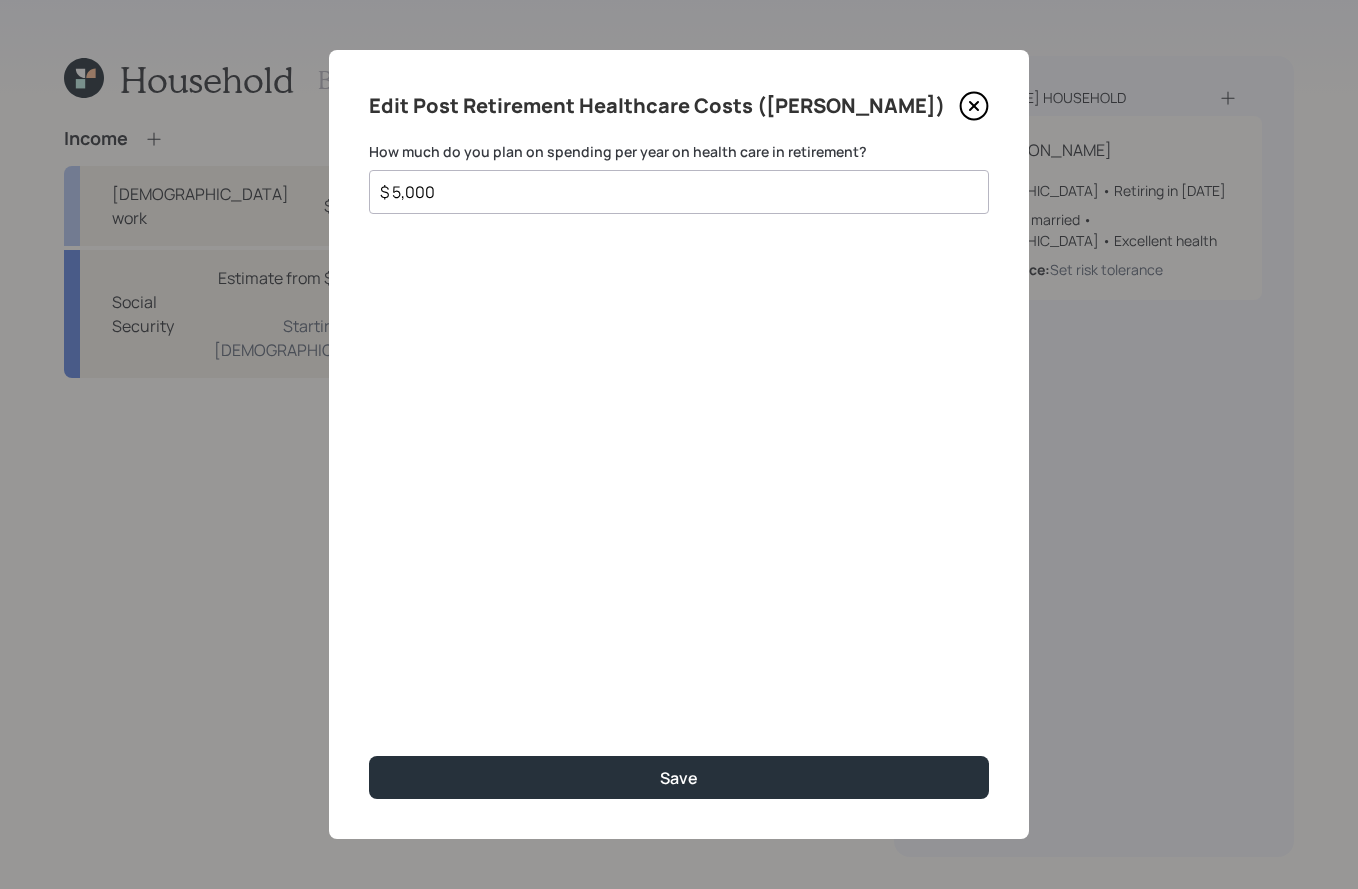 type on "$ 5,000" 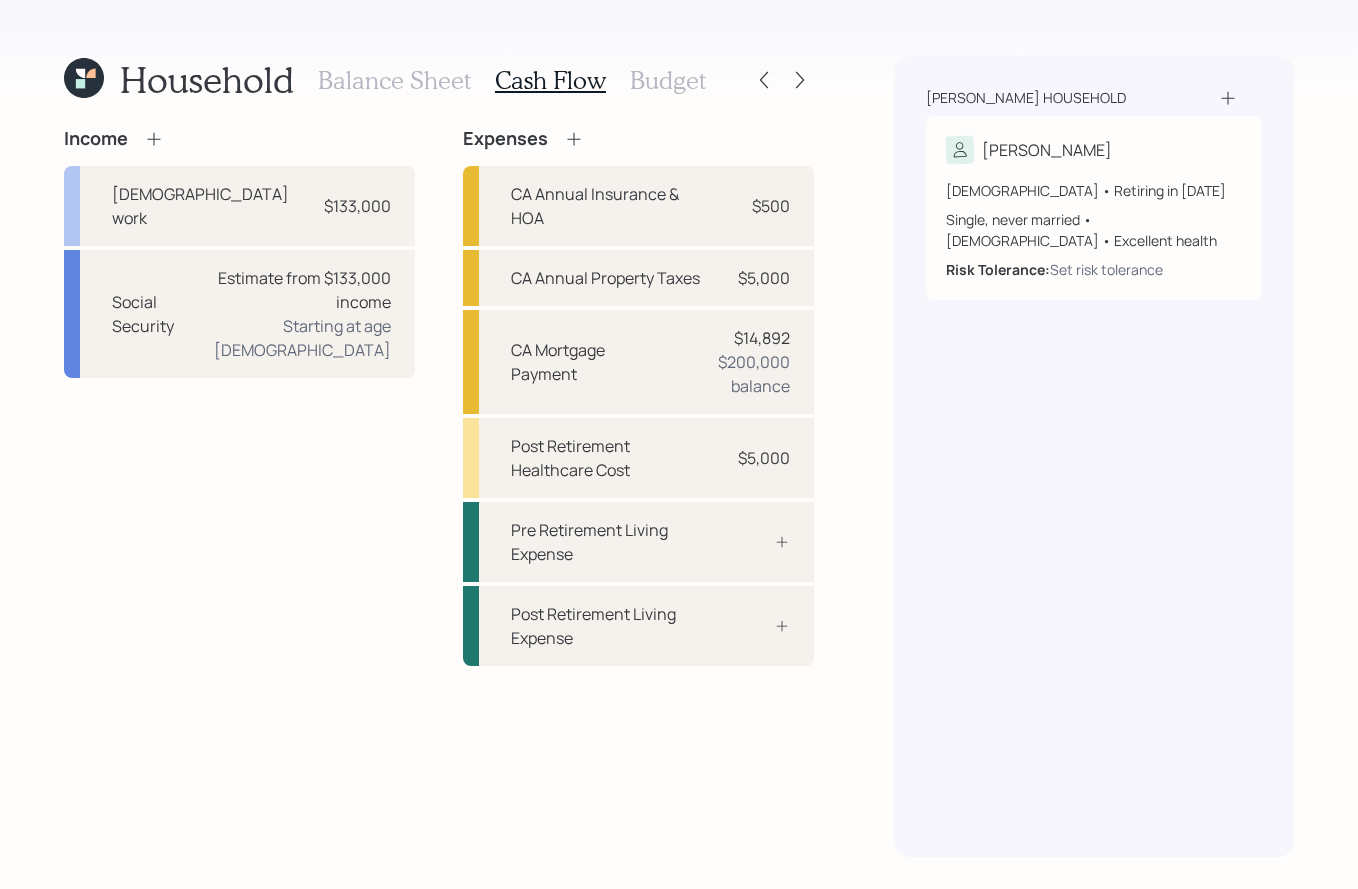 click 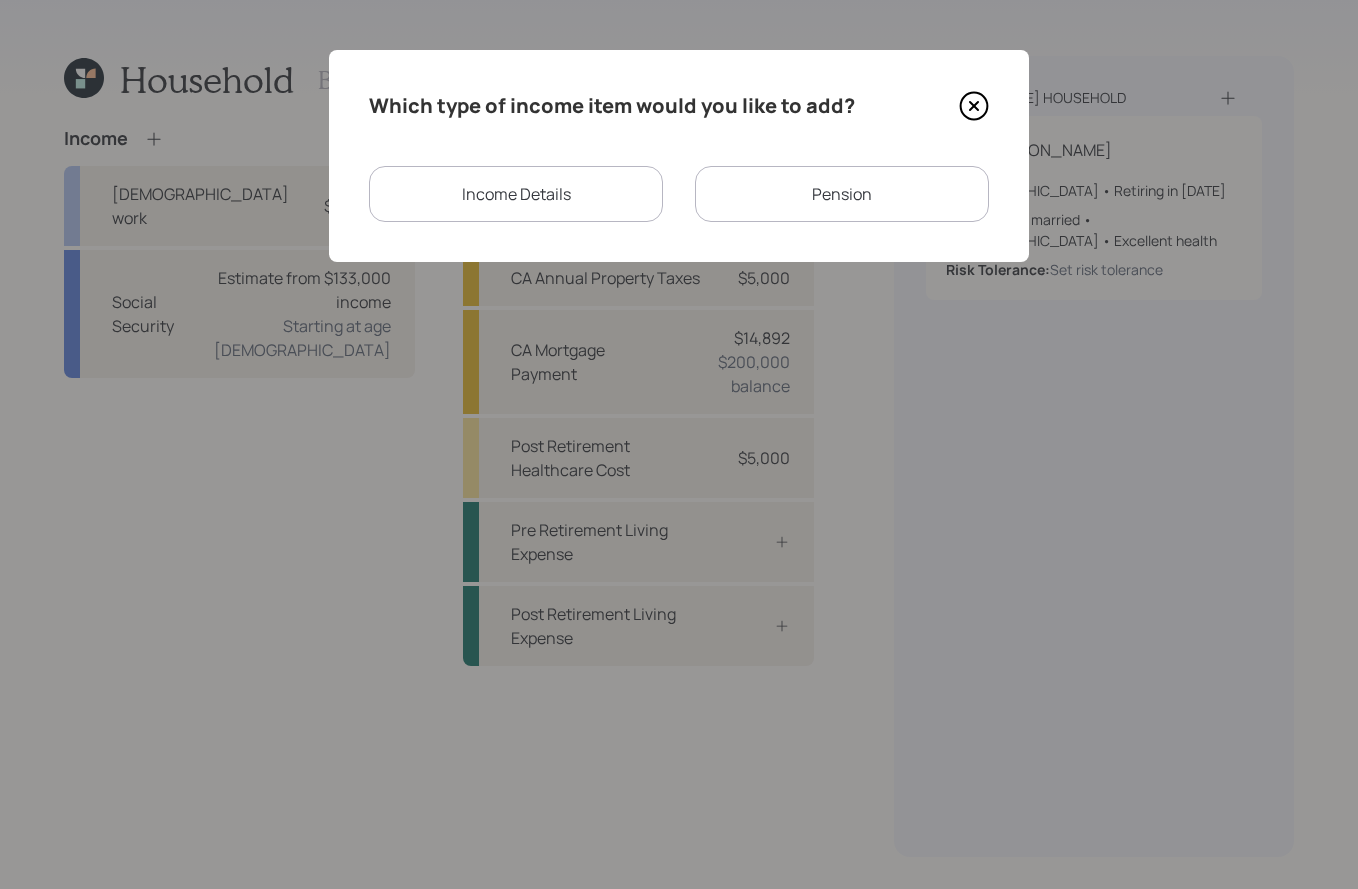 click on "Which type of income item would you like to add? Income Details Pension" at bounding box center (679, 156) 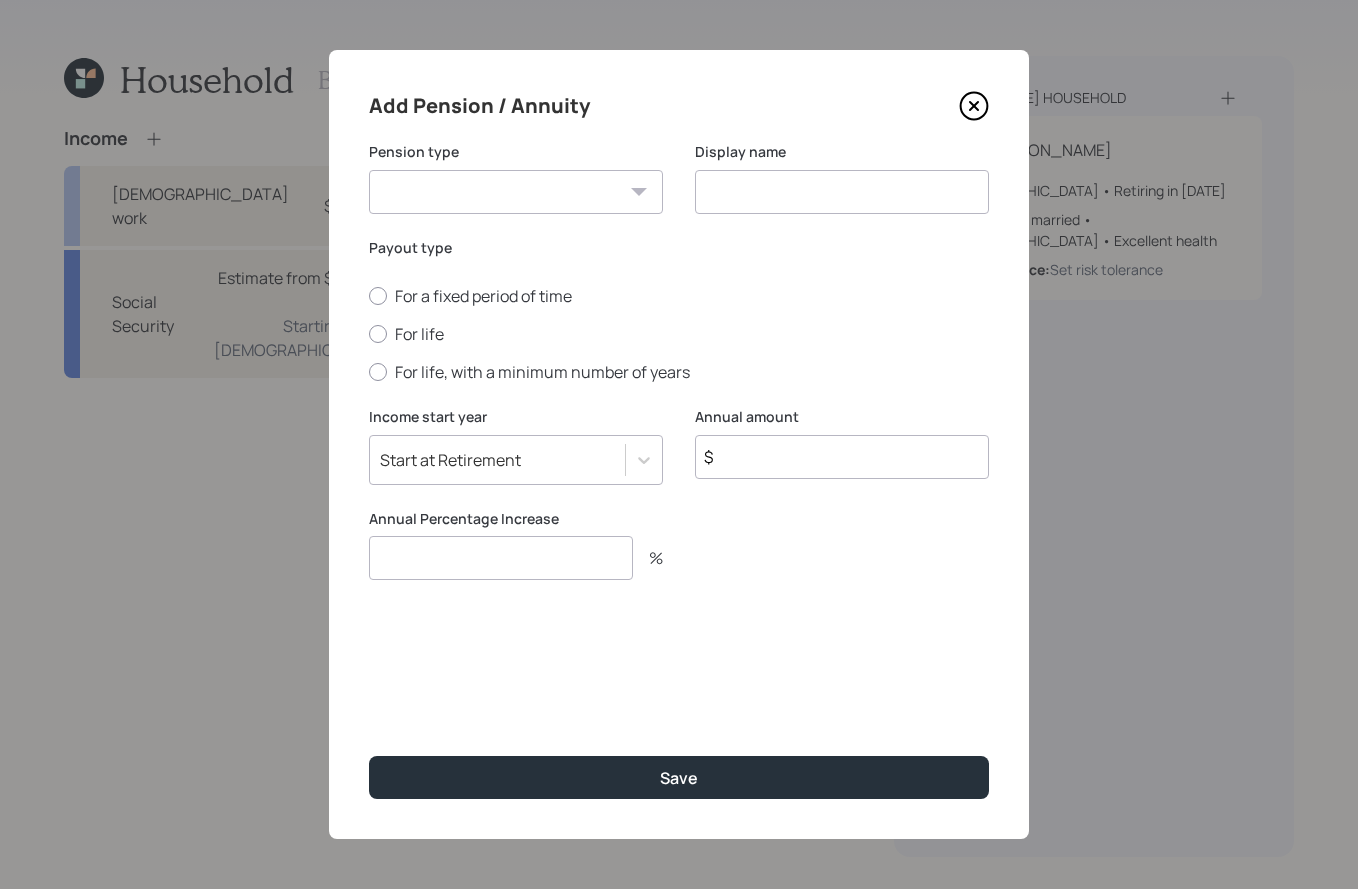 click on "Pension Annuity" at bounding box center [516, 192] 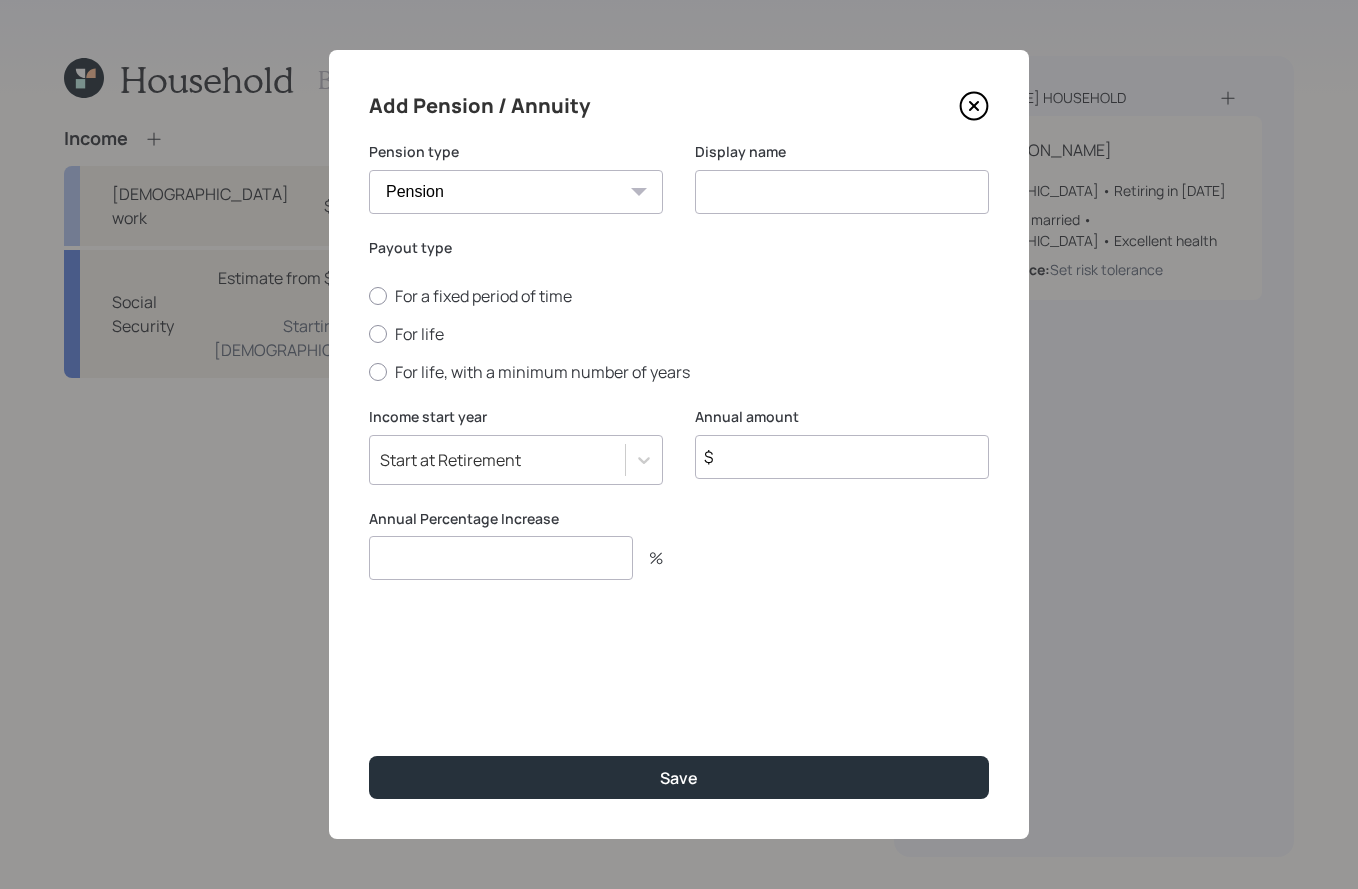 click at bounding box center (842, 192) 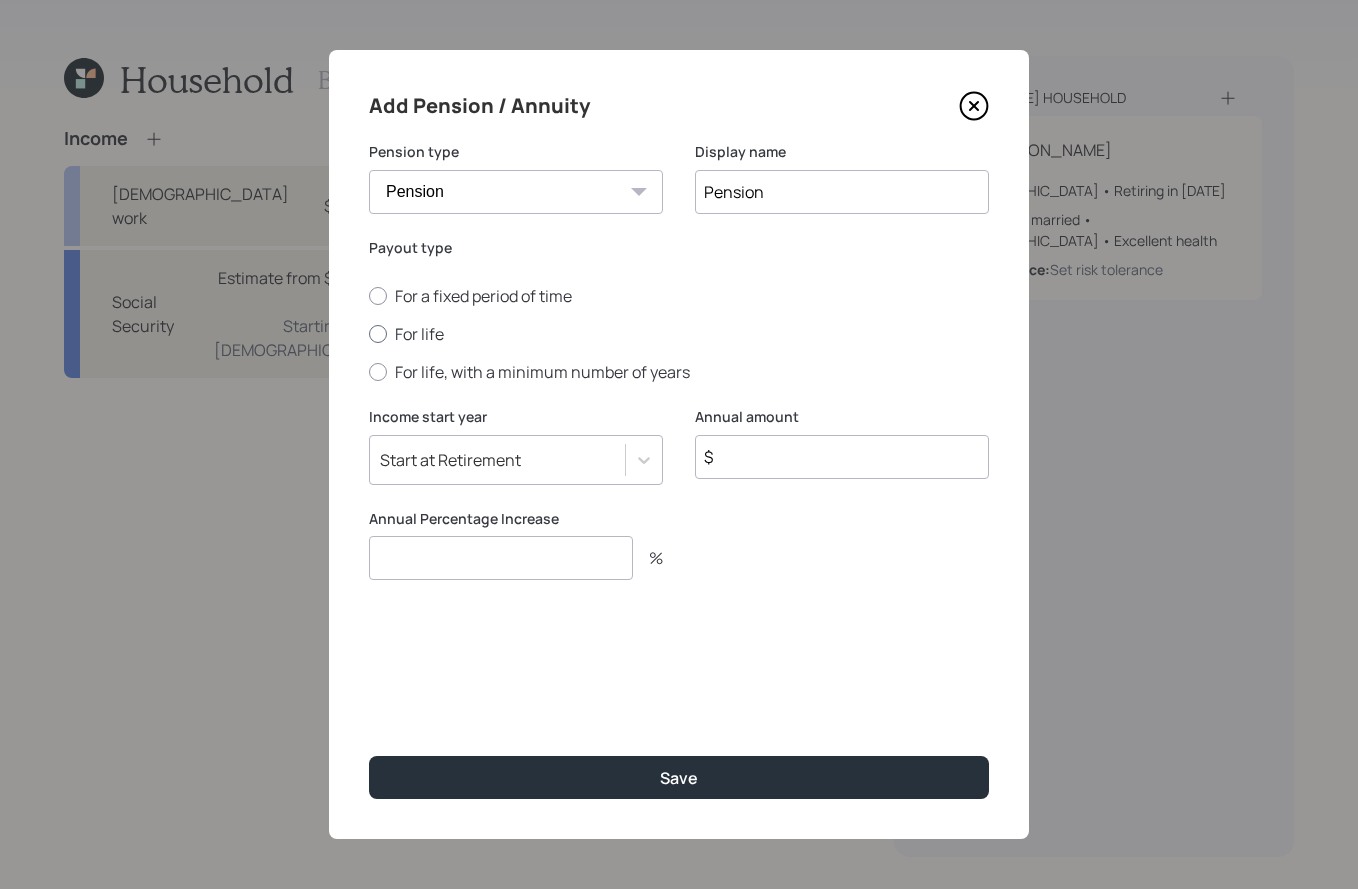 type on "Pension" 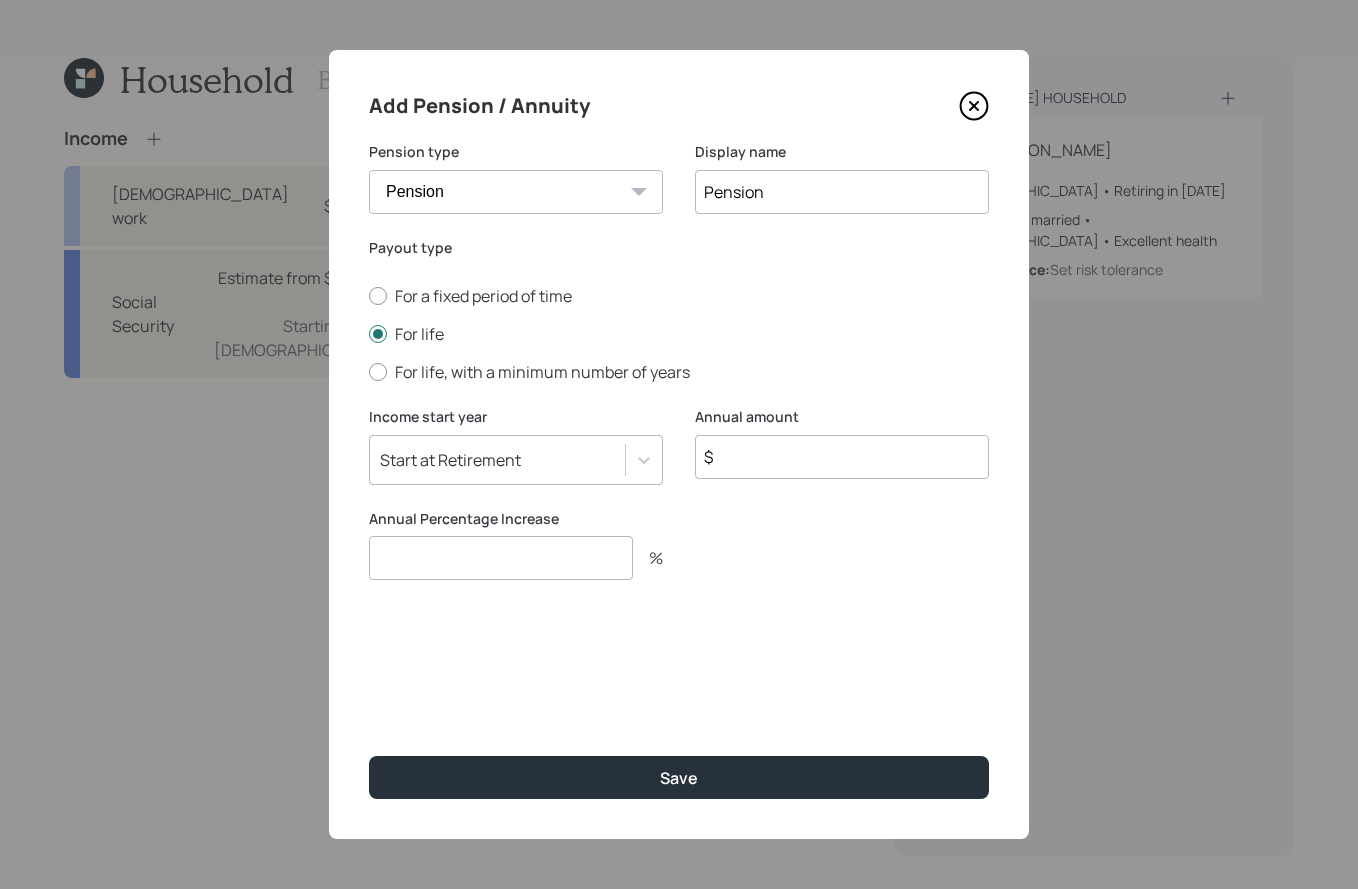 click on "Start at Retirement" at bounding box center (450, 460) 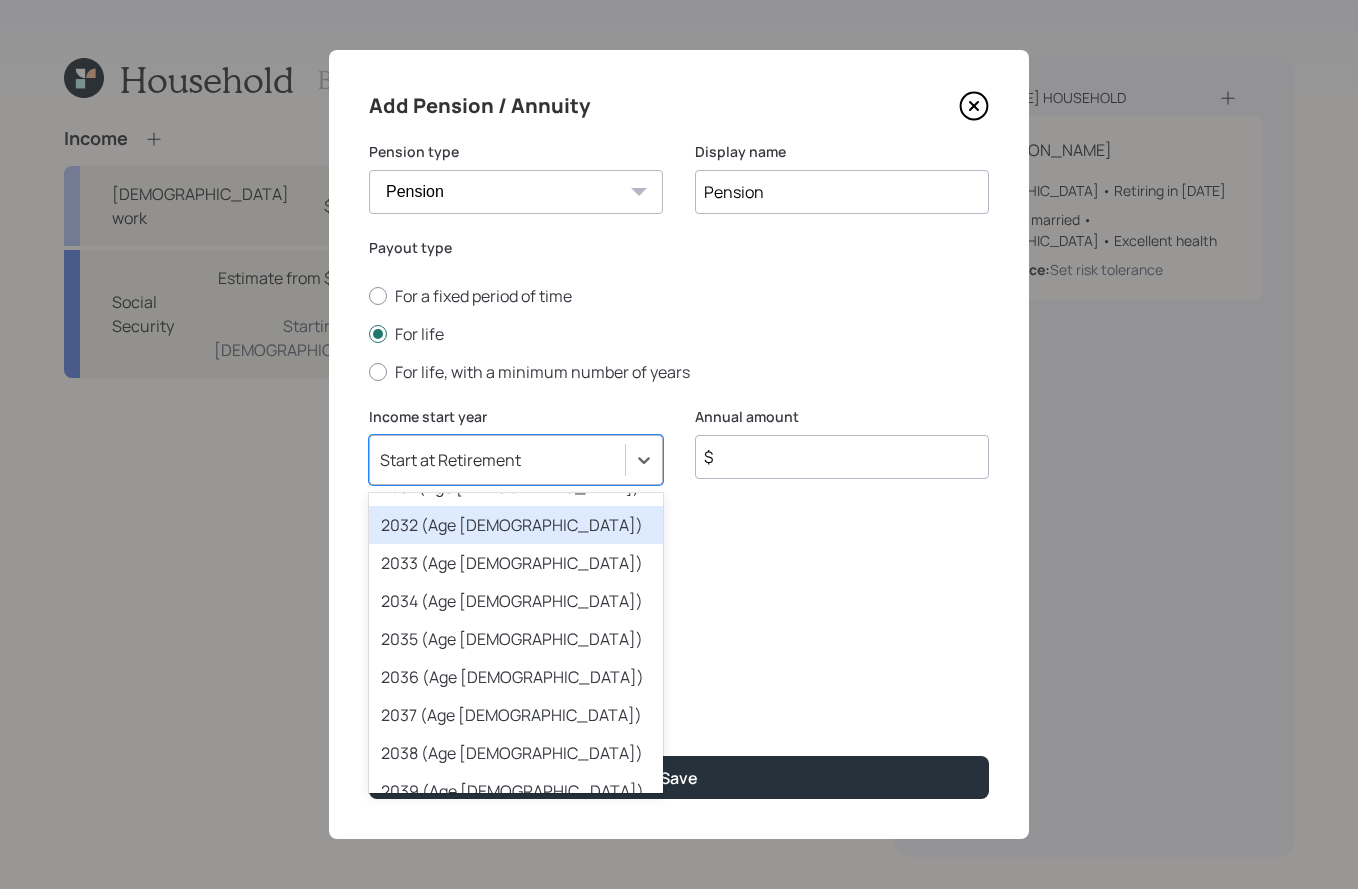 scroll, scrollTop: 410, scrollLeft: 0, axis: vertical 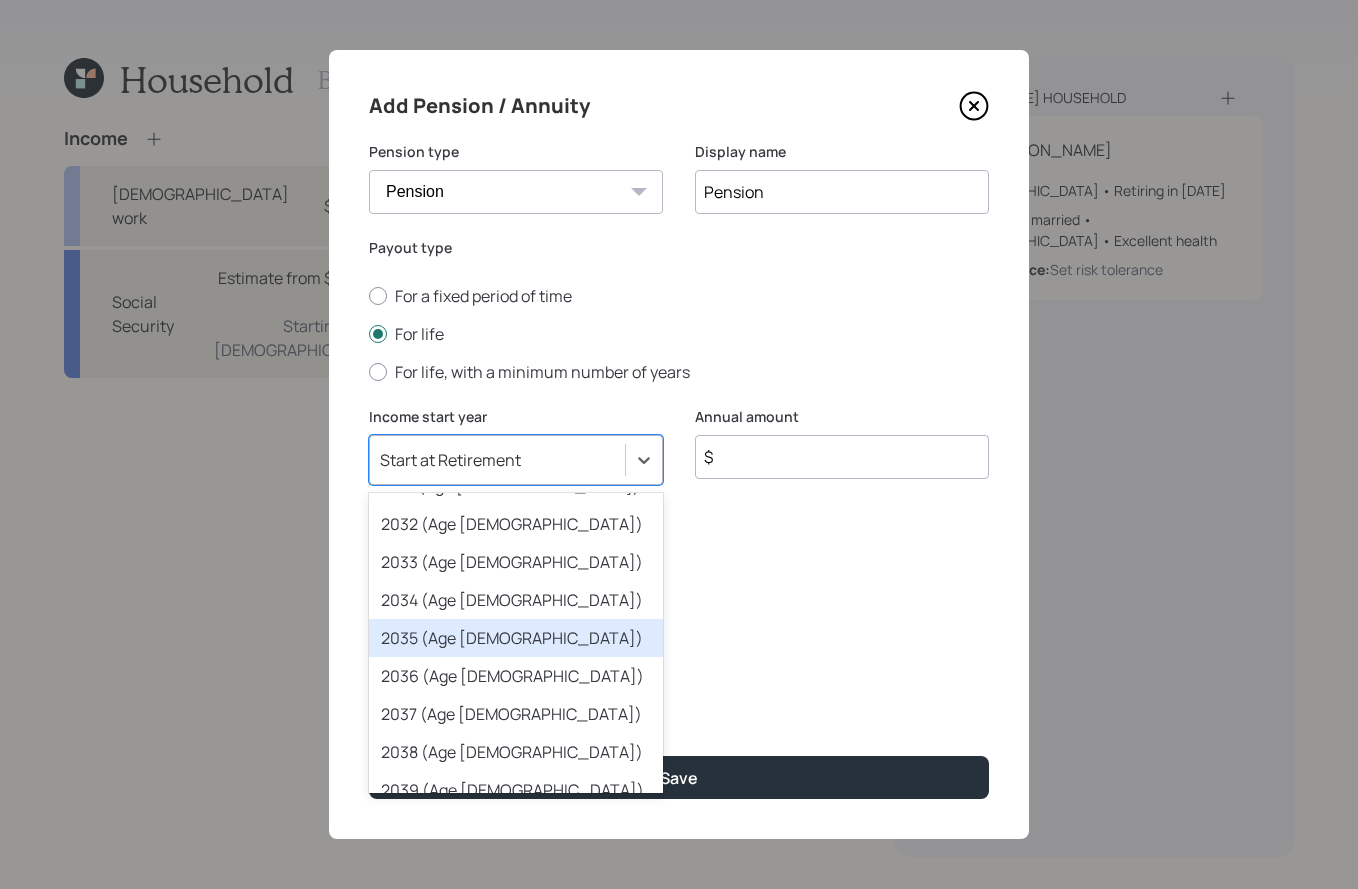 click on "2035 (Age [DEMOGRAPHIC_DATA])" at bounding box center (516, 638) 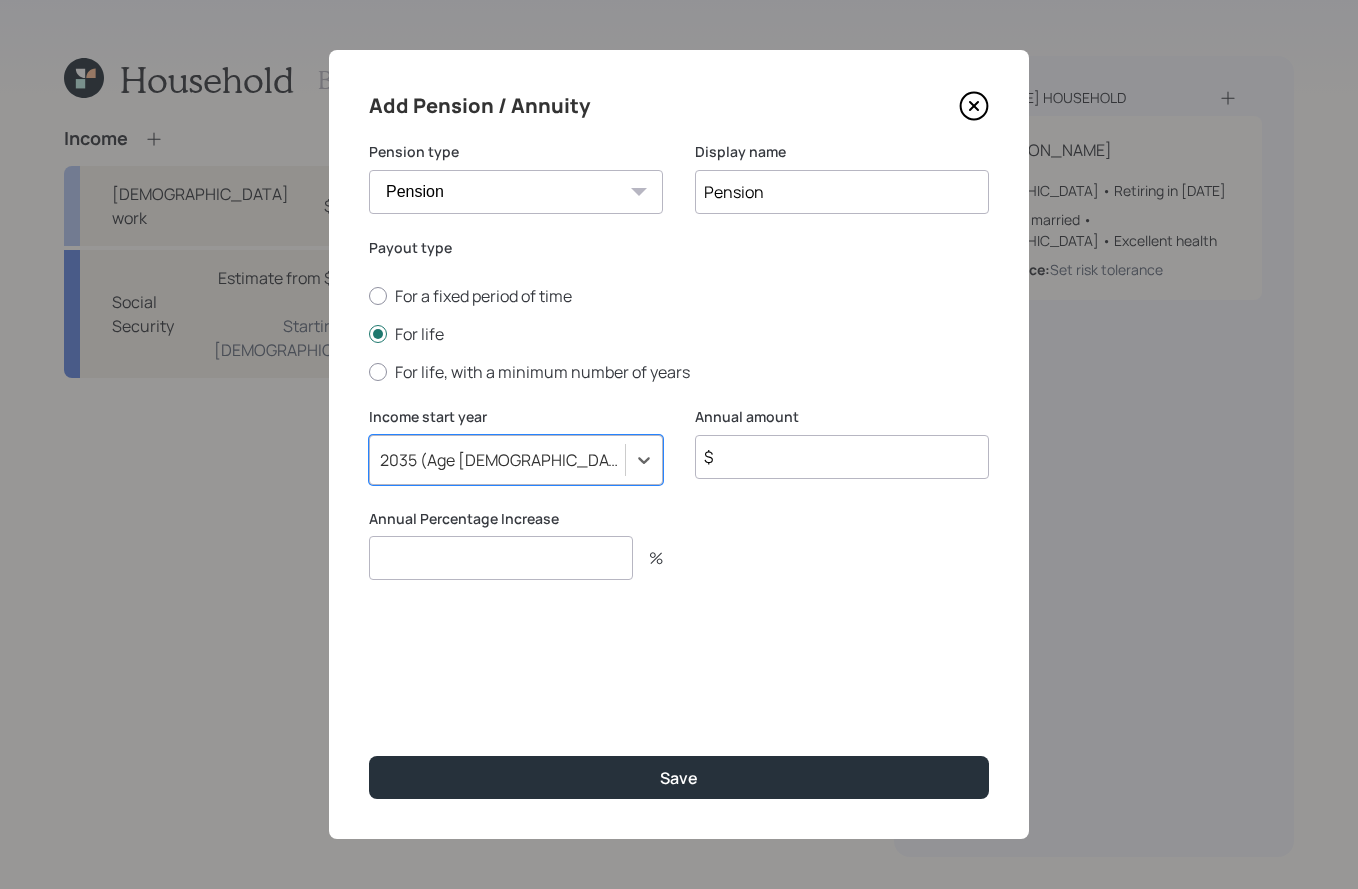 click on "$" at bounding box center (842, 457) 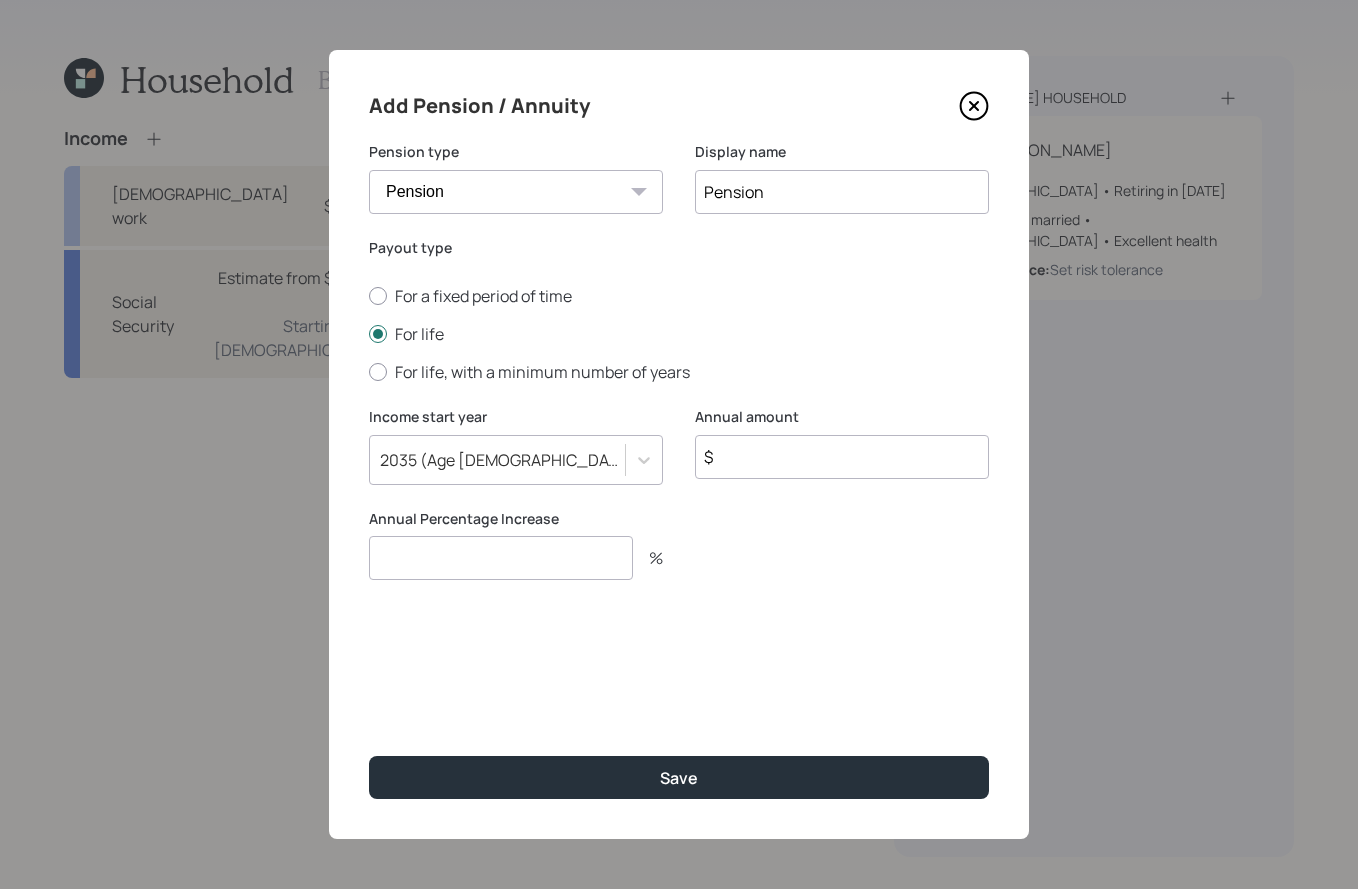 click on "$" at bounding box center [842, 457] 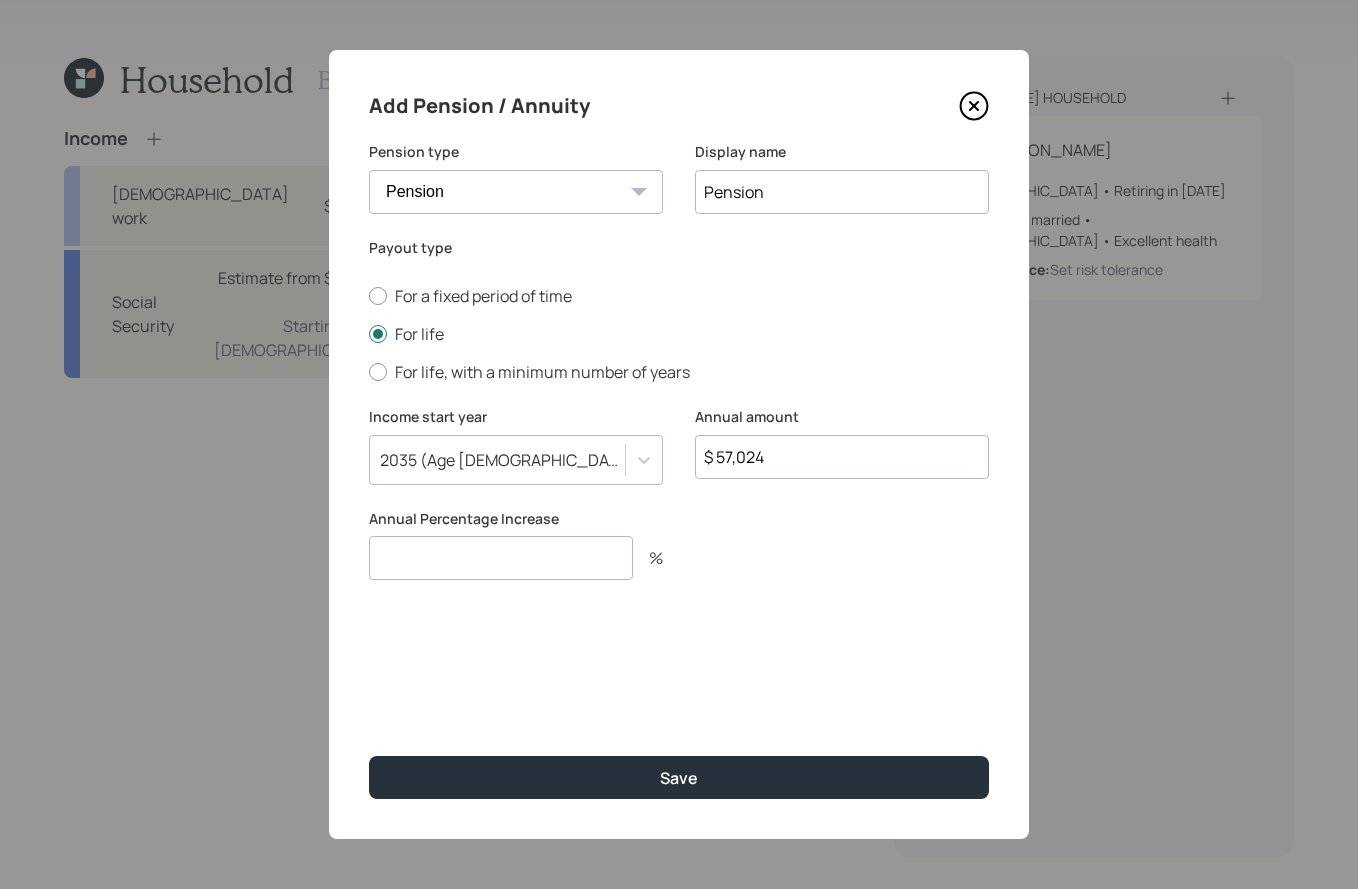 type on "$ 57,024" 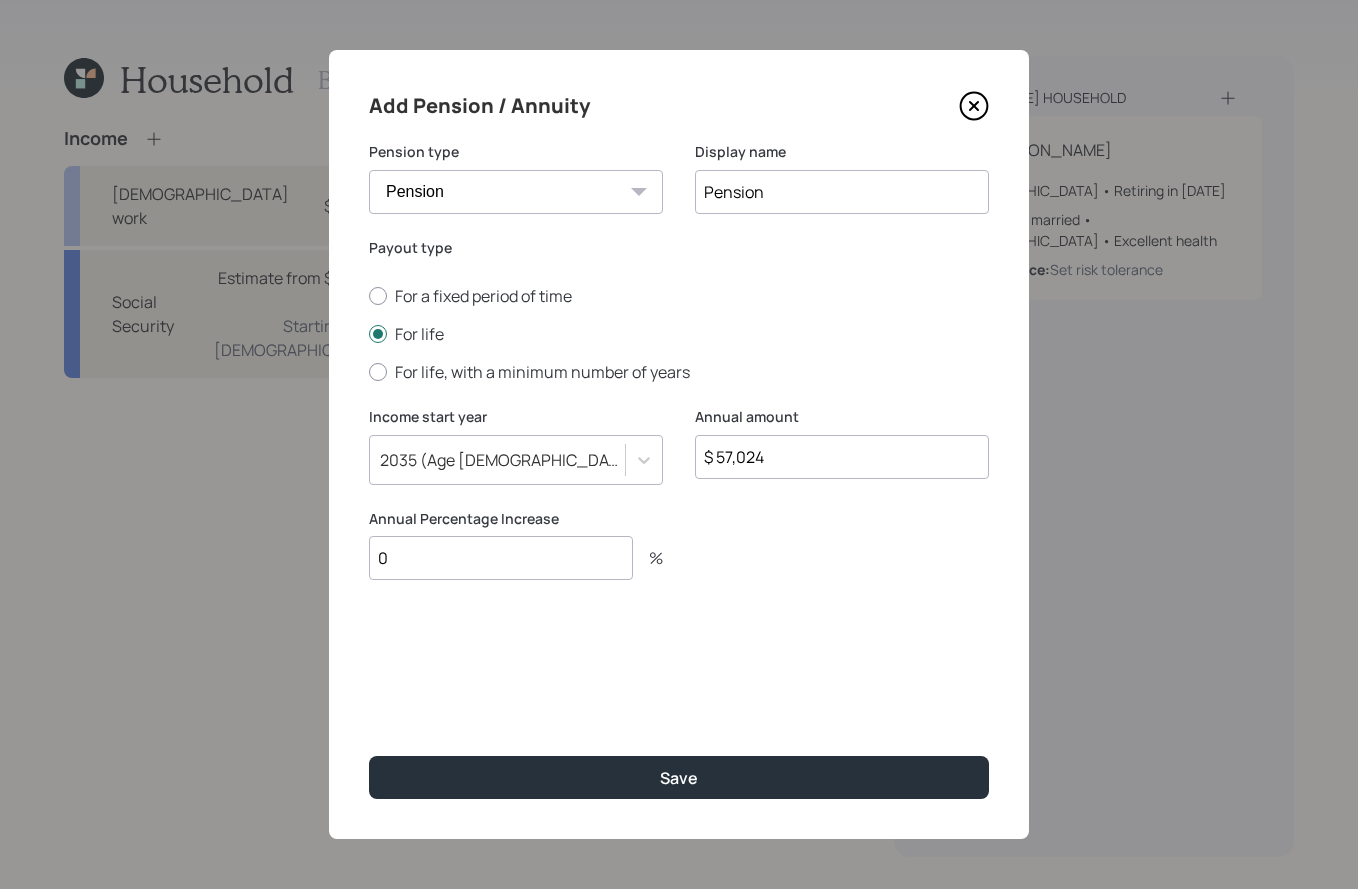 type on "0" 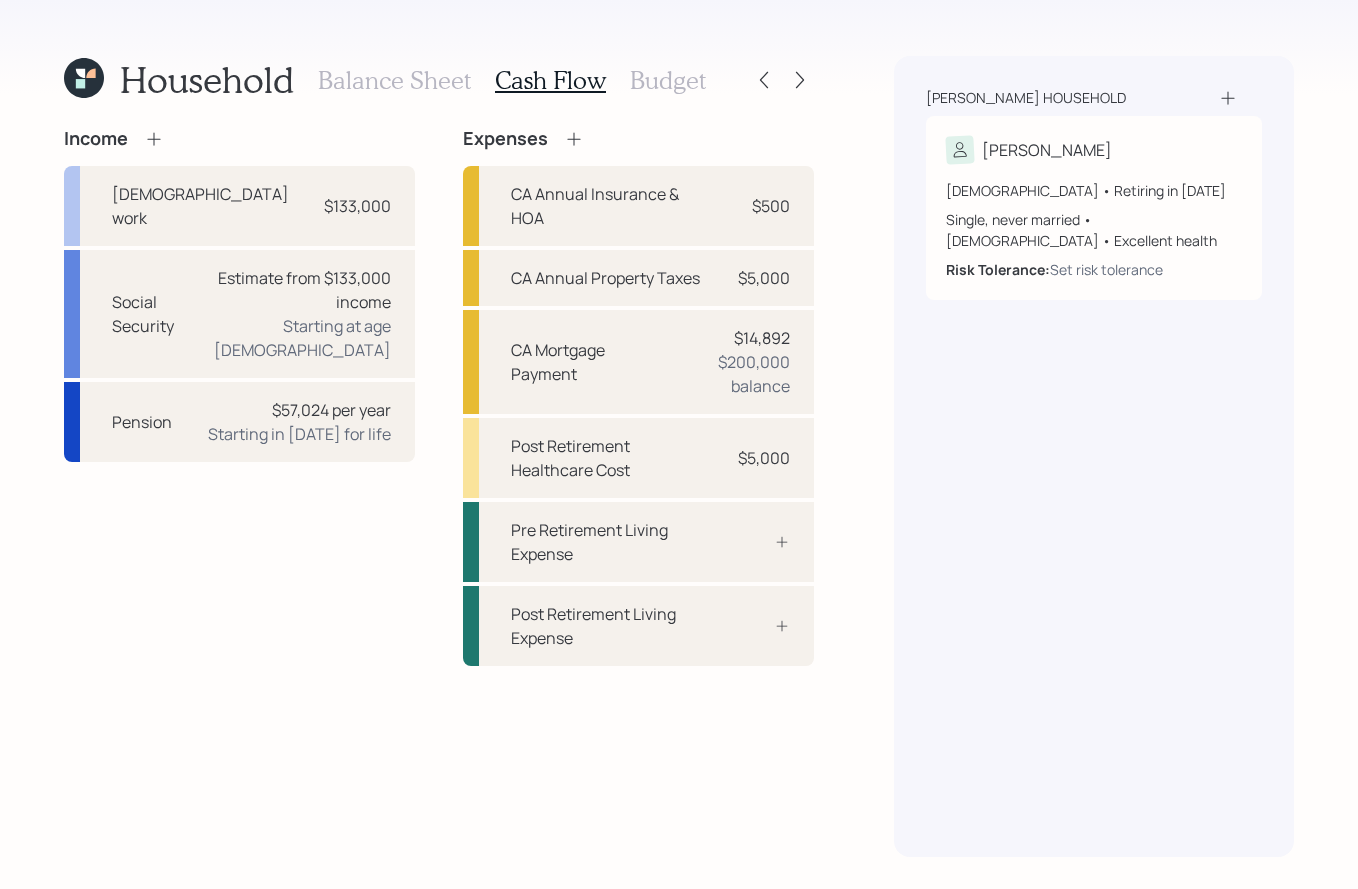 click on "Budget" at bounding box center (668, 80) 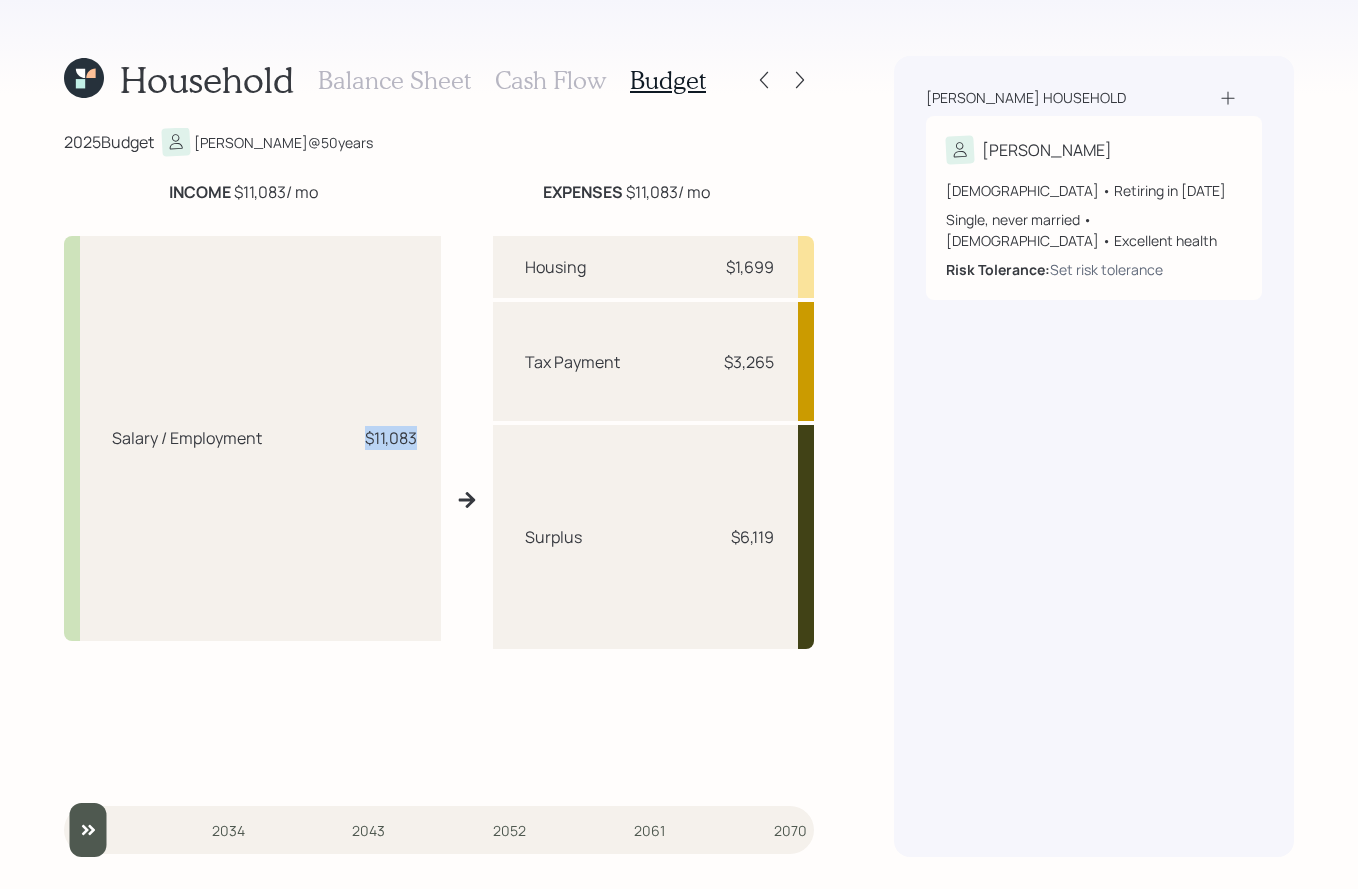 drag, startPoint x: 368, startPoint y: 442, endPoint x: 420, endPoint y: 443, distance: 52.009613 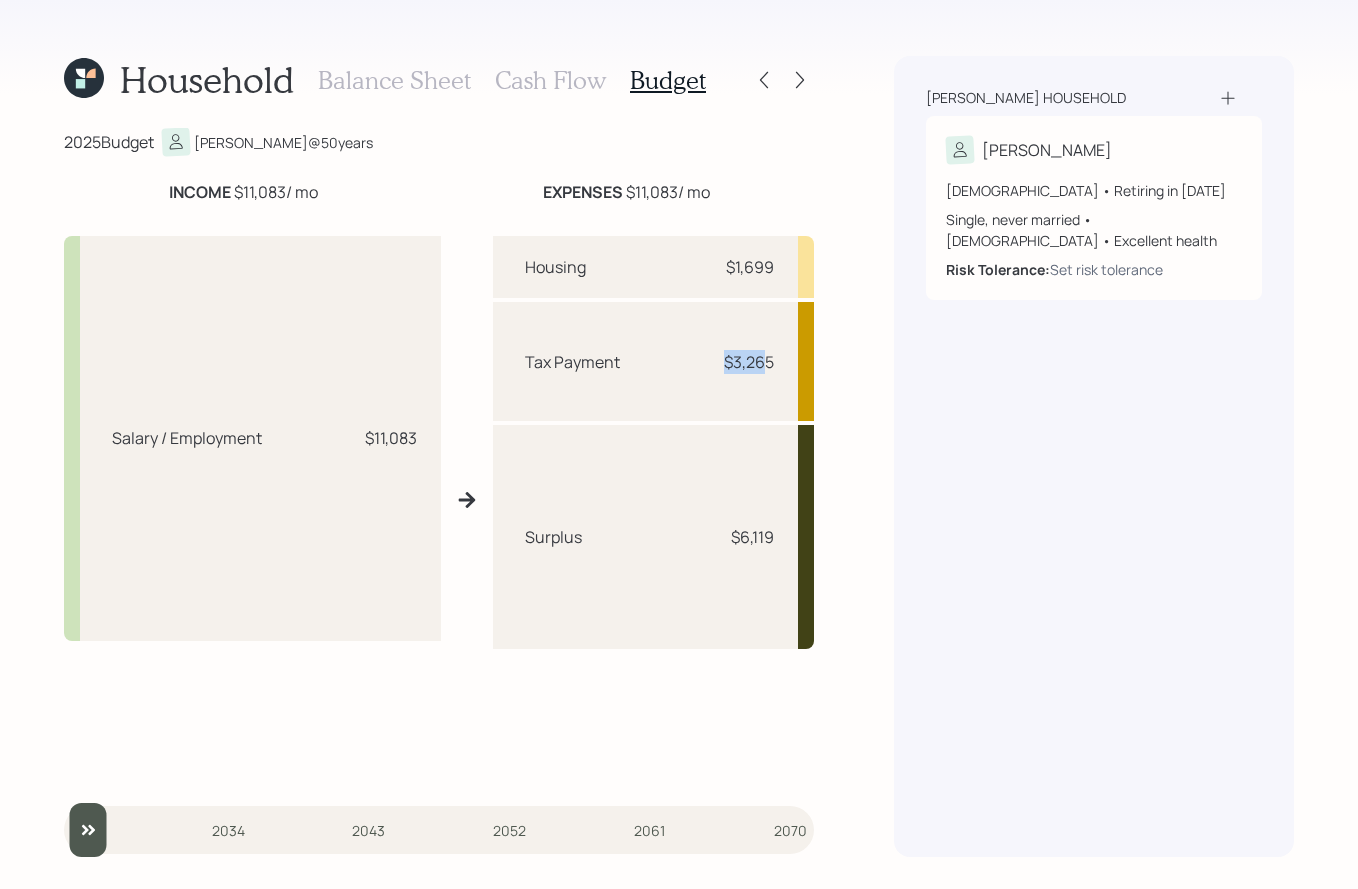 drag, startPoint x: 726, startPoint y: 363, endPoint x: 768, endPoint y: 363, distance: 42 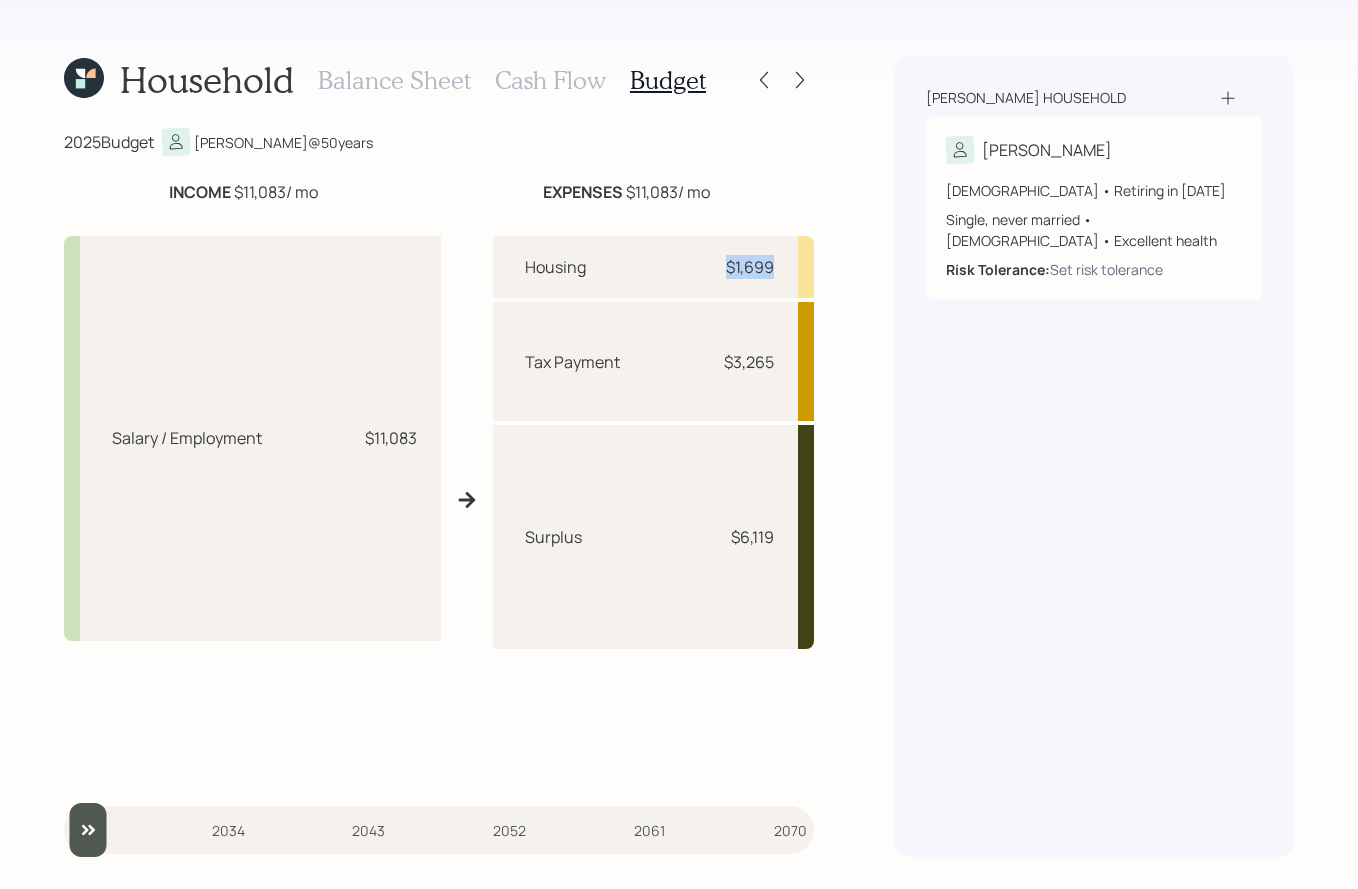 drag, startPoint x: 719, startPoint y: 267, endPoint x: 789, endPoint y: 266, distance: 70.00714 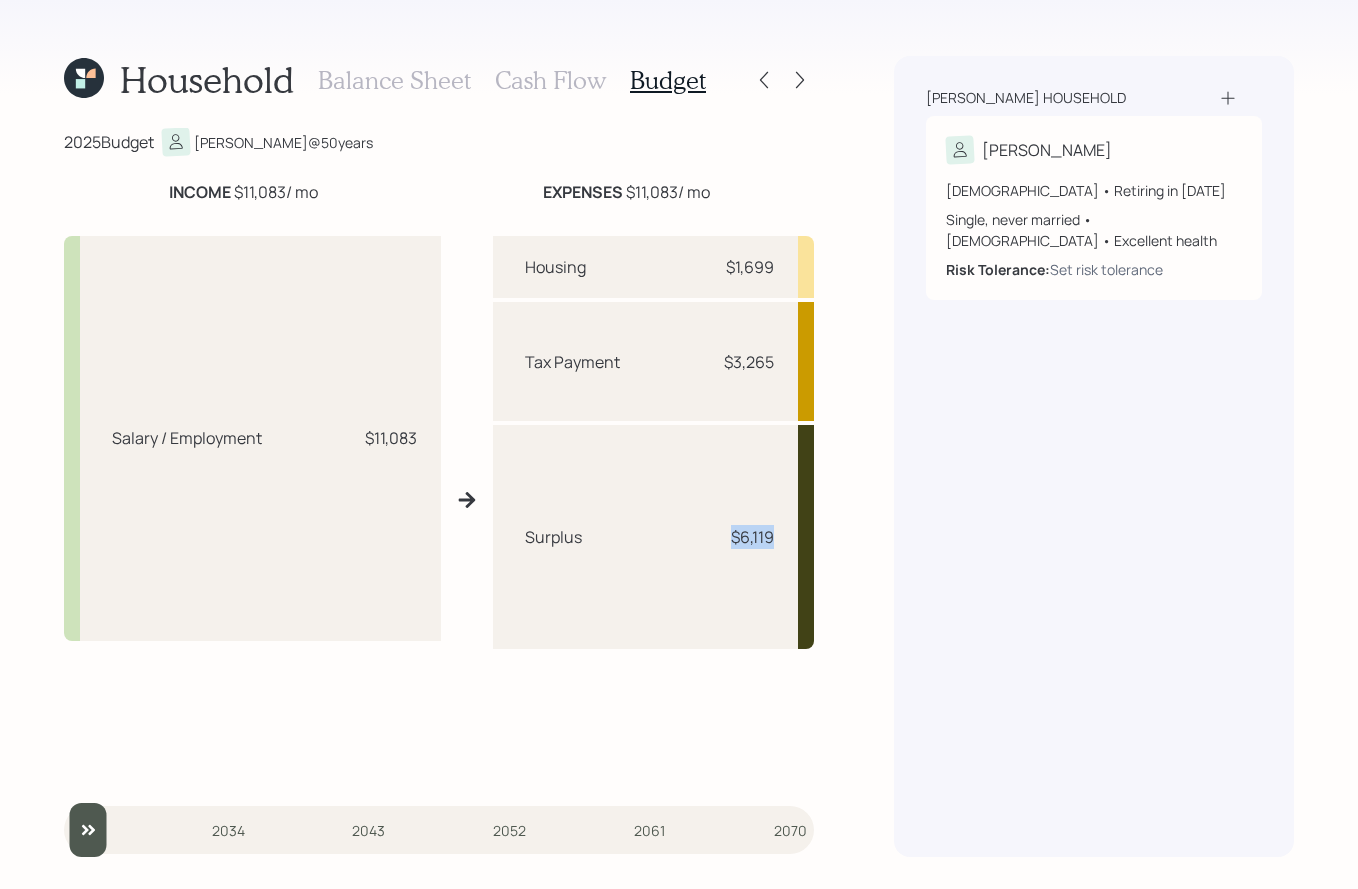 drag, startPoint x: 729, startPoint y: 540, endPoint x: 785, endPoint y: 540, distance: 56 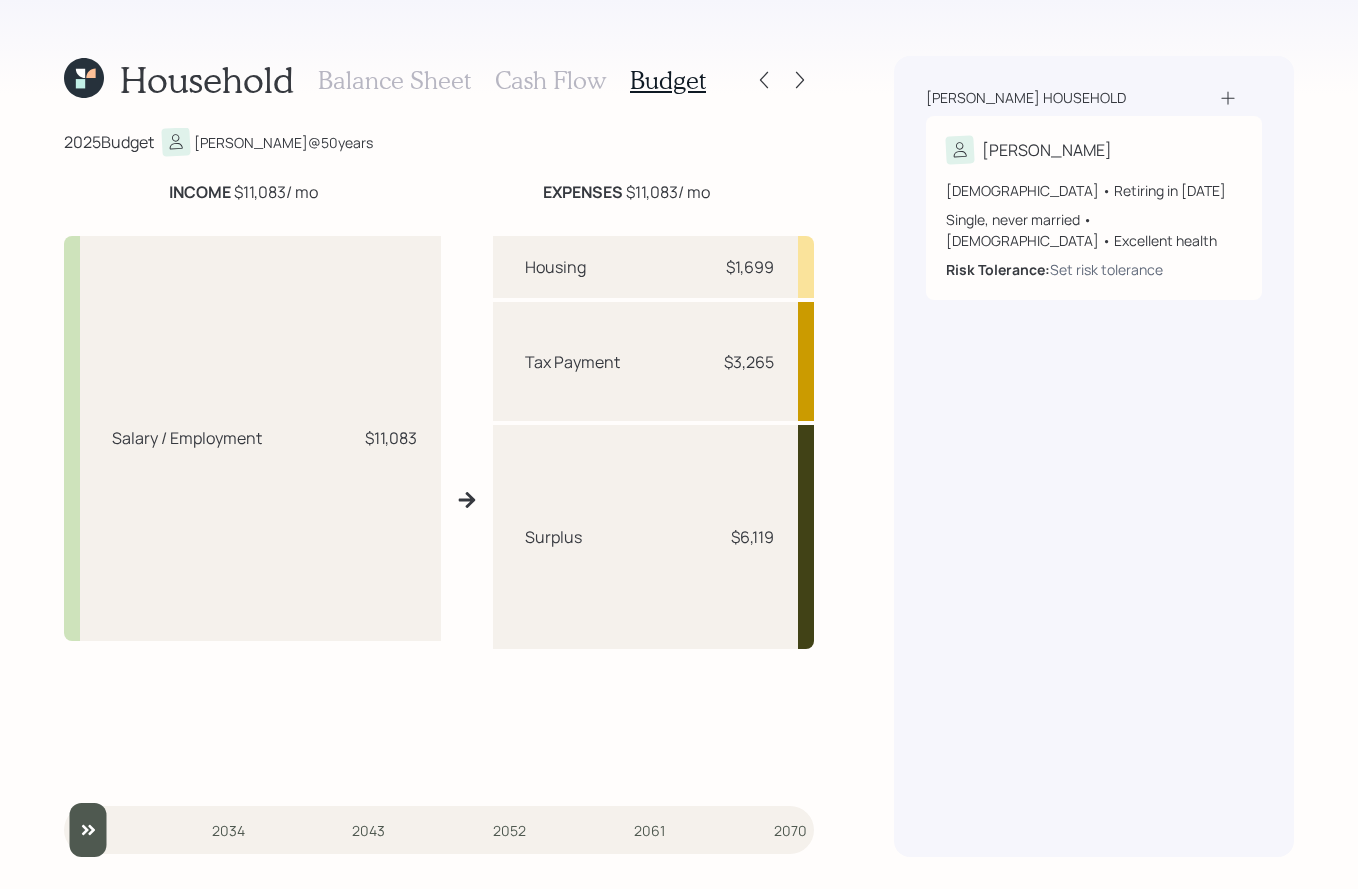click on "Balance Sheet" at bounding box center (394, 80) 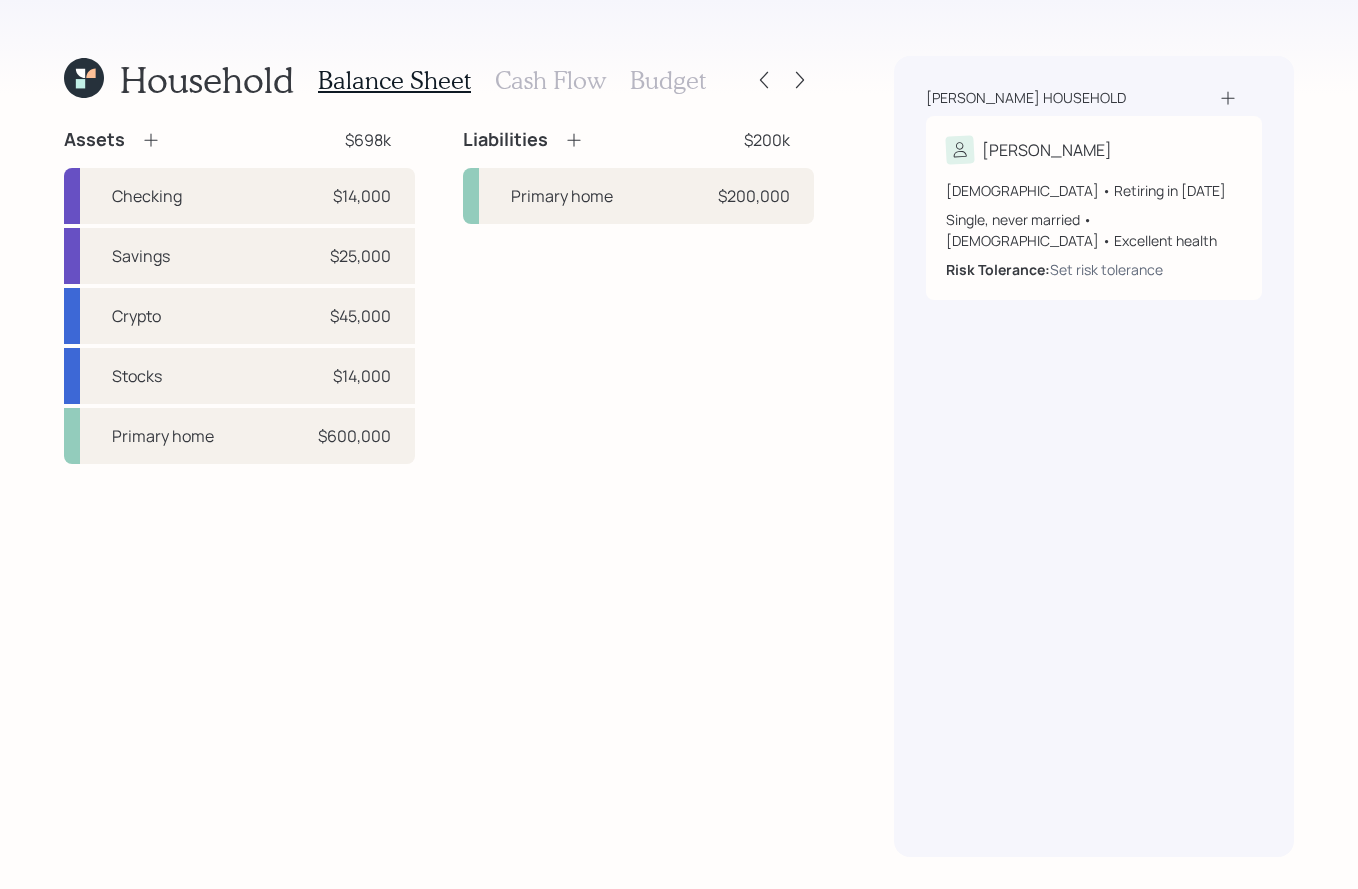 click 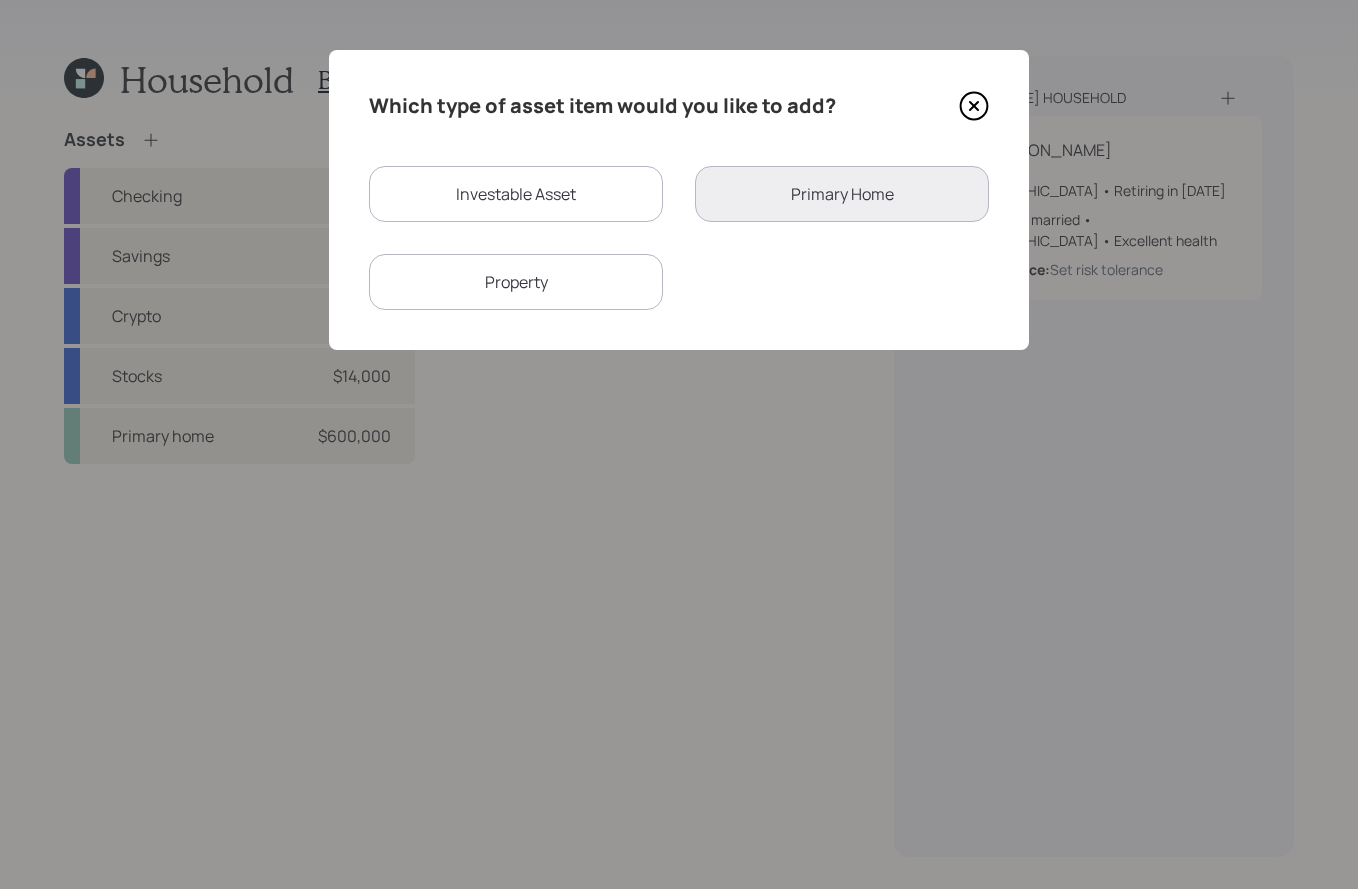 click on "Investable Asset" at bounding box center (516, 194) 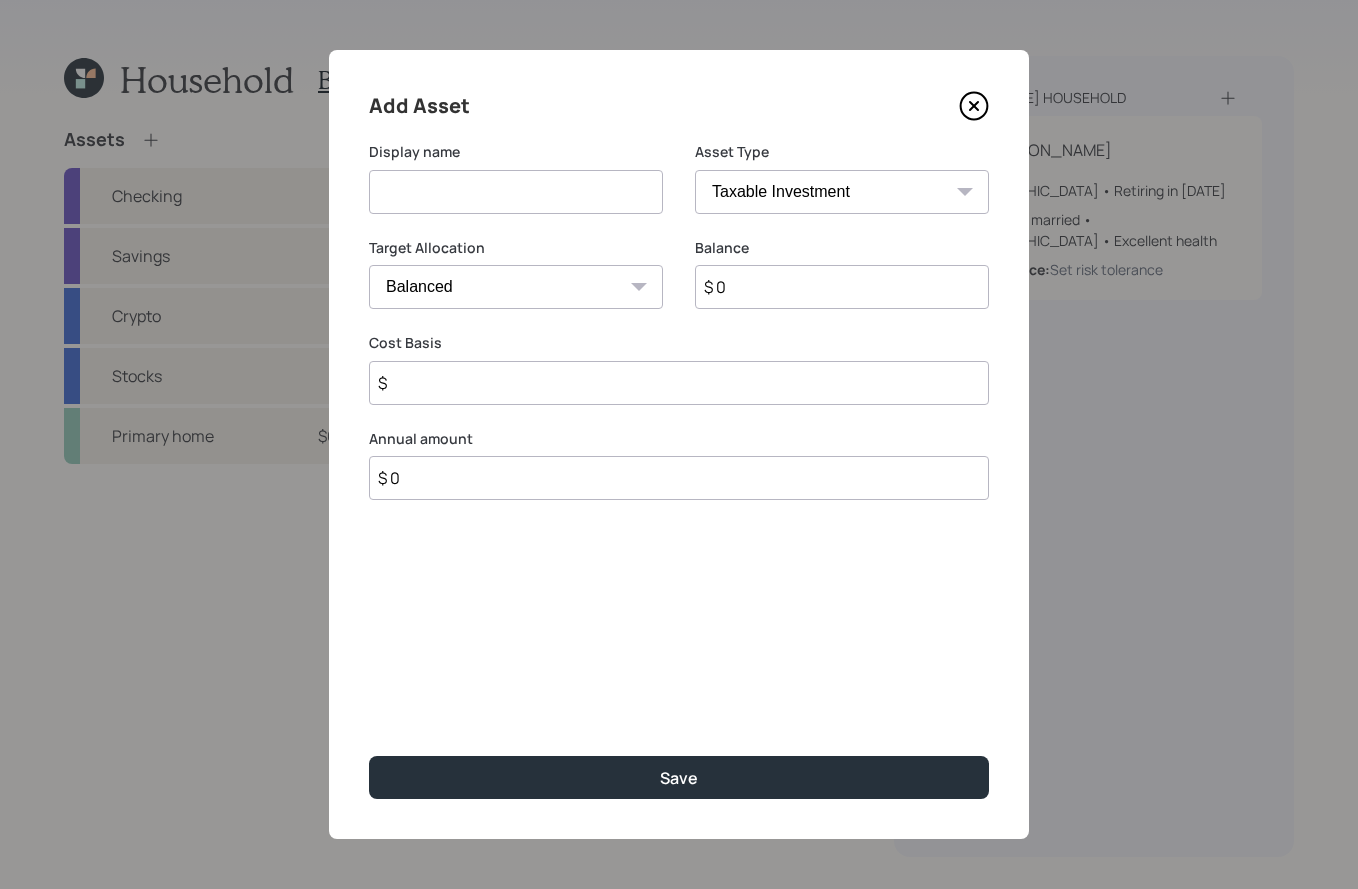 click at bounding box center [516, 192] 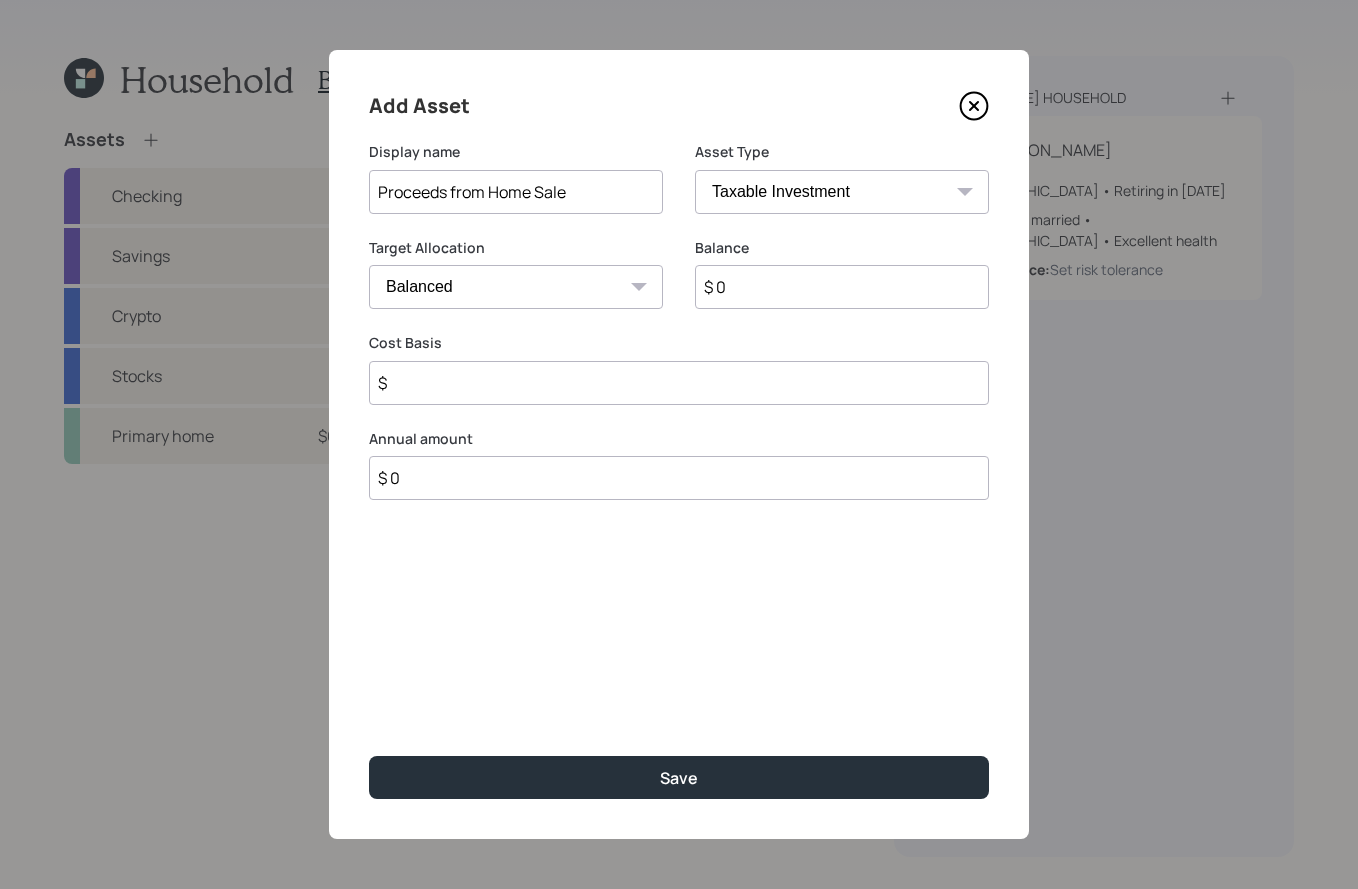 type on "Proceeds from Home Sale" 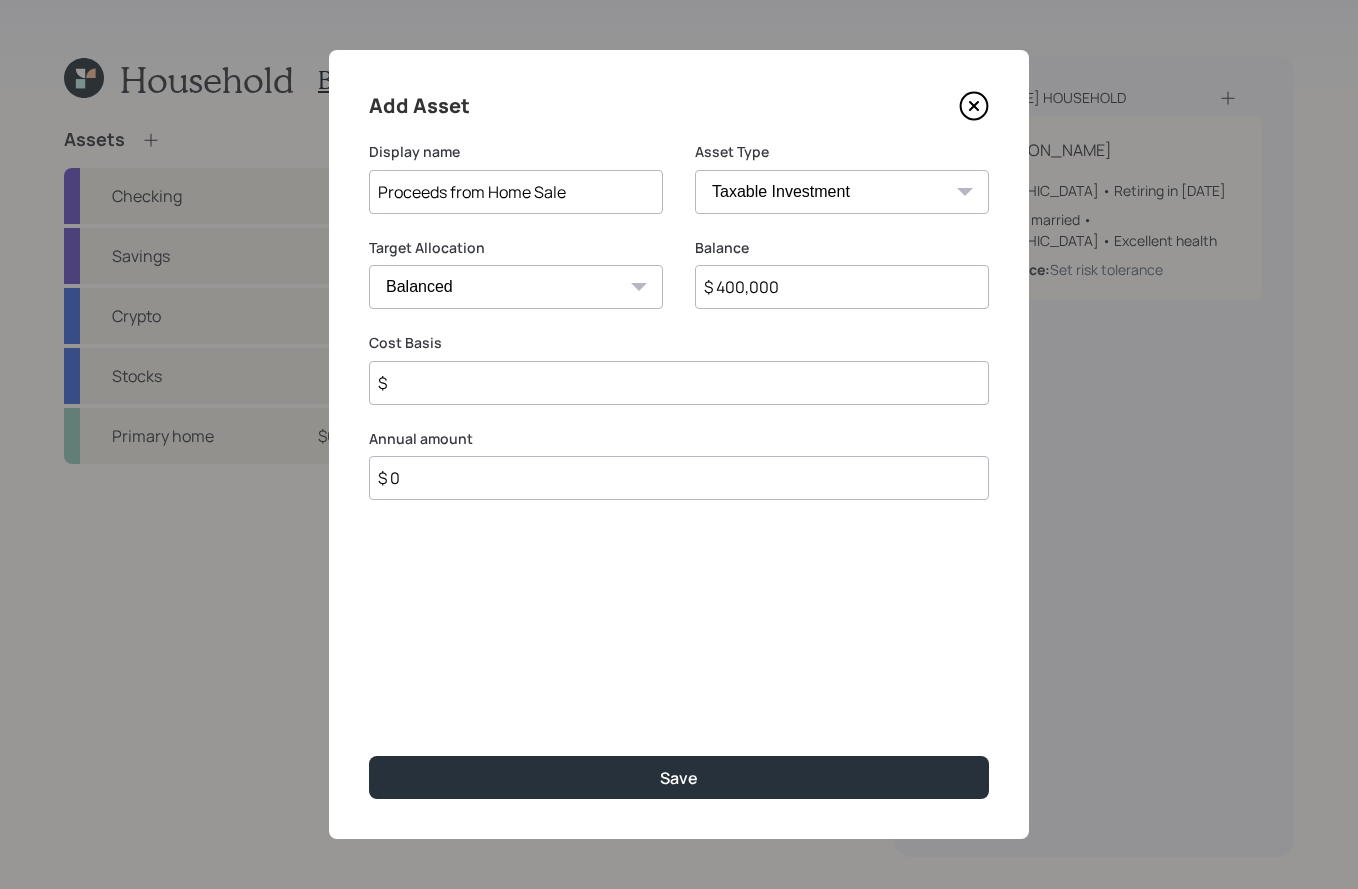 type on "$ 400,000" 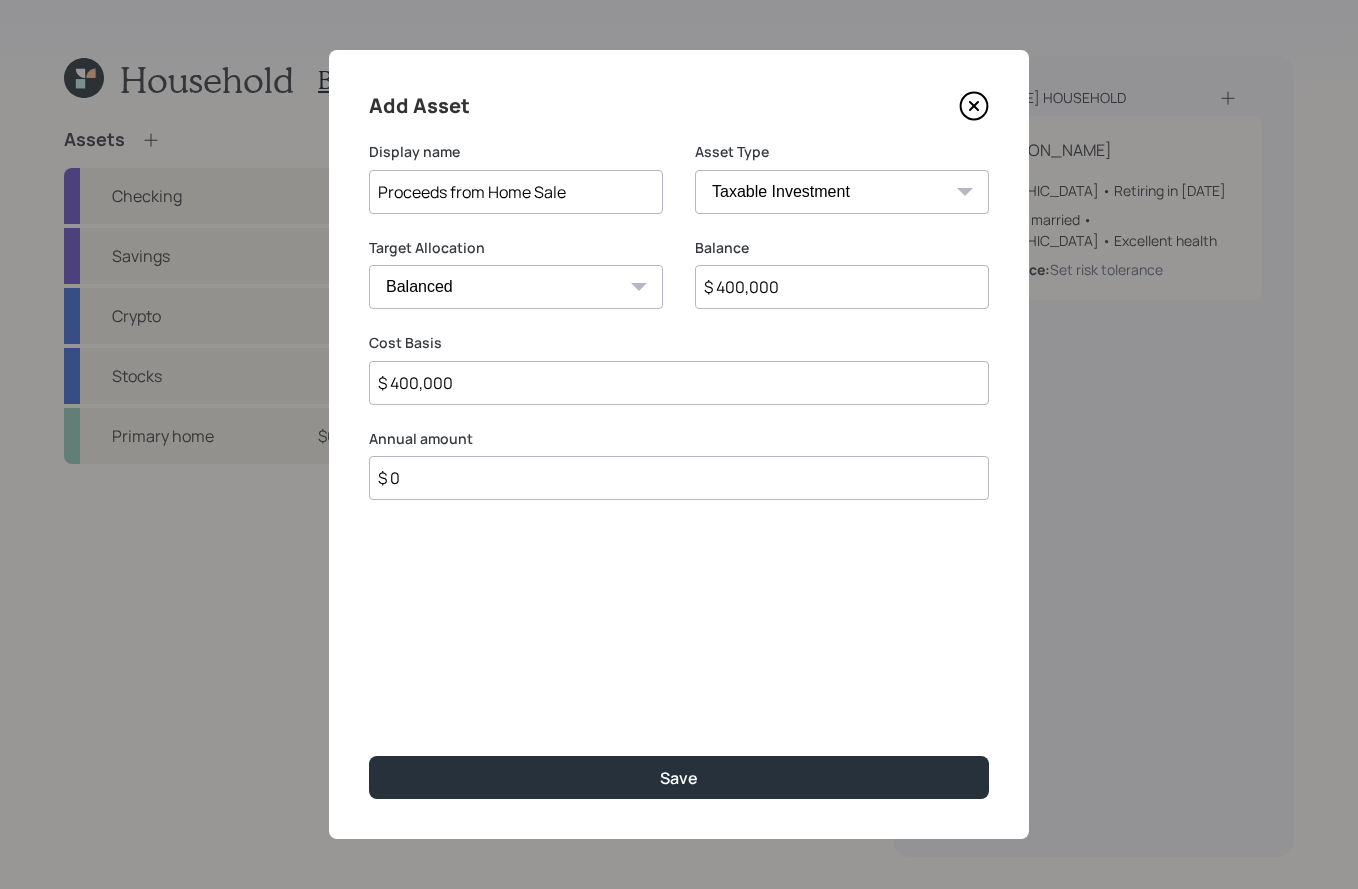type on "$ 400,000" 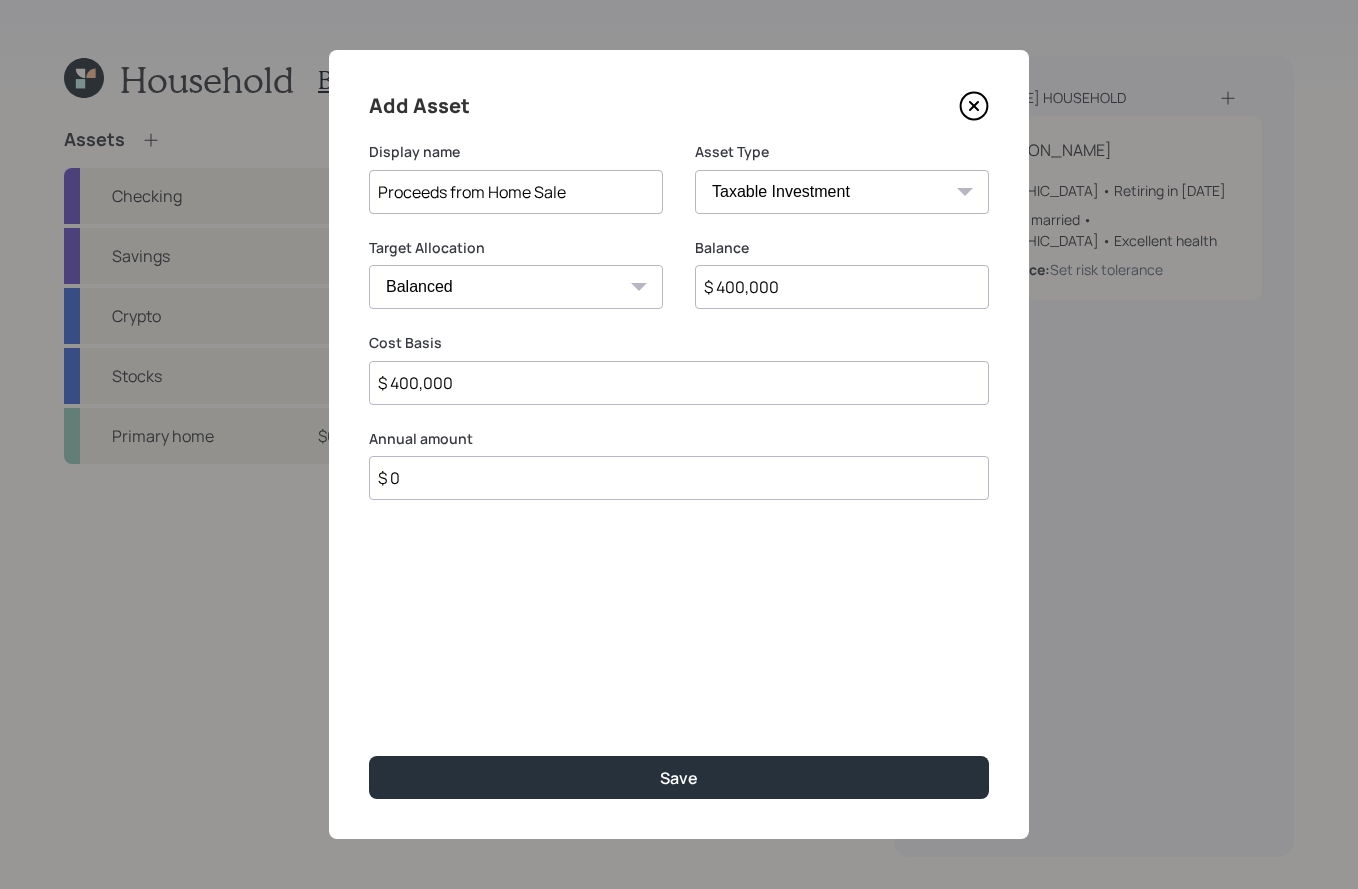 click on "SEP [PERSON_NAME] IRA 401(k) [PERSON_NAME] 401(k) 403(b) [PERSON_NAME] 403(b) 457(b) [PERSON_NAME] 457(b) Health Savings Account 529 Taxable Investment Checking / Savings Emergency Fund" at bounding box center (842, 192) 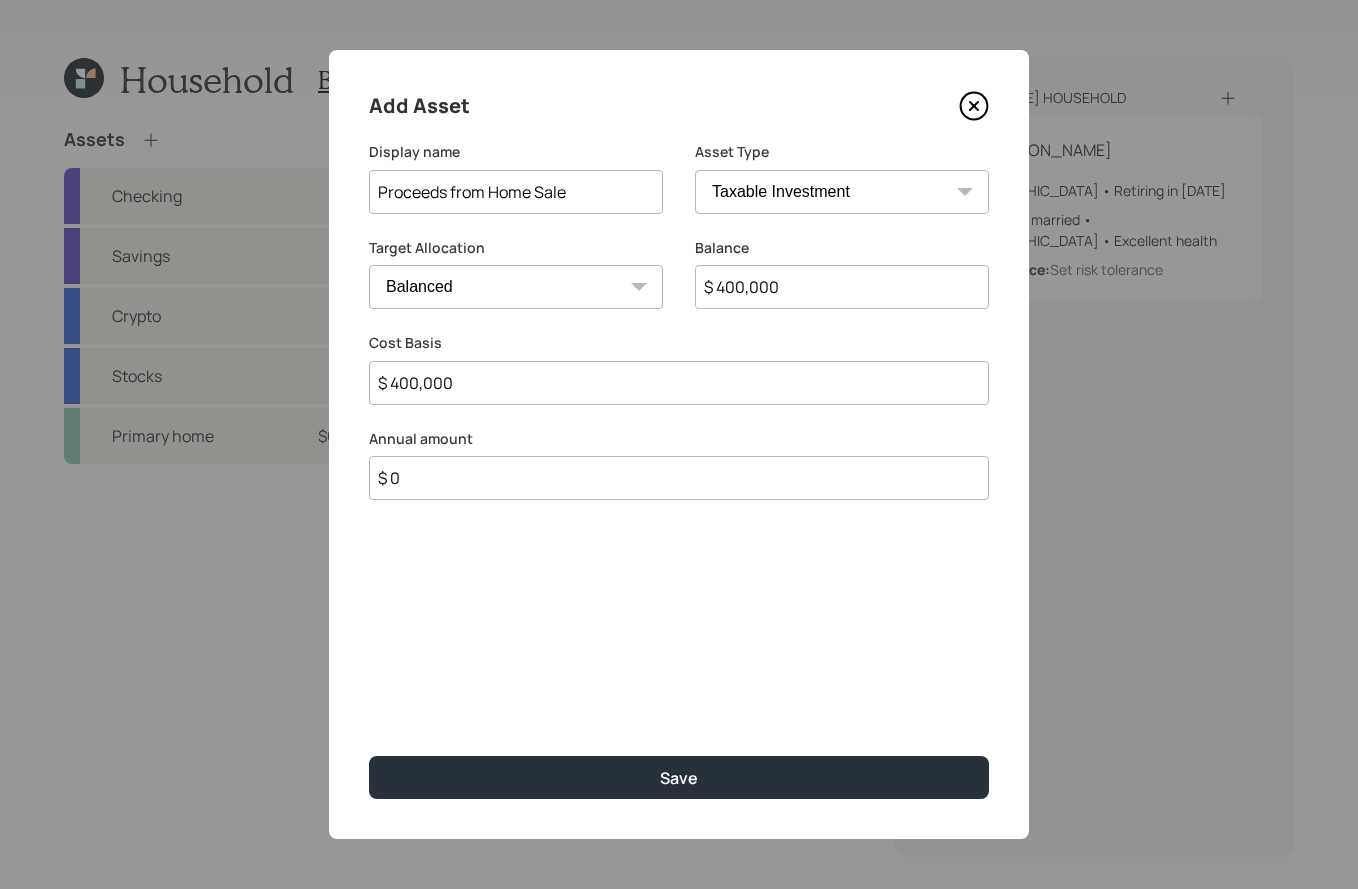 select on "cash" 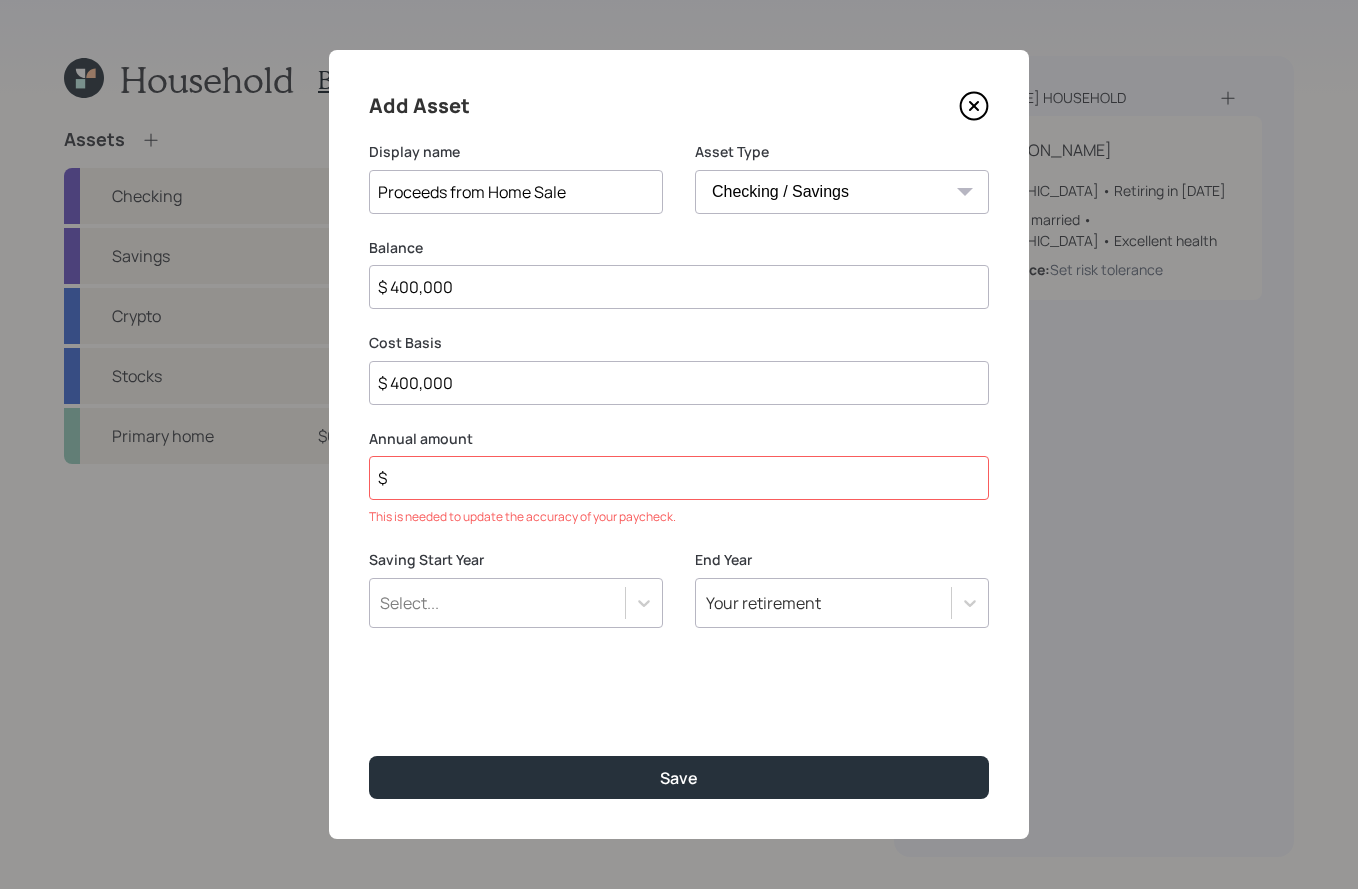 click on "$" at bounding box center (679, 478) 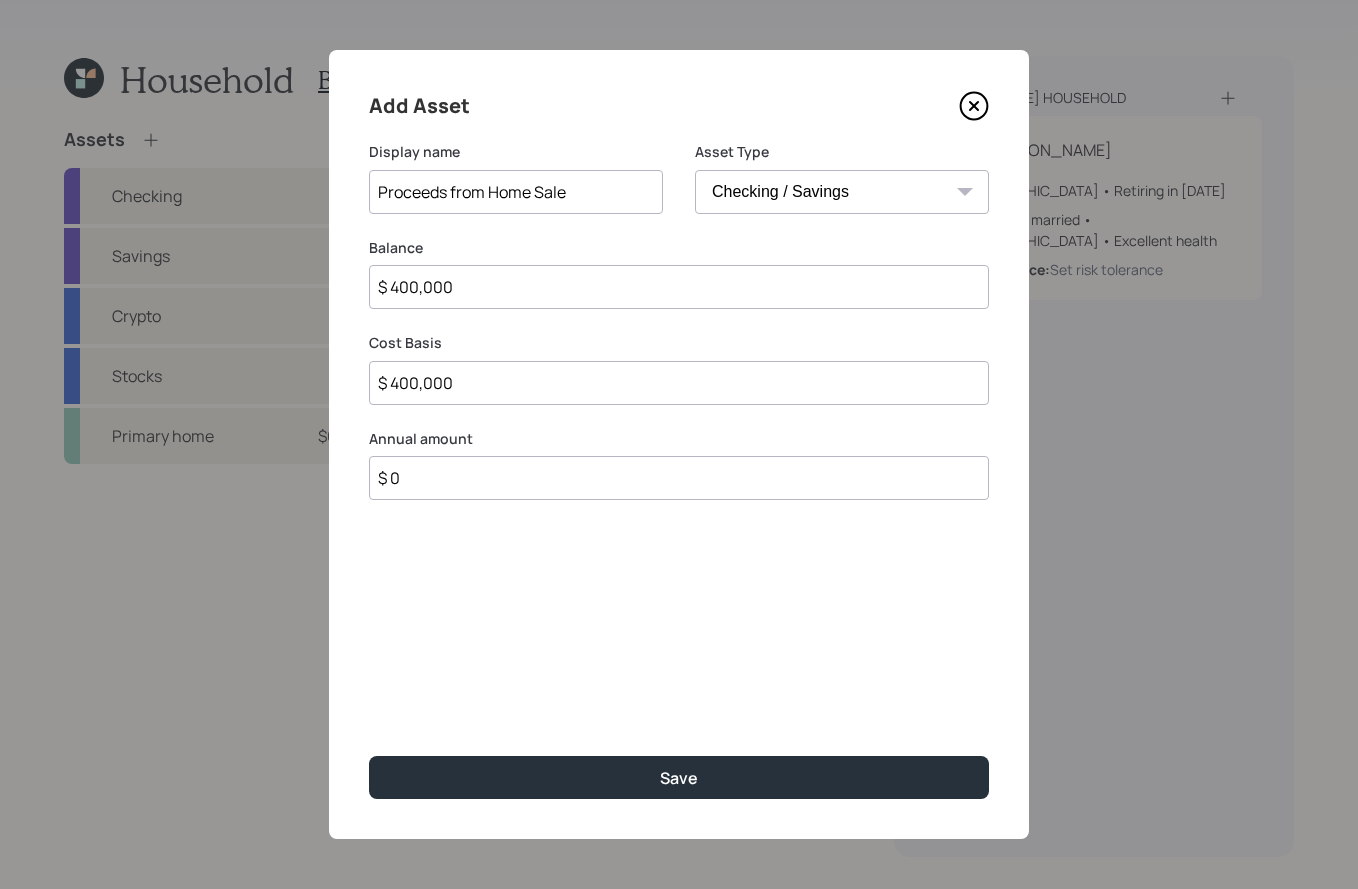 type on "$ 0" 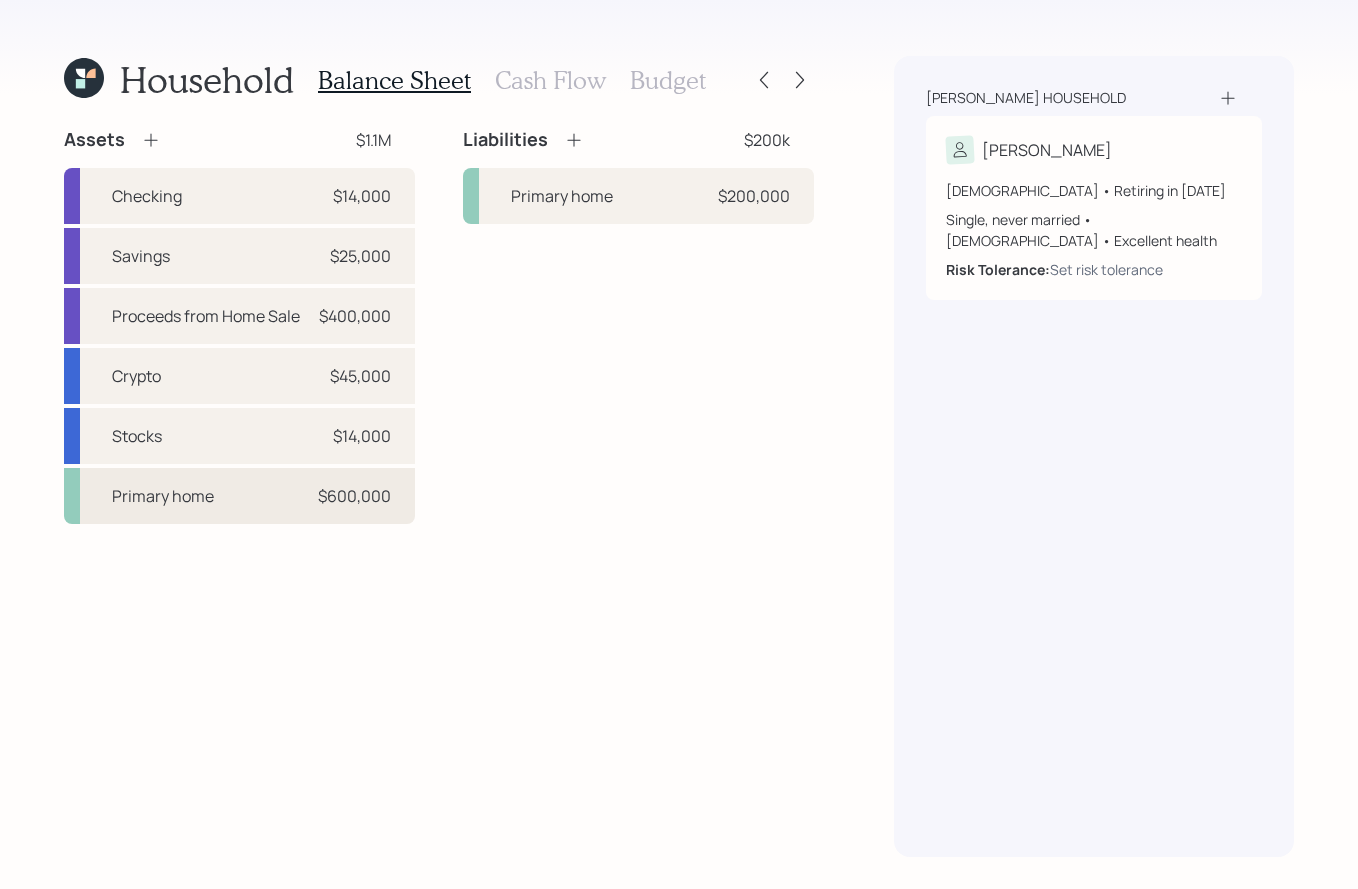 click on "Primary home $600,000" at bounding box center (239, 496) 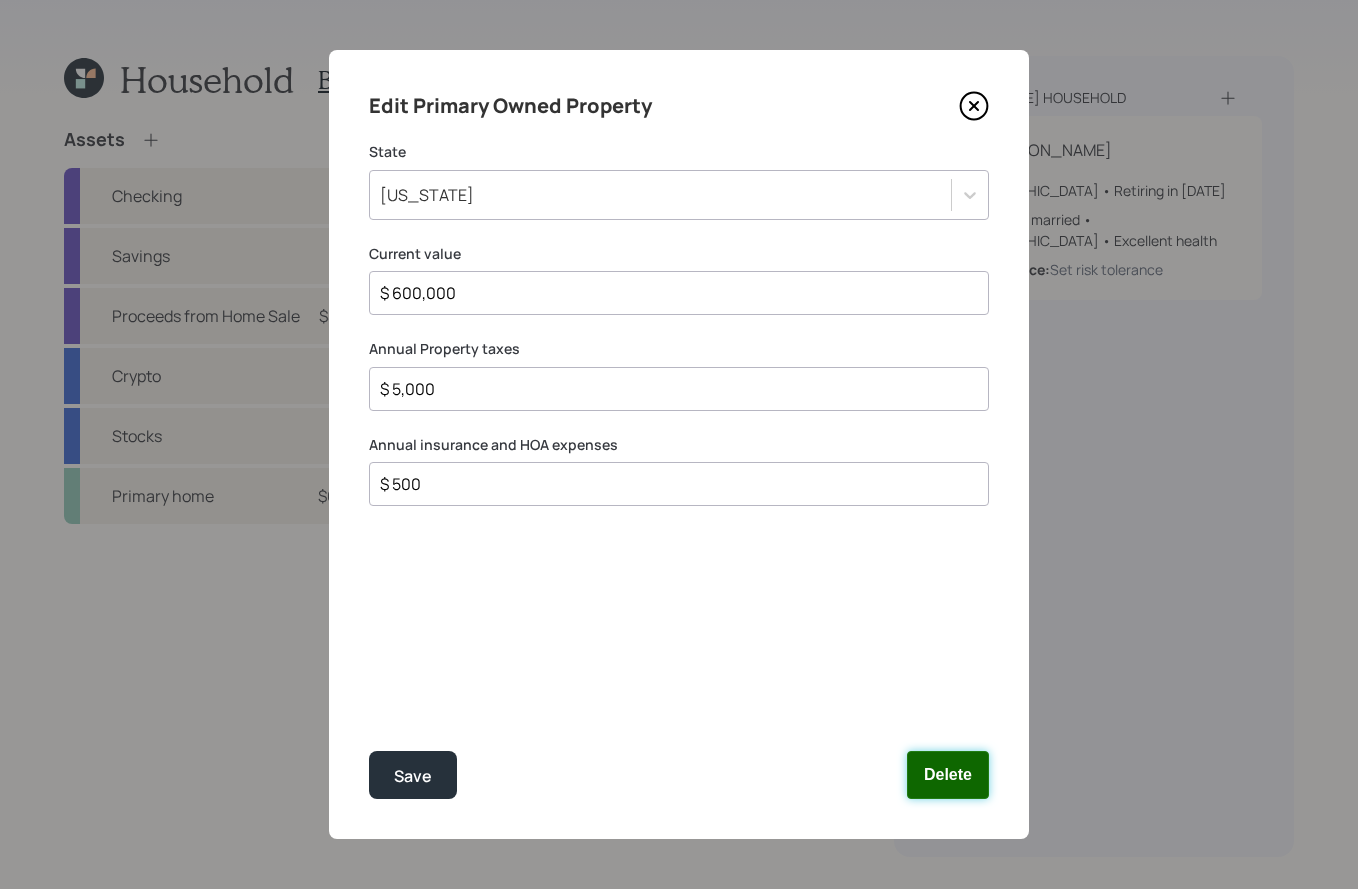 click on "Delete" at bounding box center (948, 775) 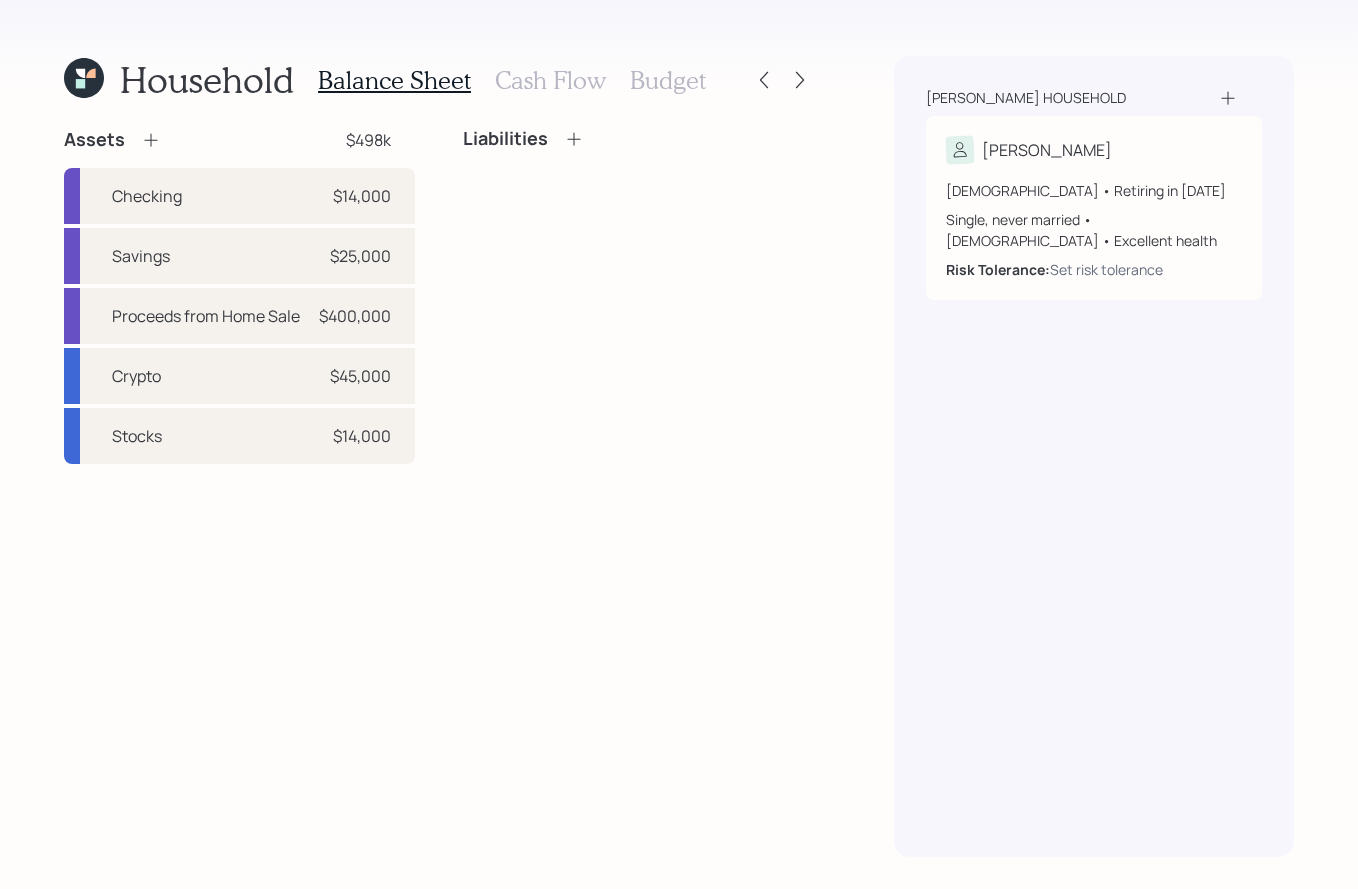 click on "Cash Flow" at bounding box center (550, 80) 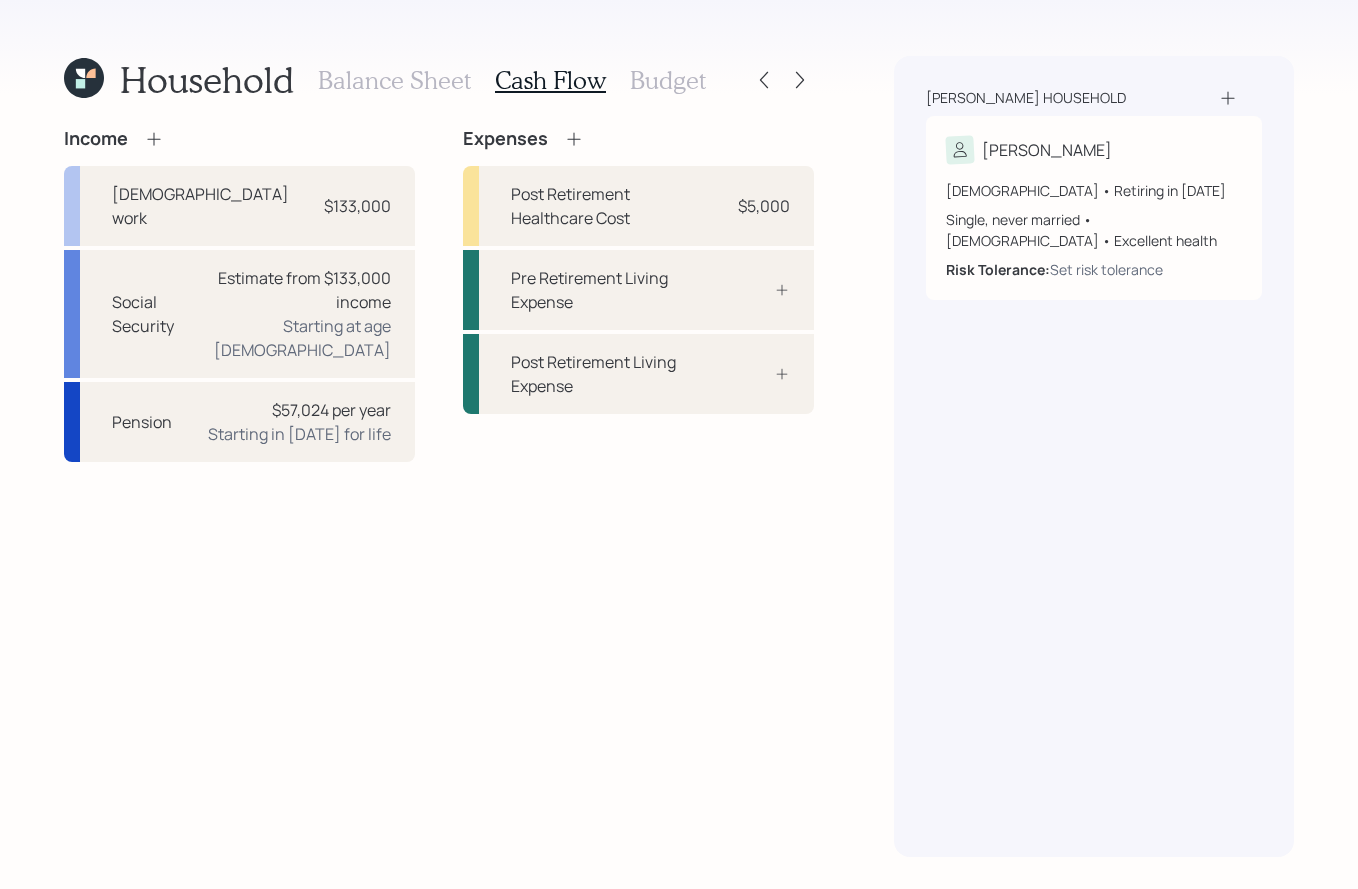 click 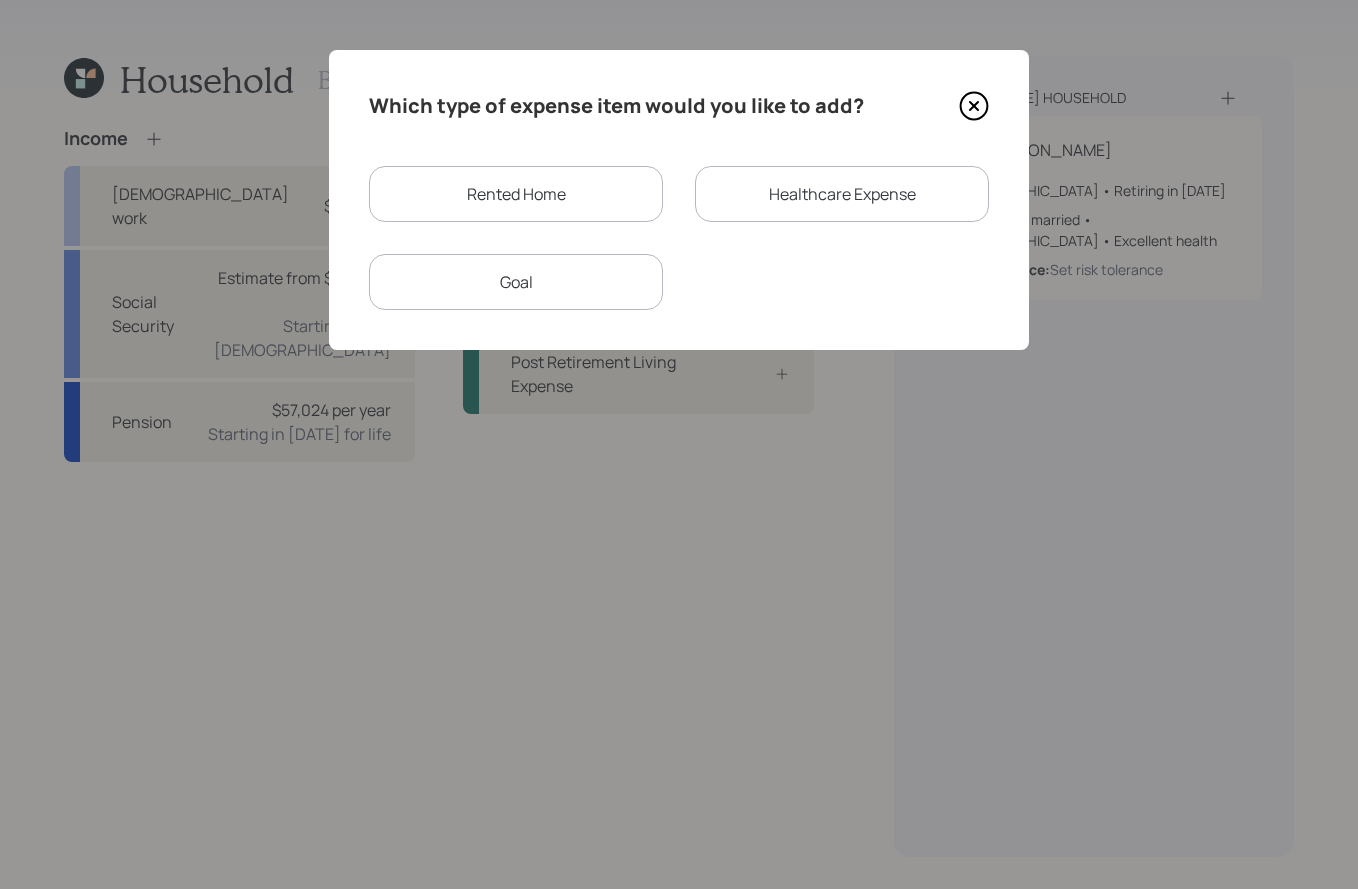 click on "Rented Home" at bounding box center [516, 194] 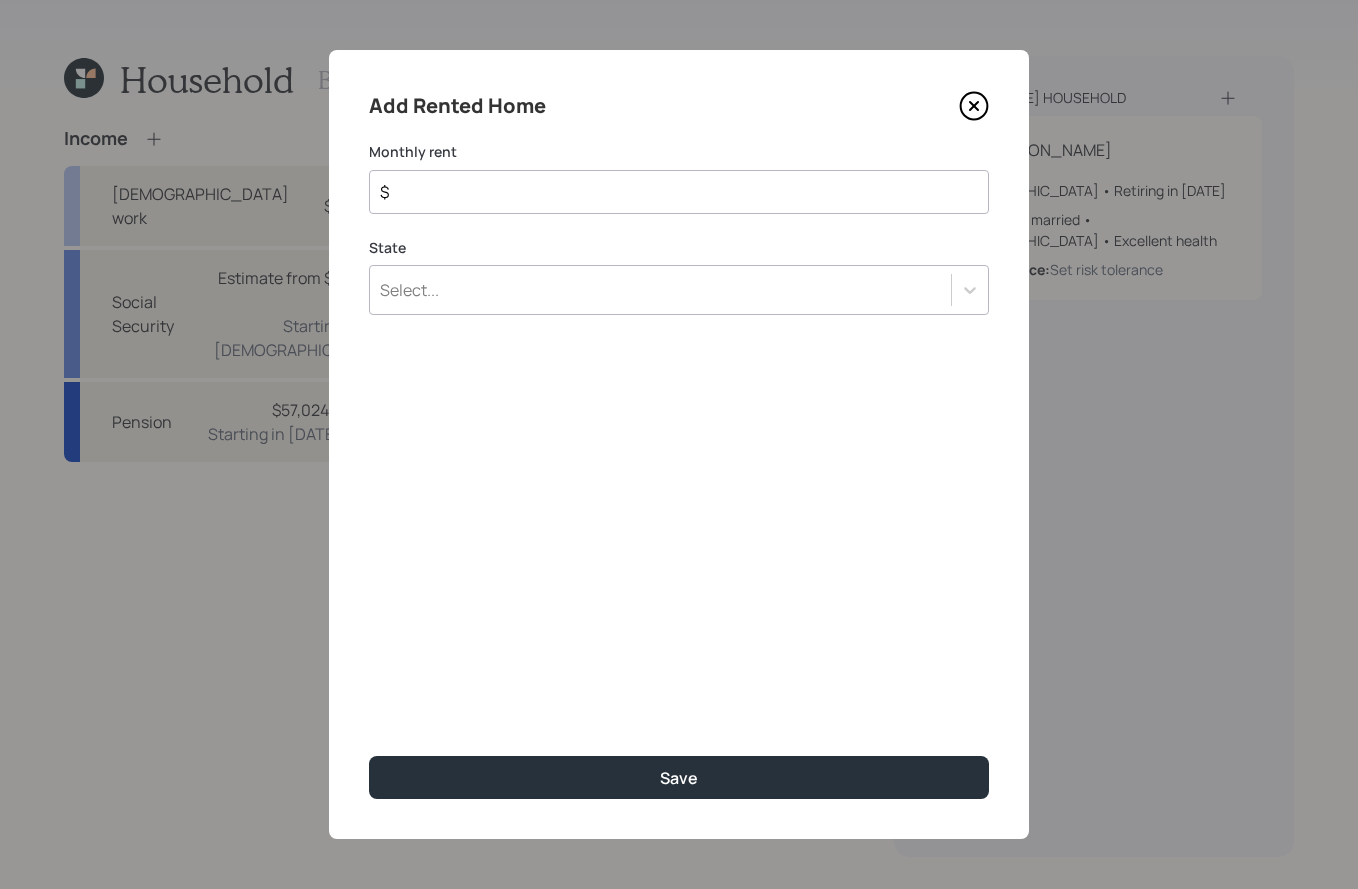 click on "$" at bounding box center [671, 192] 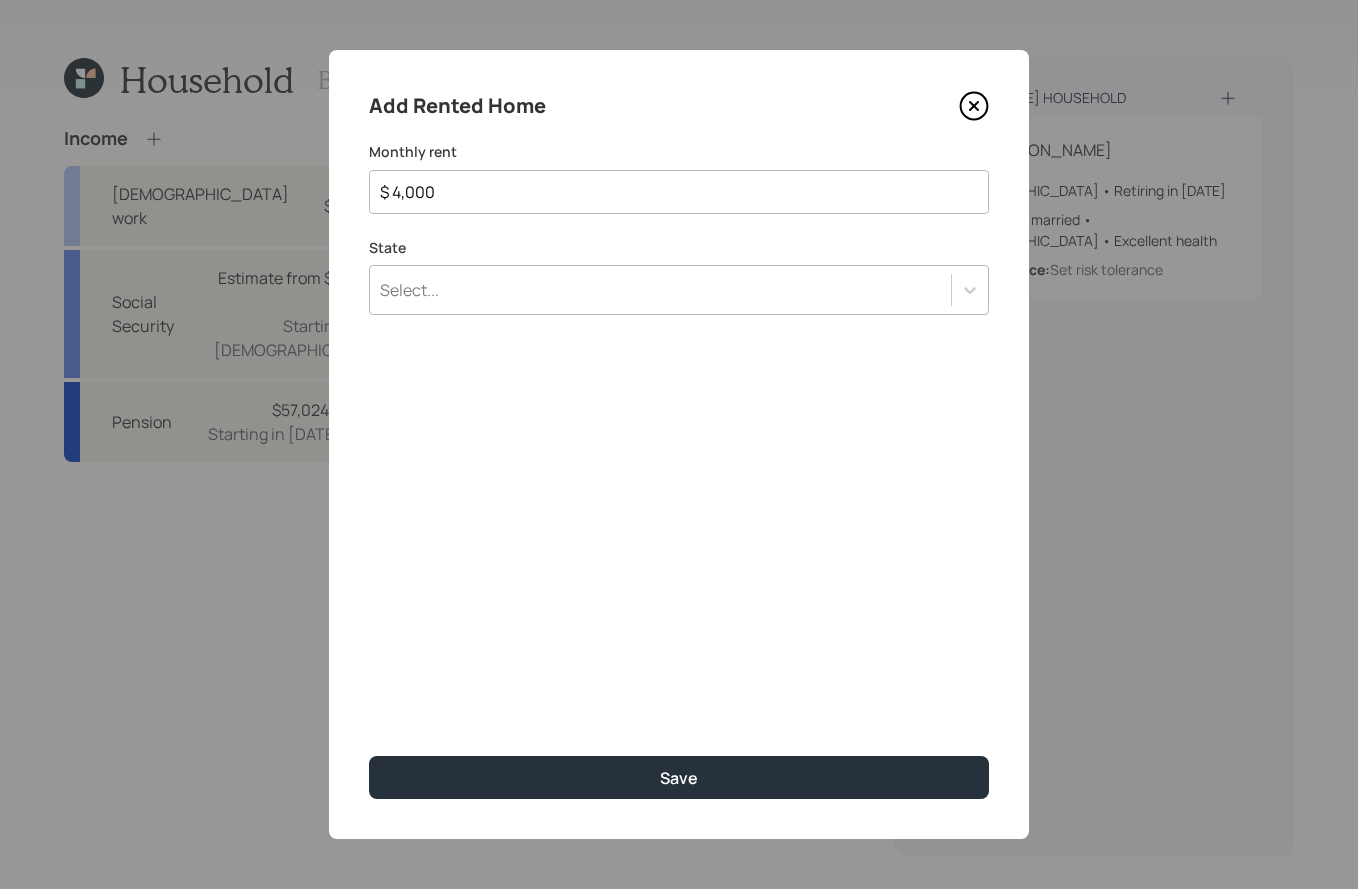 click on "Select..." at bounding box center (679, 290) 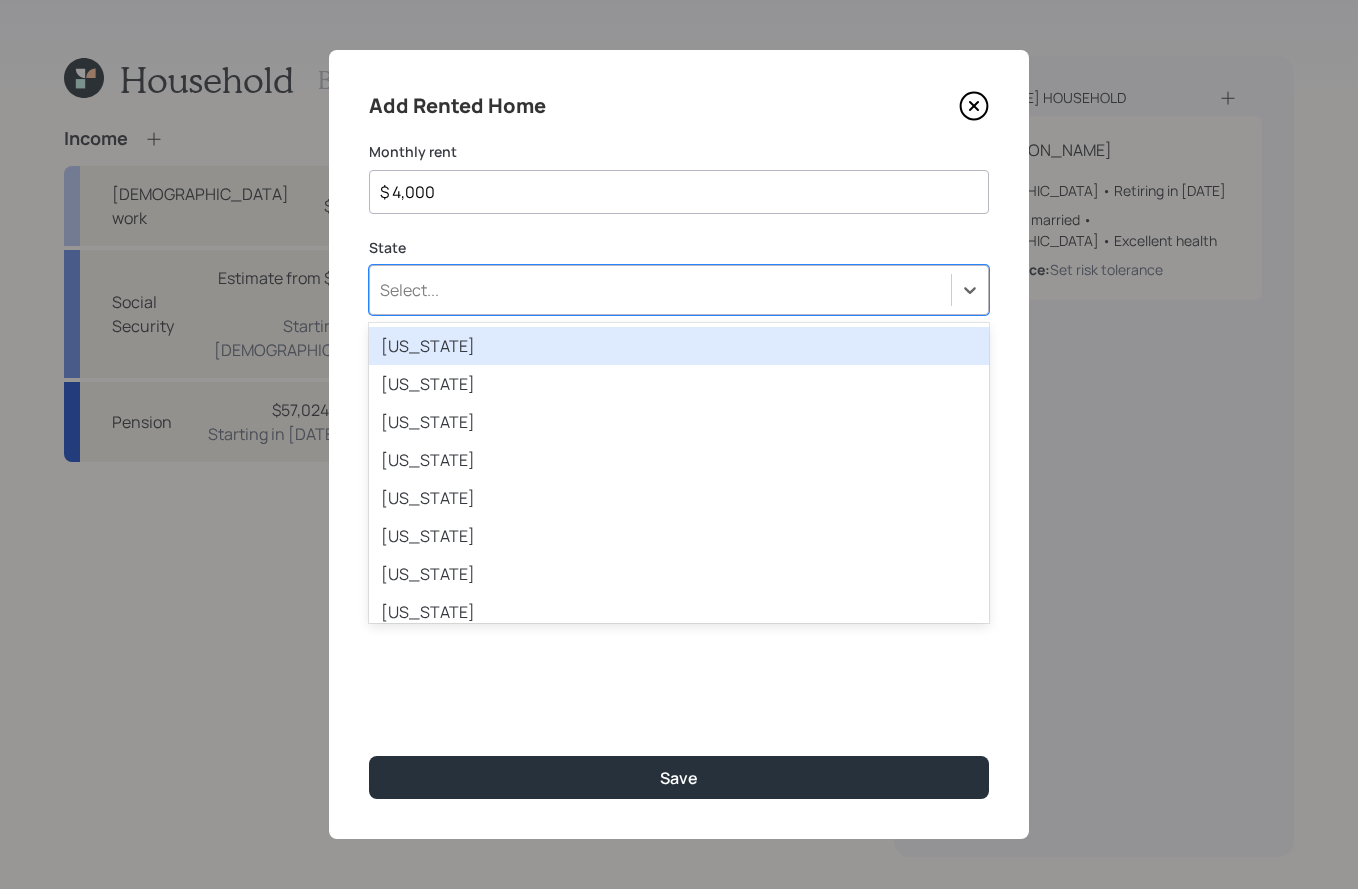 click on "$ 4,000" at bounding box center [671, 192] 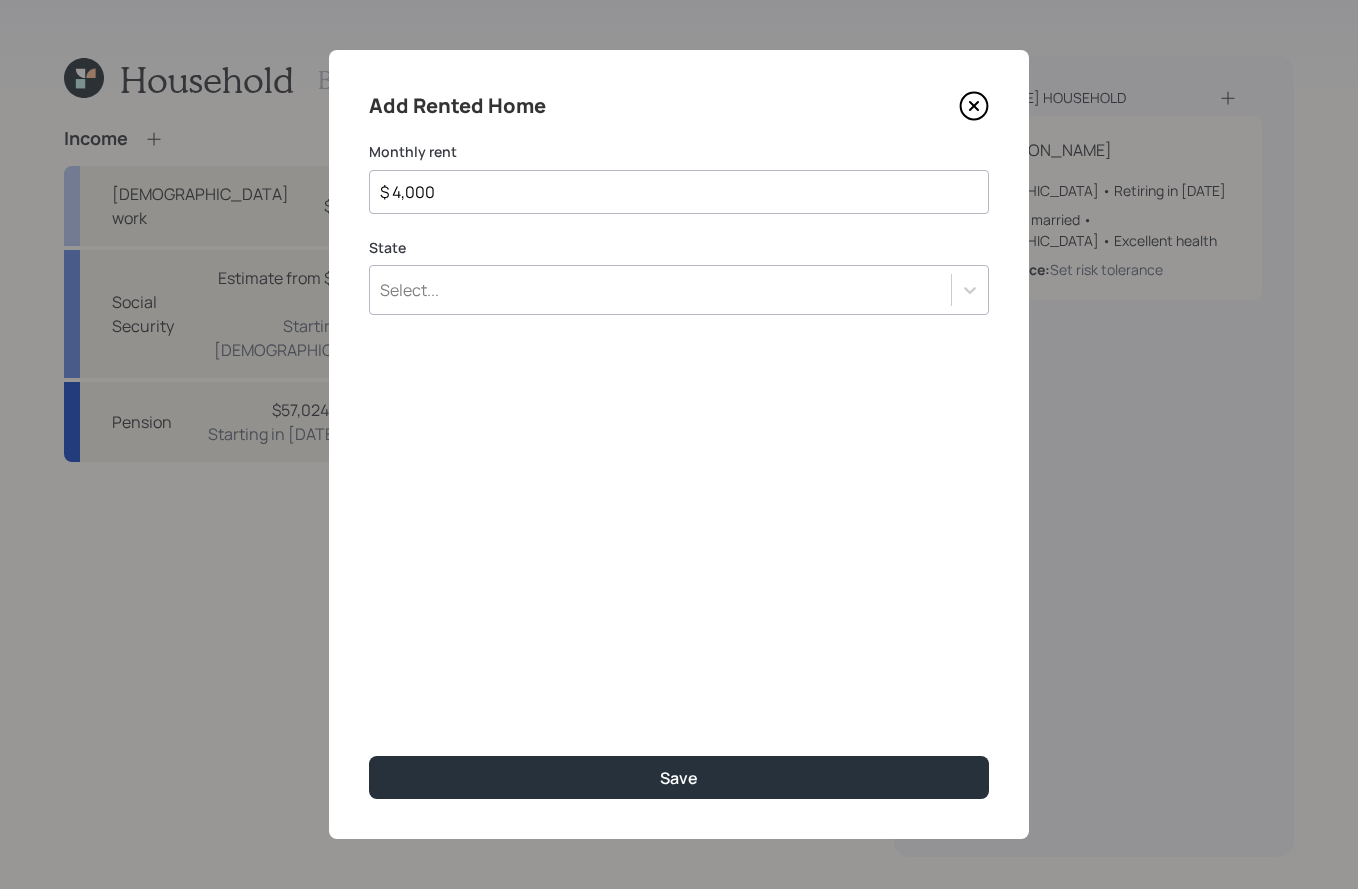 click on "$ 4,000" at bounding box center [671, 192] 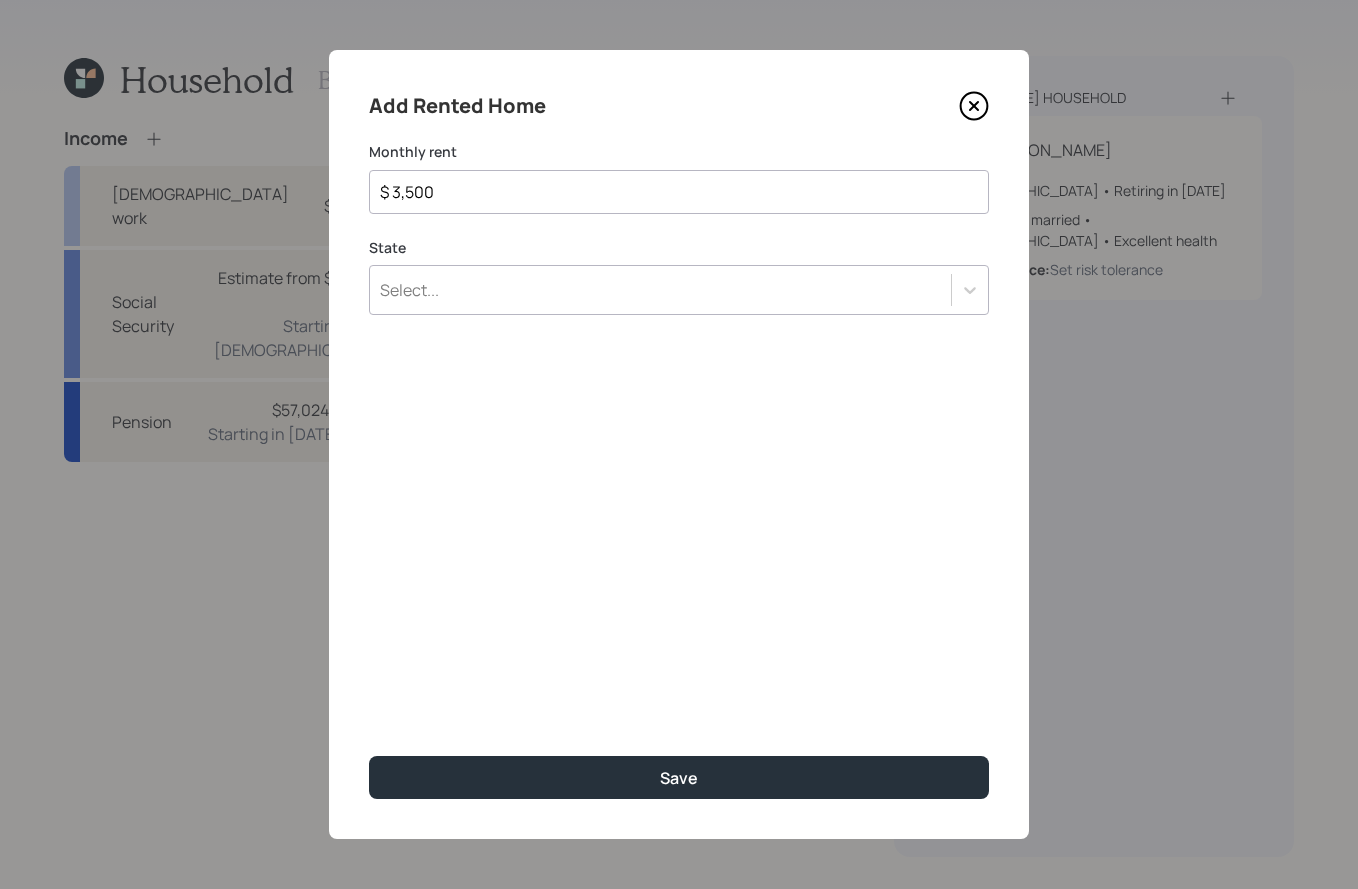 type on "$ 3,500" 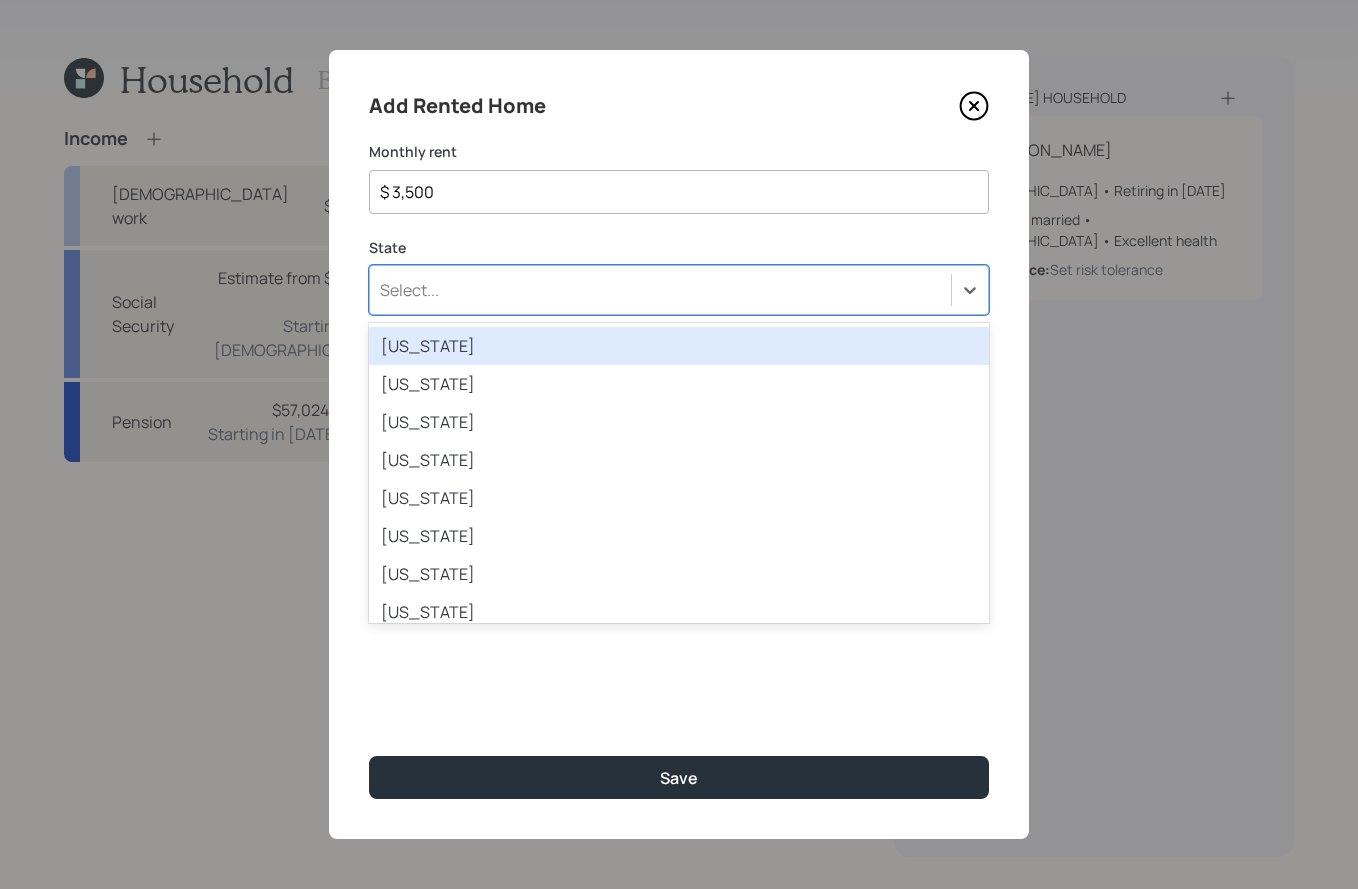 click on "Select..." at bounding box center (409, 290) 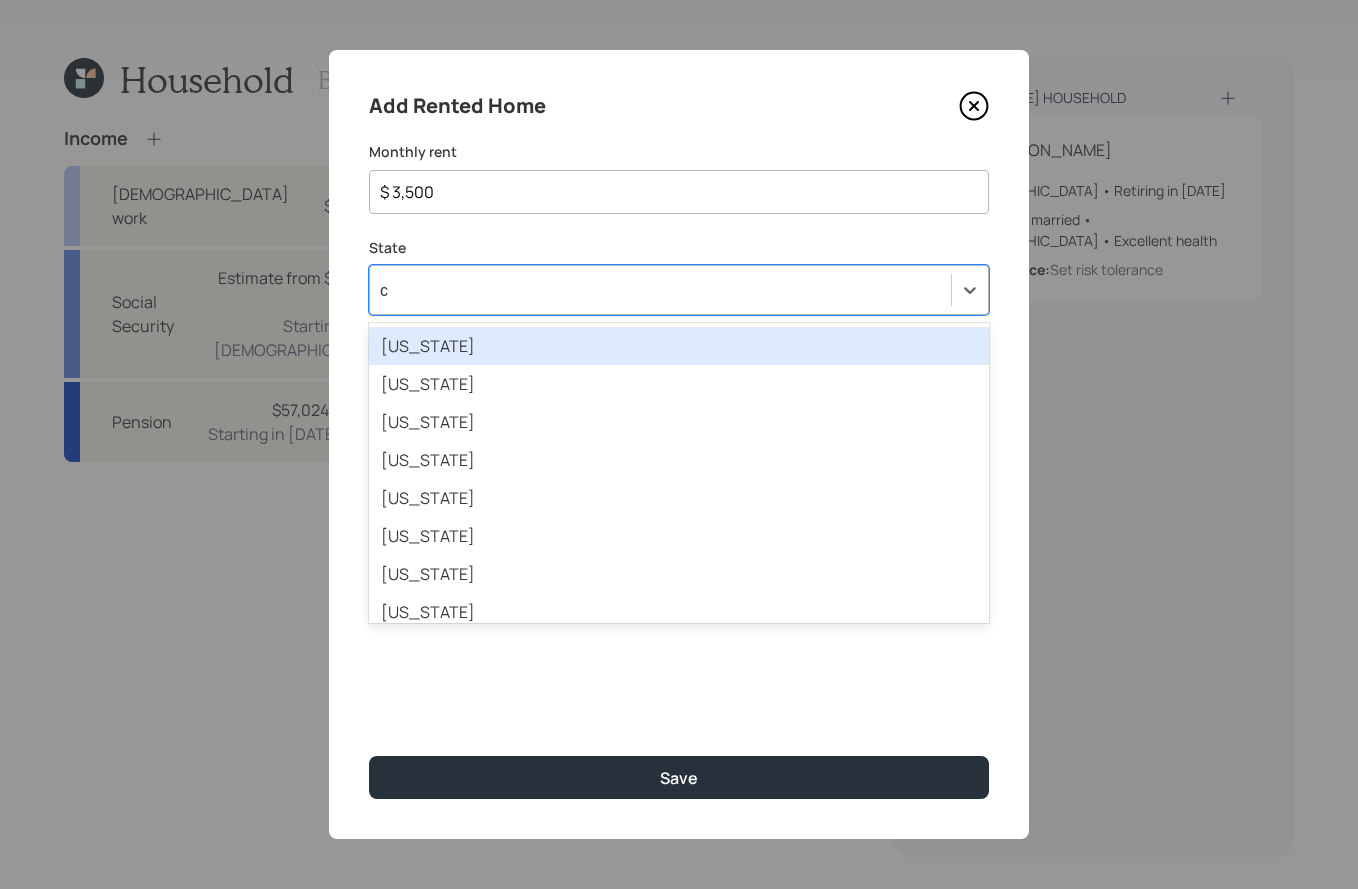 type on "ca" 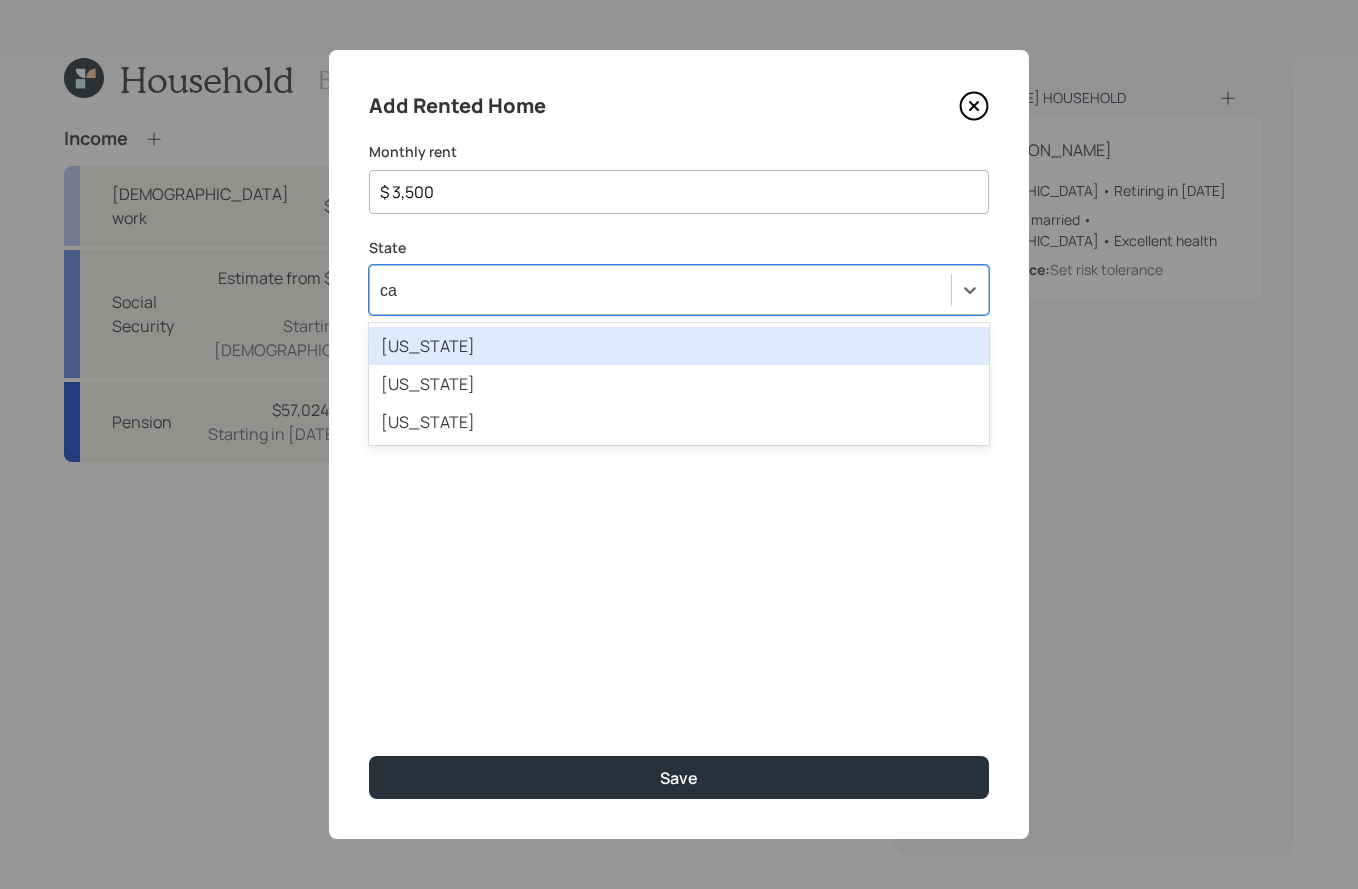 click on "[US_STATE]" at bounding box center (679, 346) 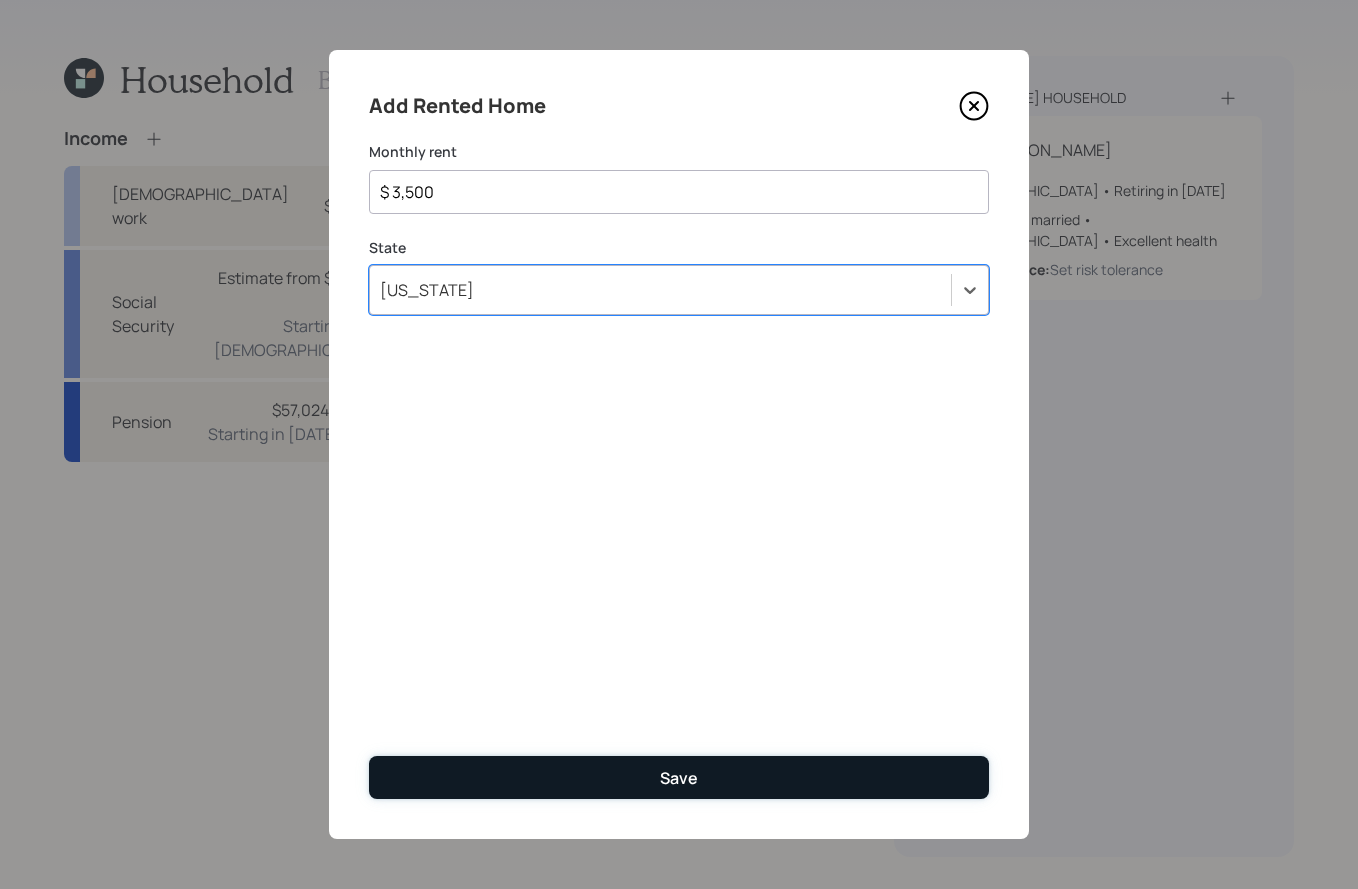 click on "Save" at bounding box center [679, 778] 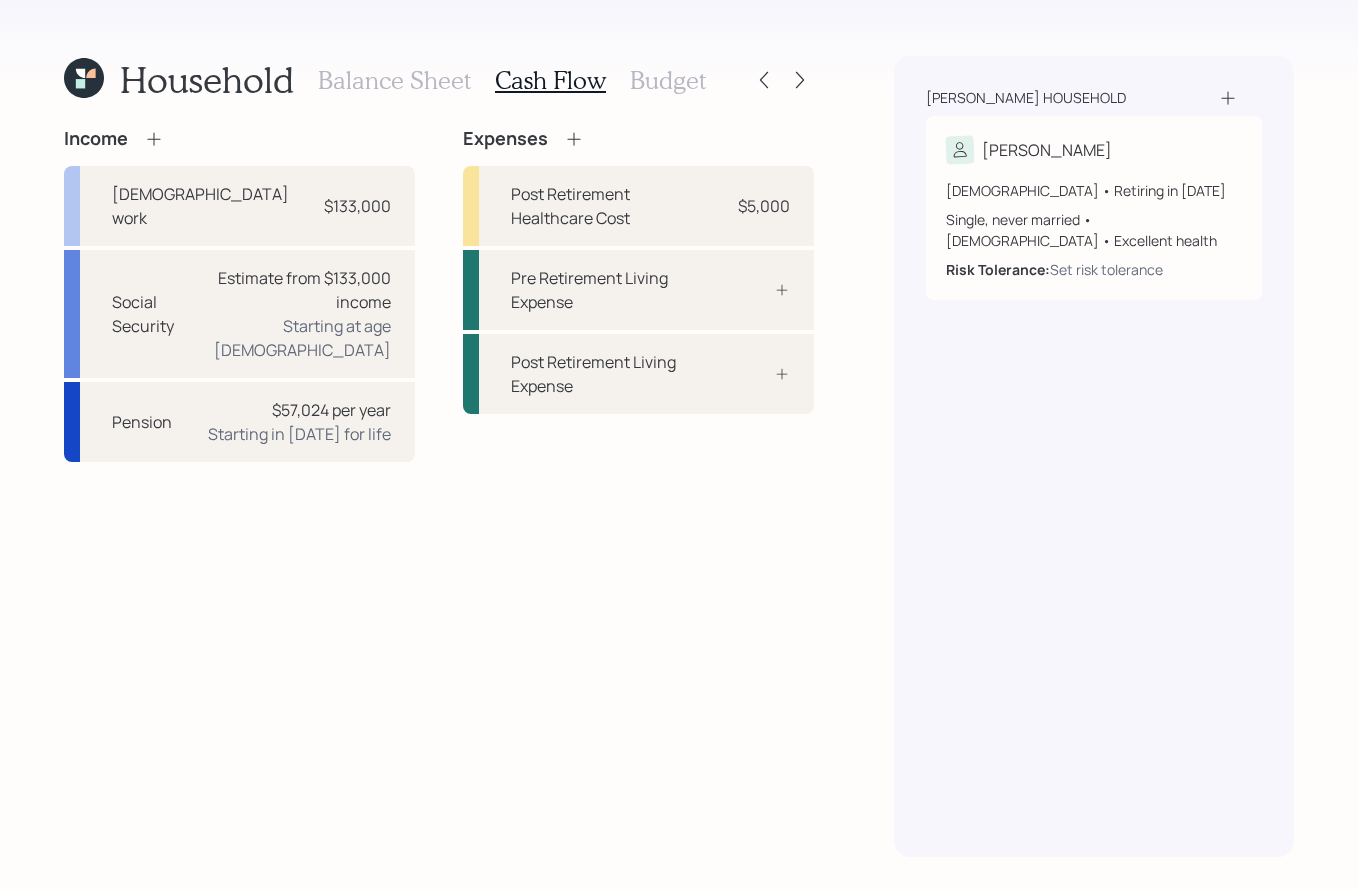 click on "Budget" at bounding box center [668, 80] 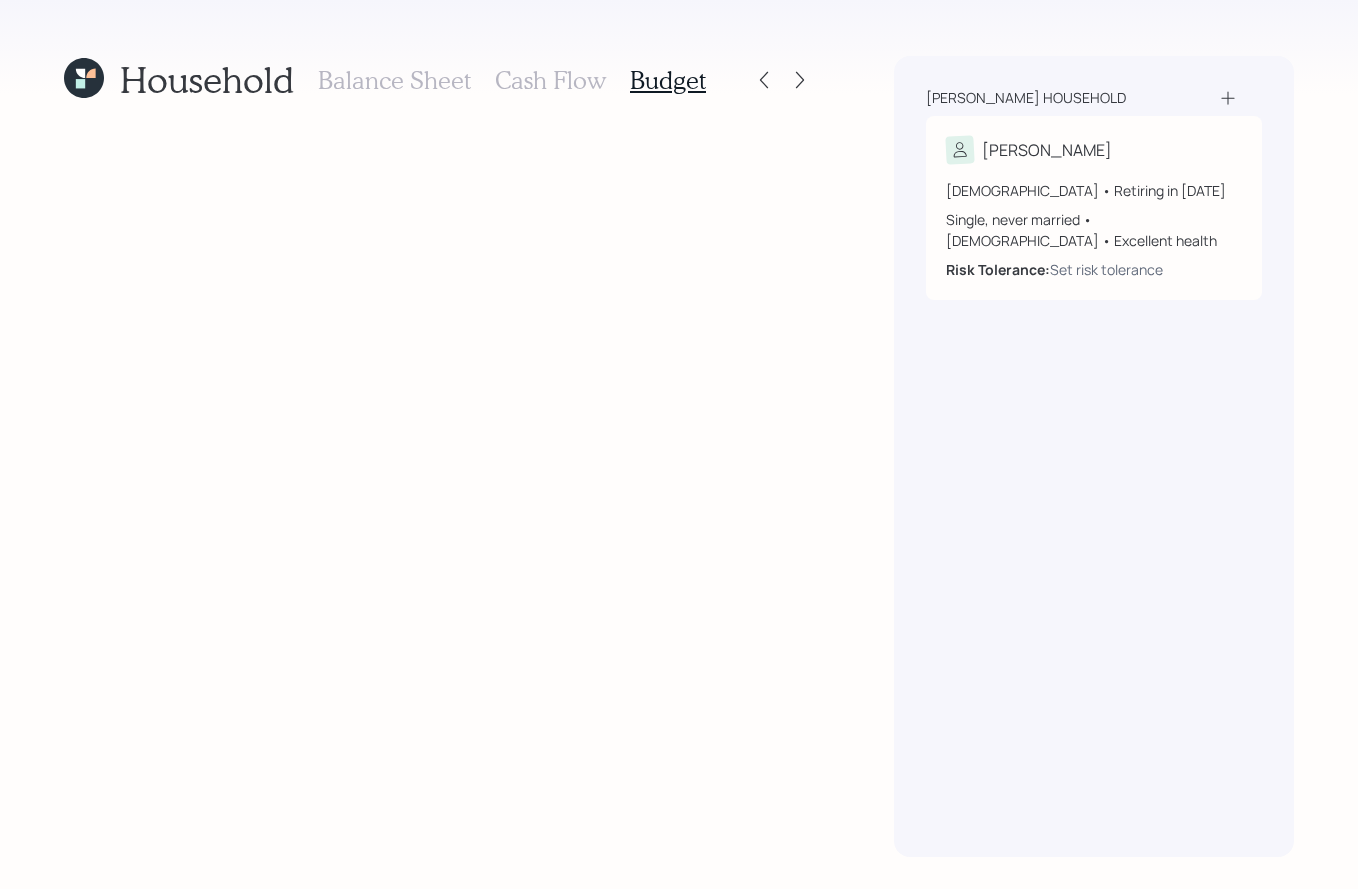 scroll, scrollTop: 0, scrollLeft: 0, axis: both 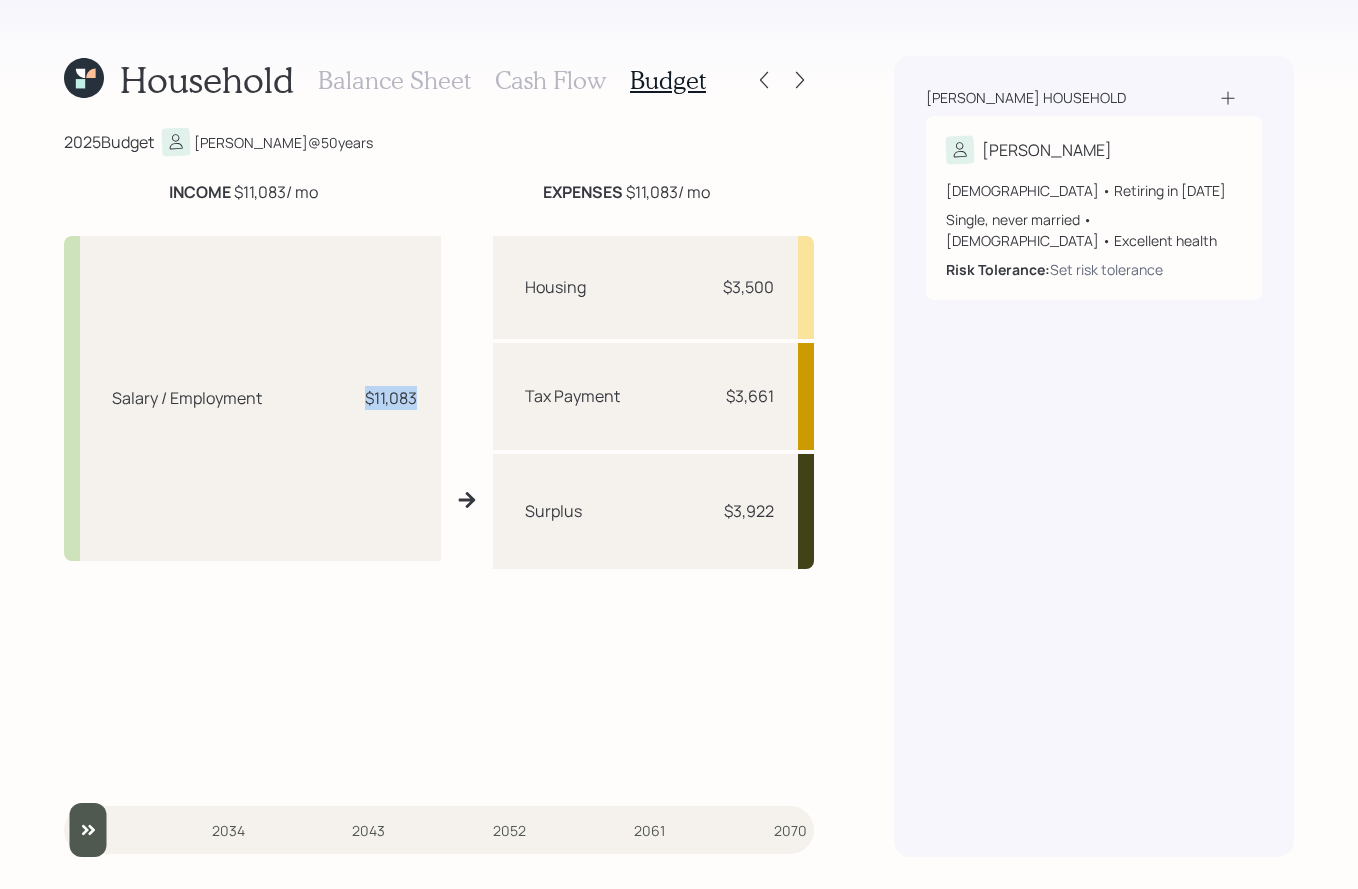 drag, startPoint x: 367, startPoint y: 399, endPoint x: 427, endPoint y: 399, distance: 60 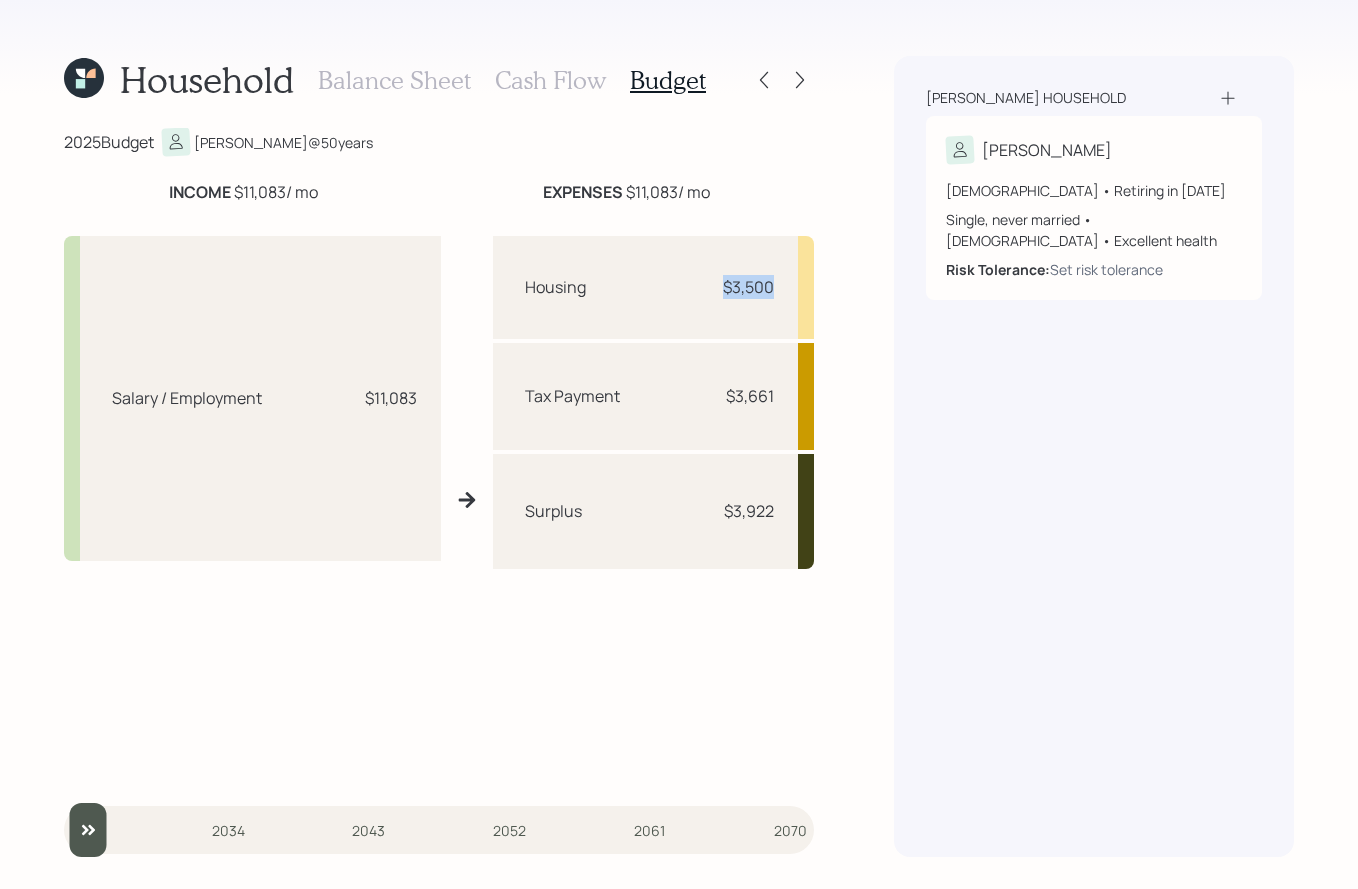 drag, startPoint x: 698, startPoint y: 287, endPoint x: 781, endPoint y: 287, distance: 83 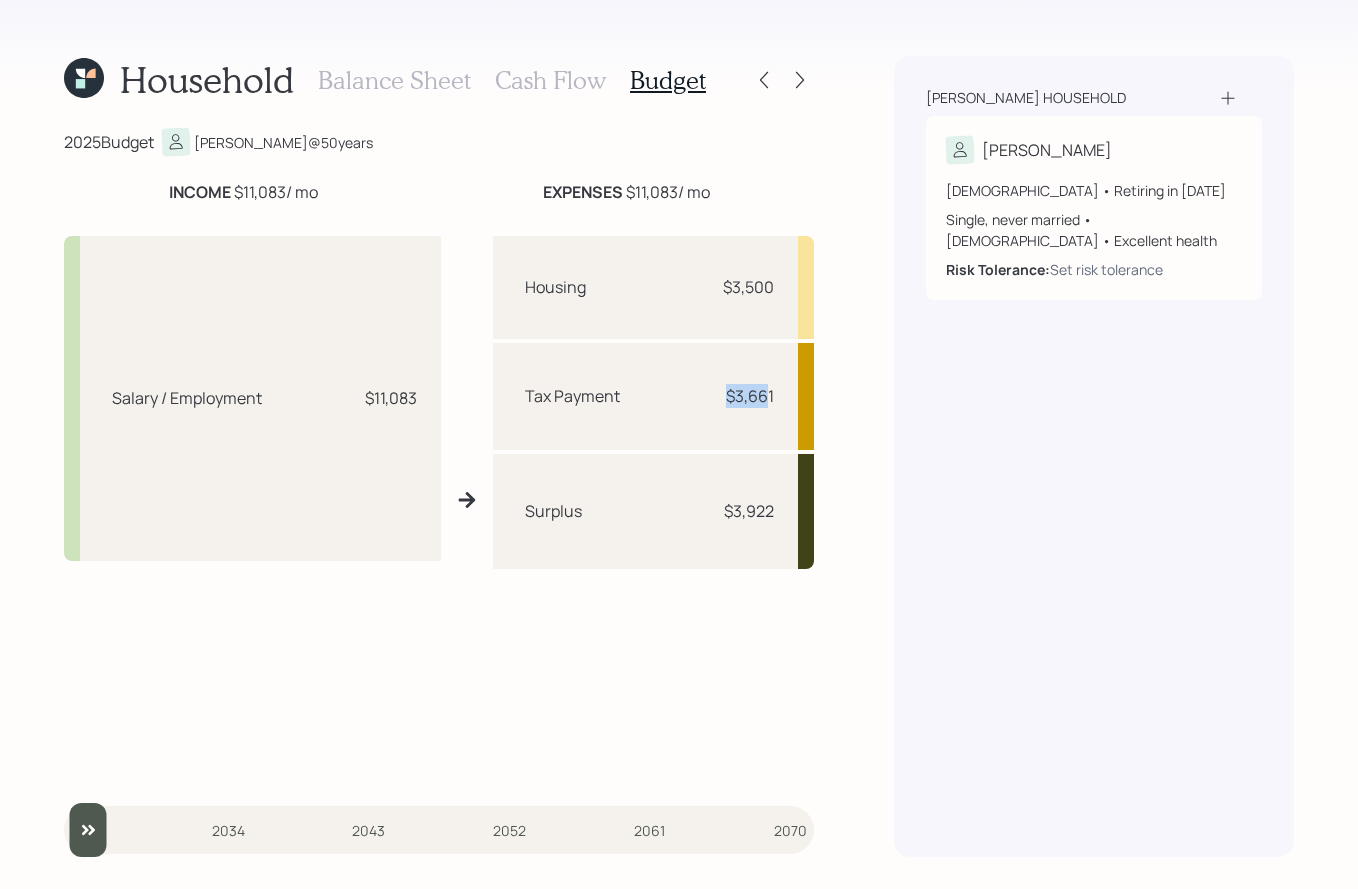 drag, startPoint x: 719, startPoint y: 400, endPoint x: 766, endPoint y: 401, distance: 47.010635 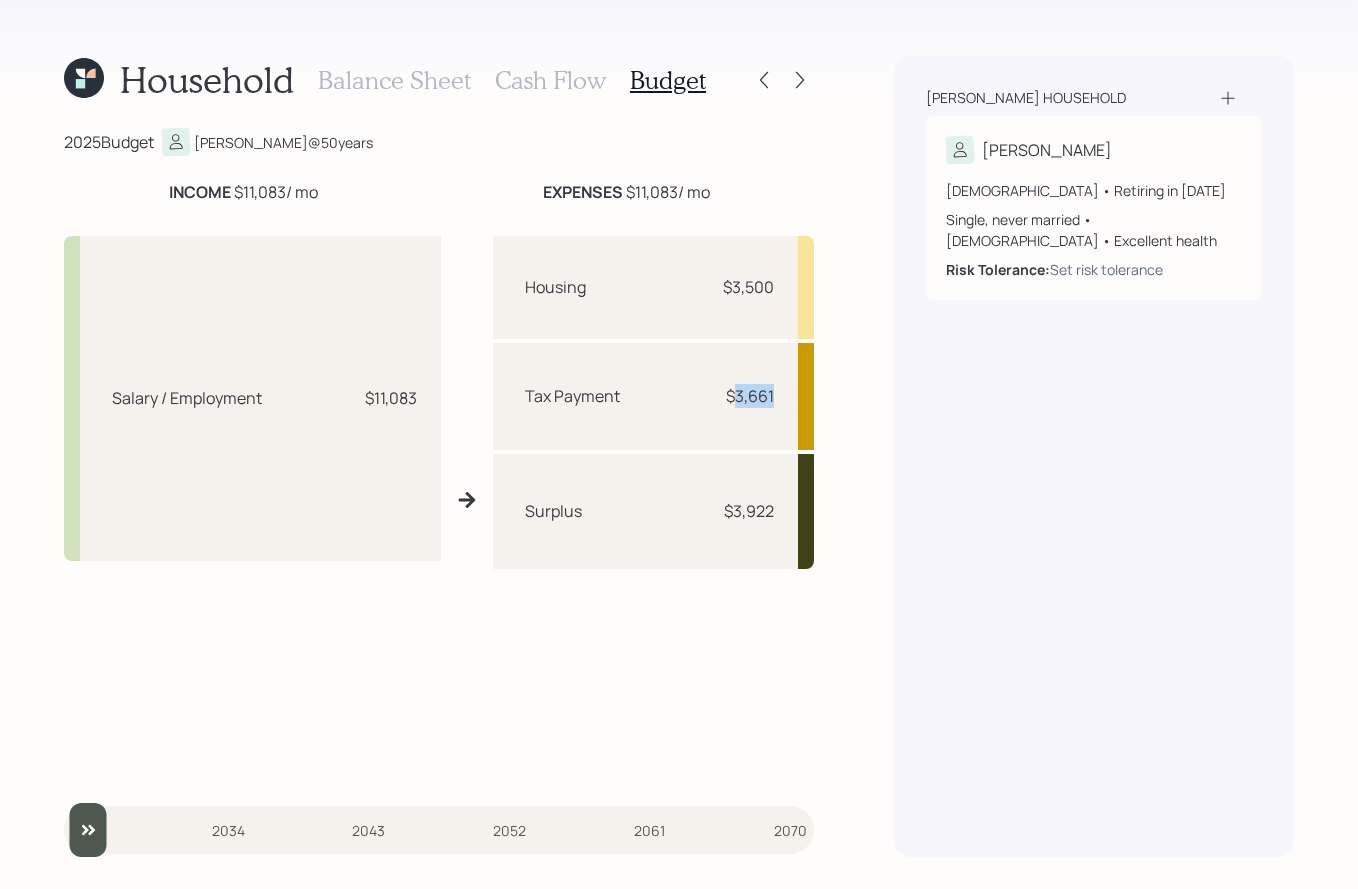 click on "$3,661" at bounding box center (750, 396) 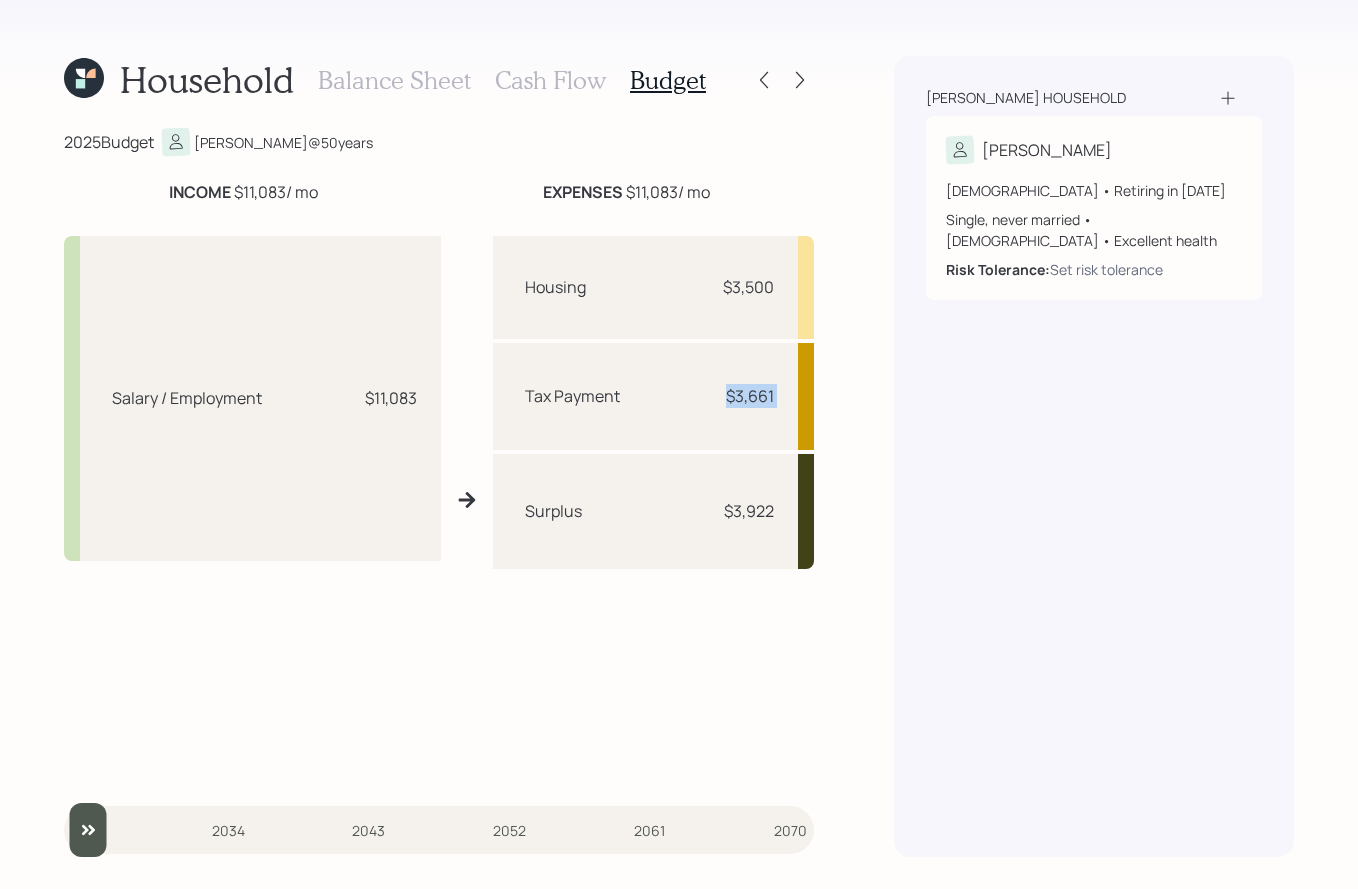click on "$3,661" at bounding box center [750, 396] 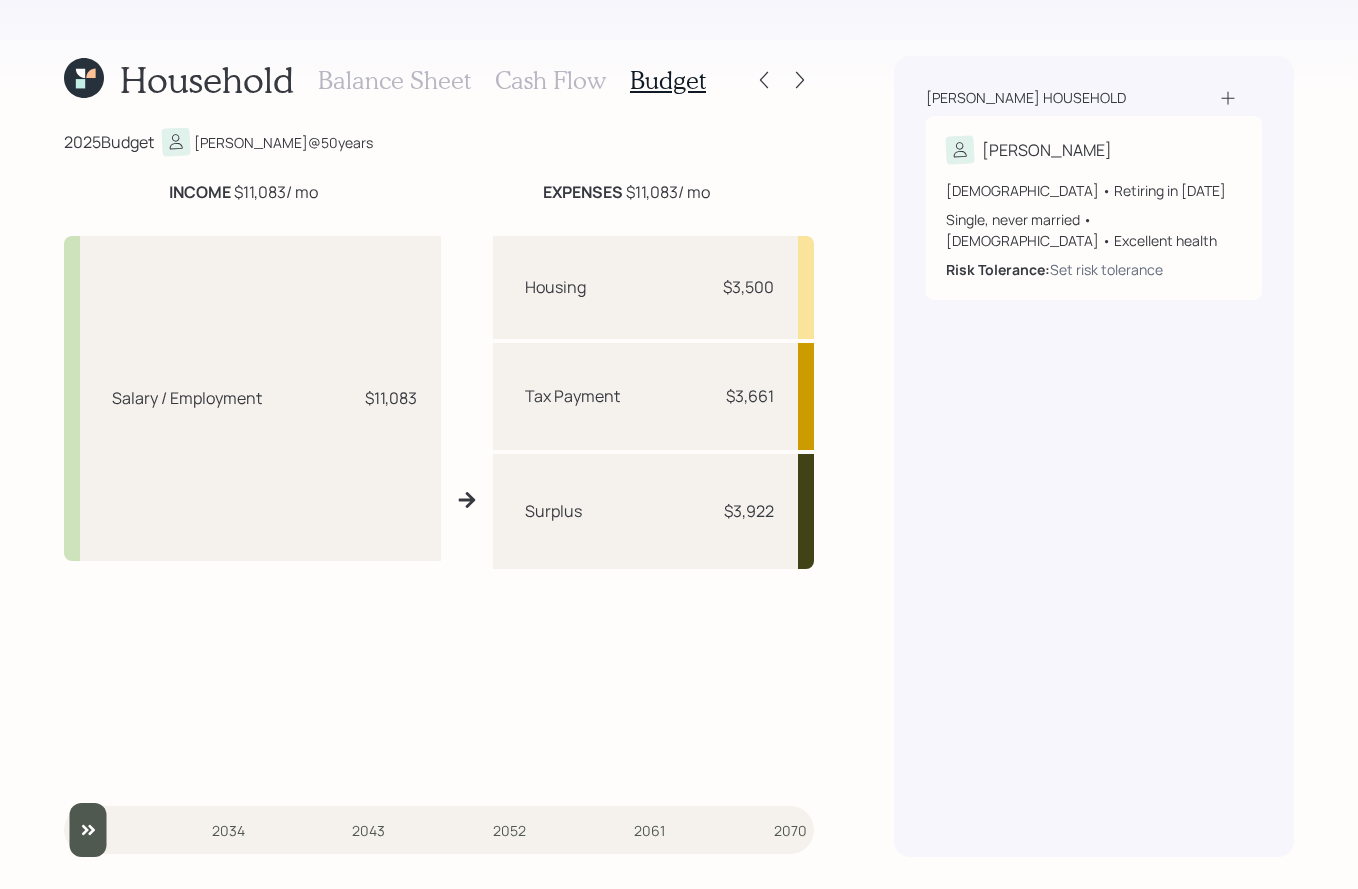 click on "$3,922" at bounding box center (749, 511) 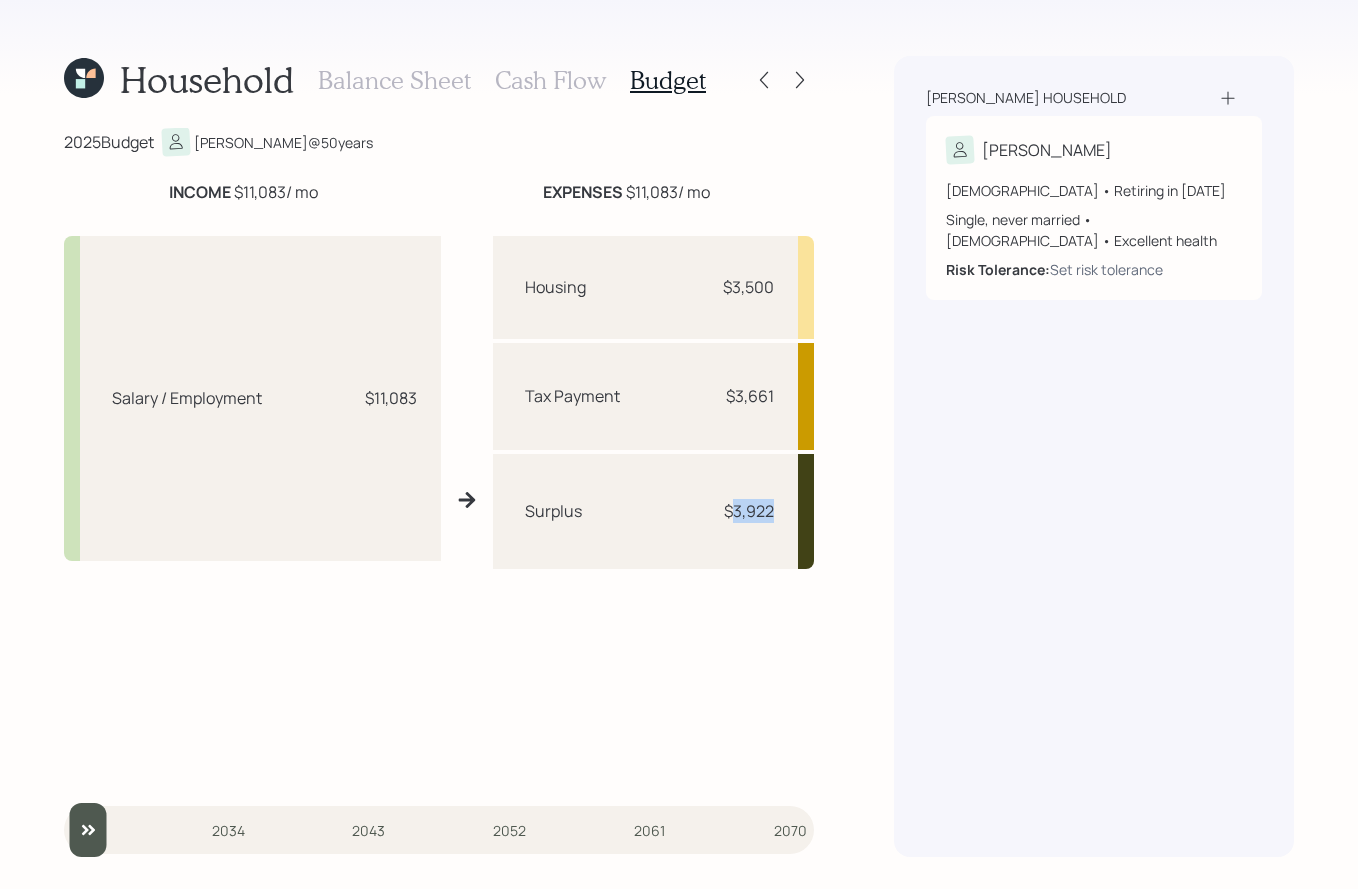 click on "$3,922" at bounding box center (749, 511) 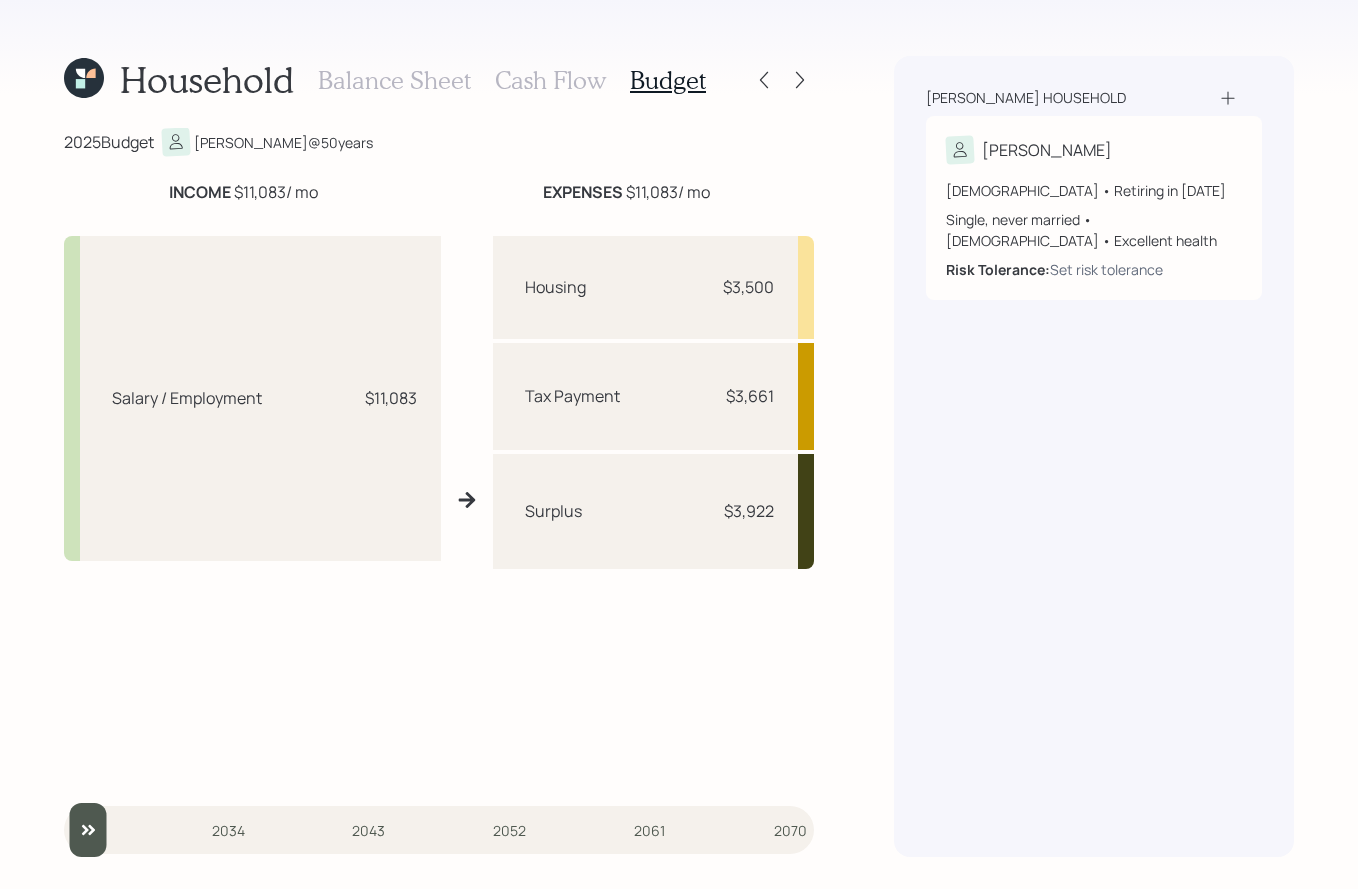click on "Cash Flow" at bounding box center (550, 80) 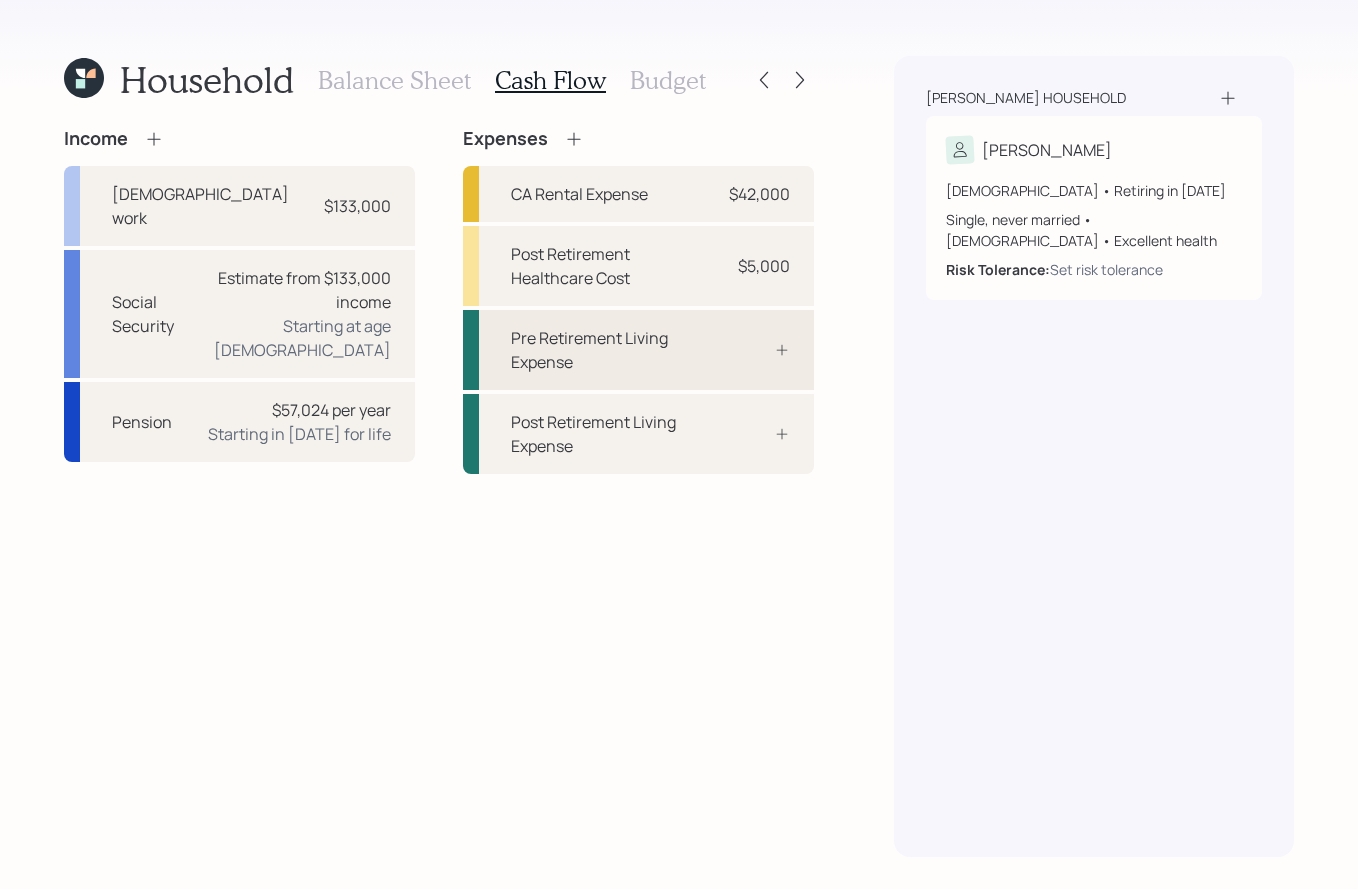 click on "Pre Retirement Living Expense" at bounding box center [612, 350] 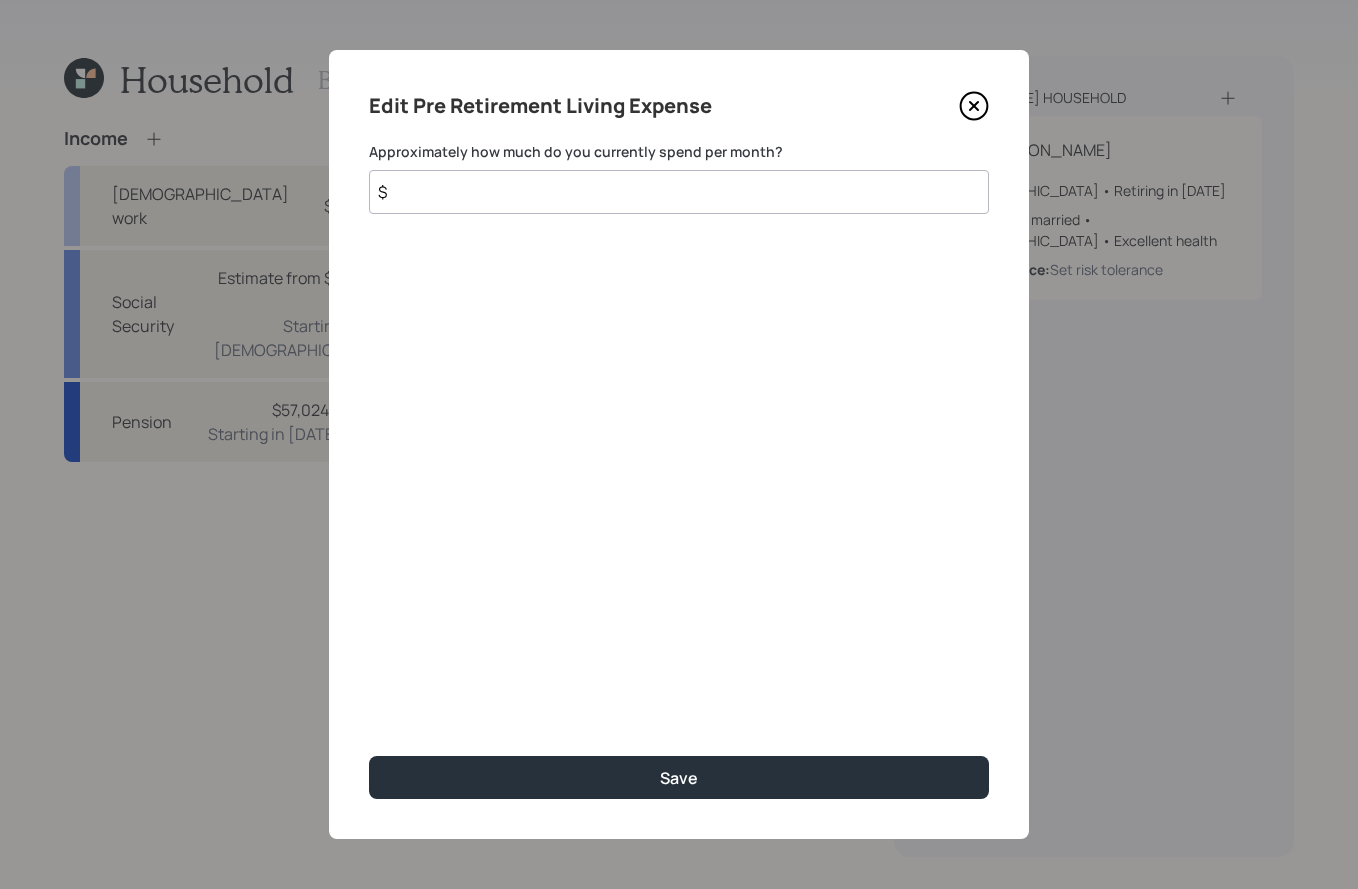 click on "$" at bounding box center [679, 192] 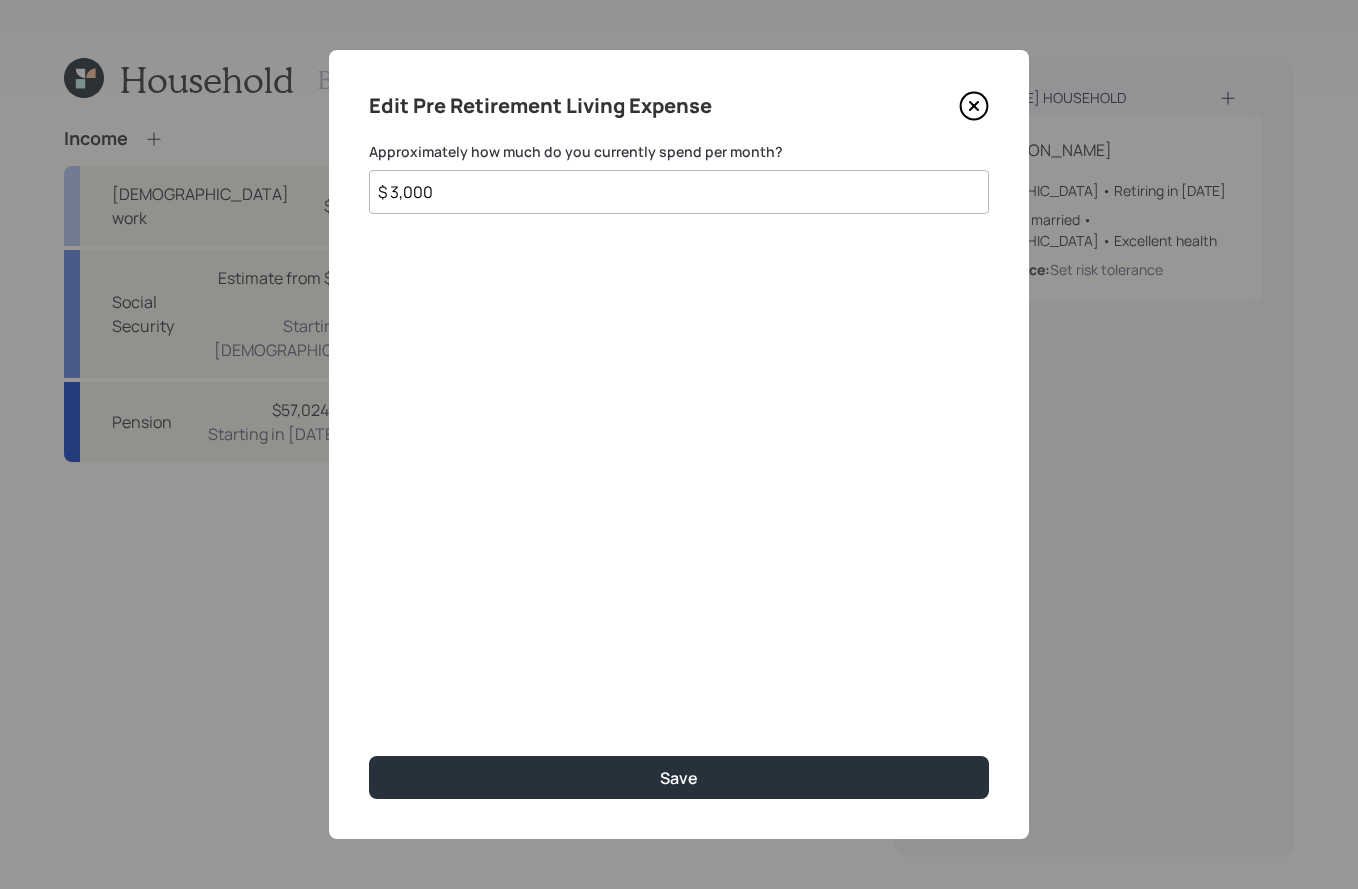 type on "$ 3,000" 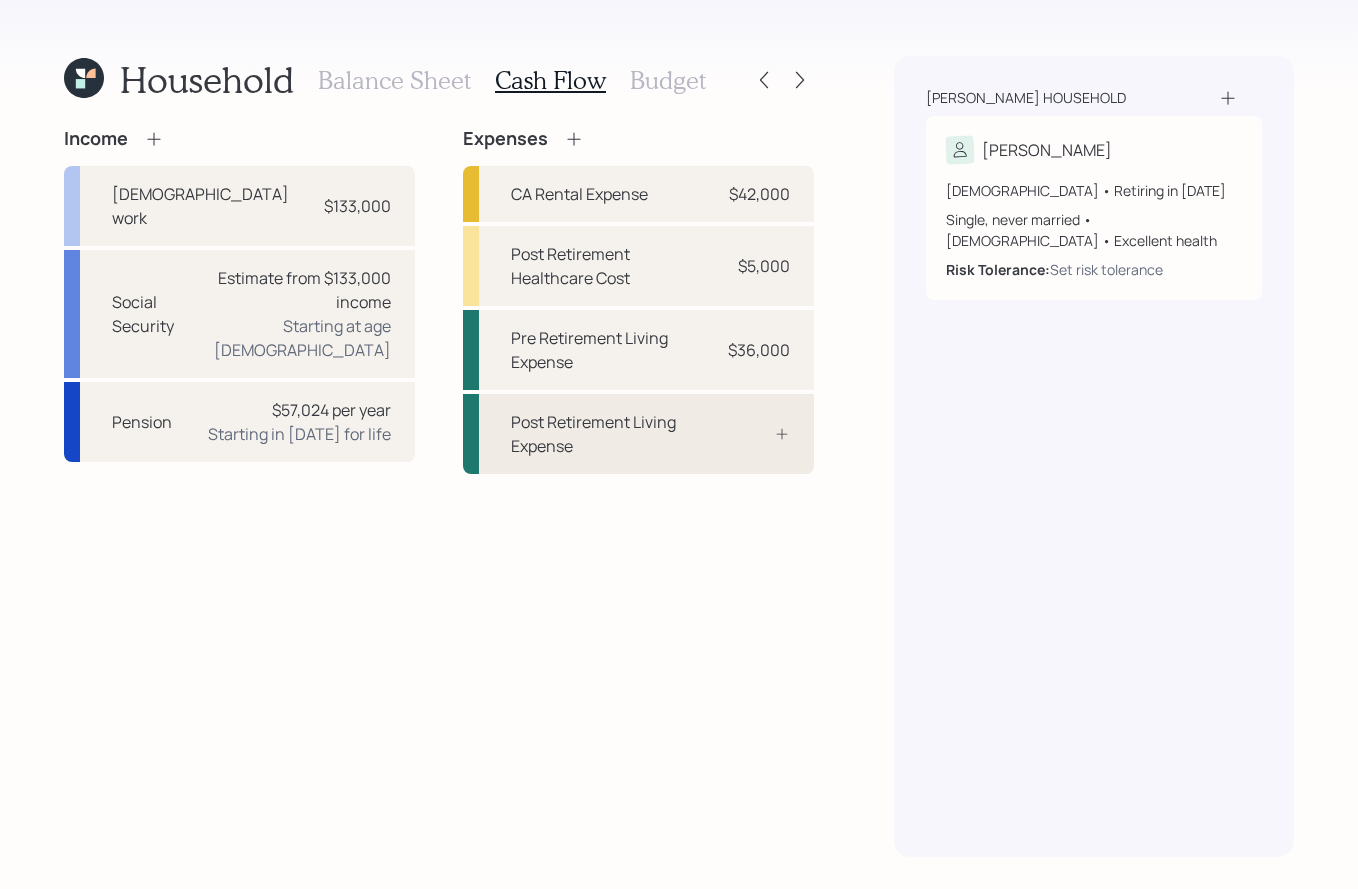 click on "Post Retirement Living Expense" at bounding box center [612, 434] 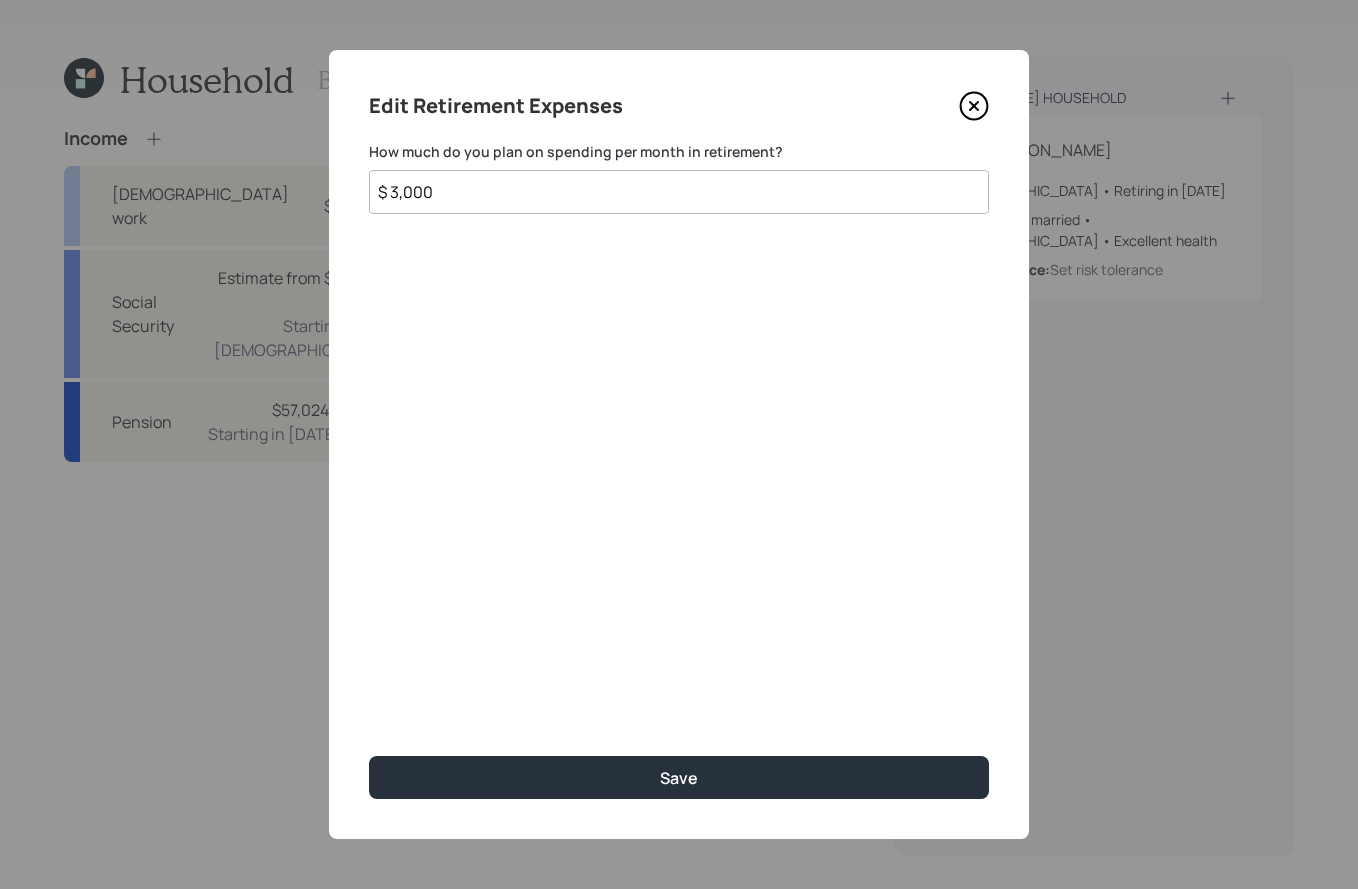 type on "$ 3,000" 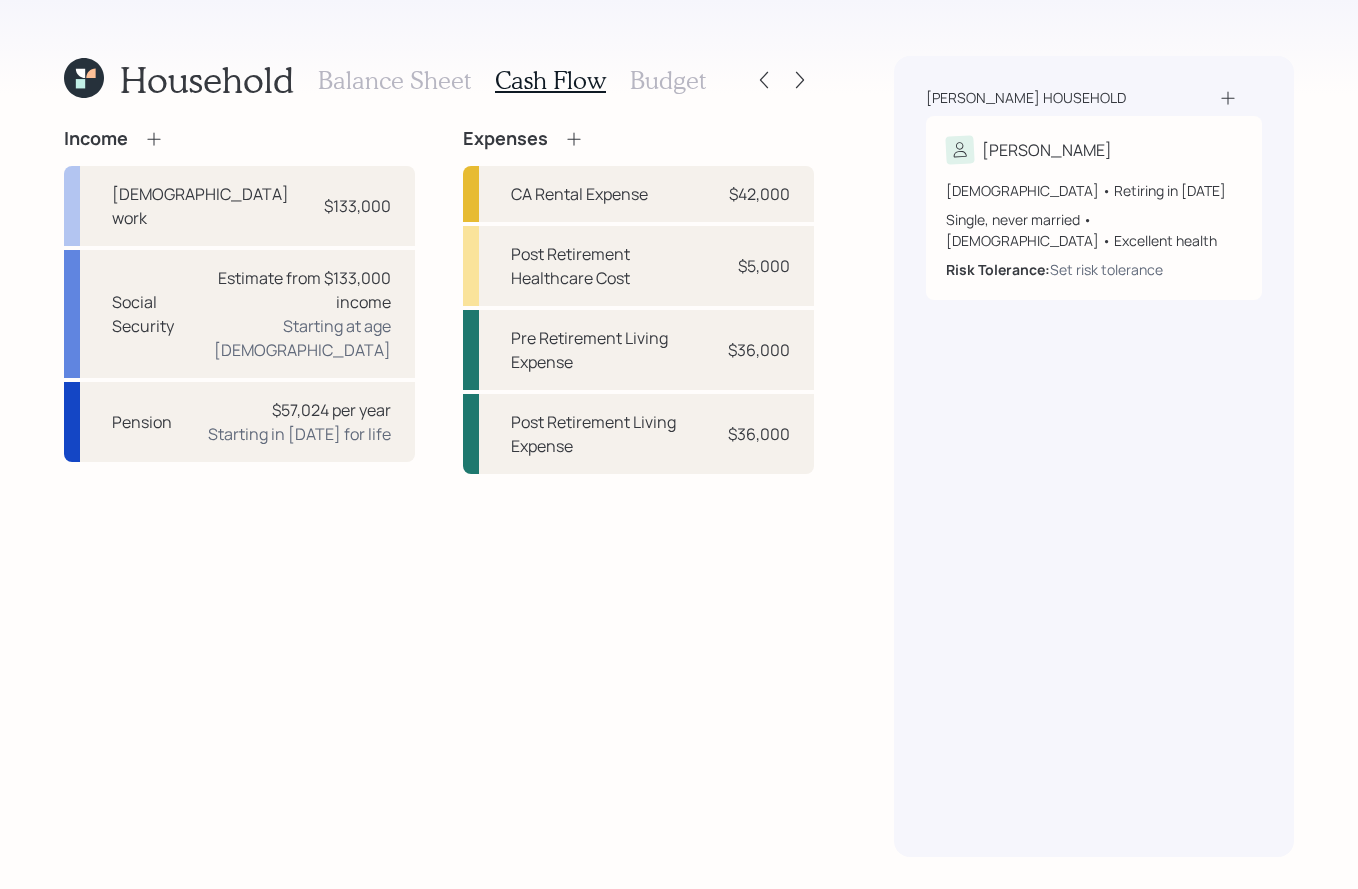 click on "Balance Sheet" at bounding box center [394, 80] 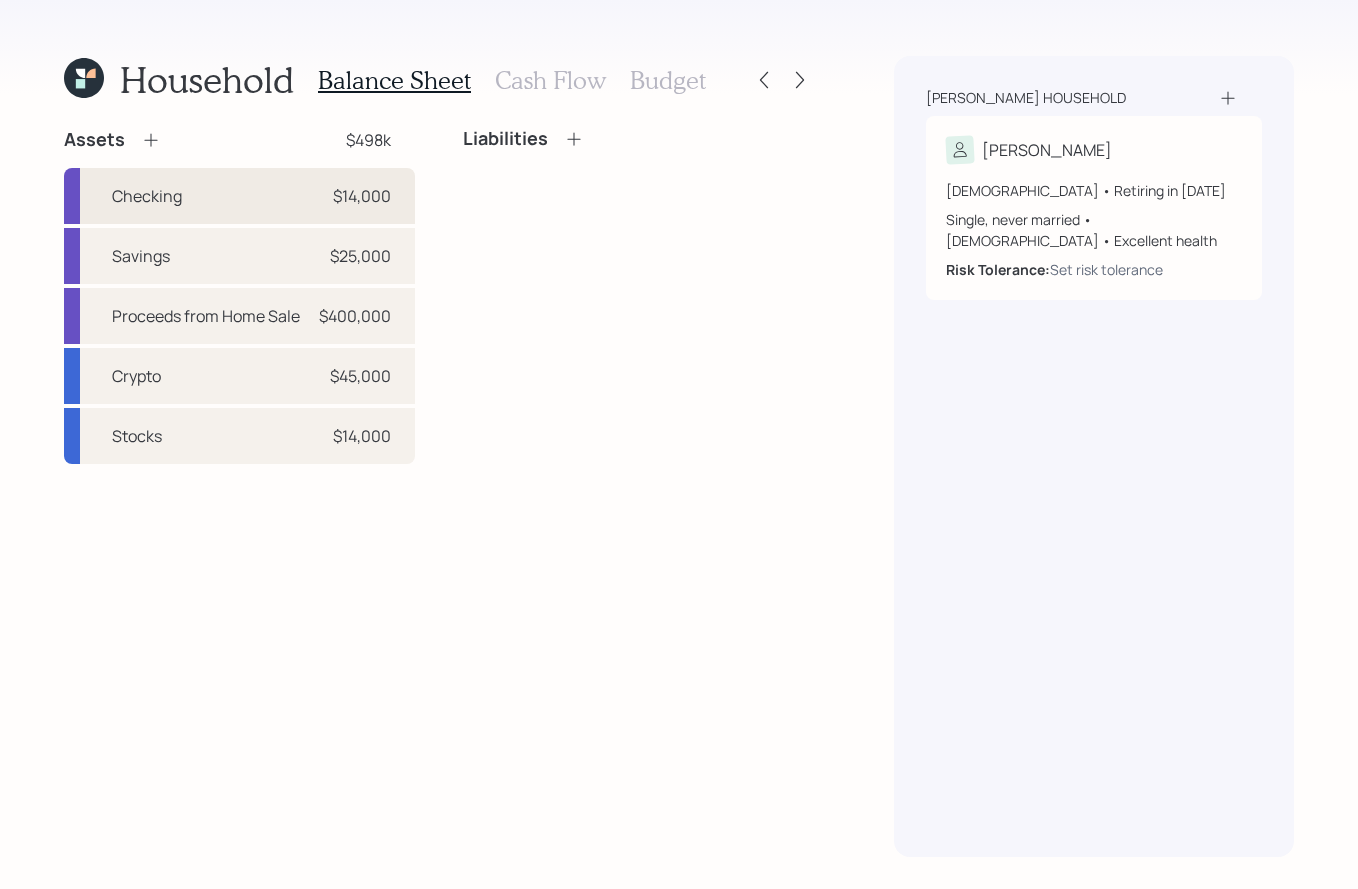 click on "Checking" at bounding box center [147, 196] 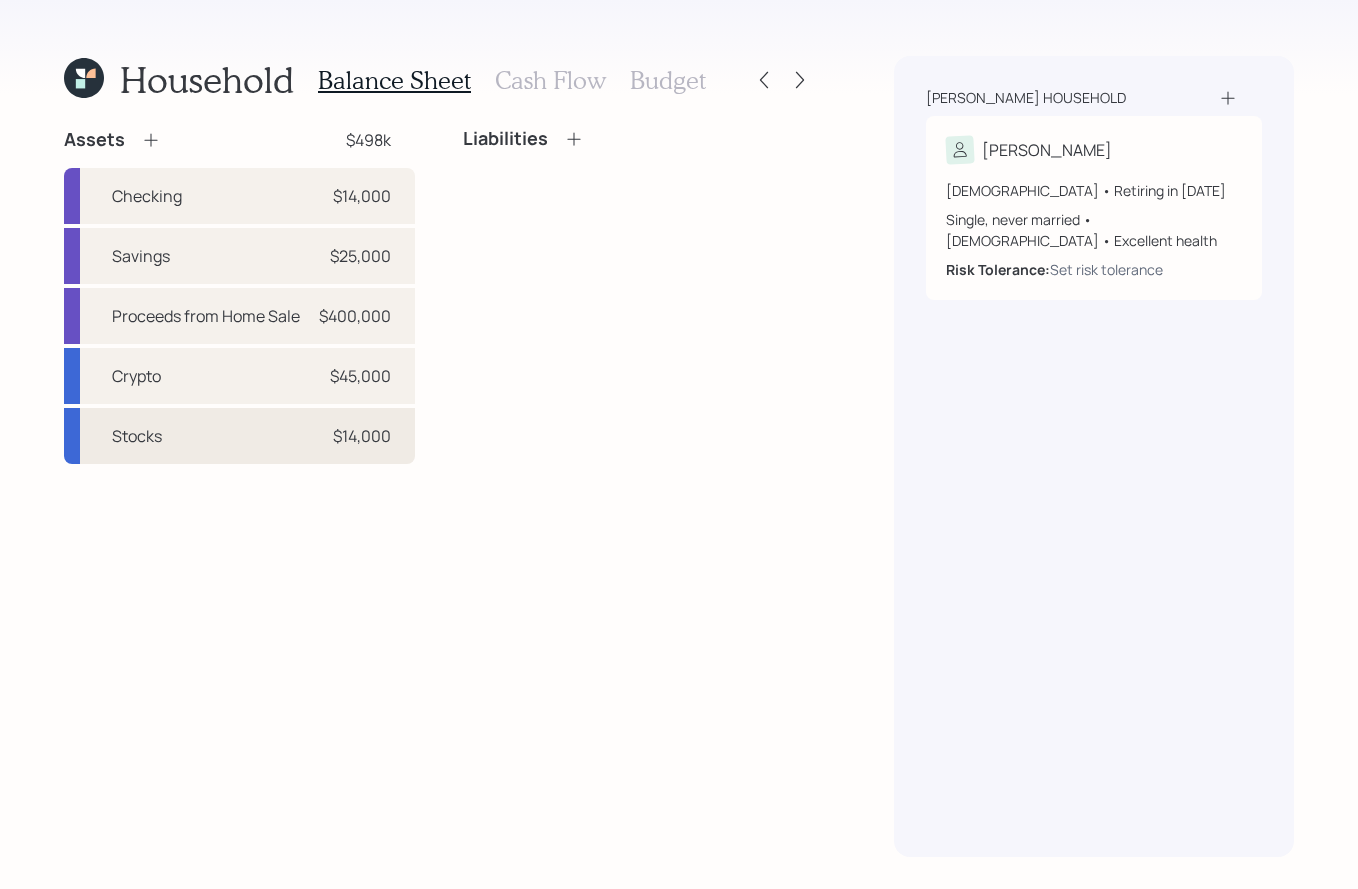 click on "Stocks" at bounding box center [137, 436] 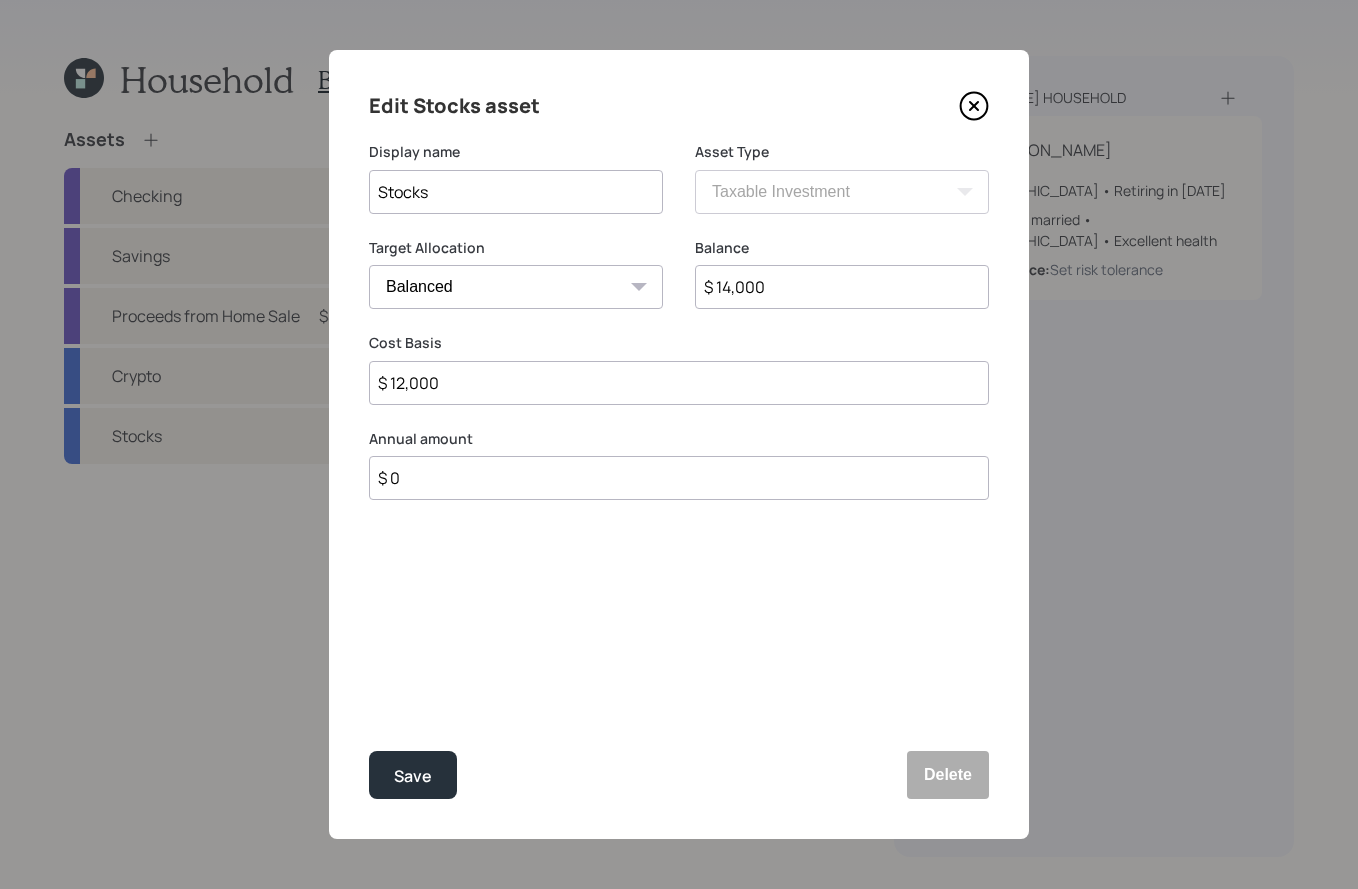 click on "$ 0" at bounding box center (679, 478) 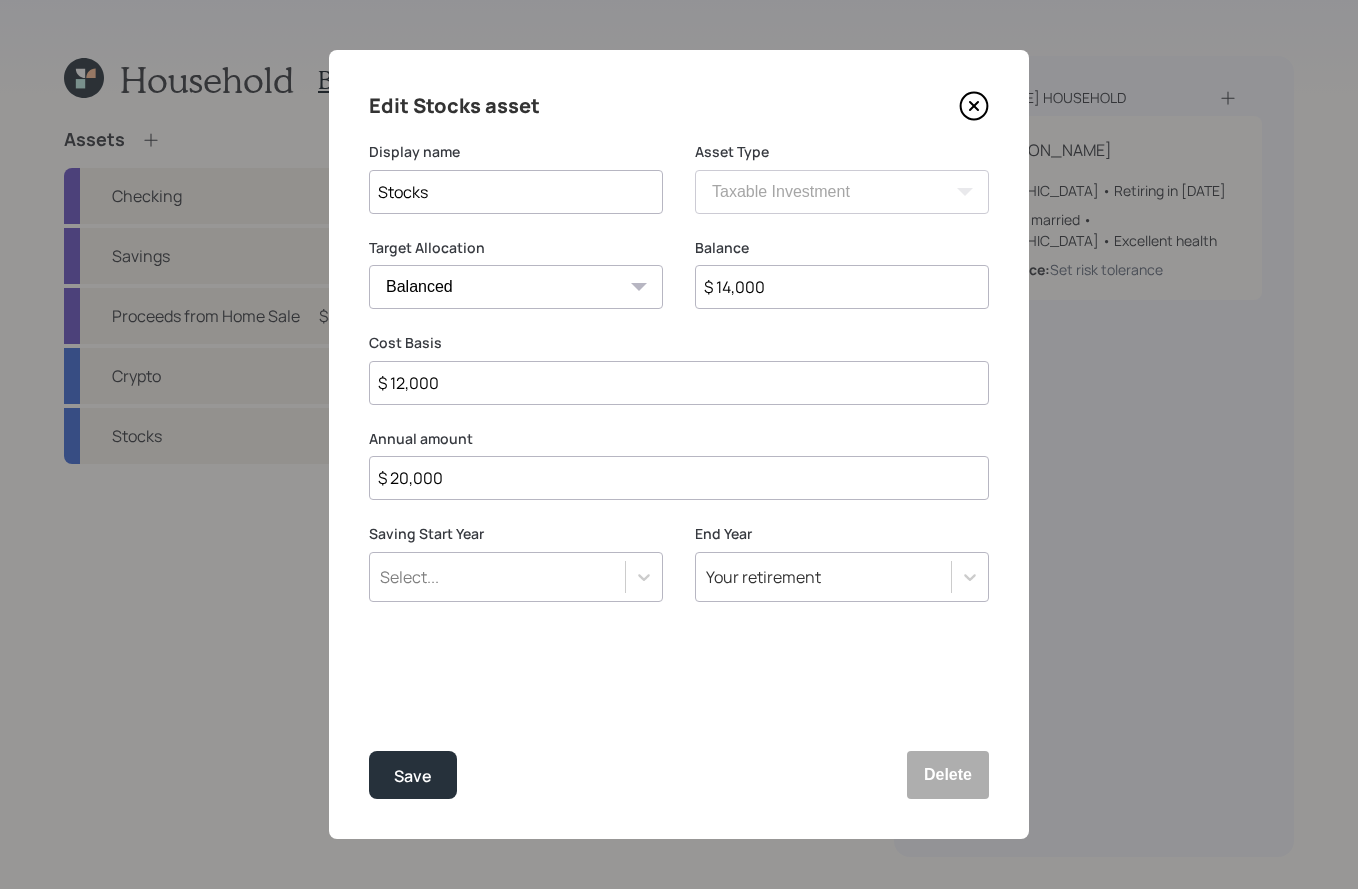 type on "$ 20,000" 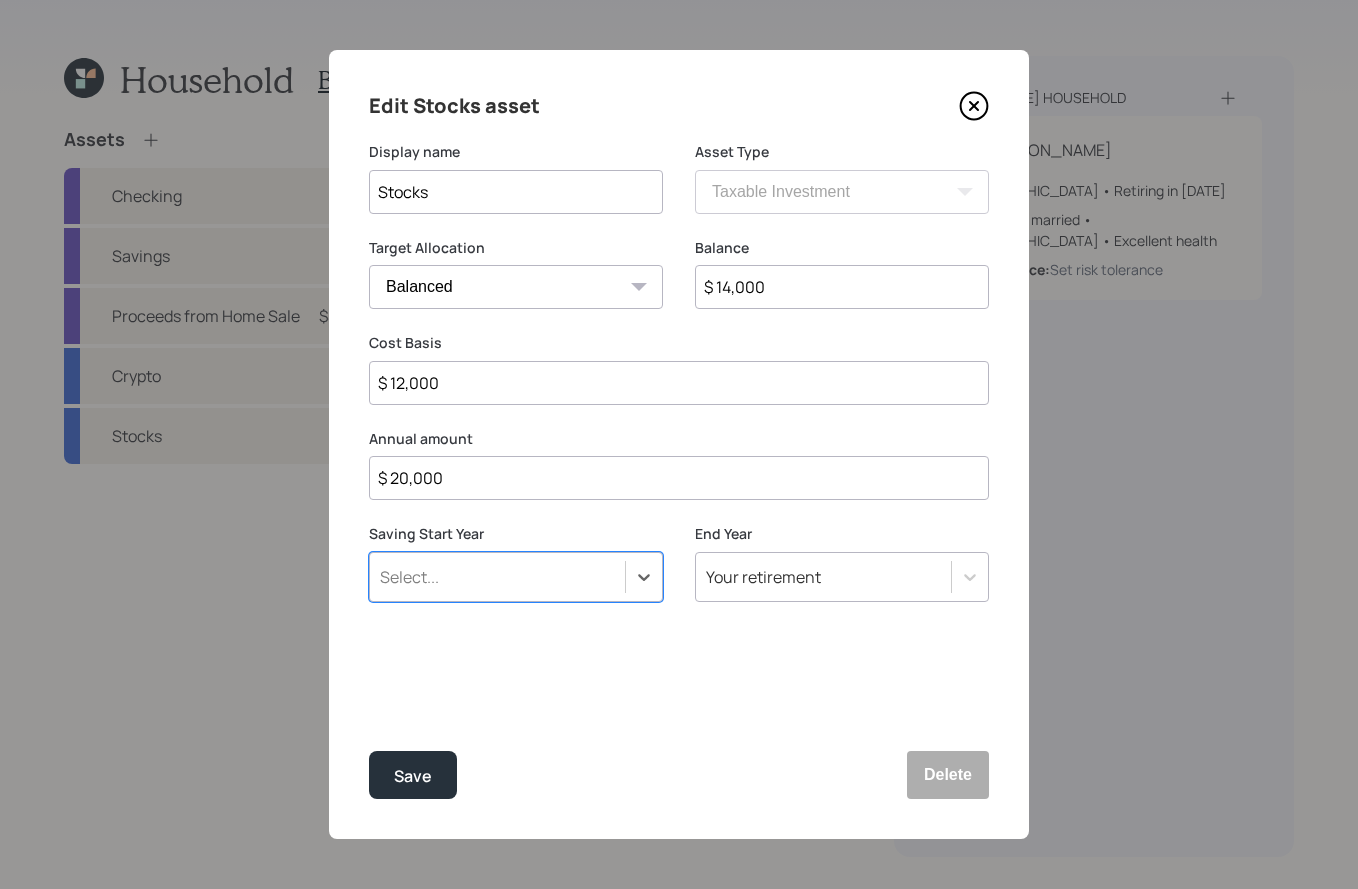 click on "Select..." at bounding box center (497, 577) 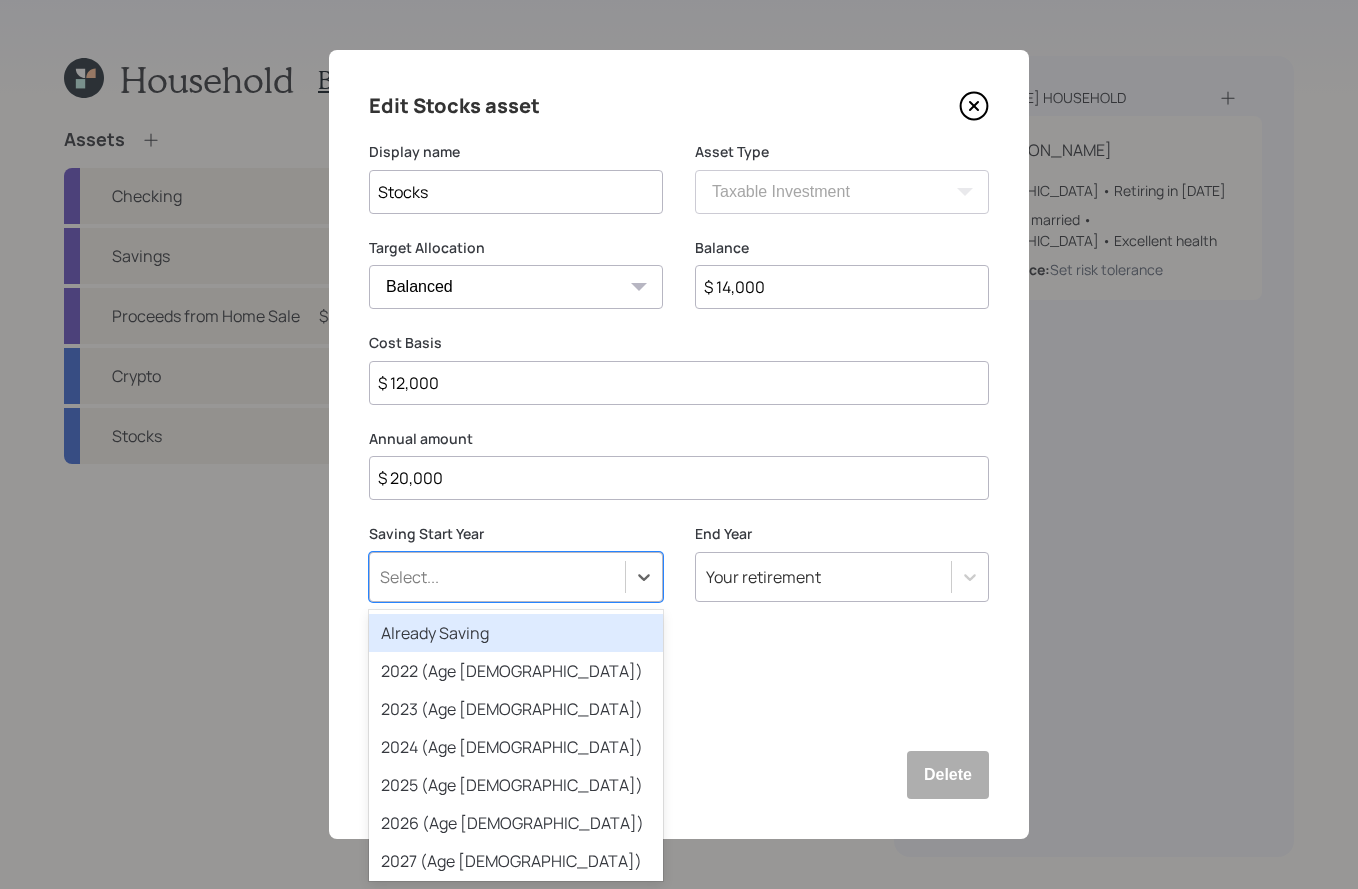 scroll, scrollTop: 0, scrollLeft: 0, axis: both 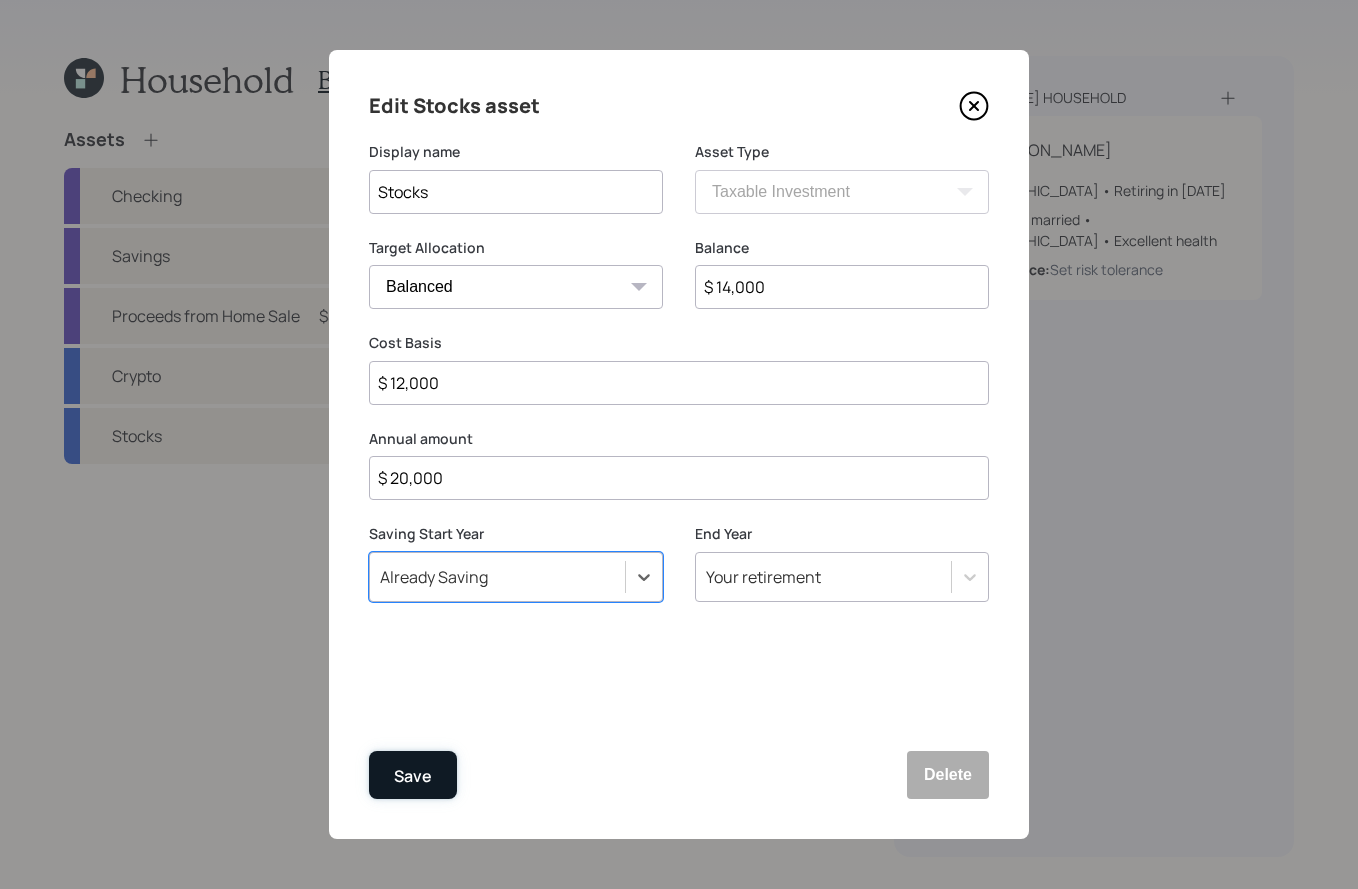click on "Save" at bounding box center (413, 775) 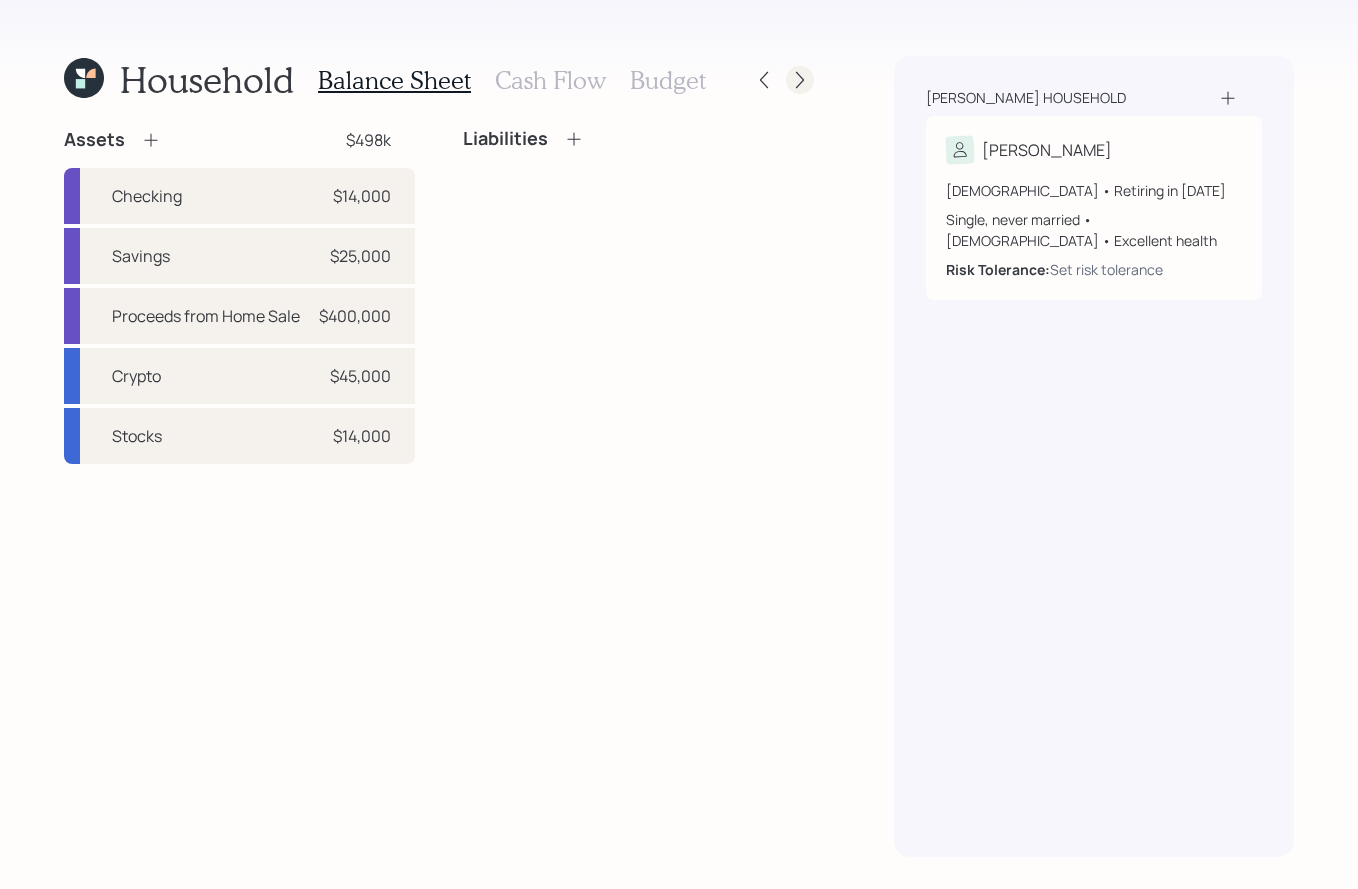 click 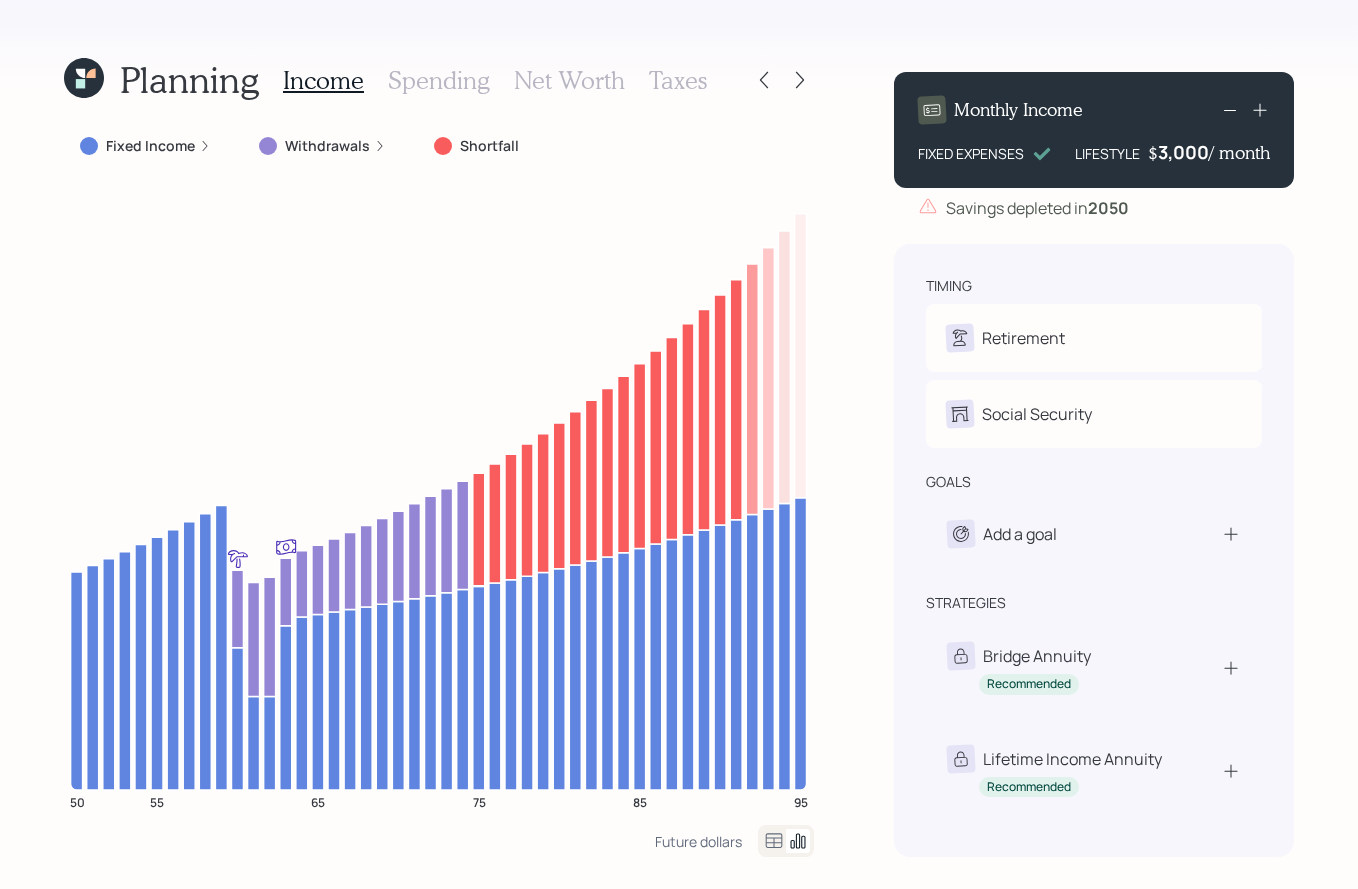 click on "Fixed Income" at bounding box center (150, 146) 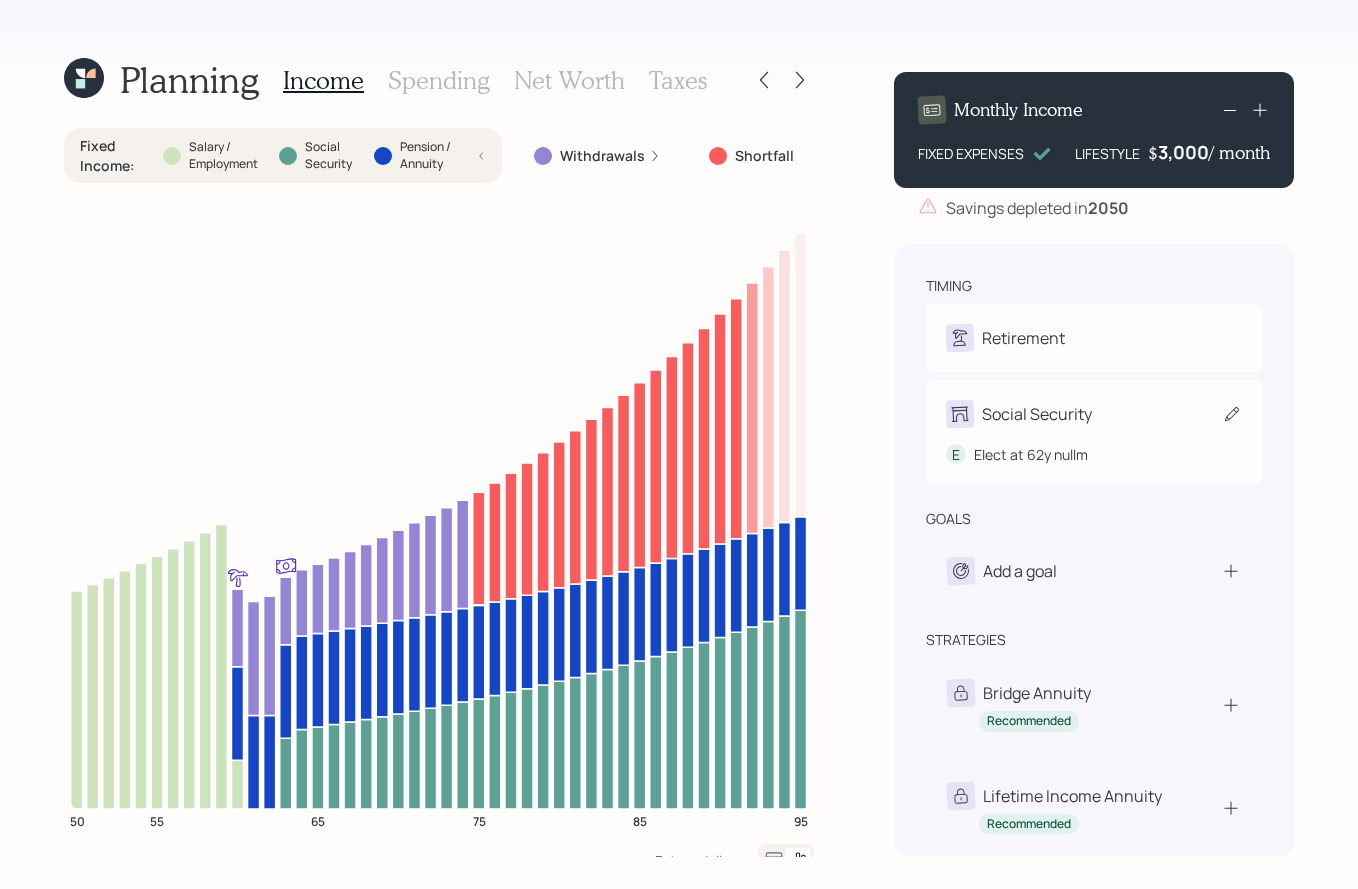 click on "E Elect at 62y nullm" at bounding box center [1094, 446] 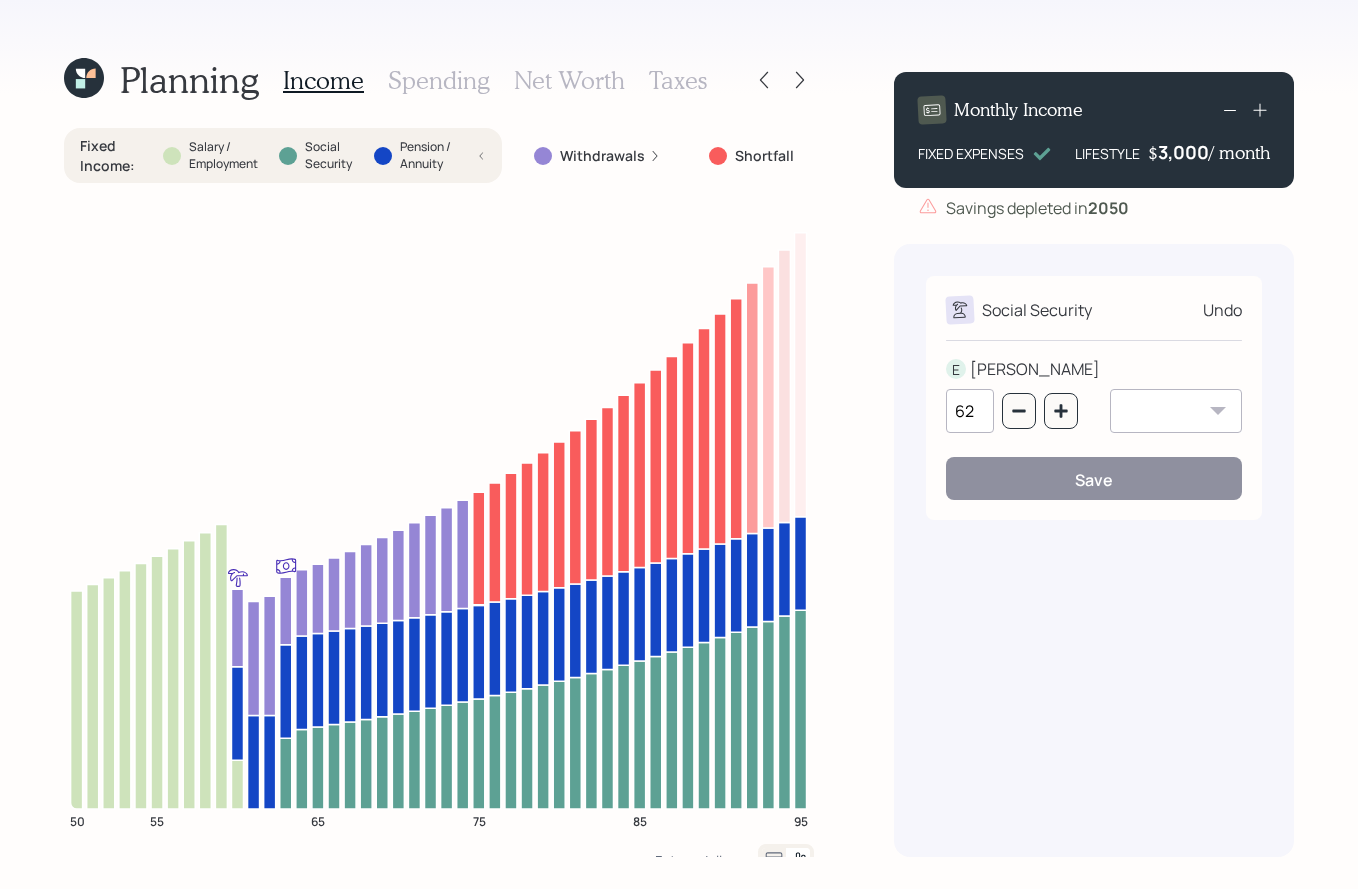 click on "January February March April May June July August September October November December" at bounding box center [1176, 411] 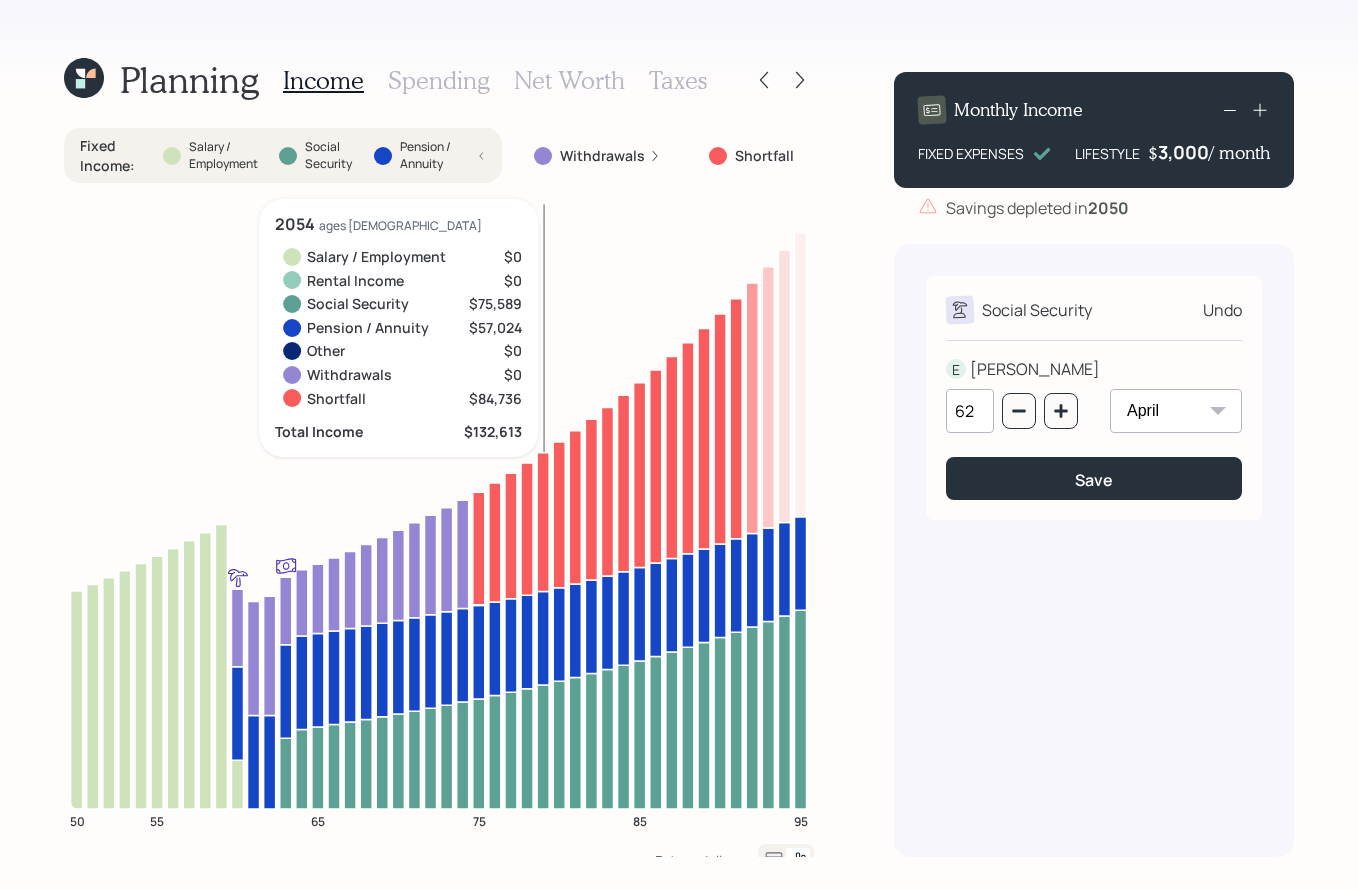 click on "Salary / Employment" at bounding box center (226, 156) 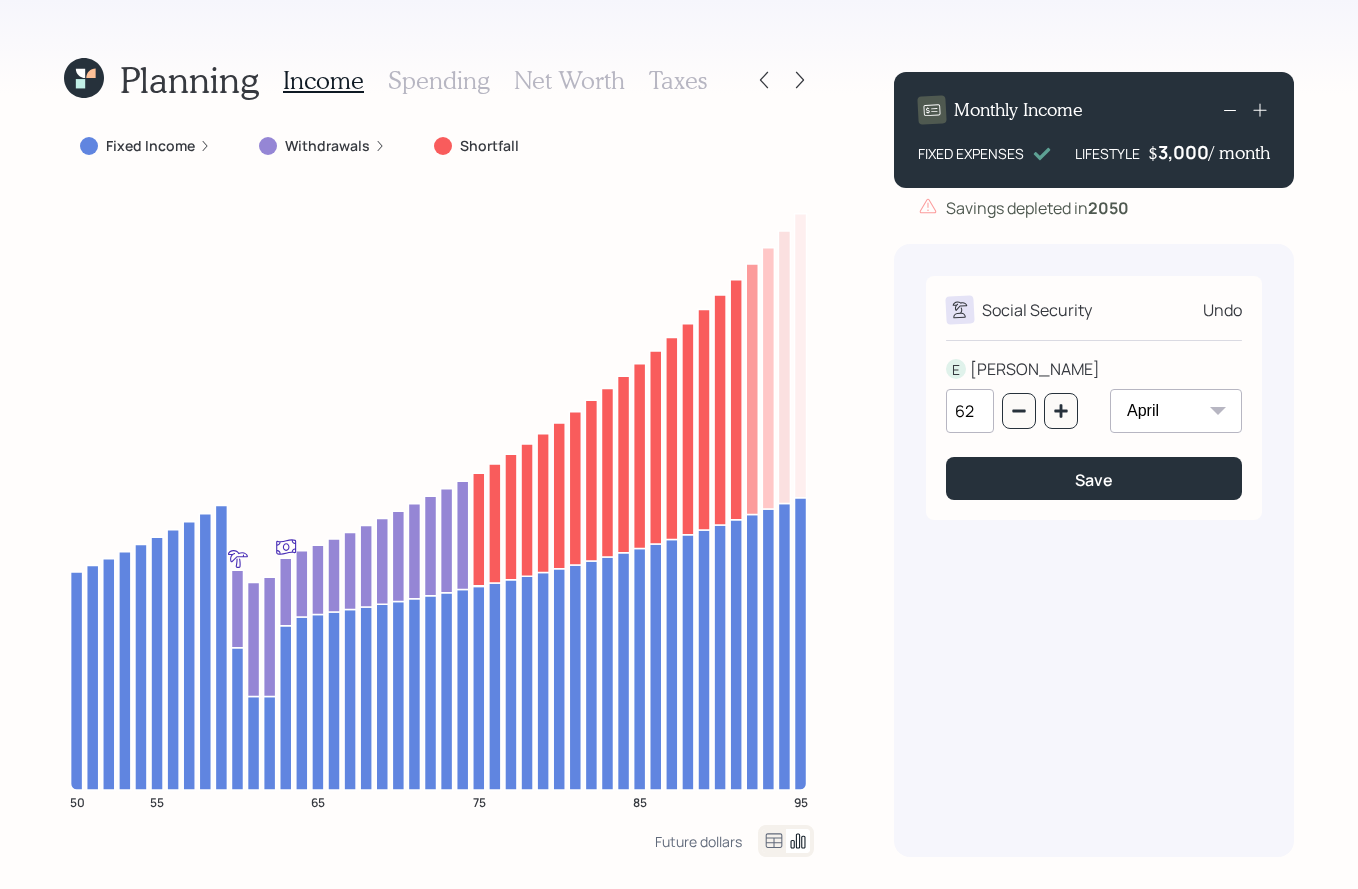 click on "Spending" at bounding box center [439, 80] 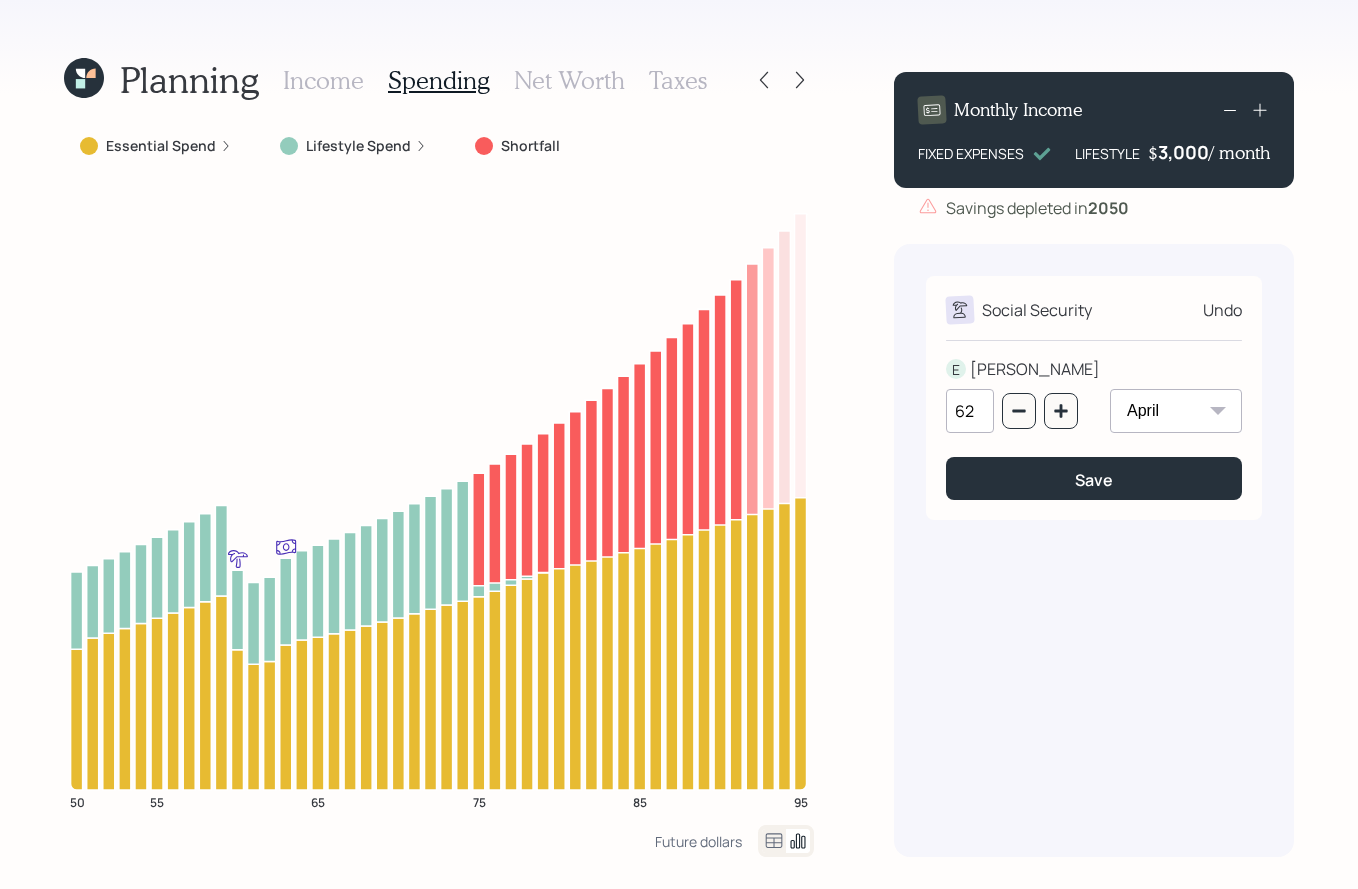 click on "Essential Spend" at bounding box center [161, 146] 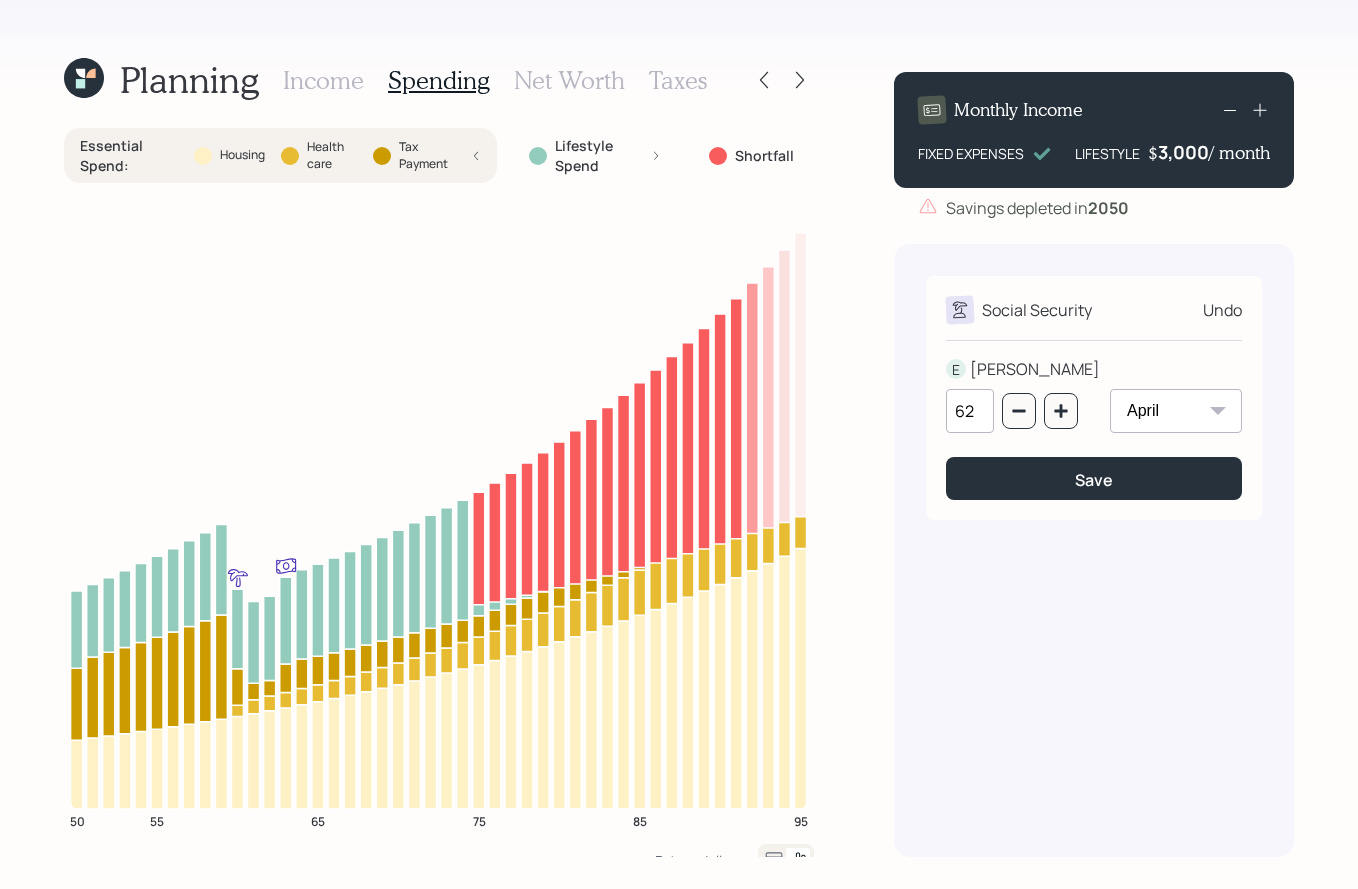 click on "Income" at bounding box center [323, 80] 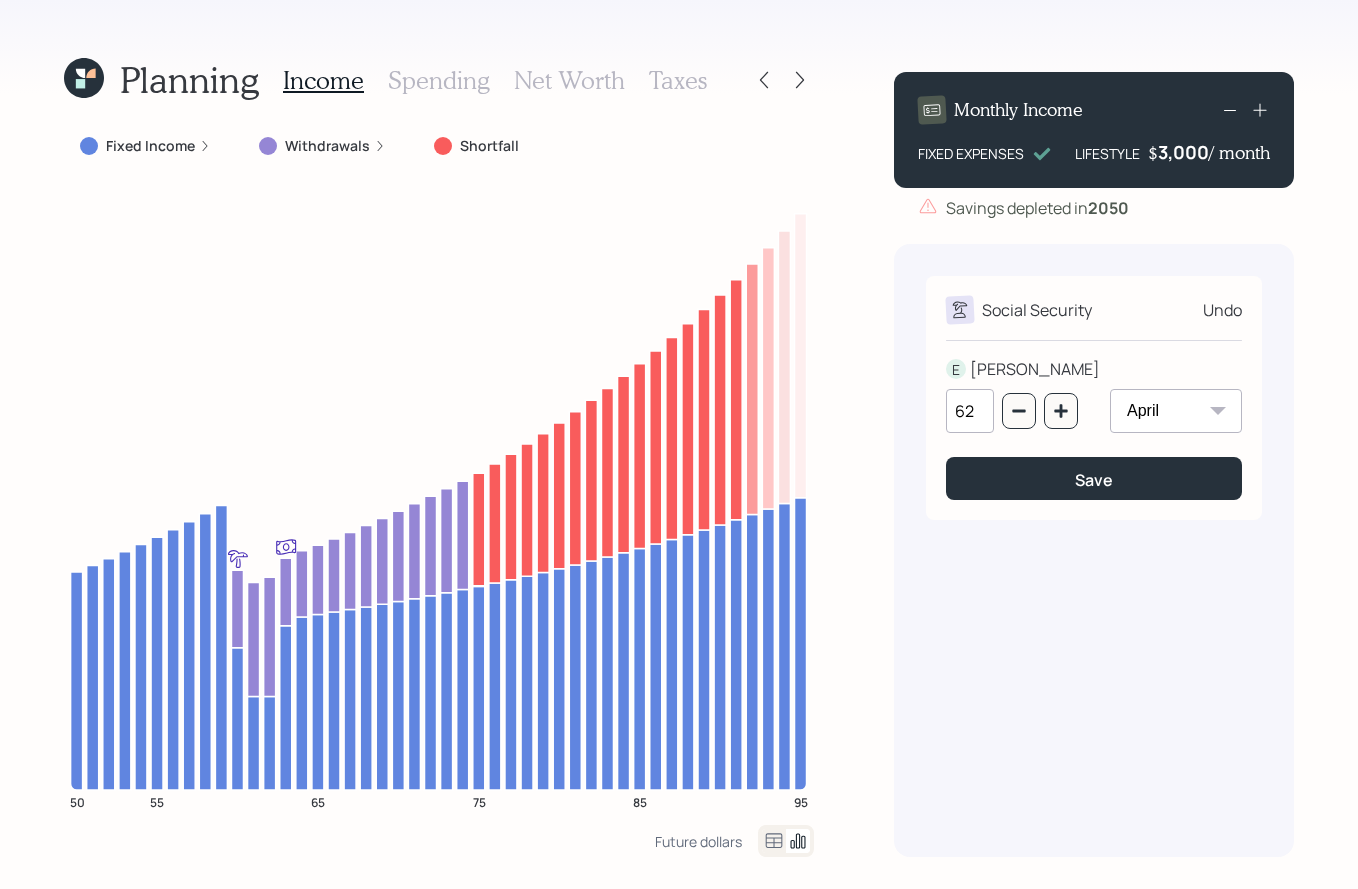 click 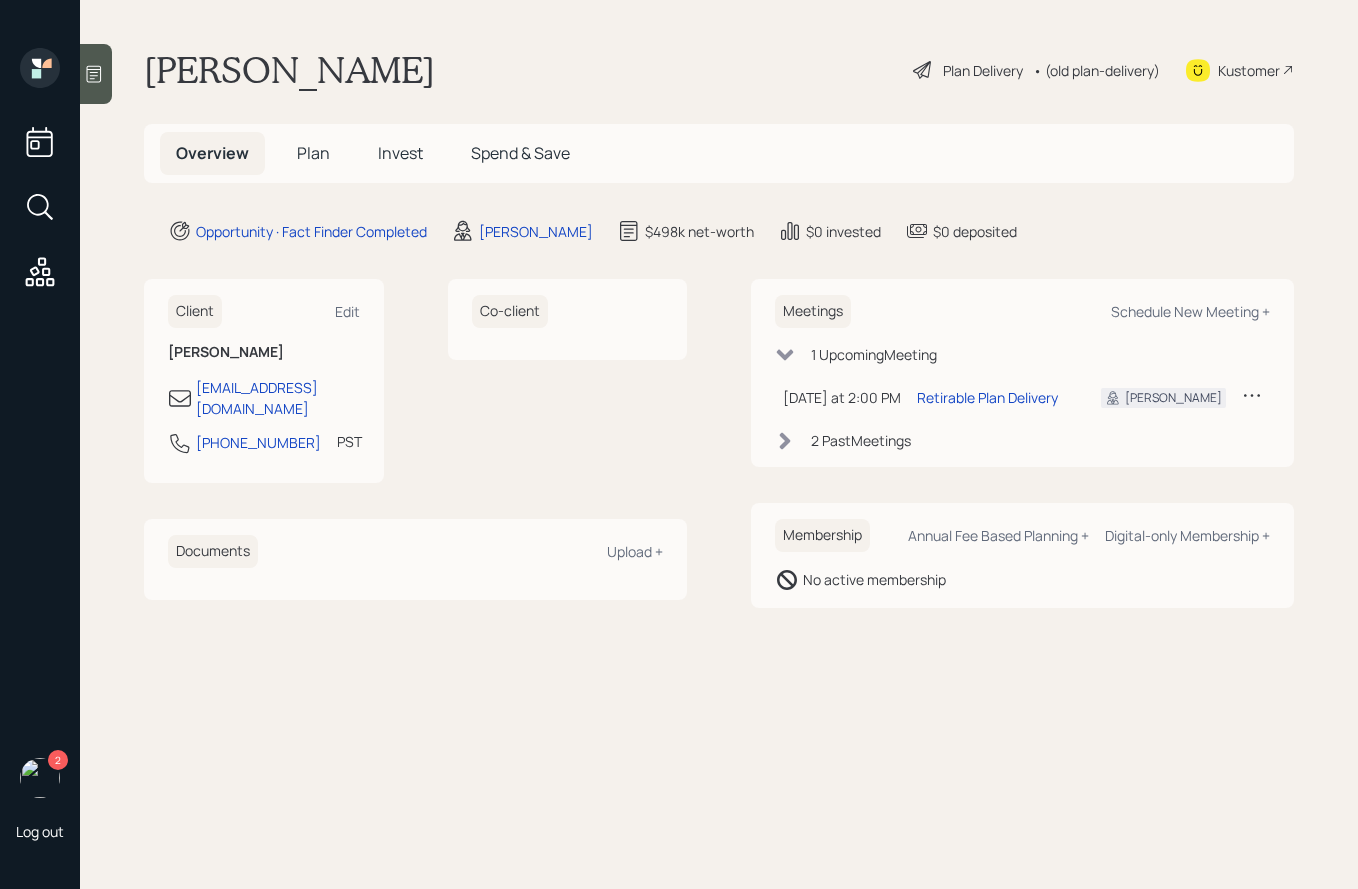 click on "Invest" at bounding box center (400, 153) 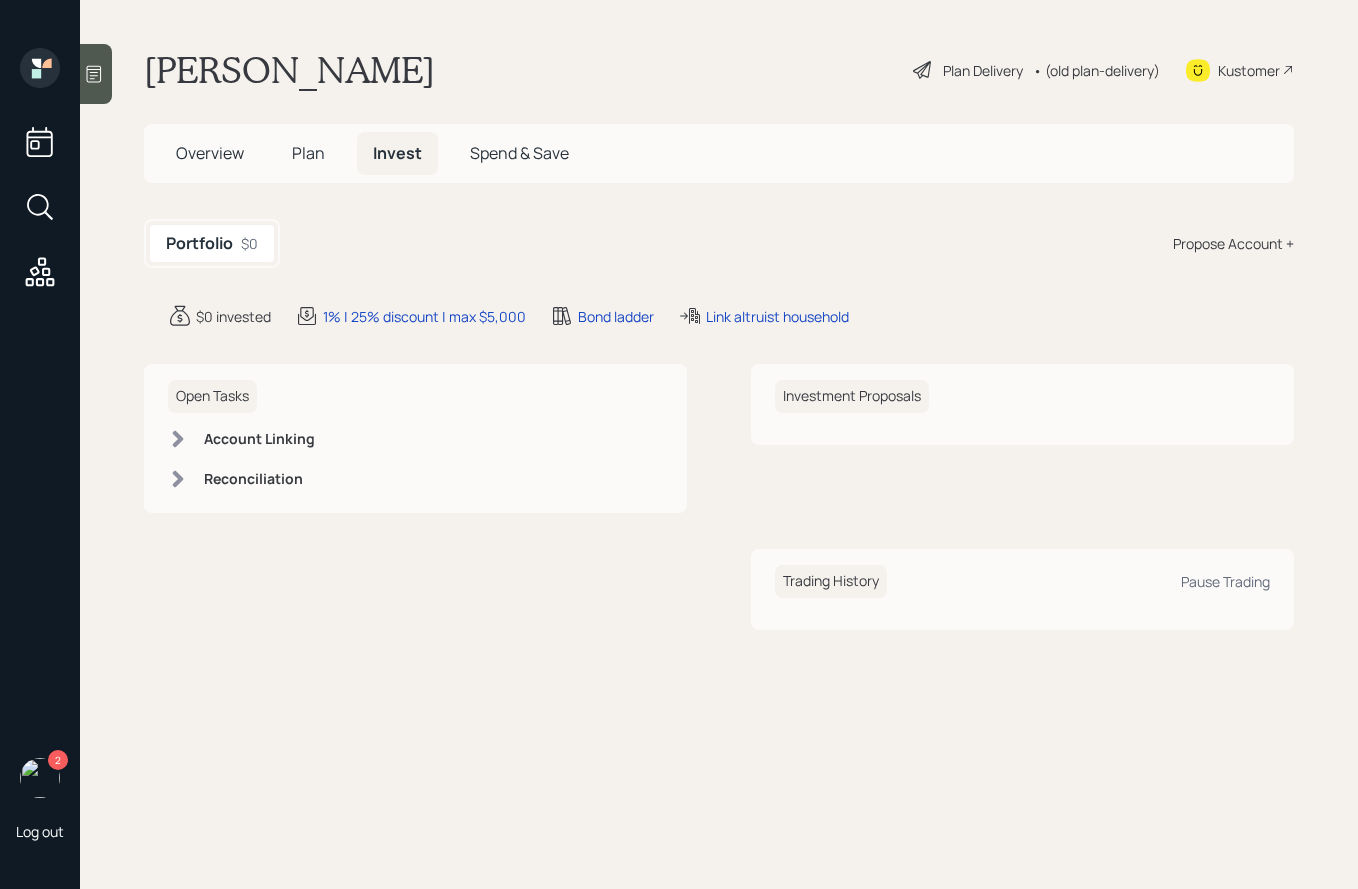 click on "Propose Account +" at bounding box center (1233, 243) 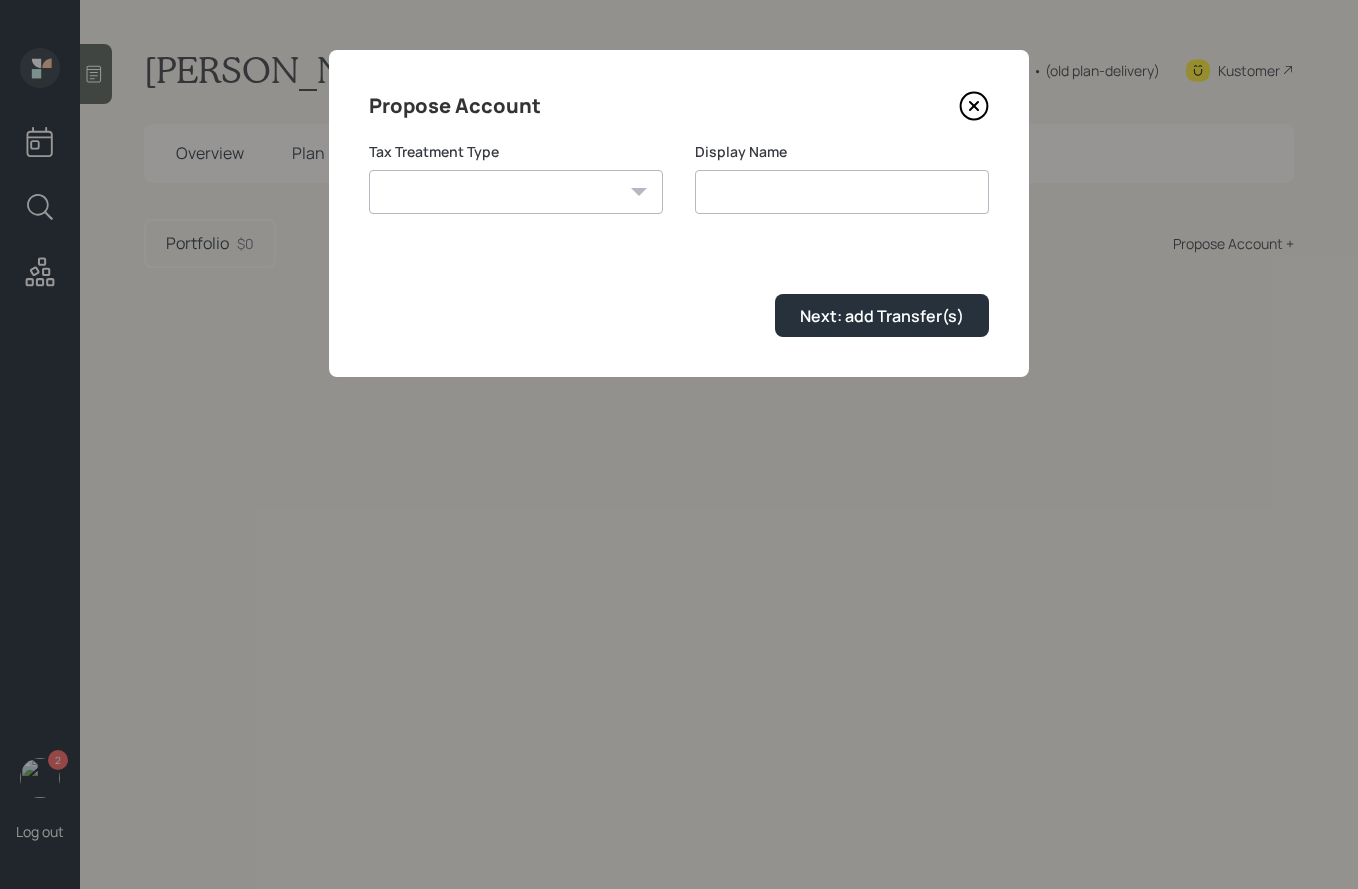 click on "Roth Taxable Traditional" at bounding box center [516, 192] 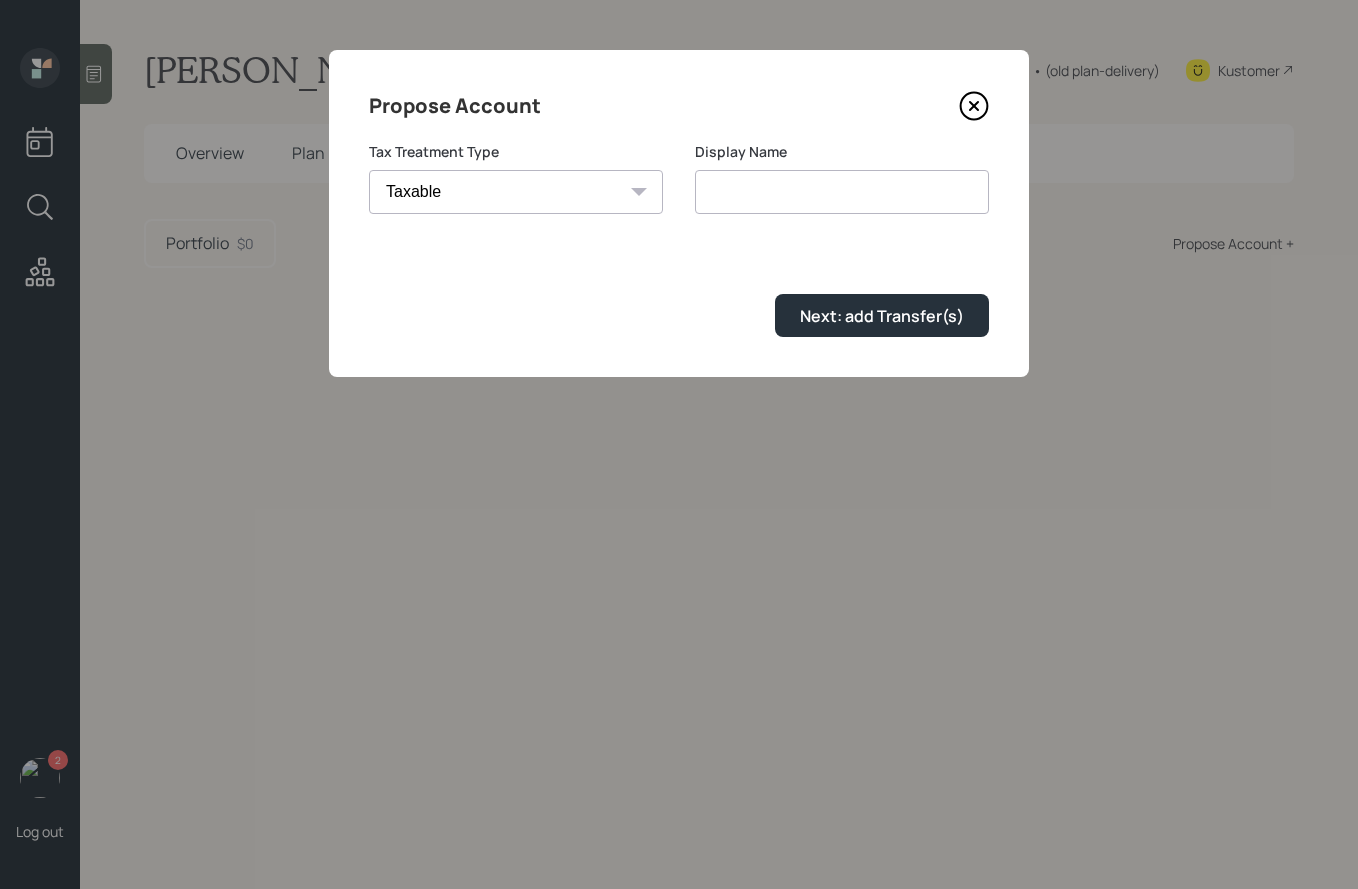 type on "Taxable" 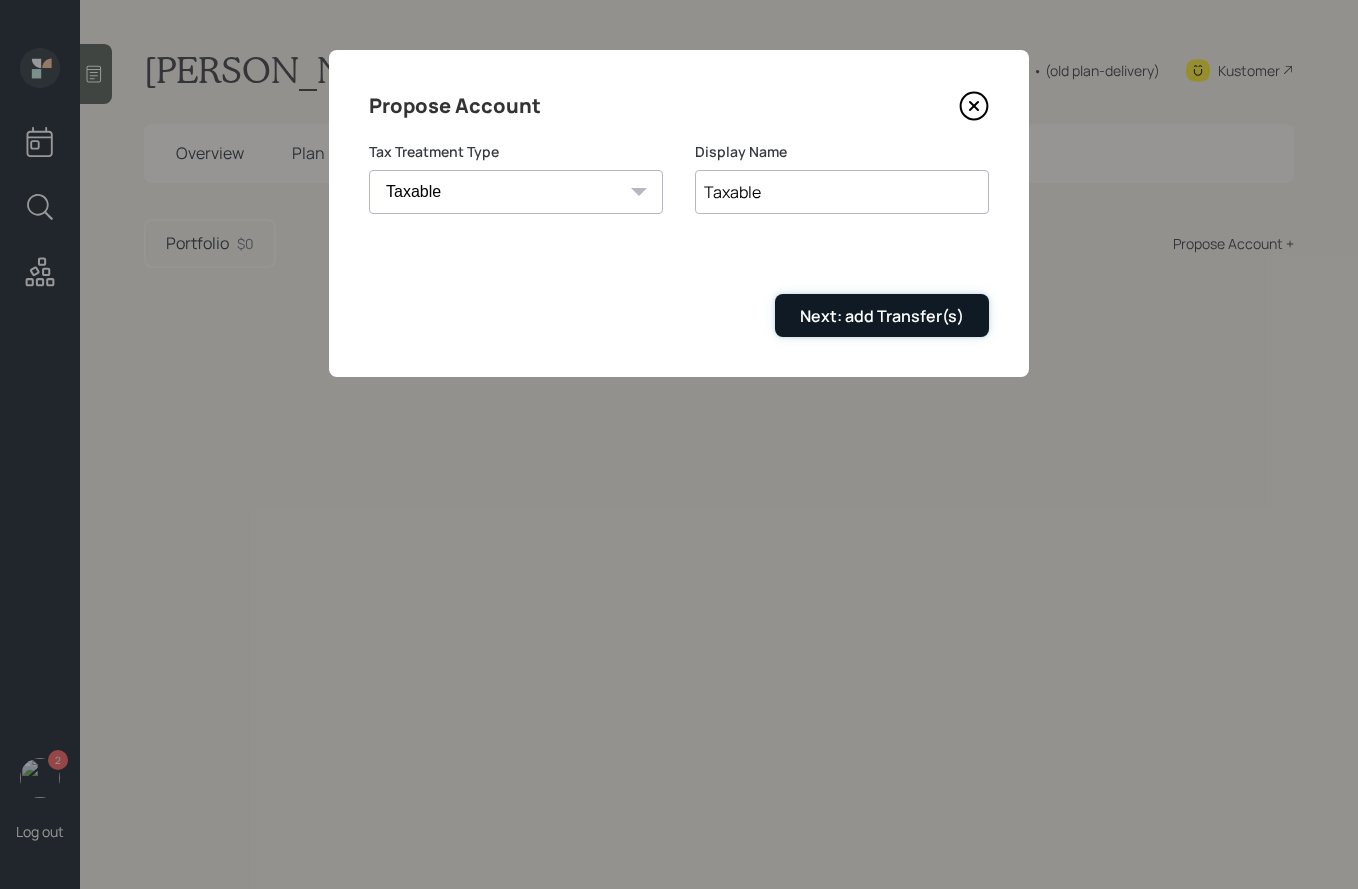 click on "Next: add Transfer(s)" at bounding box center (882, 316) 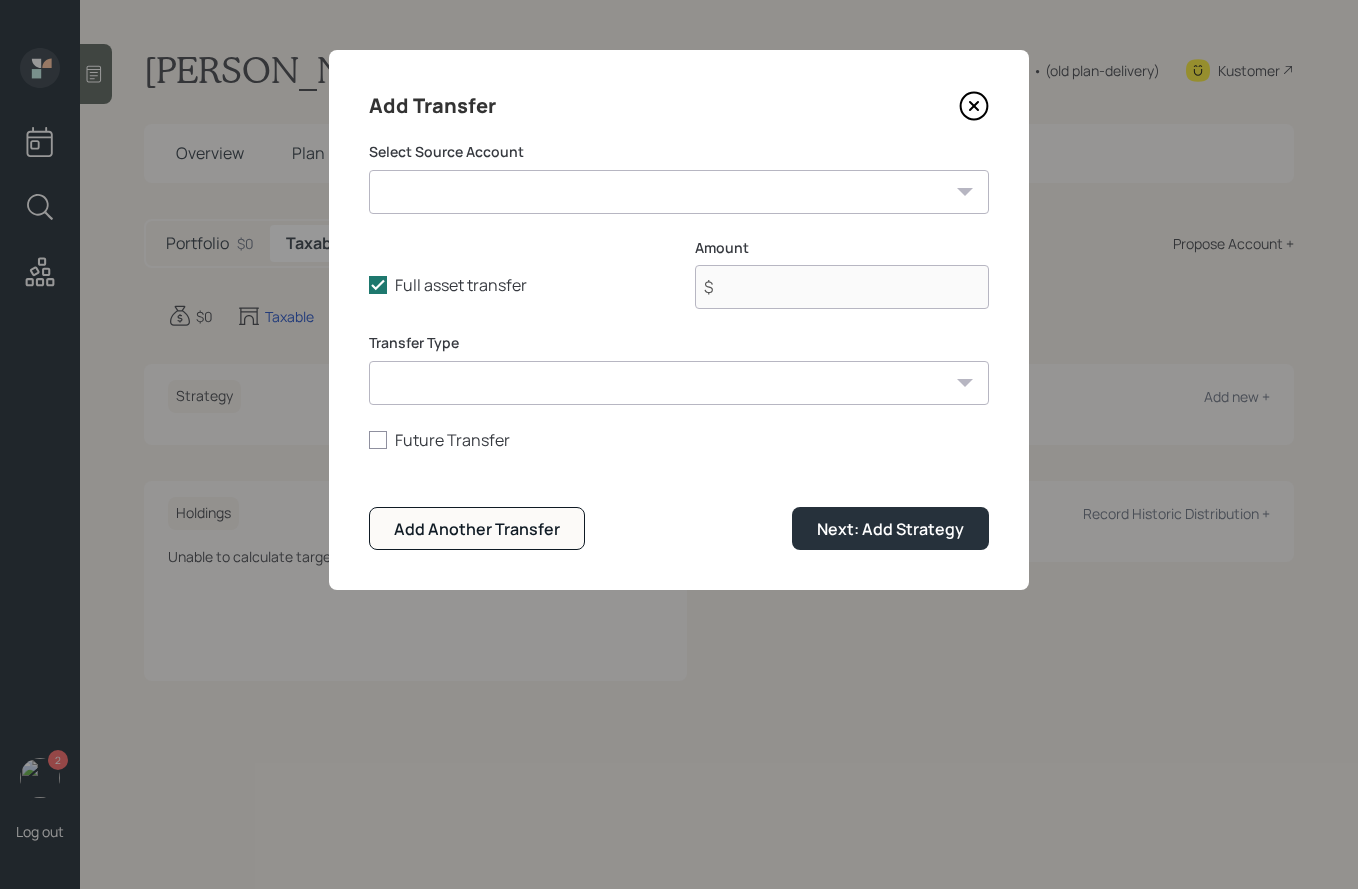 click on "Crypto ($45,000 | Taxable Investment) Stocks ($14,000 | Taxable Investment) Checking ($14,000 | Checking / Savings) Savings ($25,000 | Emergency Fund) Proceeds from Home Sale ($400,000 | Checking / Savings)" at bounding box center (679, 192) 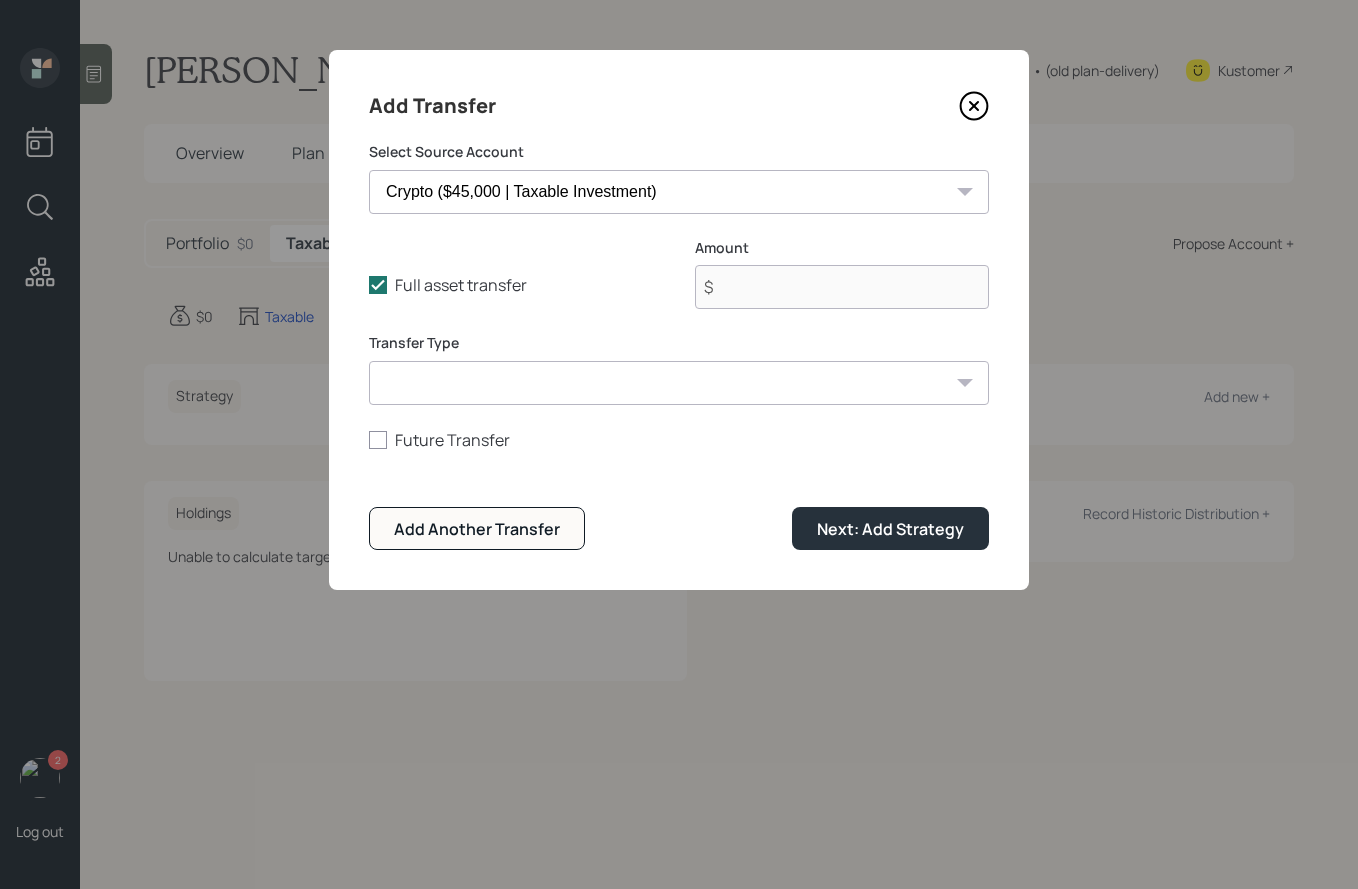 type on "$ 45,000" 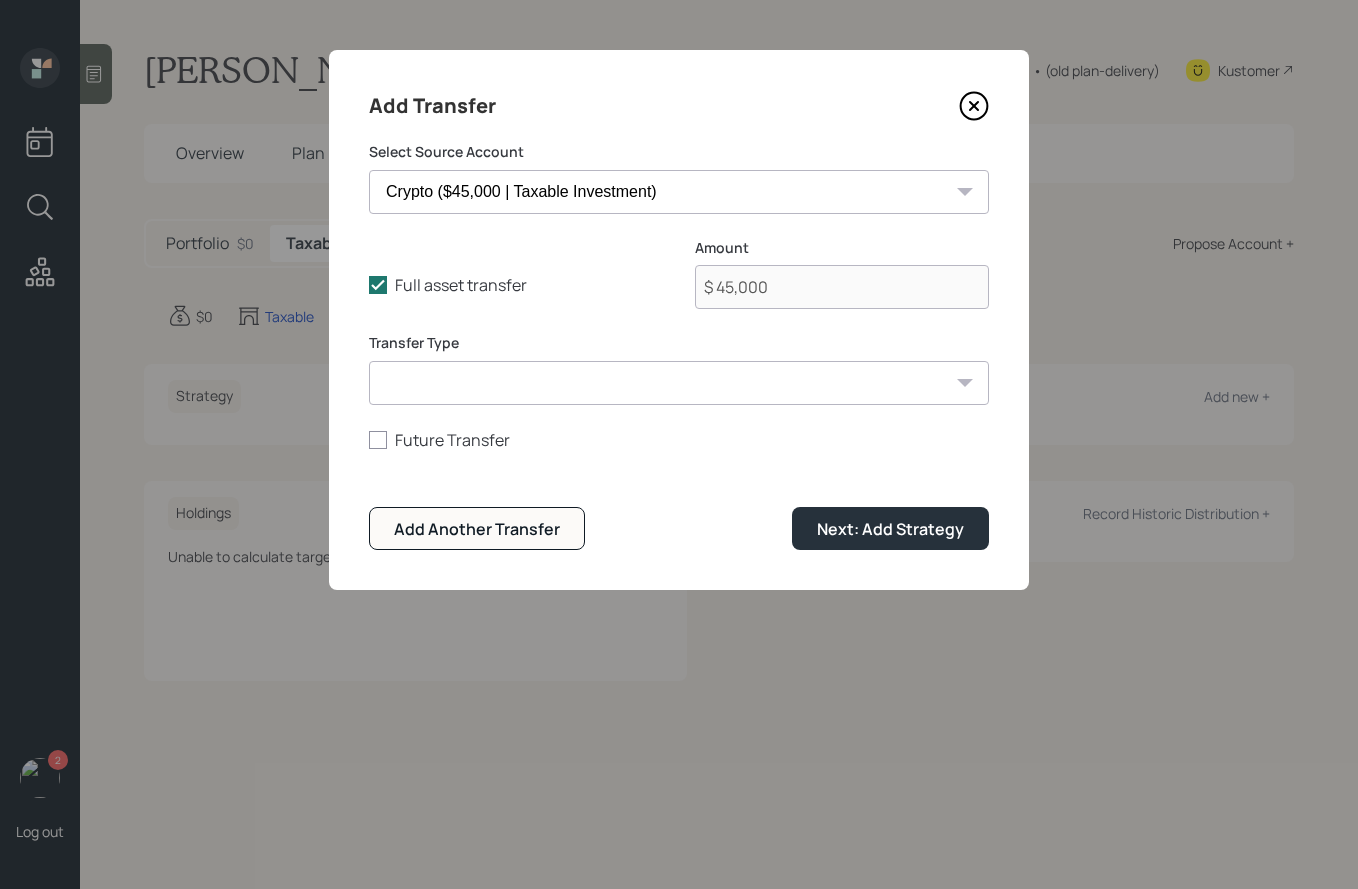 click on "ACAT Transfer Non ACAT Transfer Capitalize Rollover Rollover Deposit" at bounding box center [679, 383] 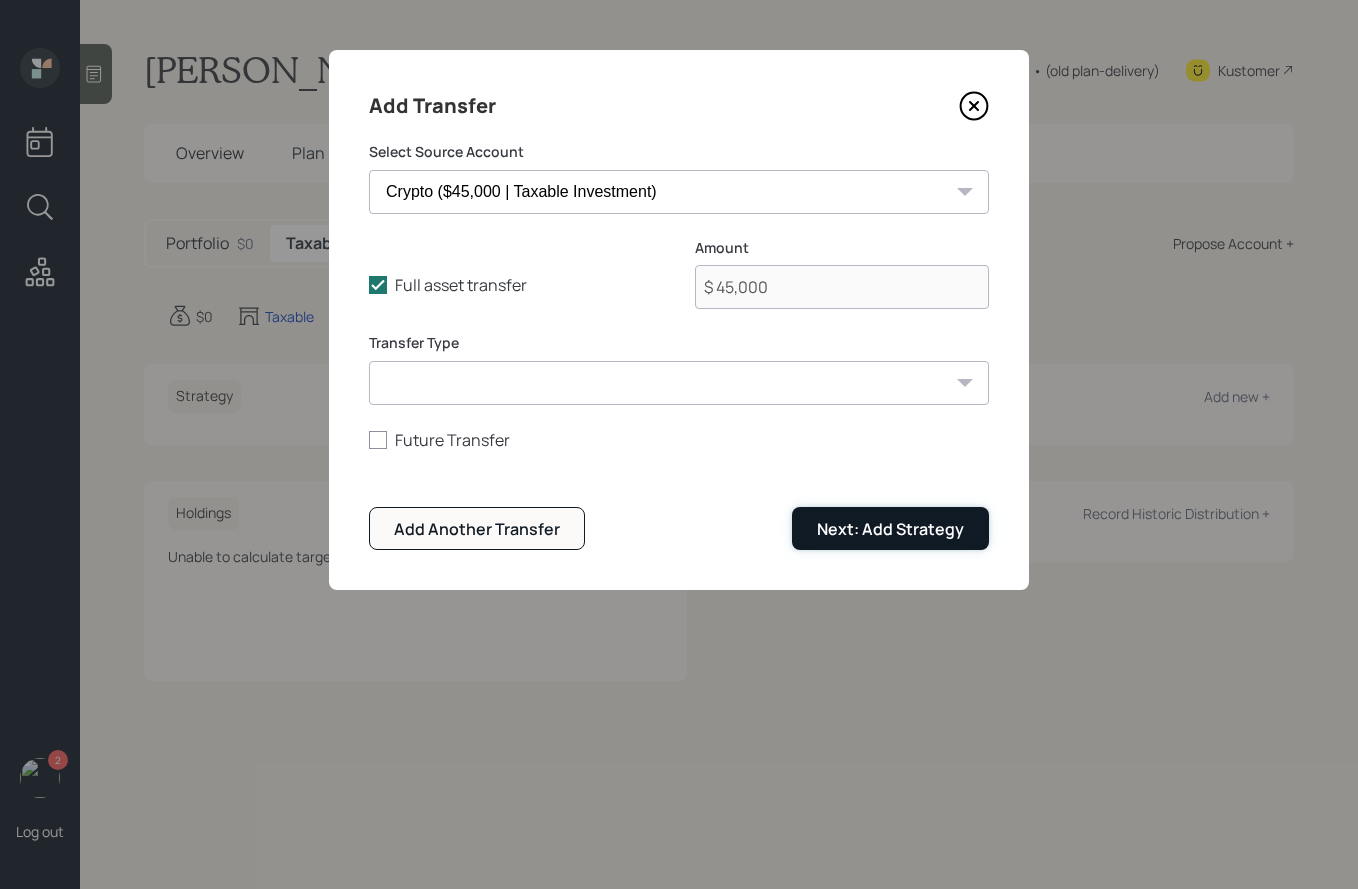 click on "Next: Add Strategy" at bounding box center (890, 529) 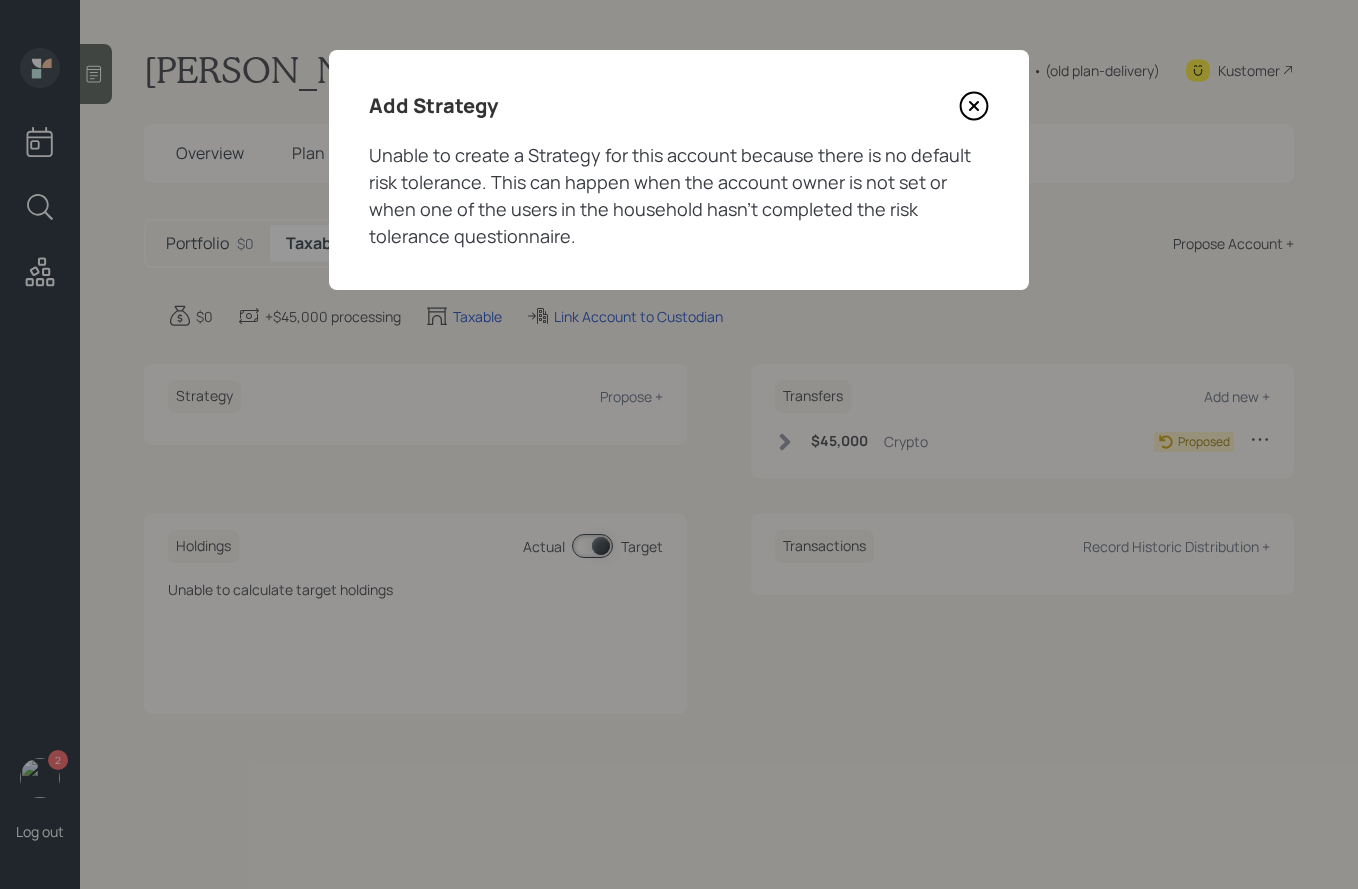 click 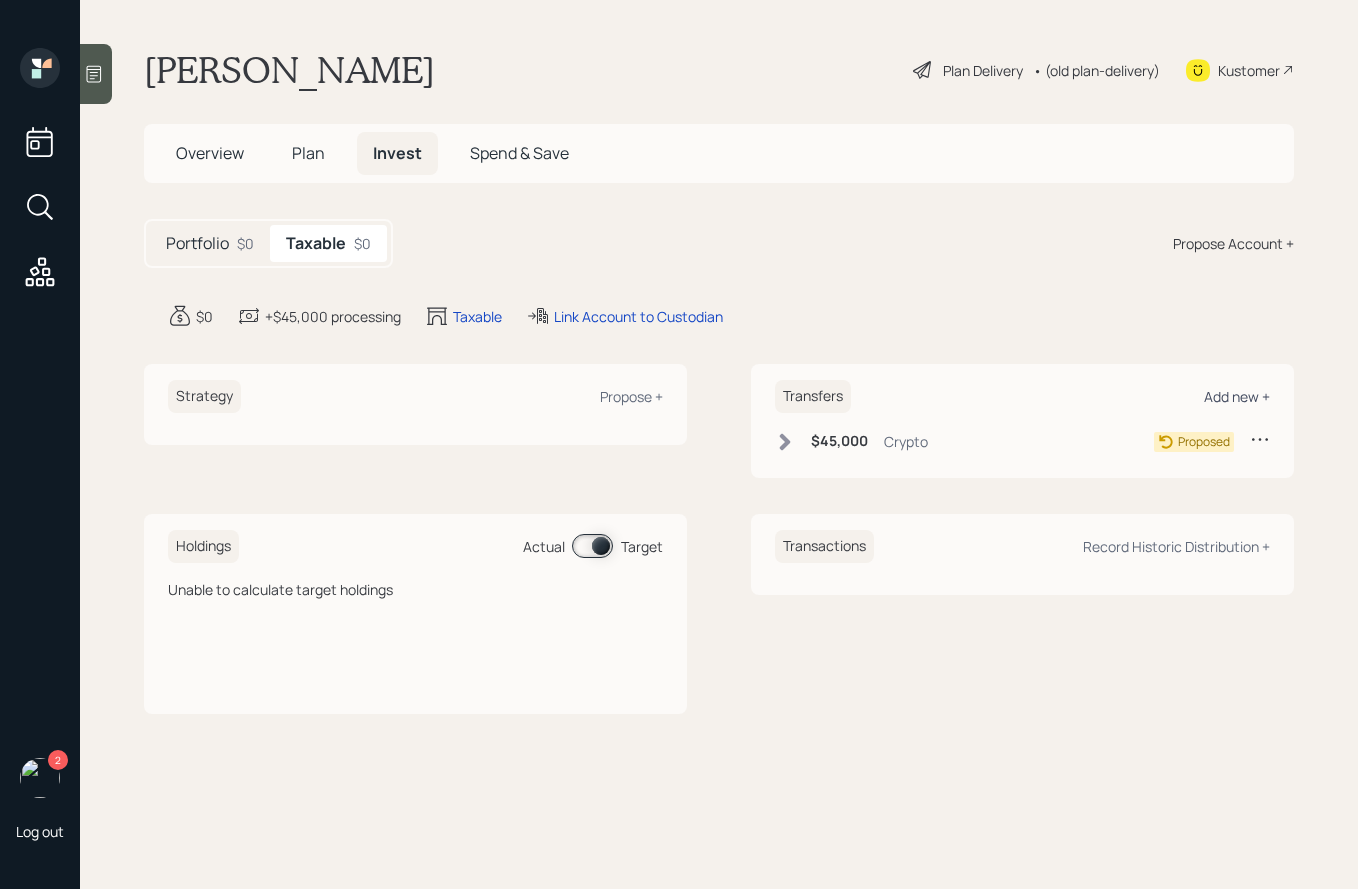 click on "Add new +" at bounding box center [1237, 396] 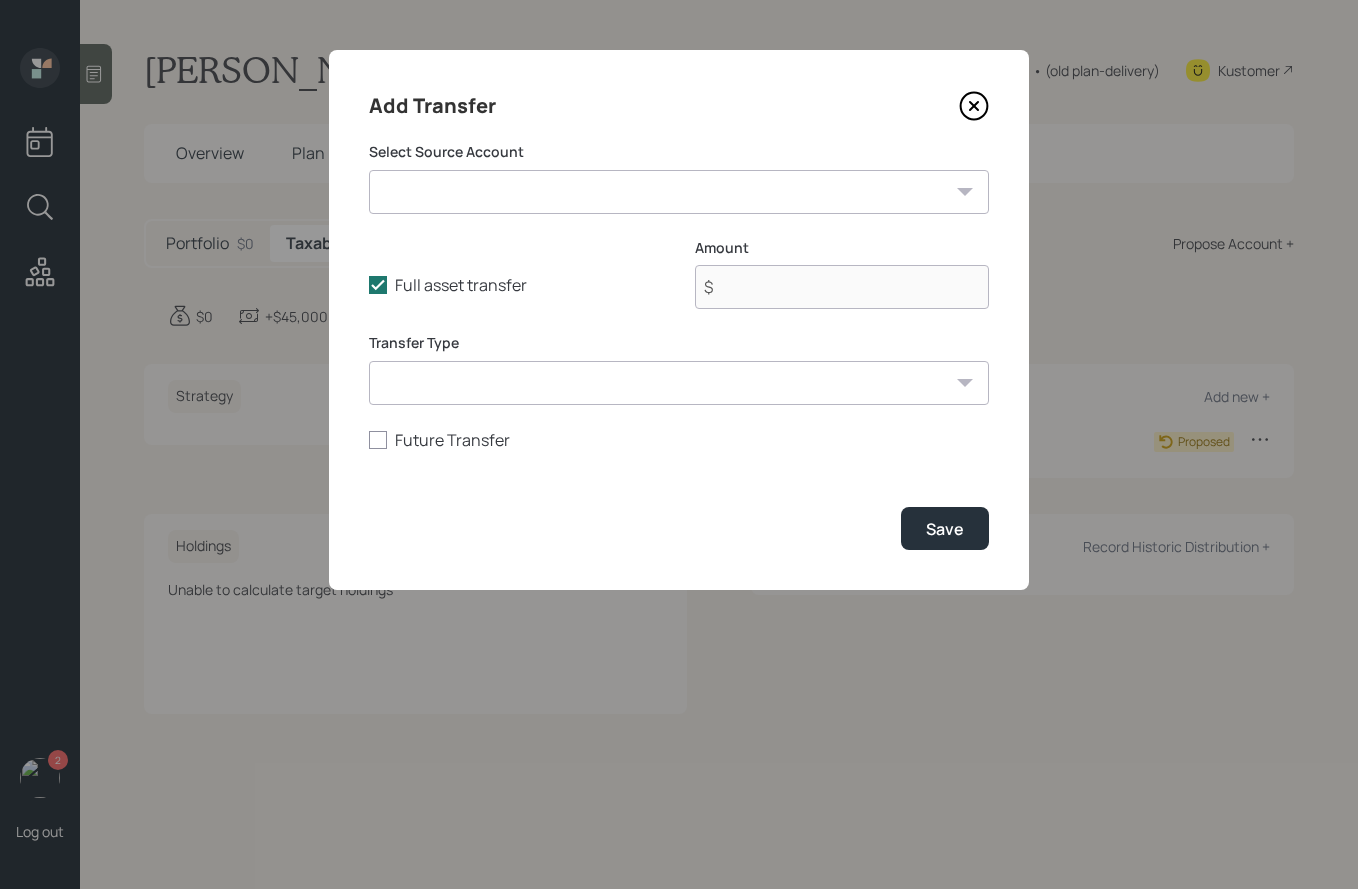 click on "Crypto ($45,000 | Taxable Investment) Stocks ($14,000 | Taxable Investment) Checking ($14,000 | Checking / Savings) Savings ($25,000 | Emergency Fund) Proceeds from Home Sale ($400,000 | Checking / Savings)" at bounding box center (679, 192) 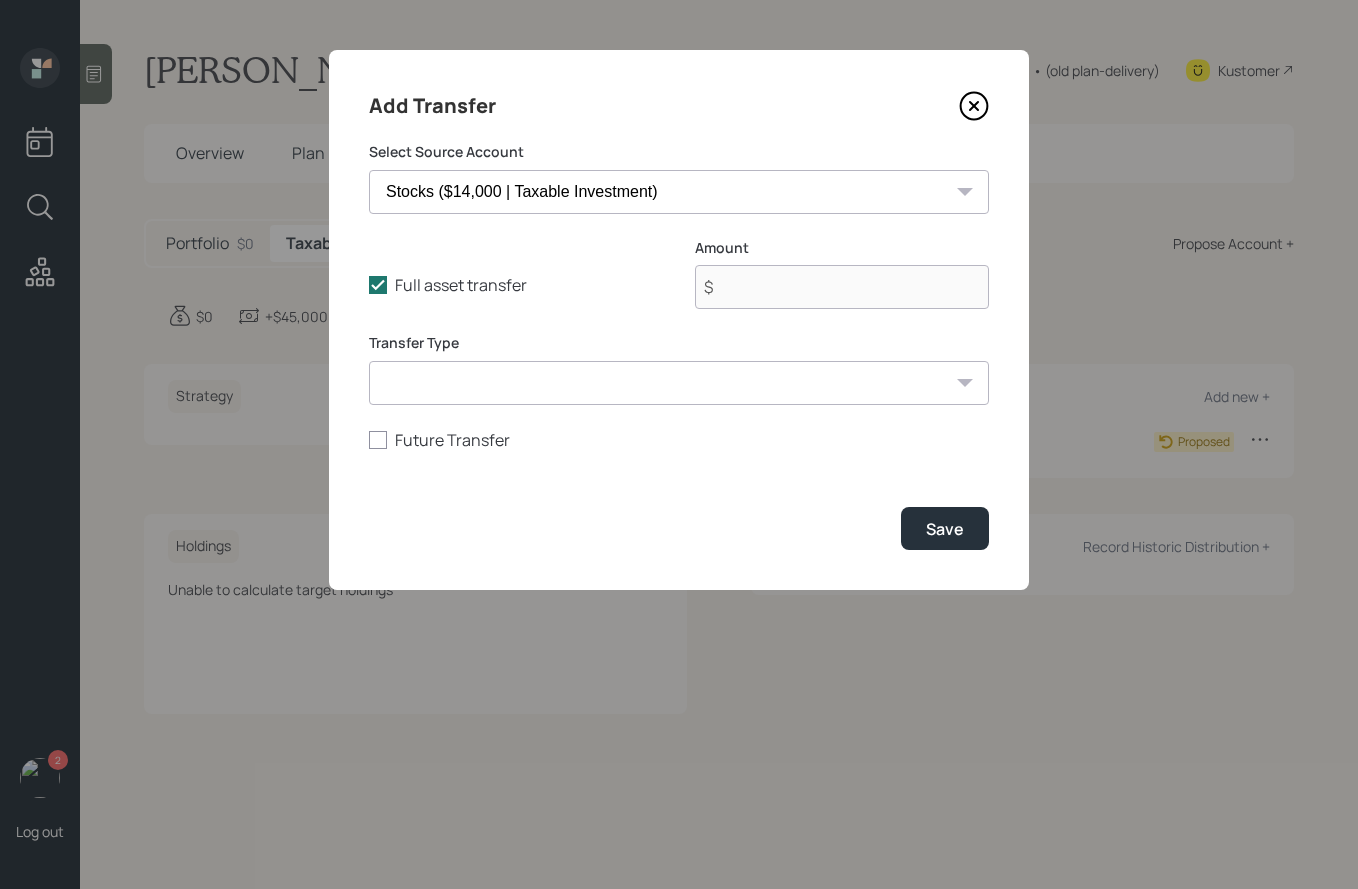 type on "$ 14,000" 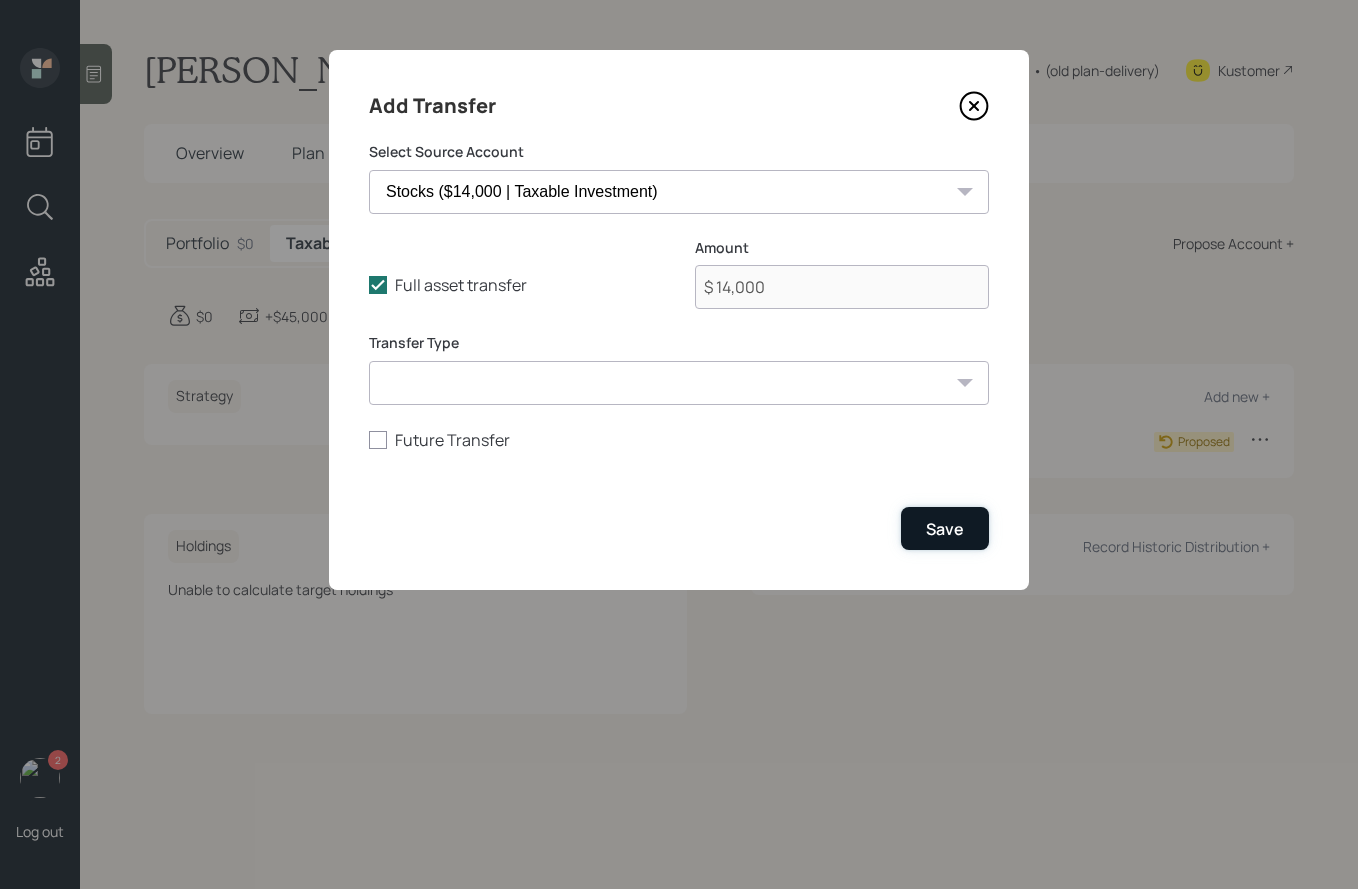 click on "Save" at bounding box center (945, 529) 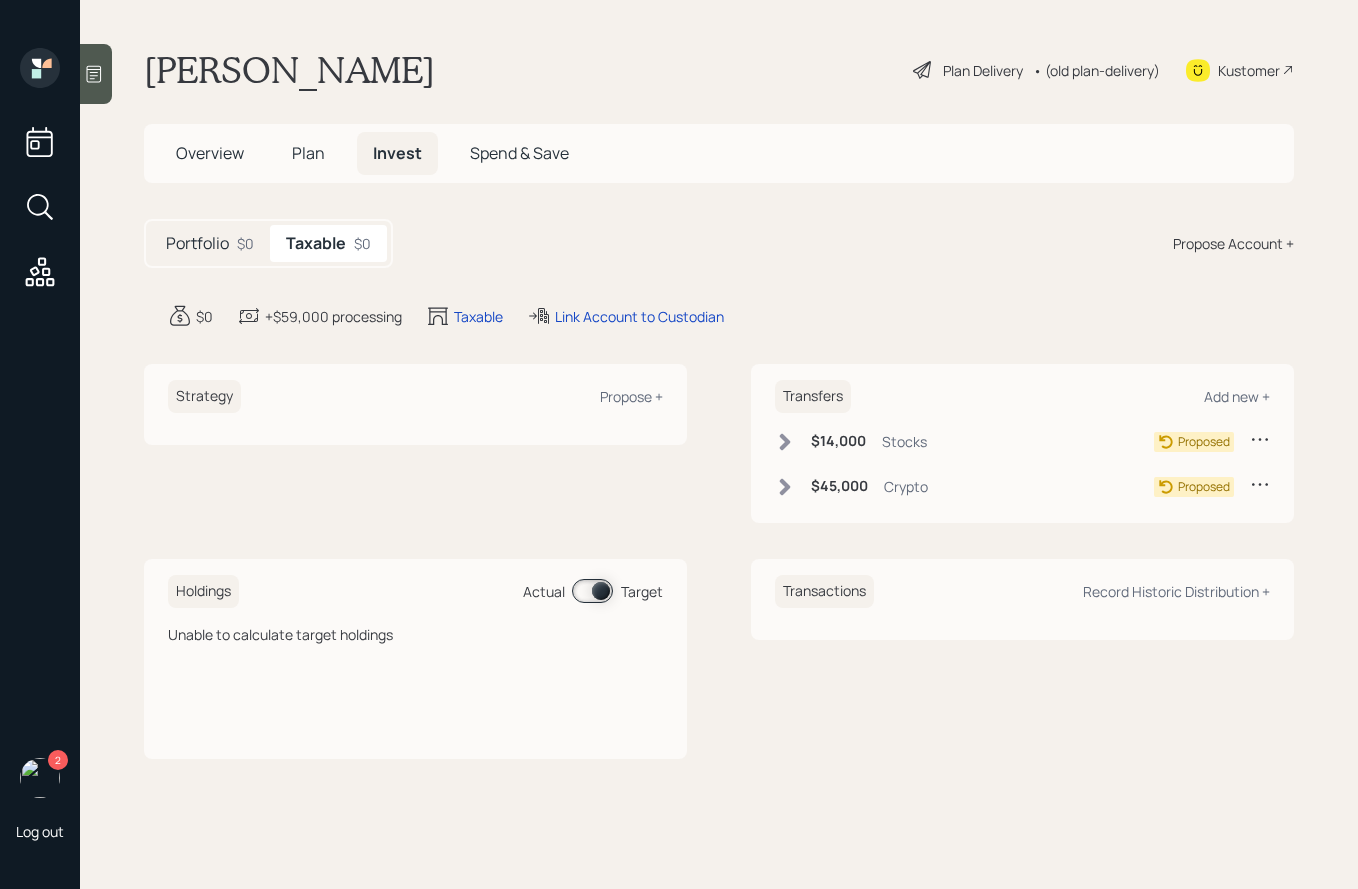 click on "Overview" at bounding box center [210, 153] 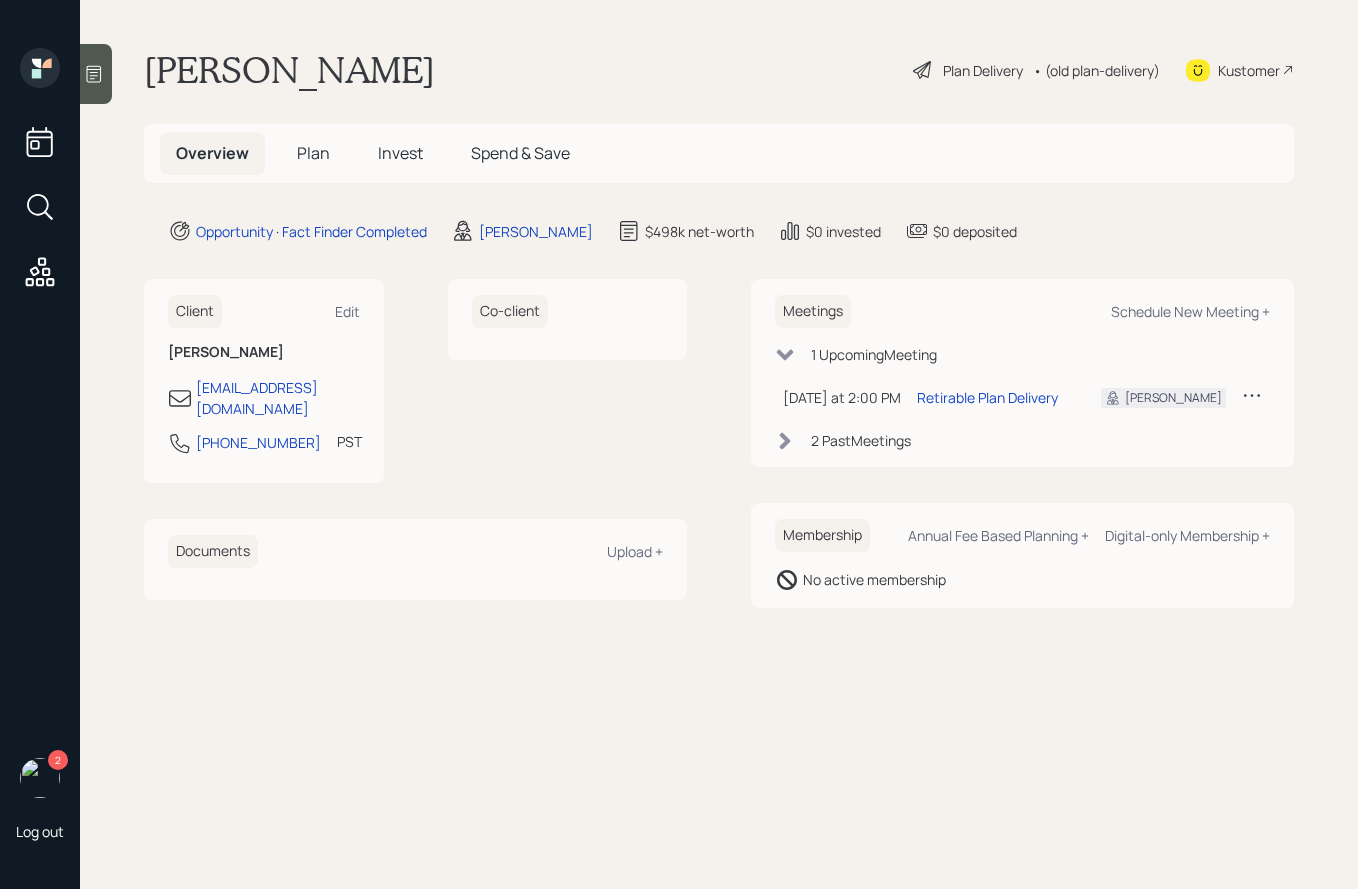 click on "Plan Delivery" at bounding box center (983, 70) 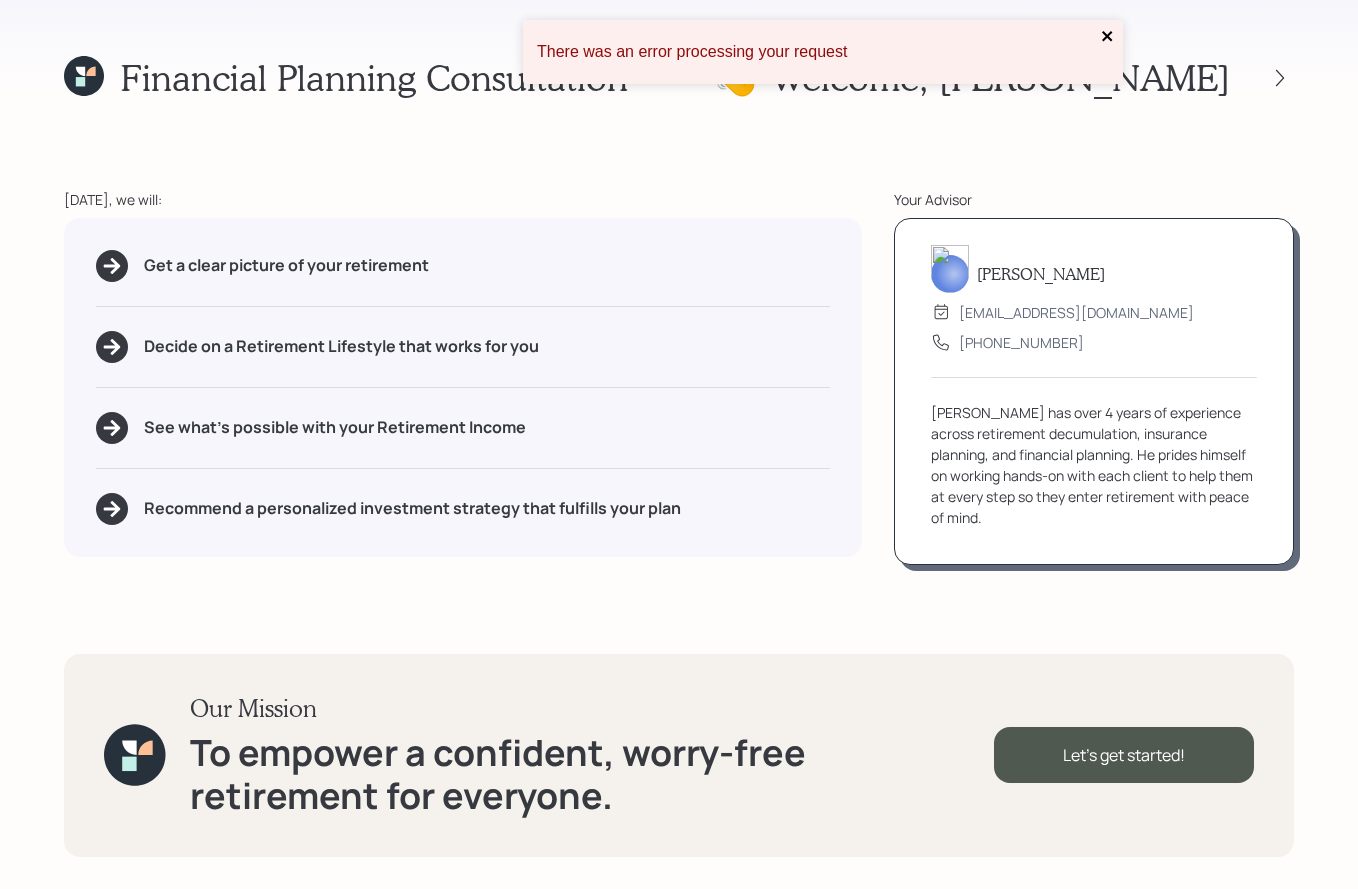 click 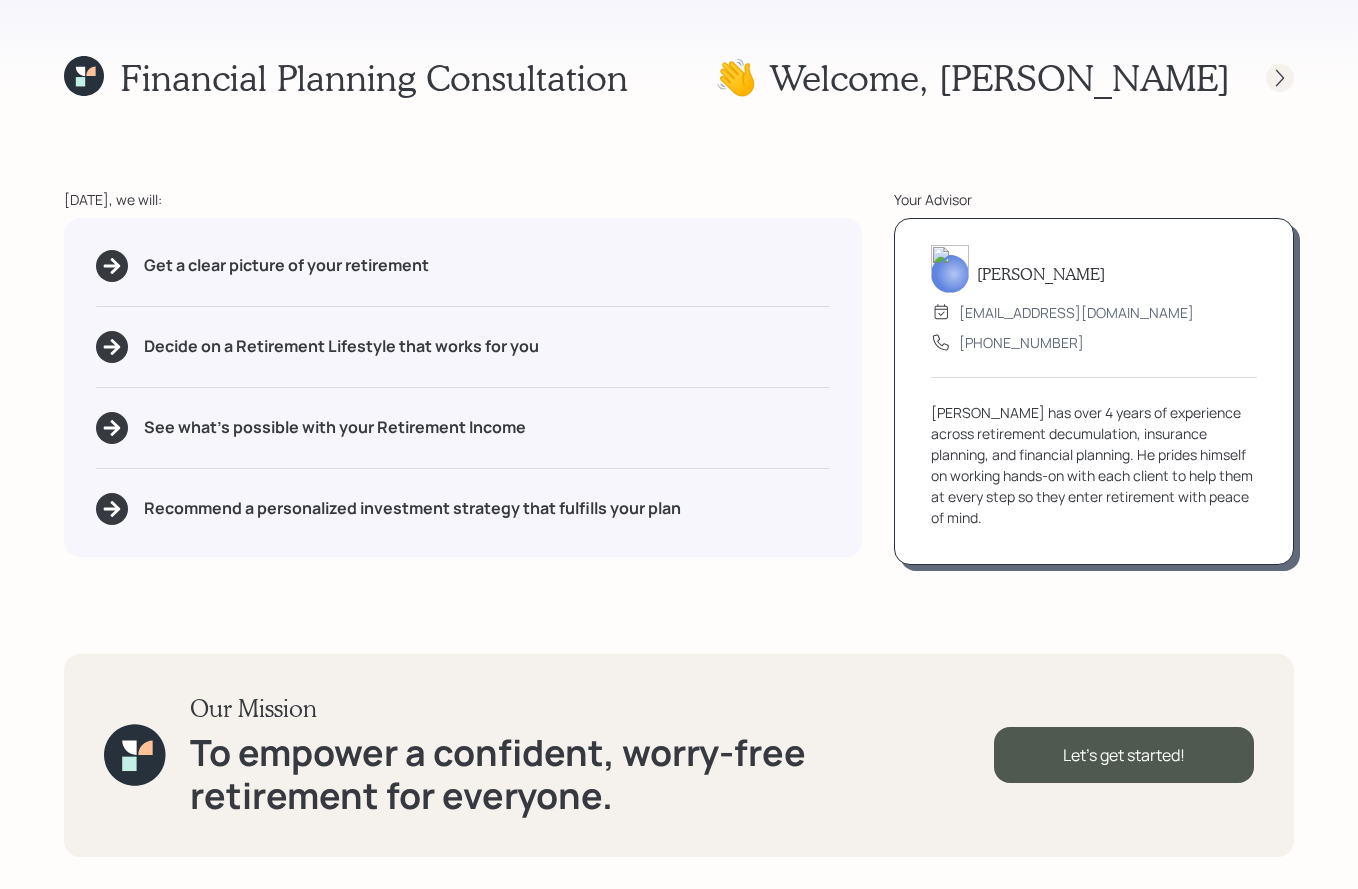 click 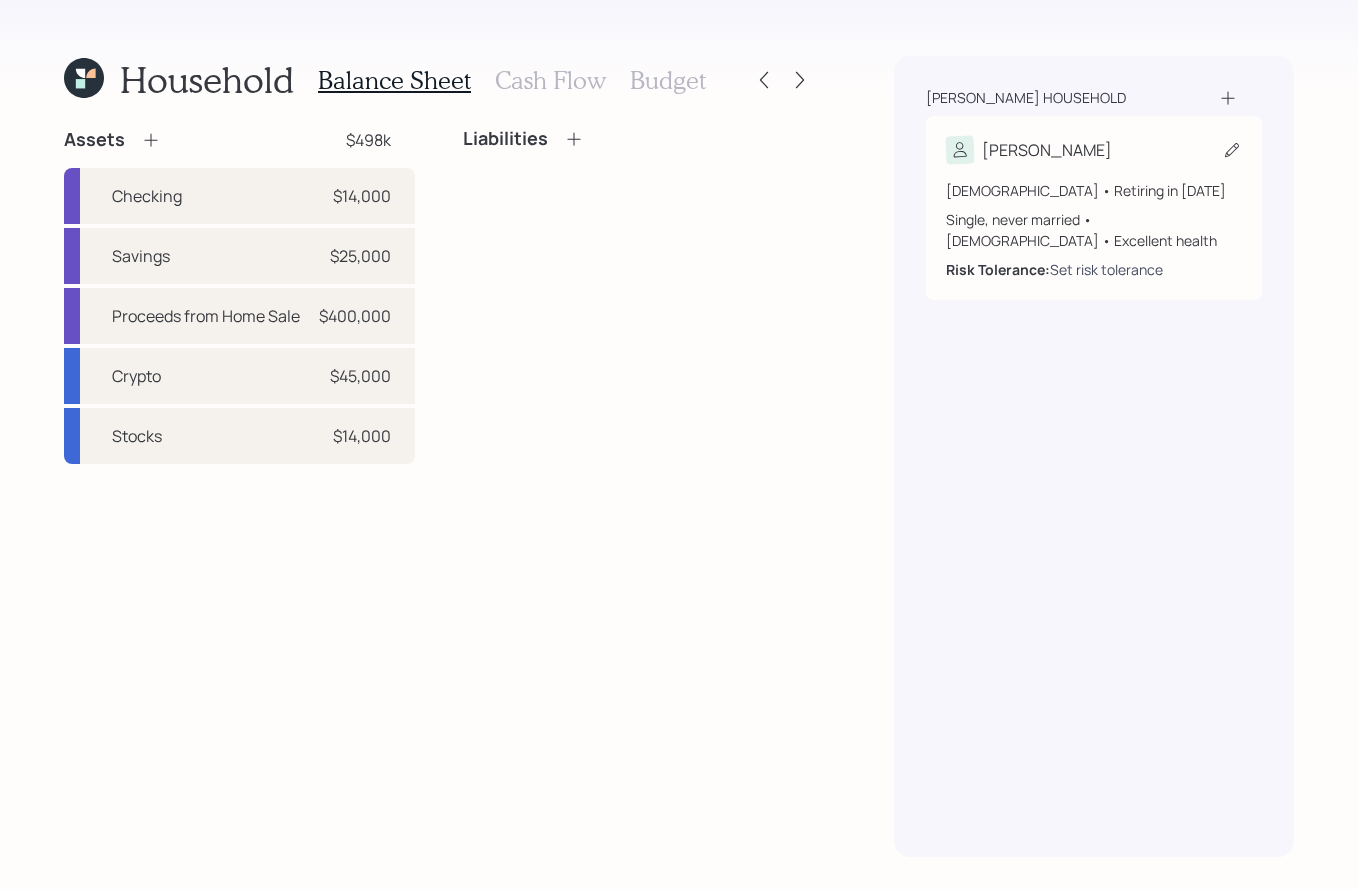 click on "Set risk tolerance" at bounding box center (1106, 269) 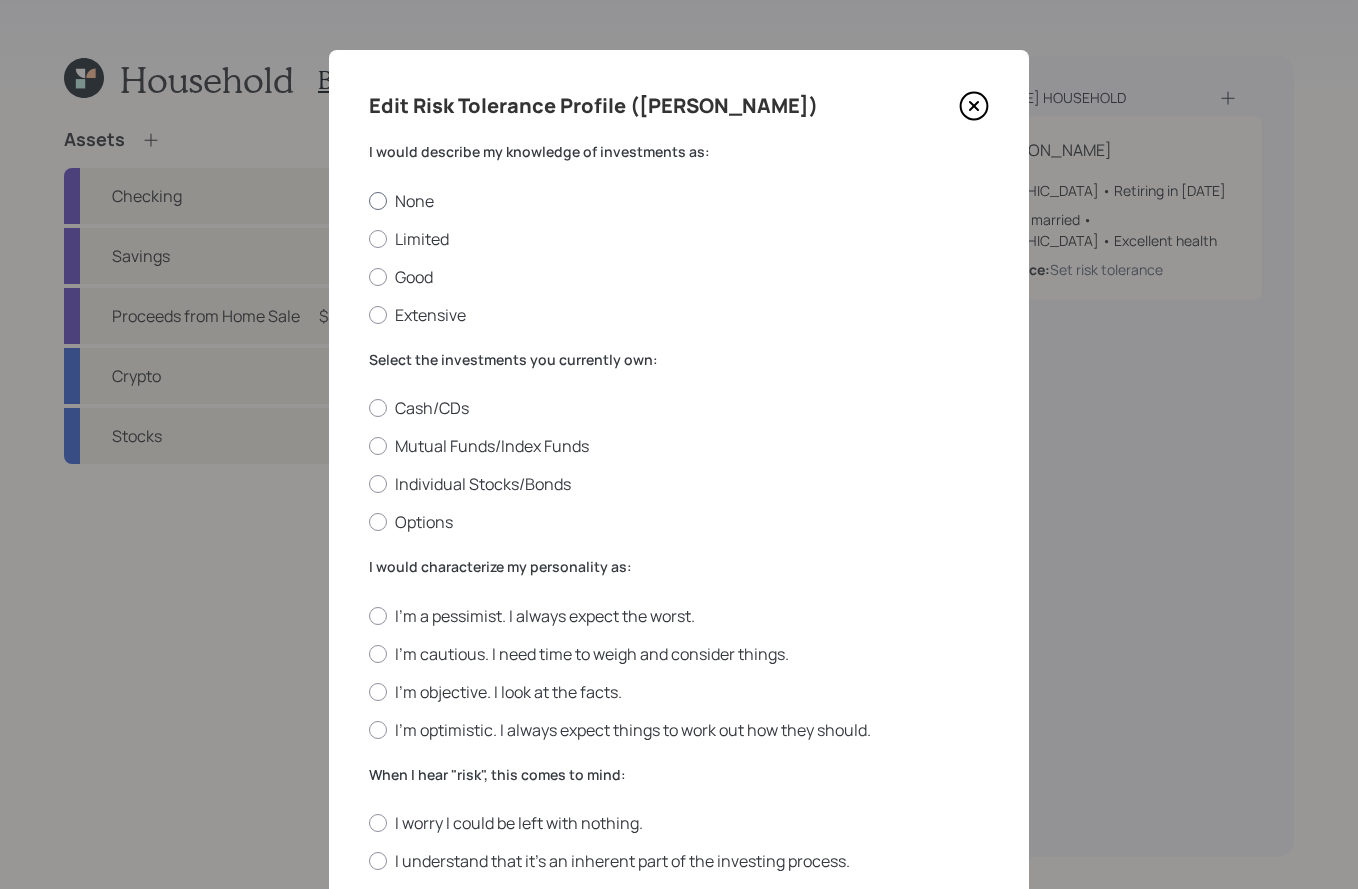 click on "None" at bounding box center (679, 201) 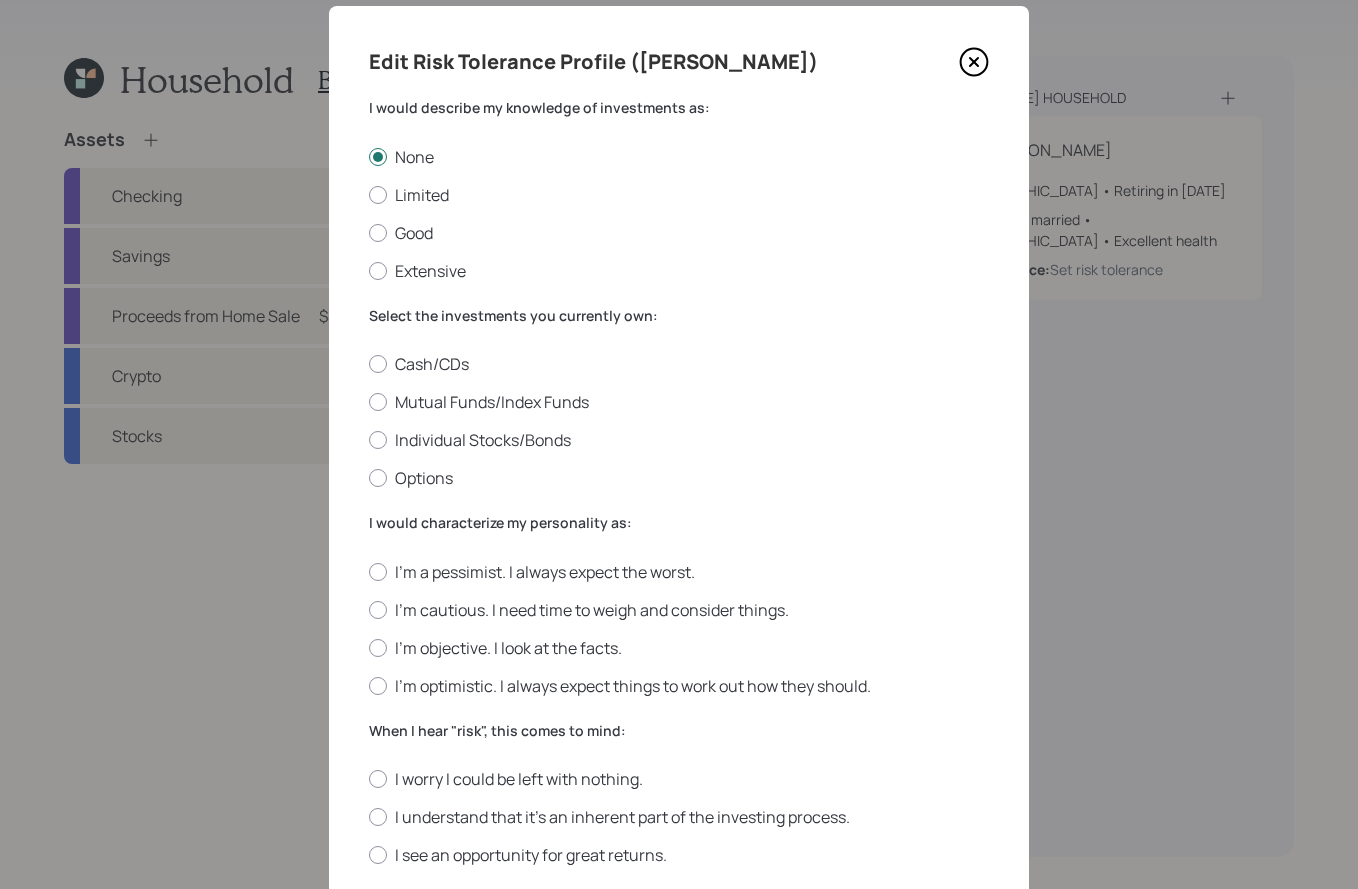 scroll, scrollTop: 69, scrollLeft: 0, axis: vertical 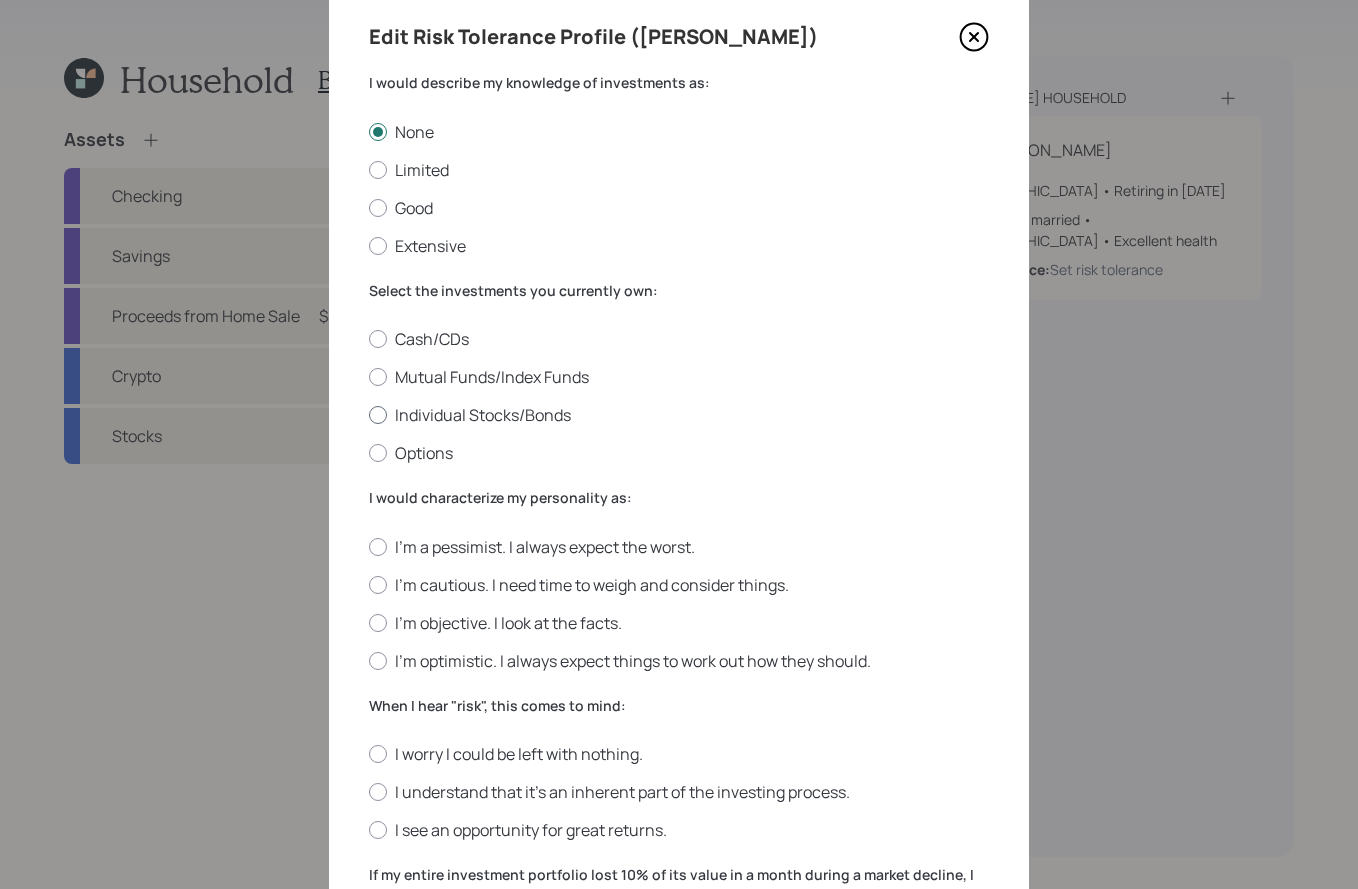click on "Individual Stocks/Bonds" at bounding box center [679, 415] 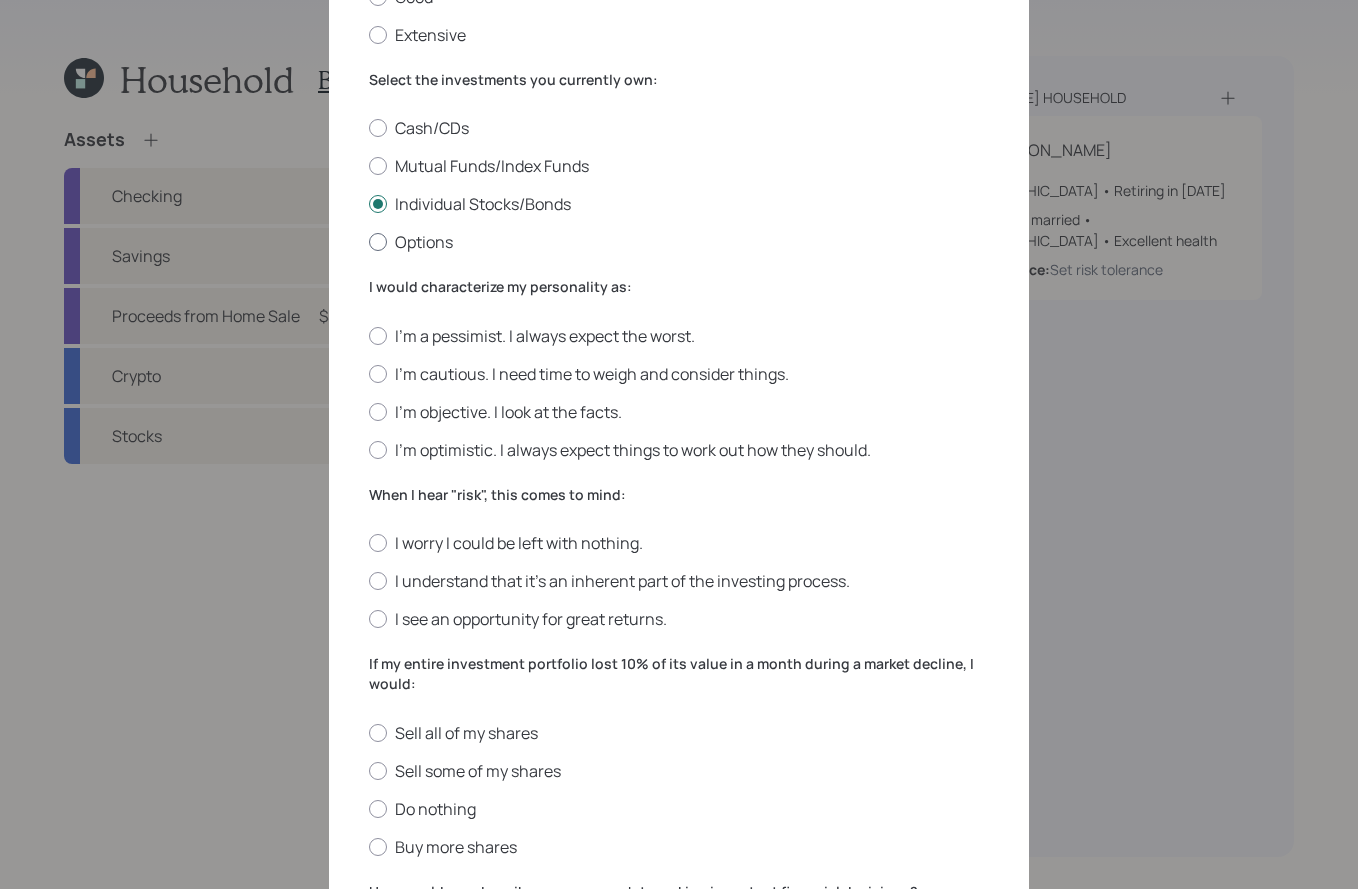 scroll, scrollTop: 362, scrollLeft: 0, axis: vertical 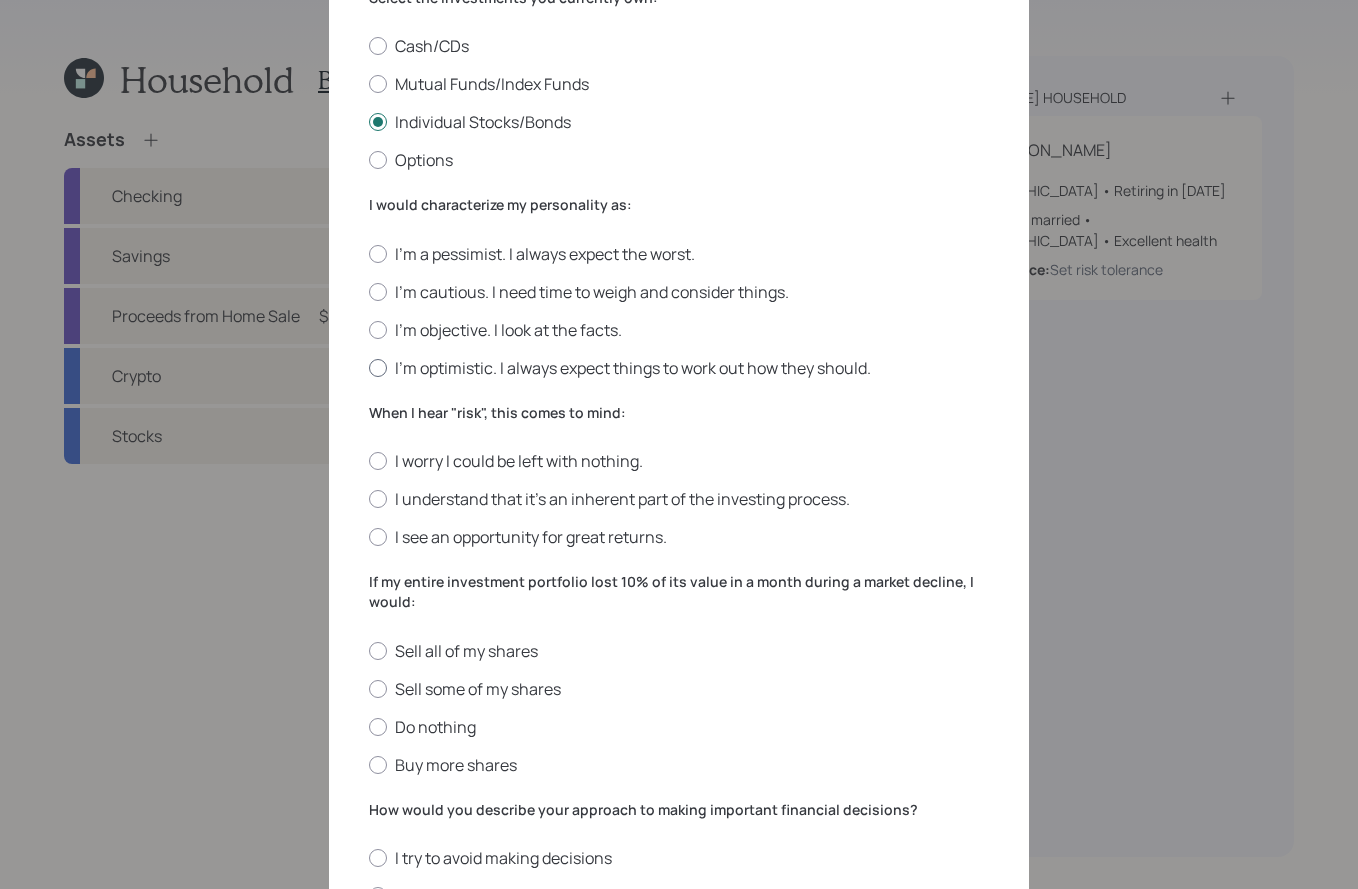 click on "I'm optimistic. I always expect things to work out how they should." at bounding box center [679, 368] 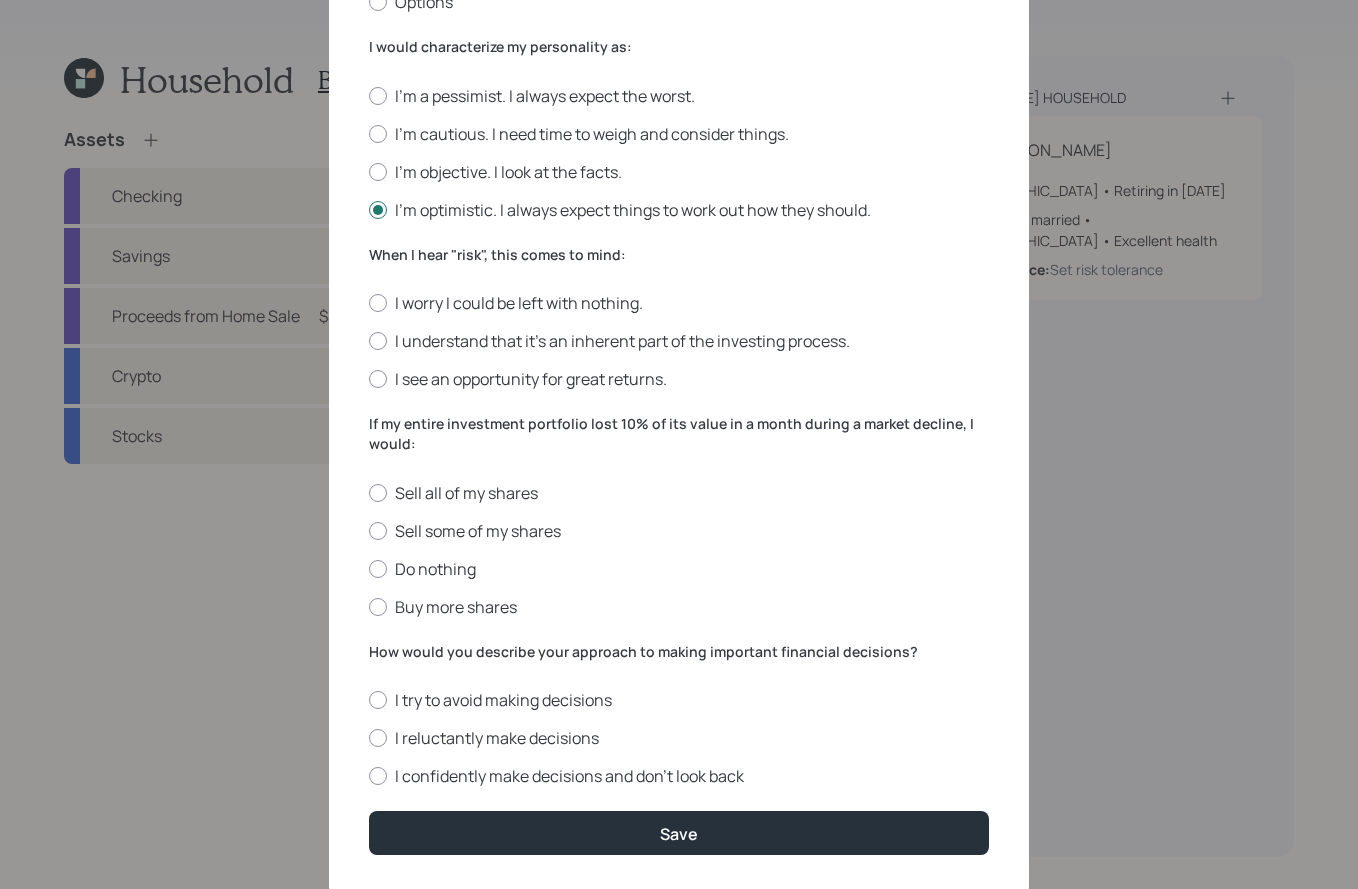 scroll, scrollTop: 522, scrollLeft: 0, axis: vertical 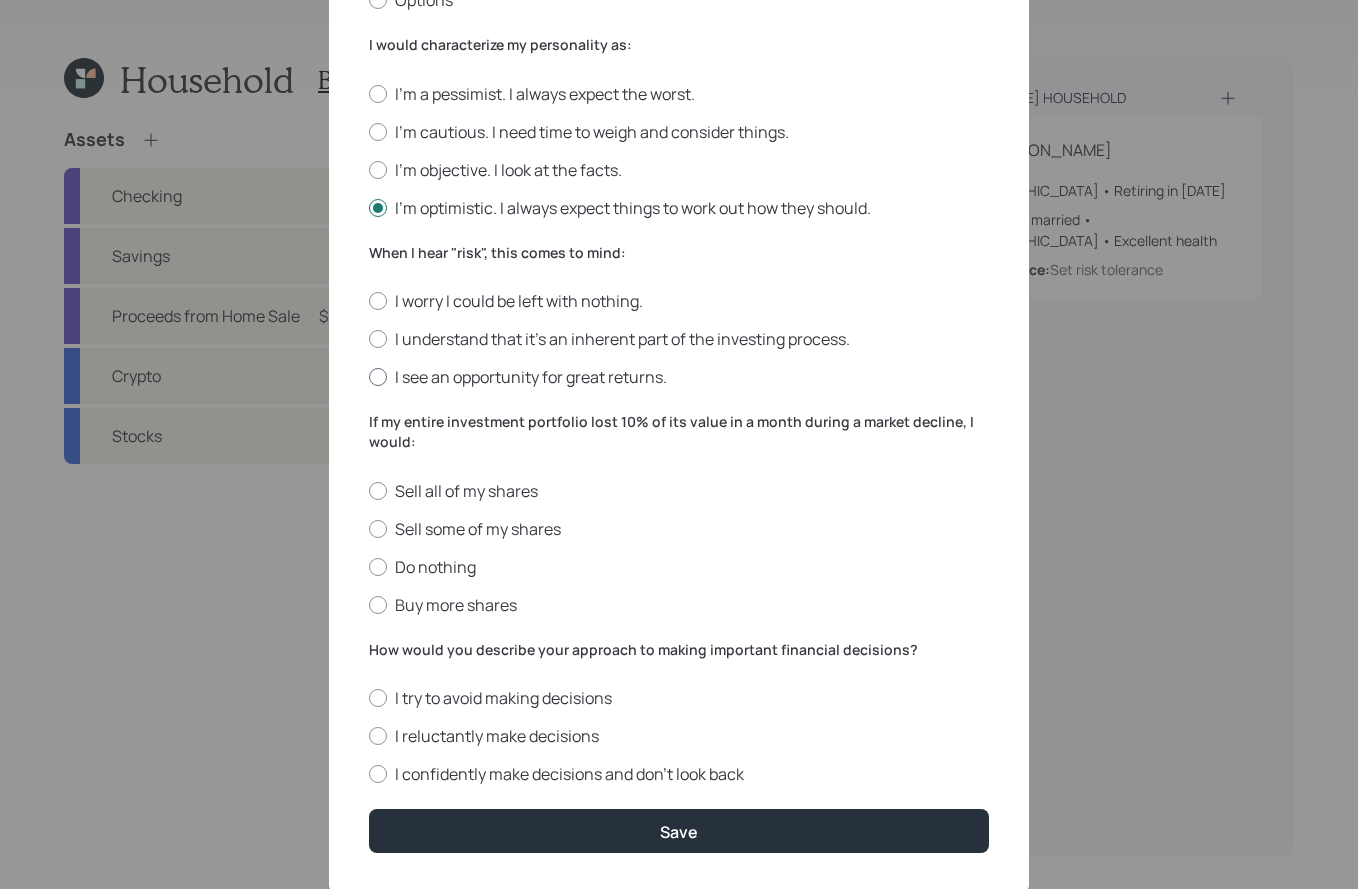 click on "I see an opportunity for great returns." at bounding box center [679, 377] 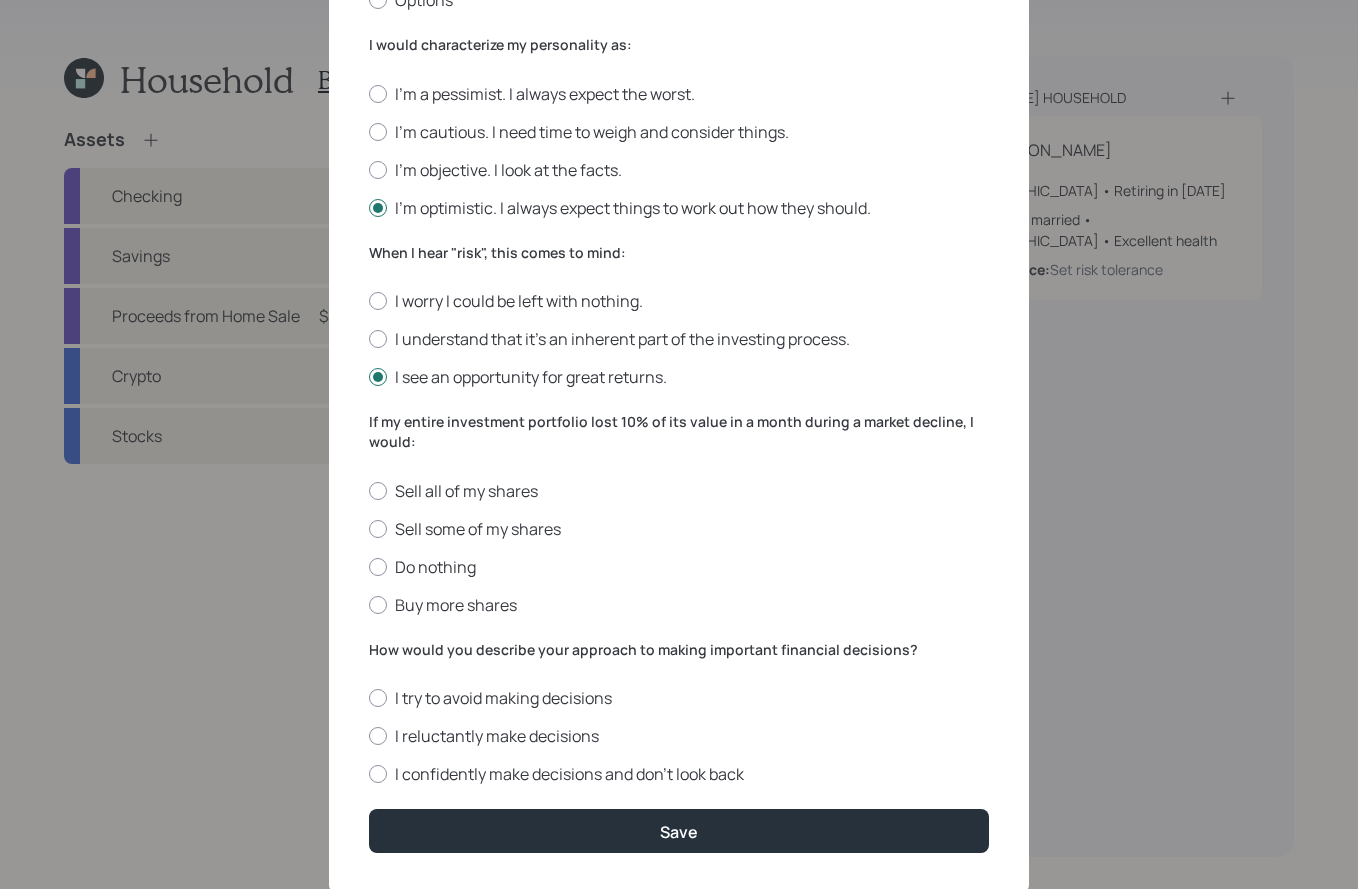 scroll, scrollTop: 576, scrollLeft: 0, axis: vertical 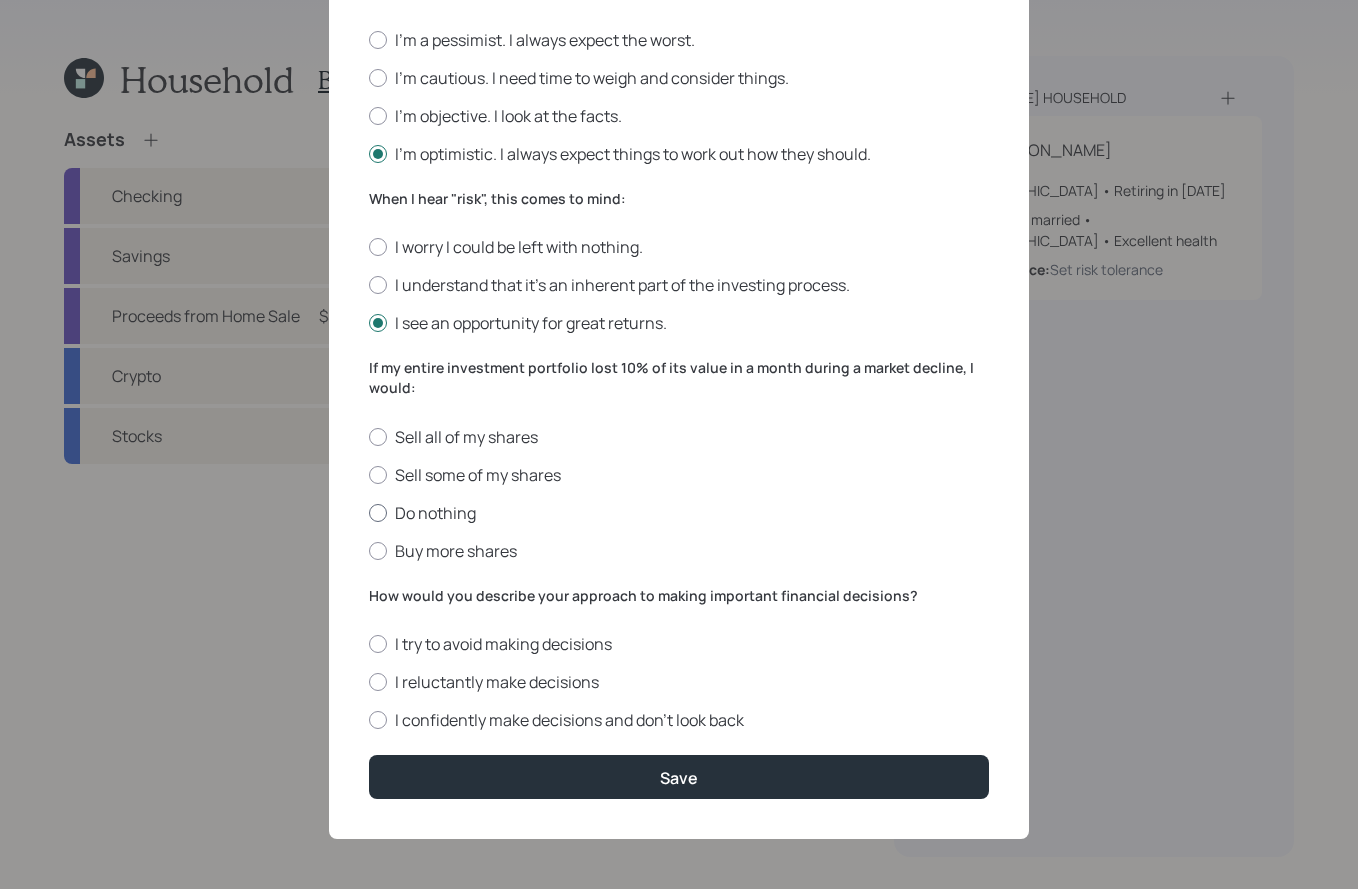 click on "Do nothing" at bounding box center (679, 513) 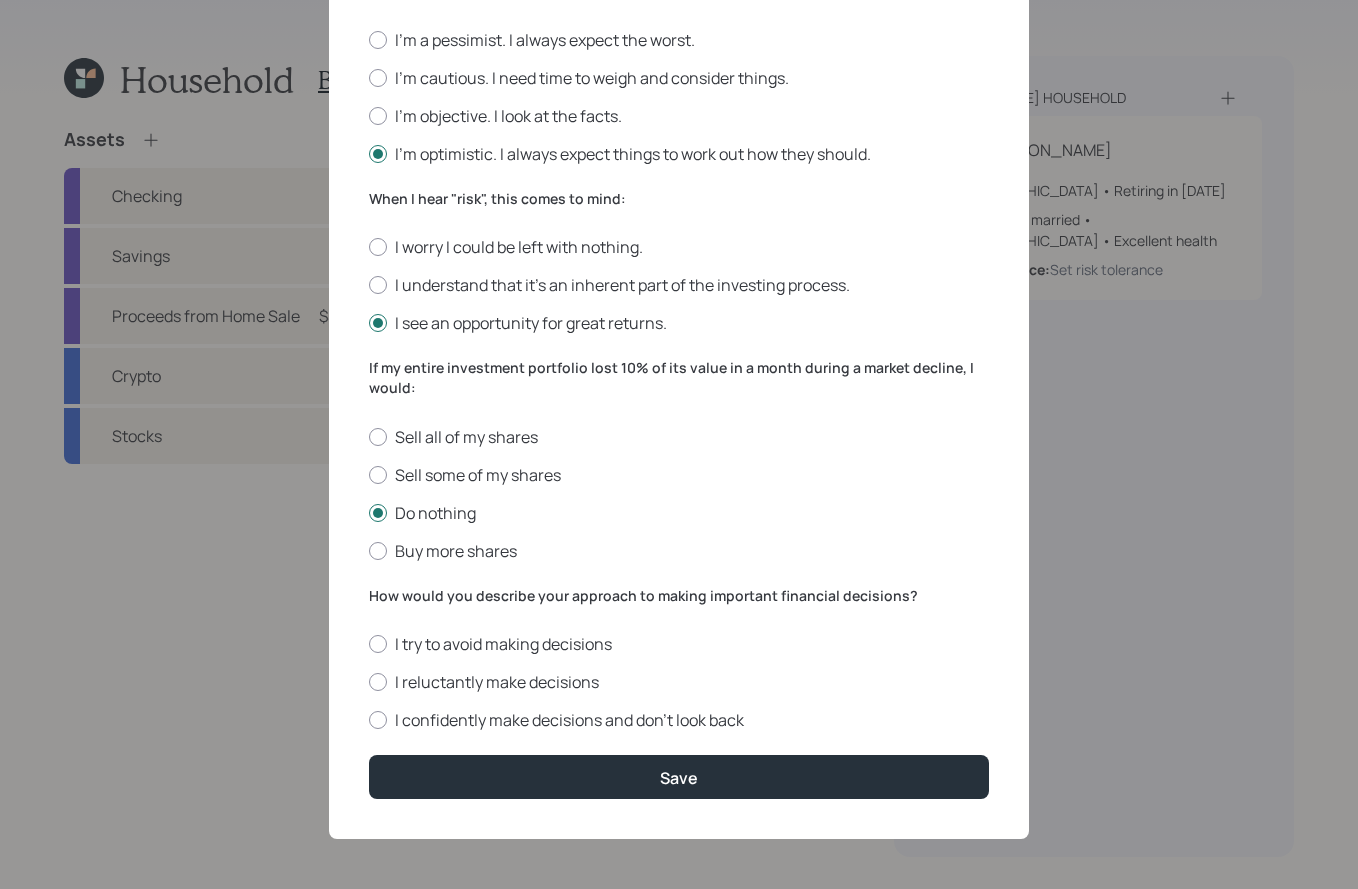 click on "I try to avoid making decisions I reluctantly make decisions I confidently make decisions and don’t look back" at bounding box center [679, 682] 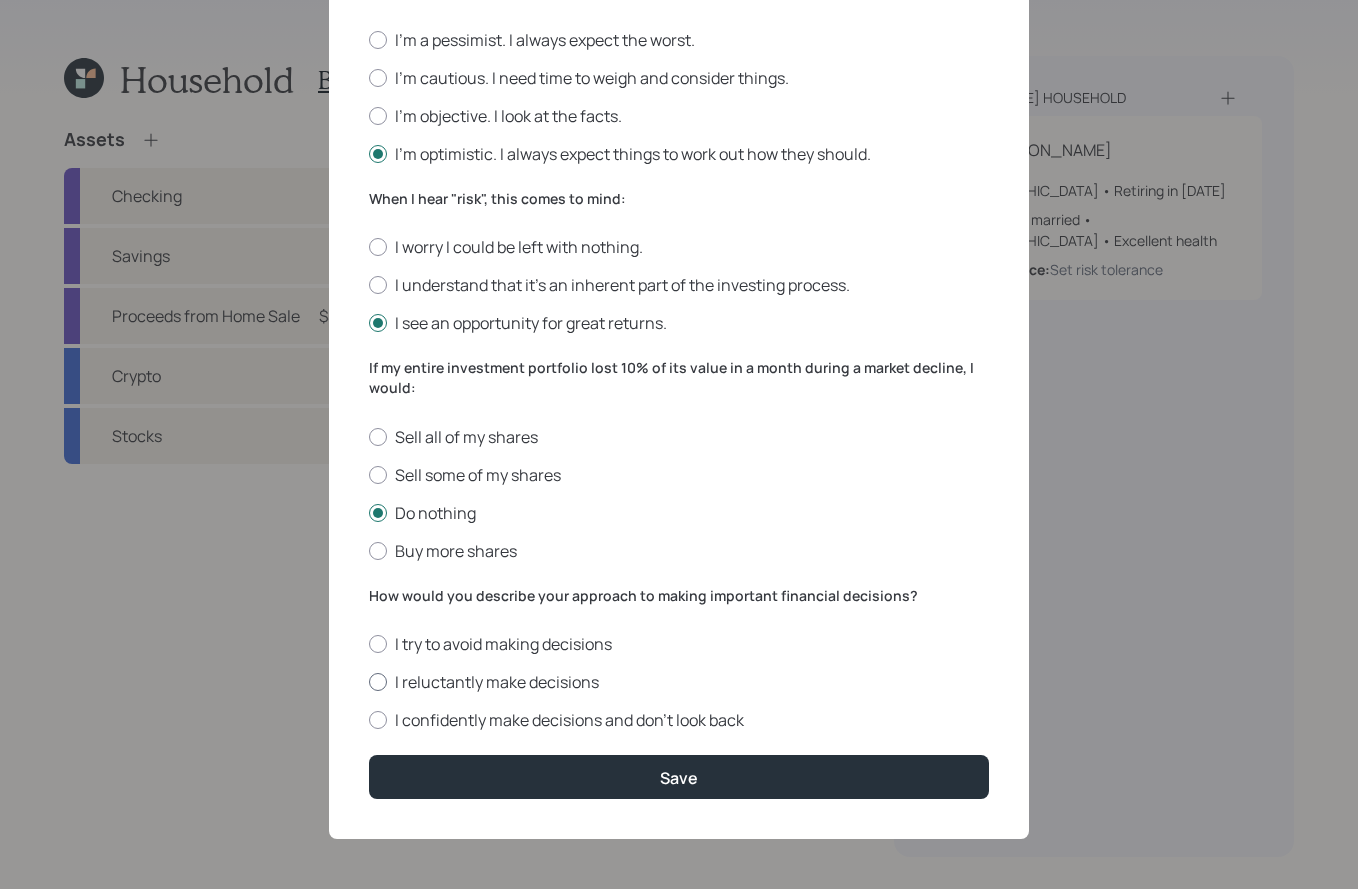click on "I reluctantly make decisions" at bounding box center [679, 682] 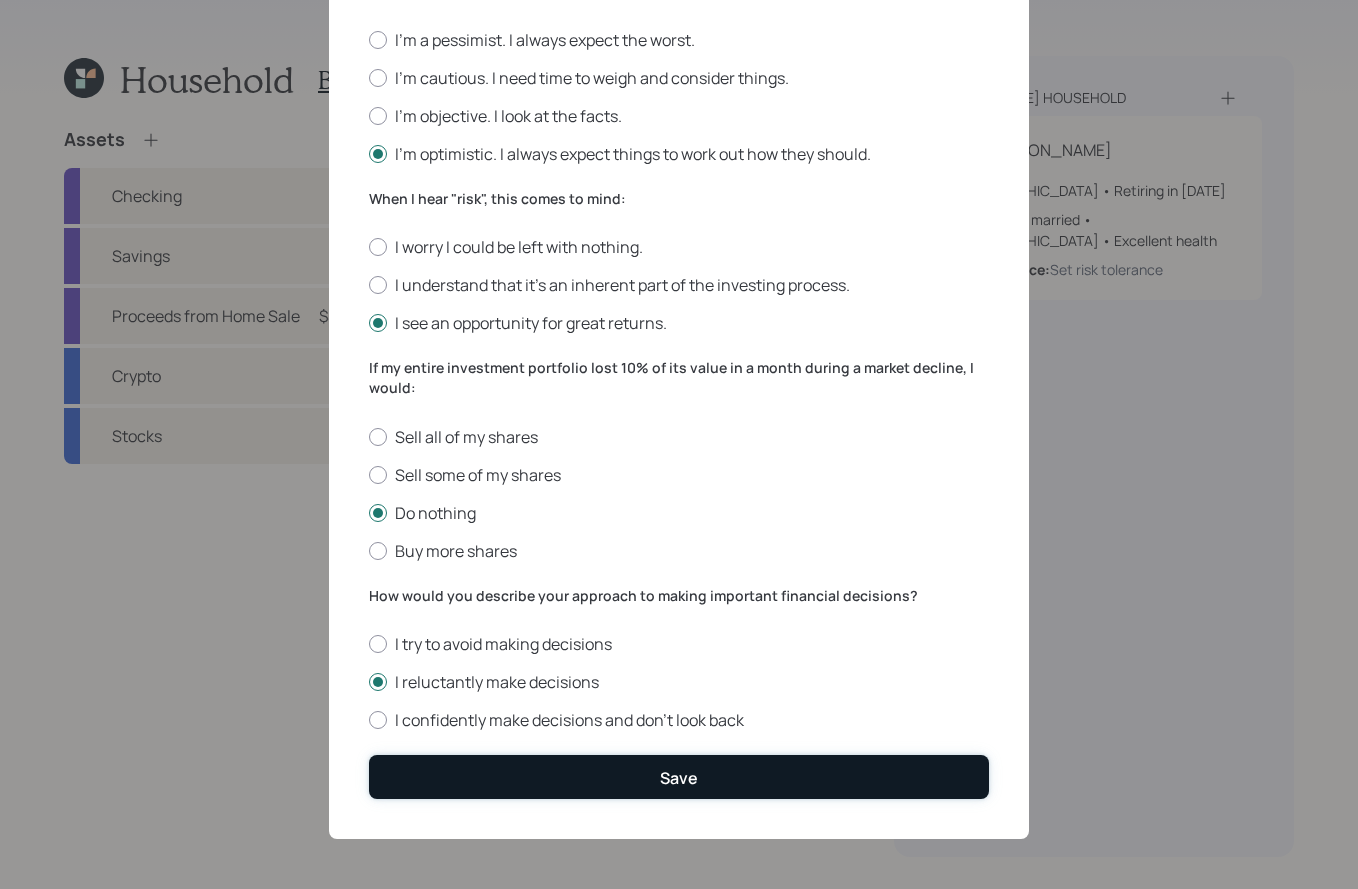 click on "Save" at bounding box center [679, 776] 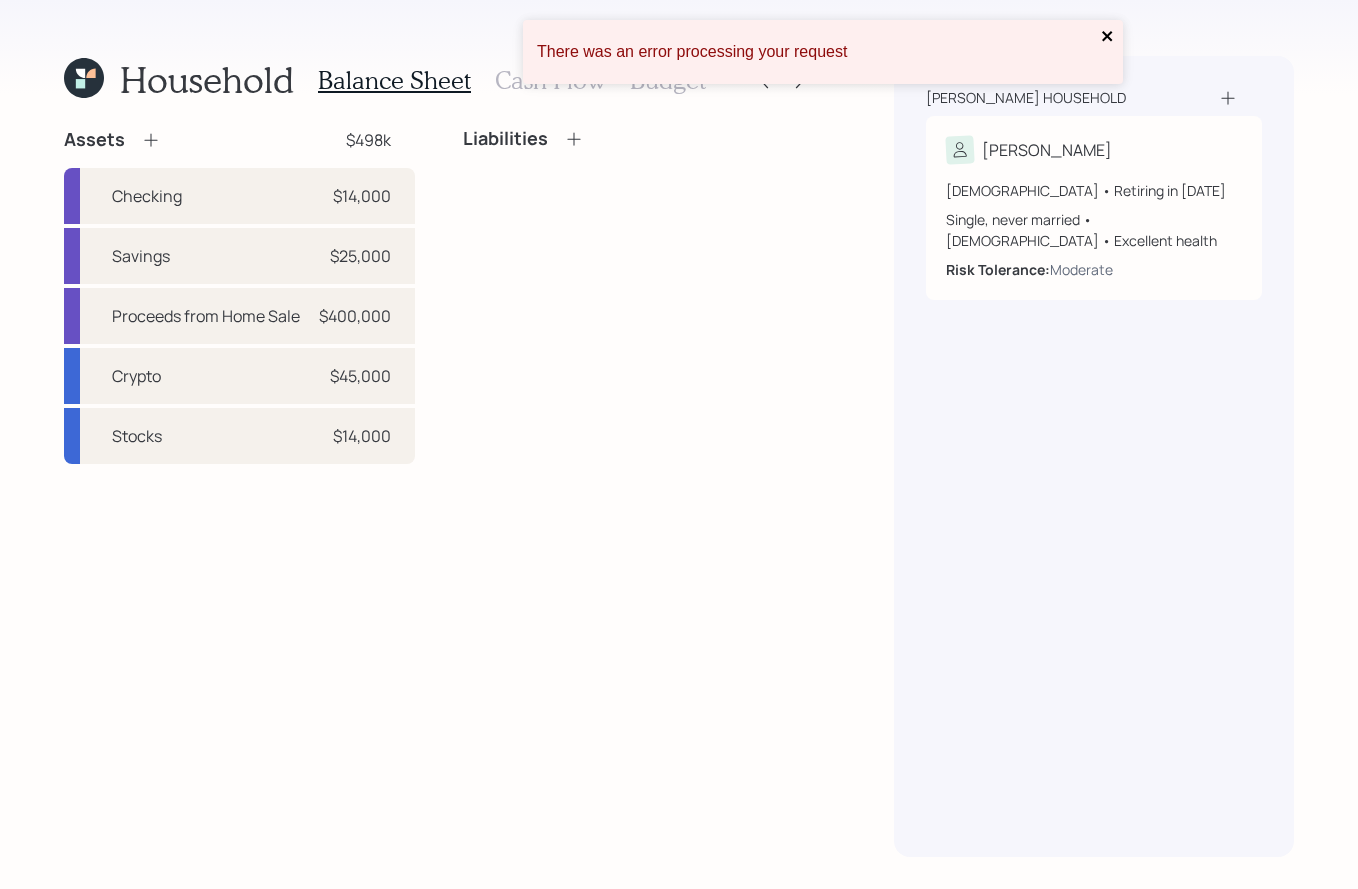 click 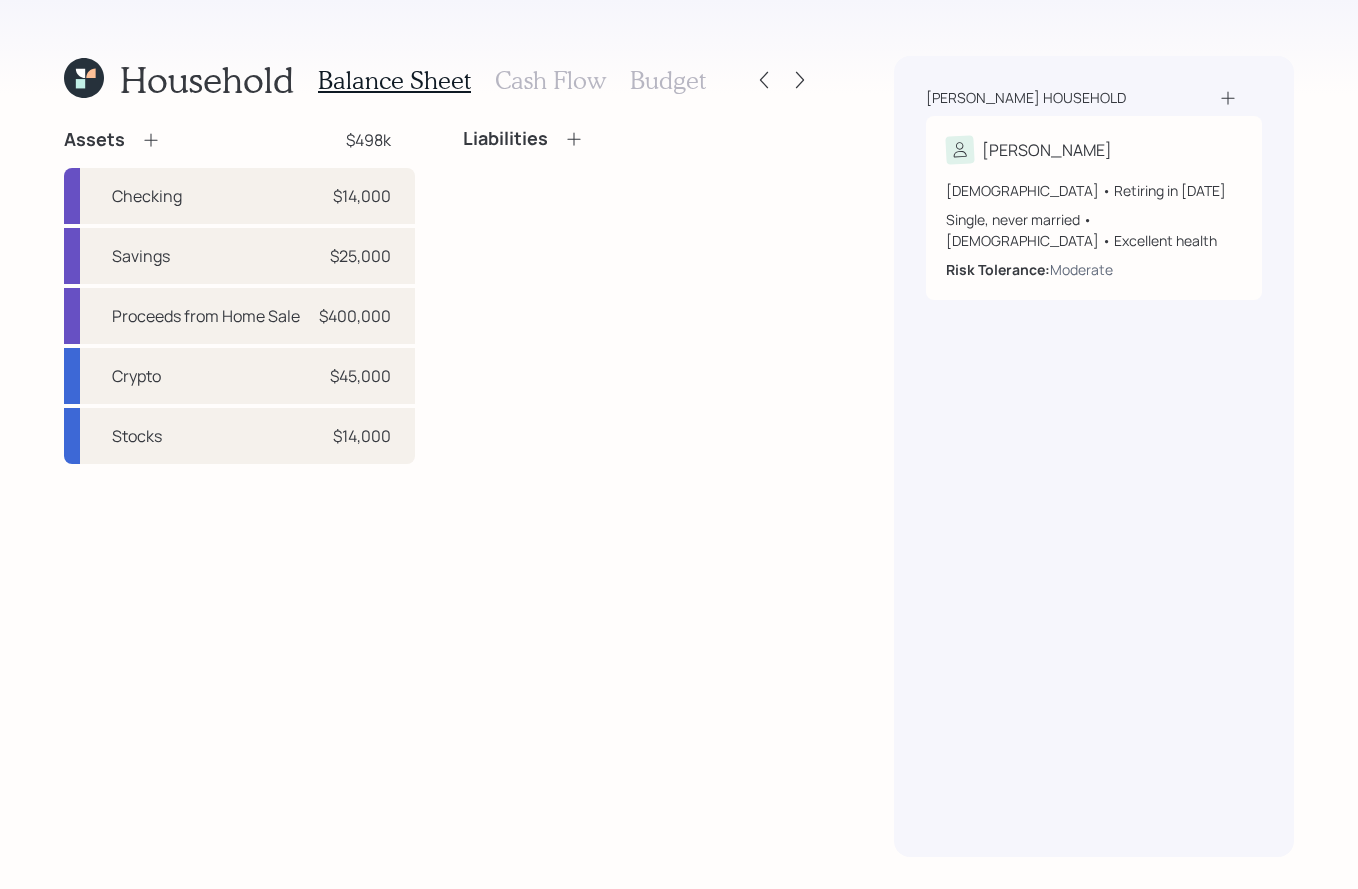 click 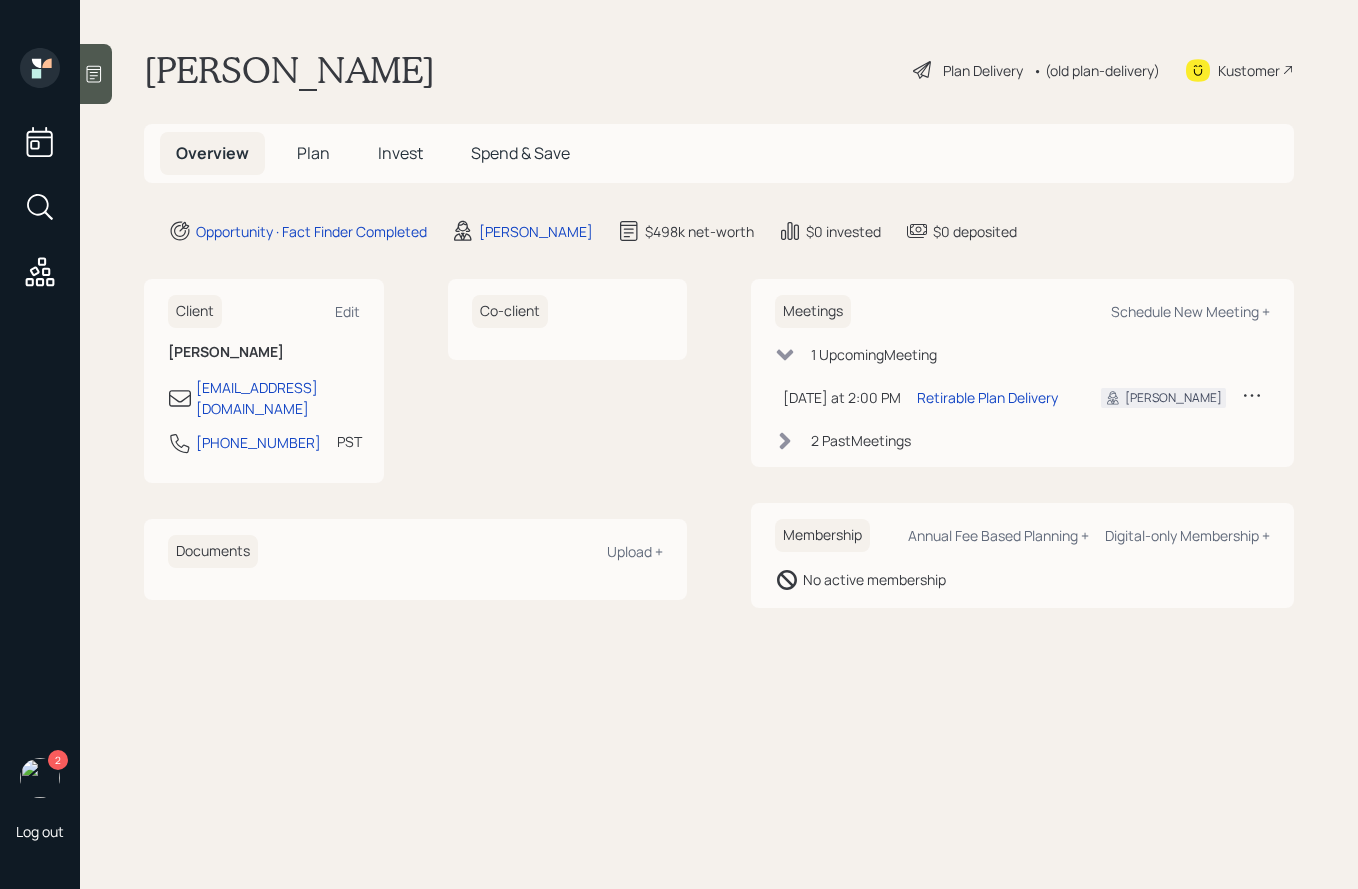 click on "Invest" at bounding box center [400, 153] 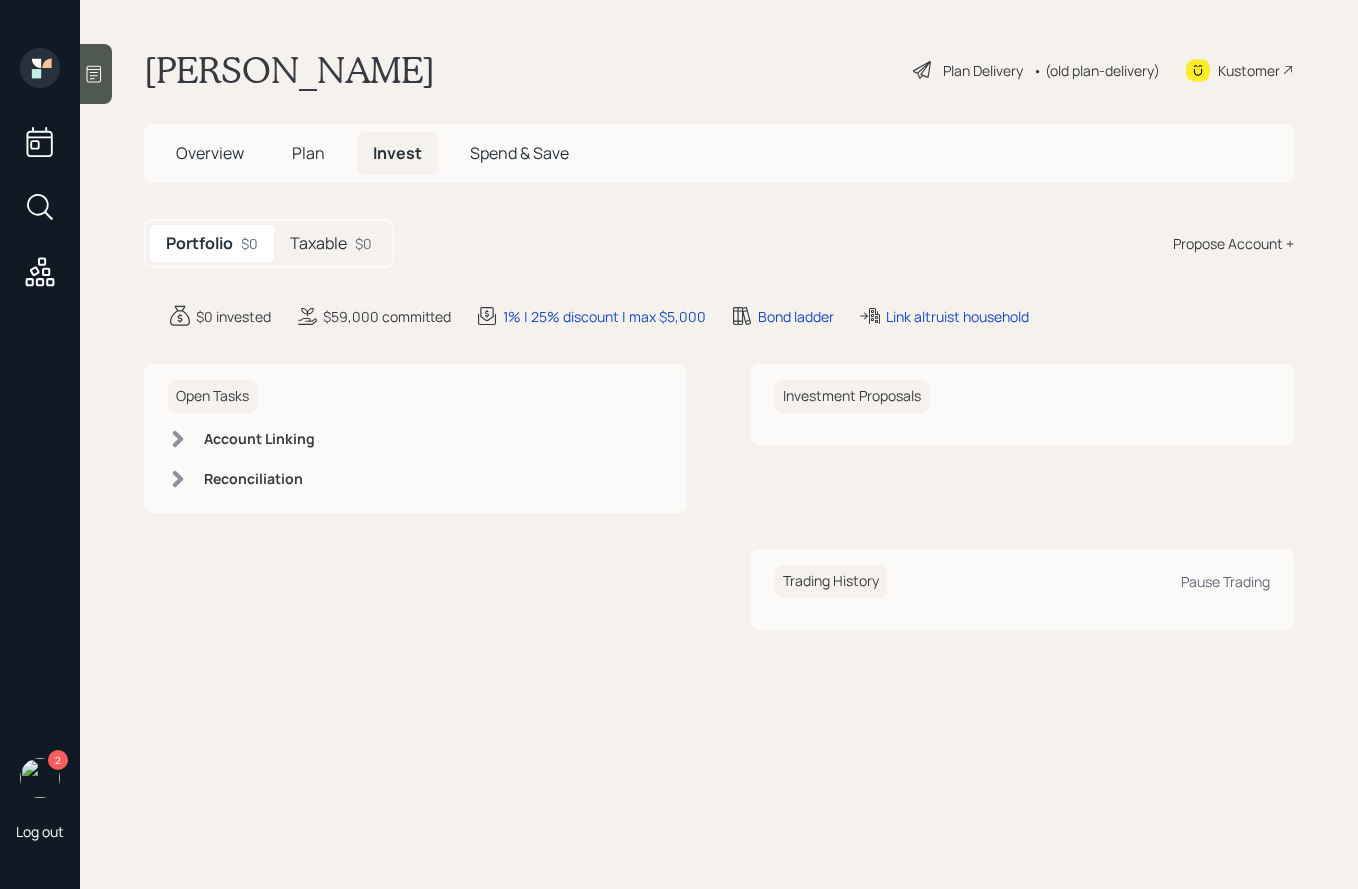 click on "$0" at bounding box center [363, 243] 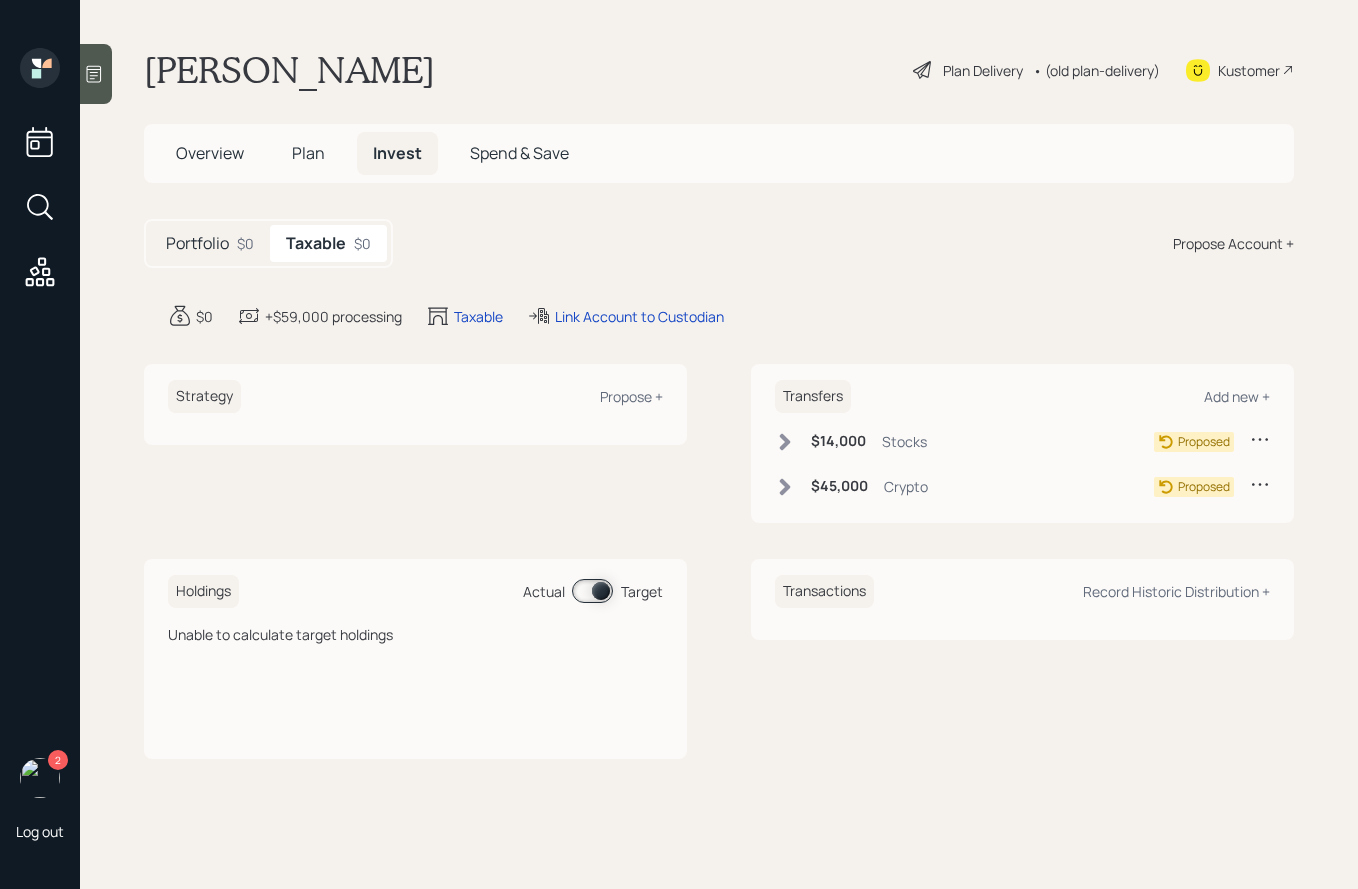 click on "Strategy Propose +" at bounding box center [415, 396] 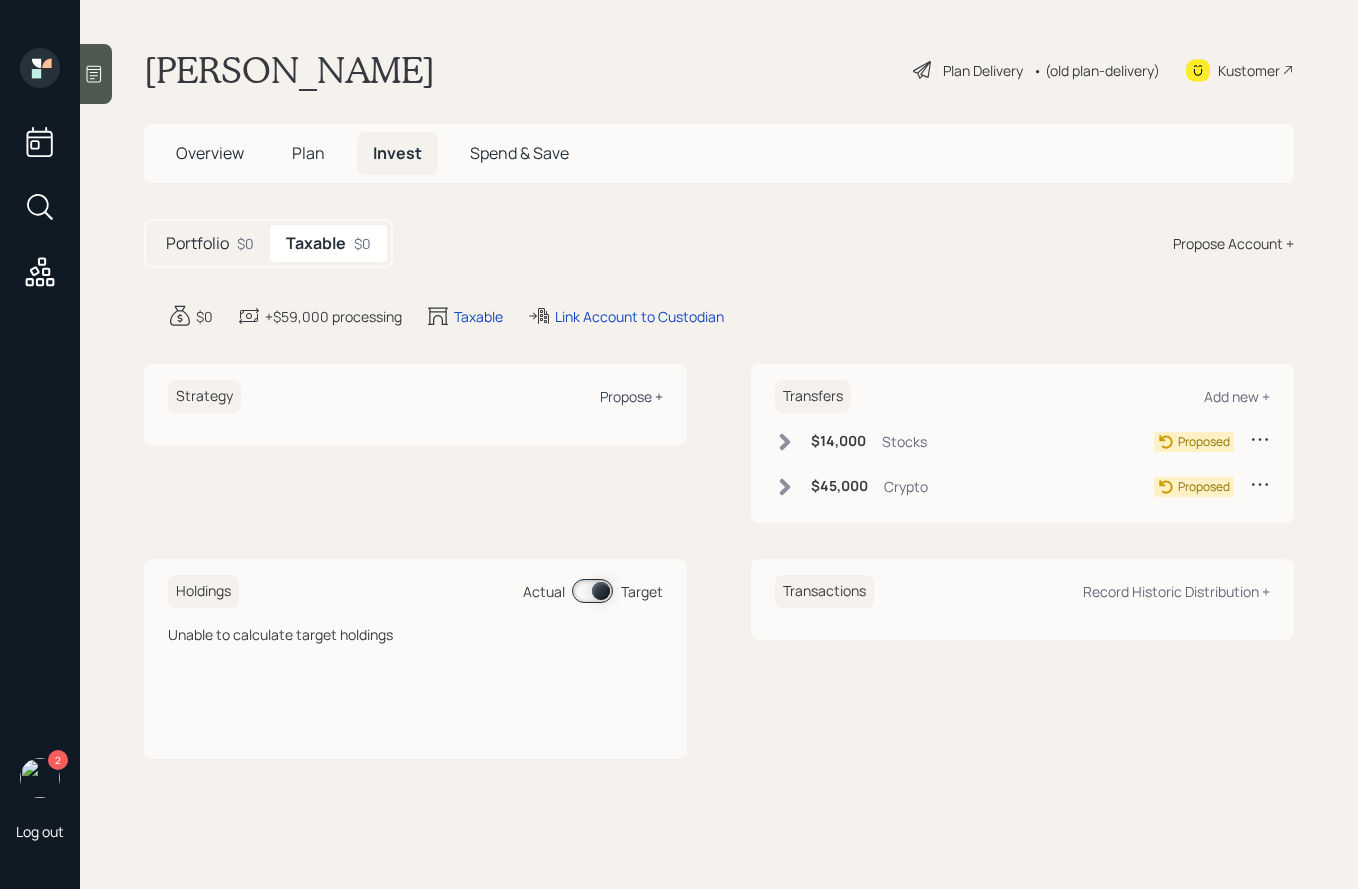 click on "Propose +" at bounding box center [631, 396] 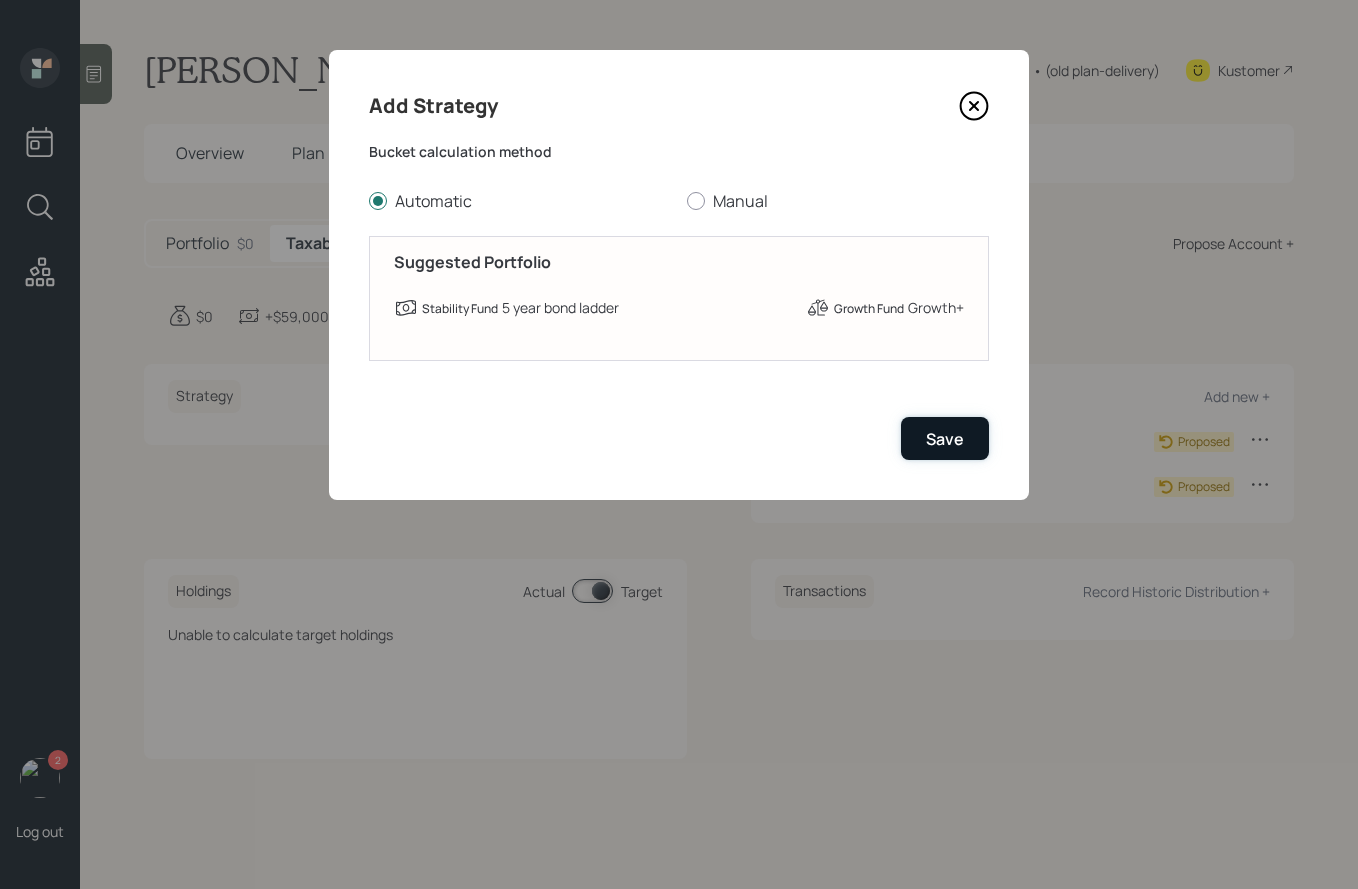 click on "Save" at bounding box center (945, 439) 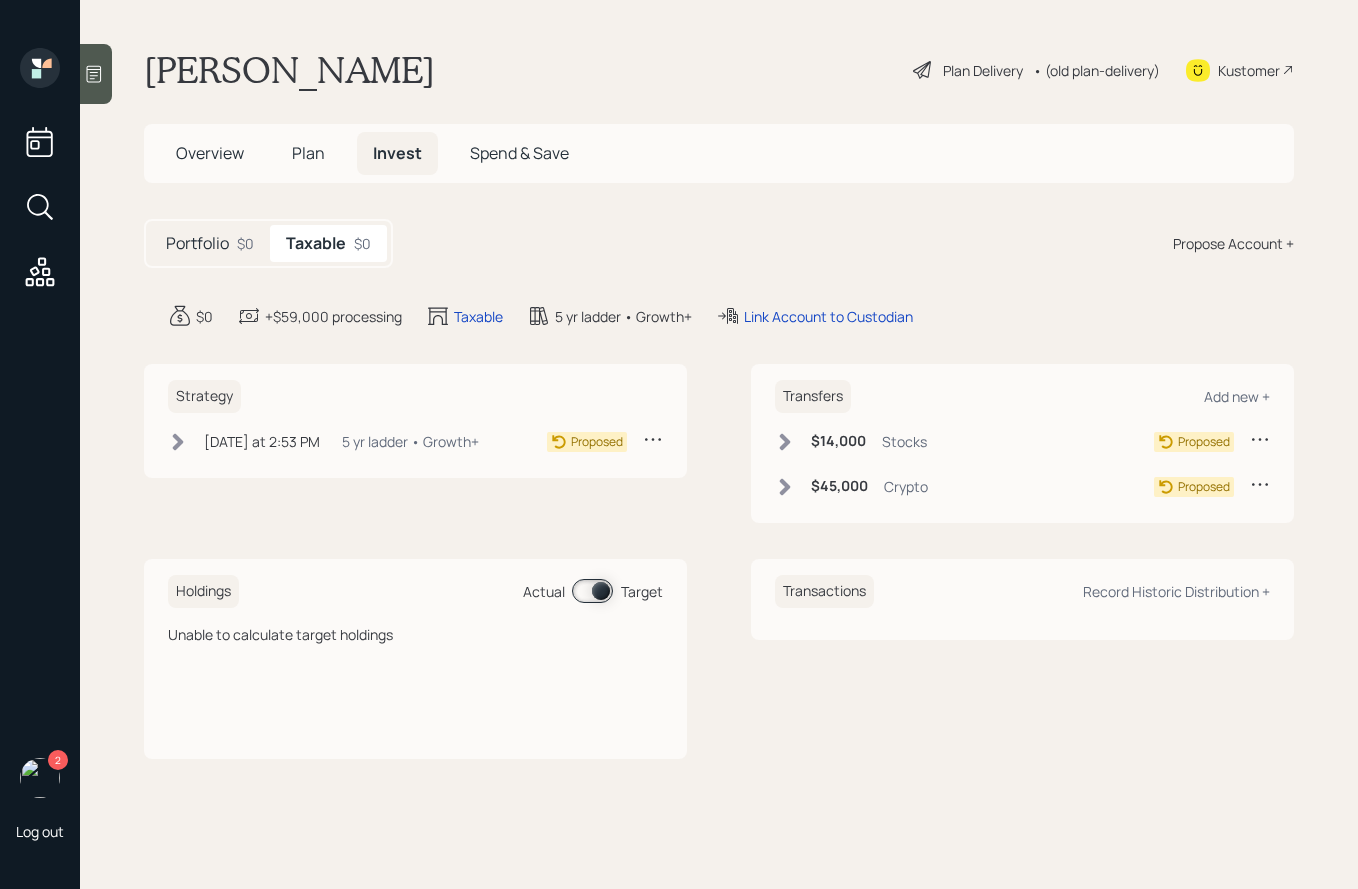 click 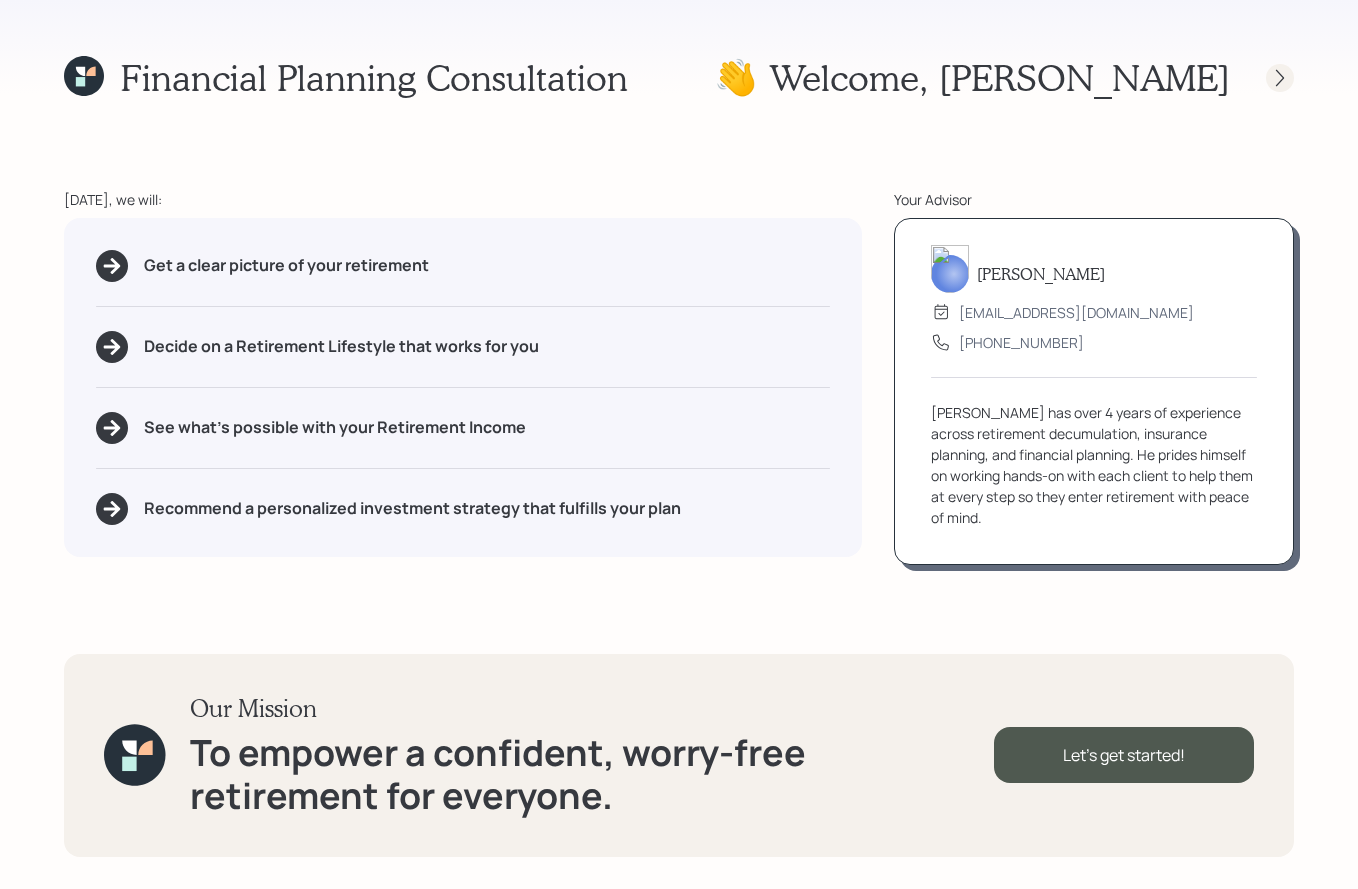 click 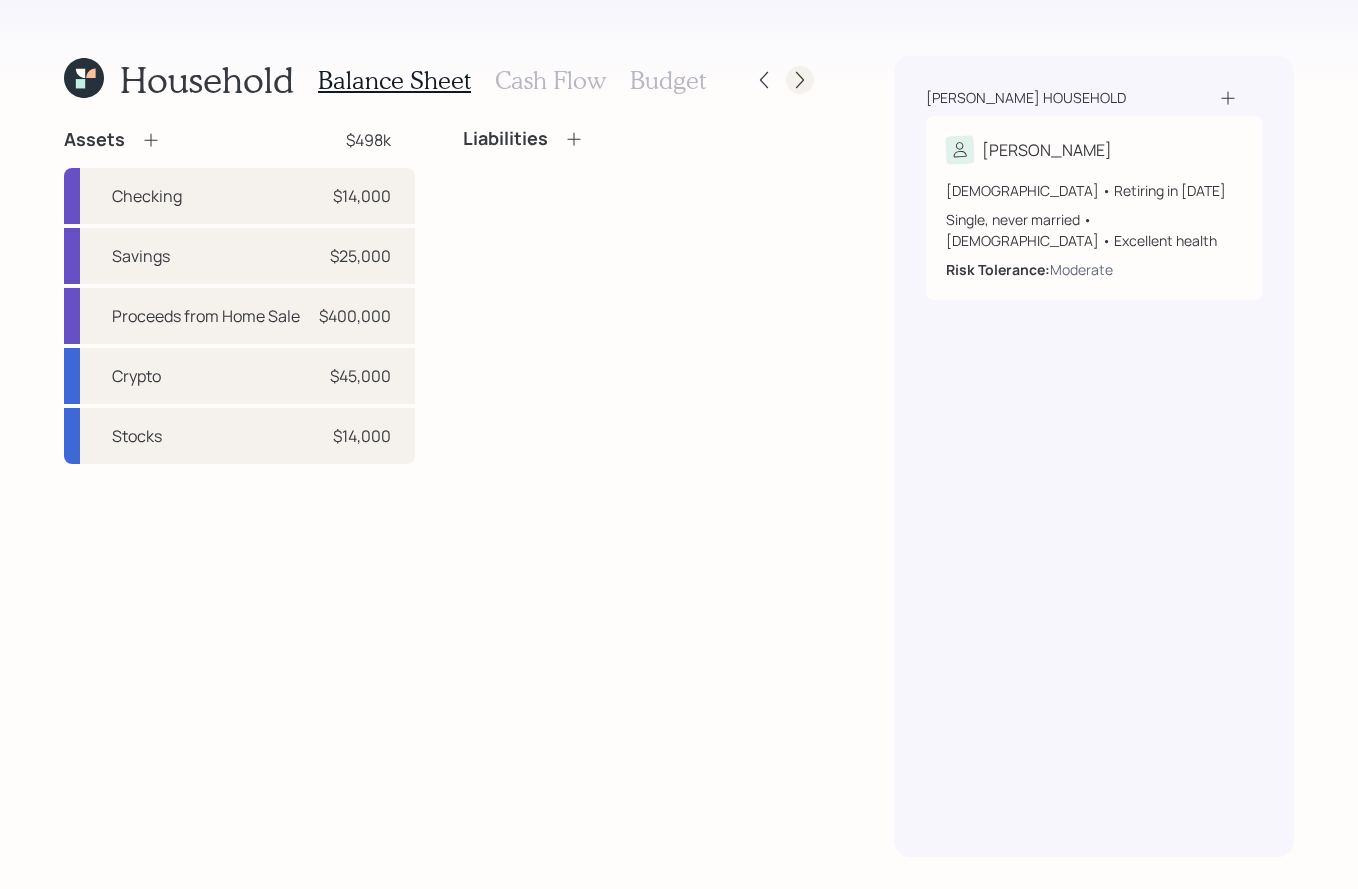 click 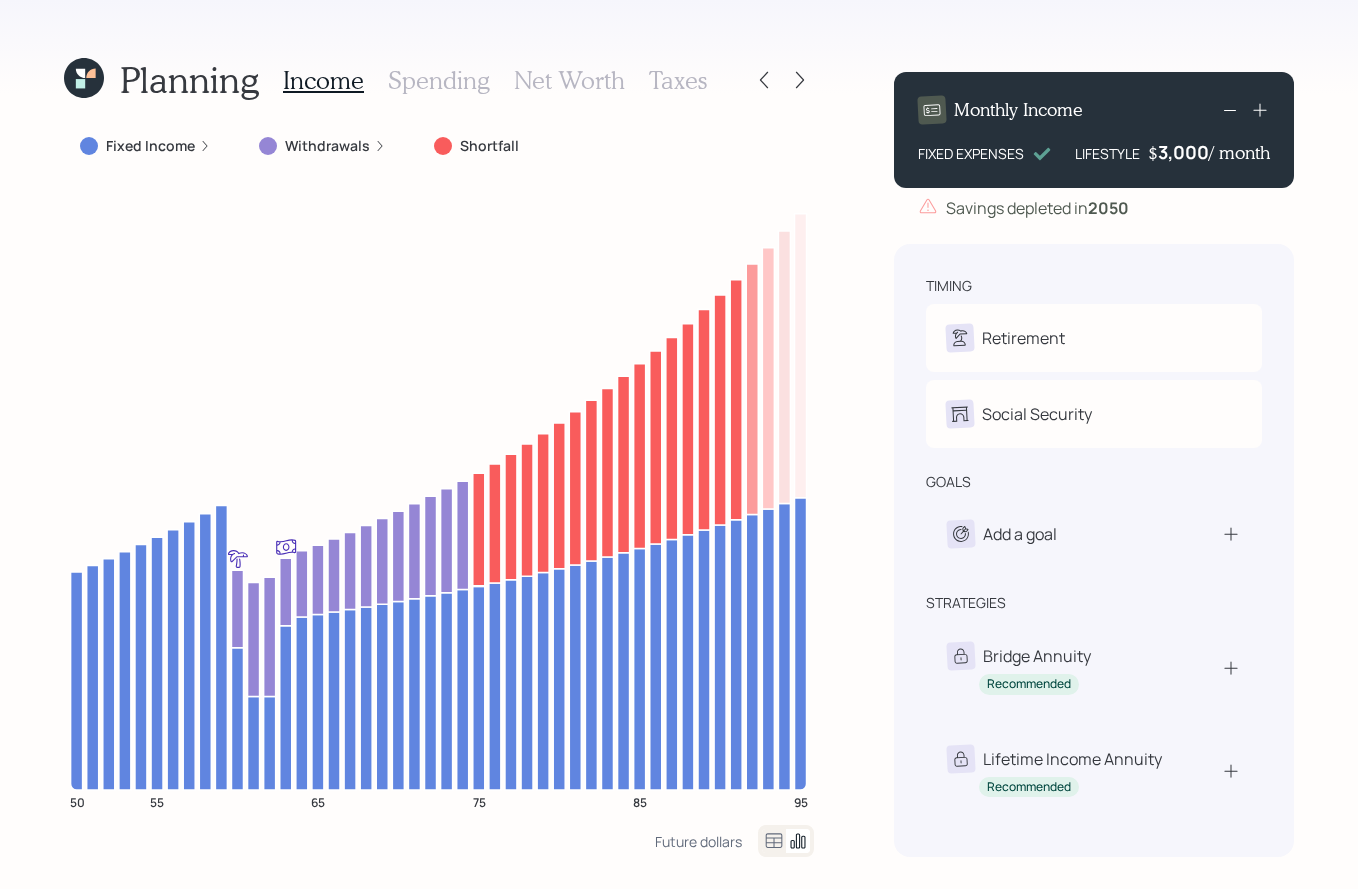 click 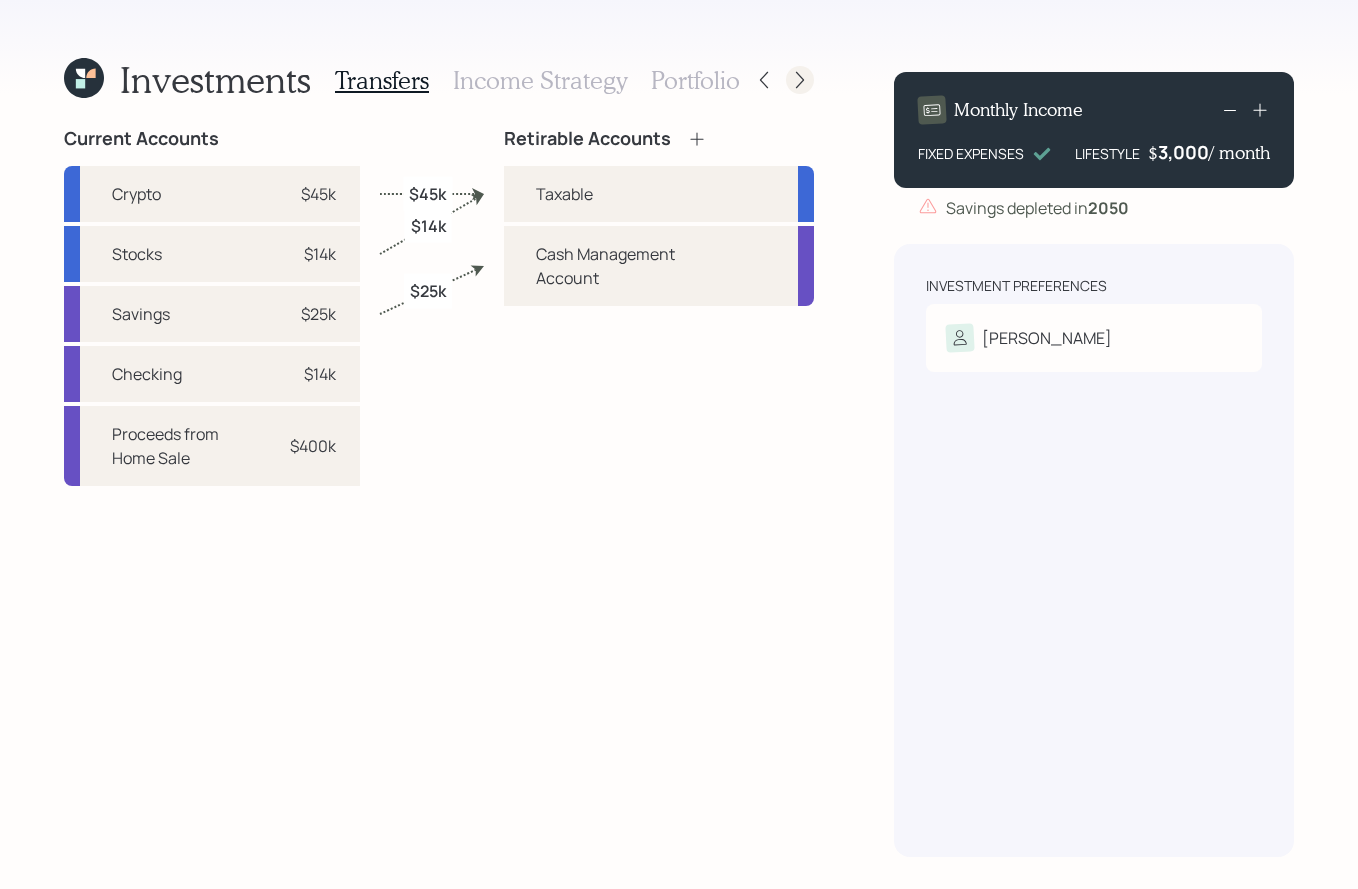 click 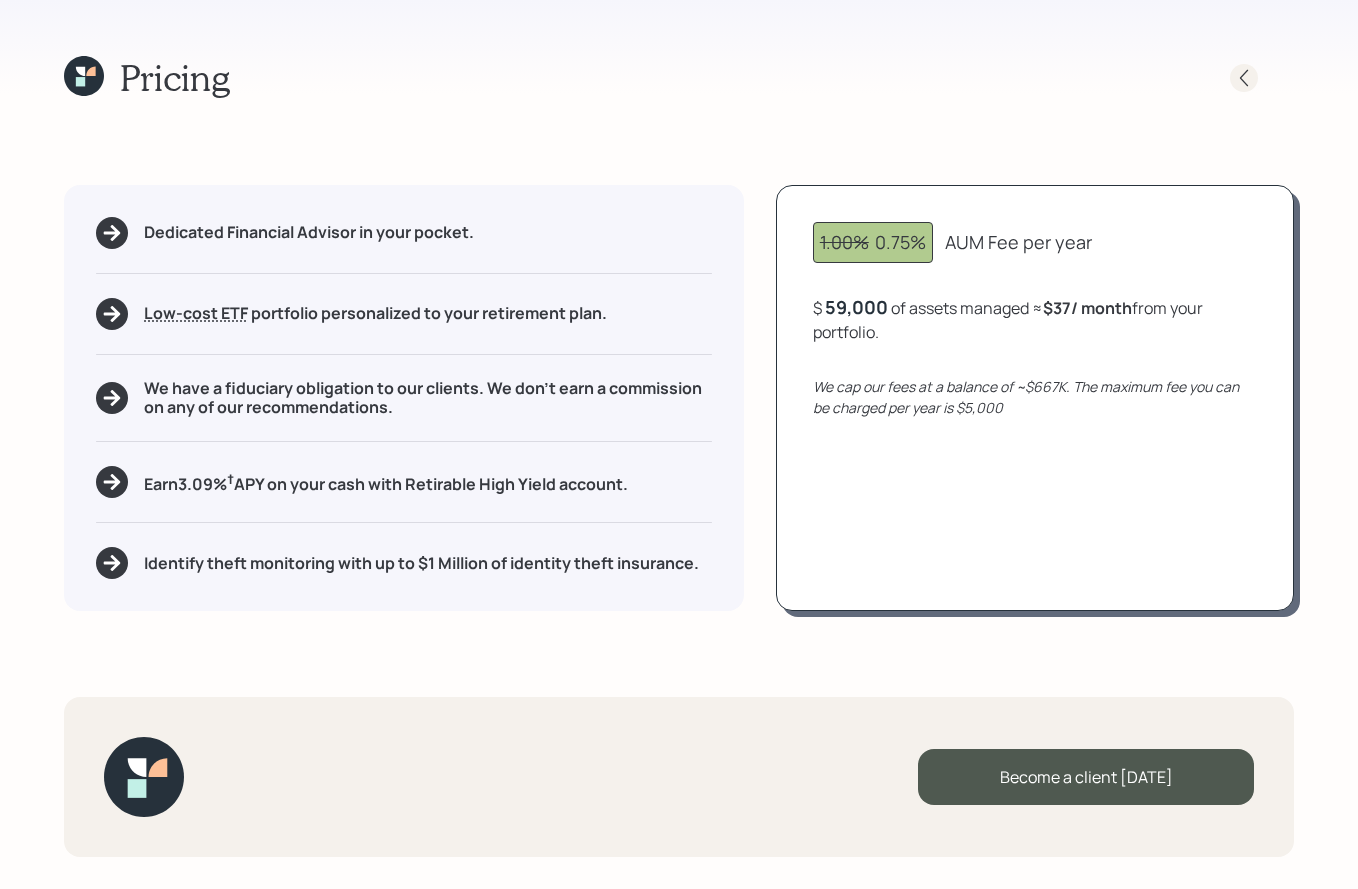 click at bounding box center (1244, 78) 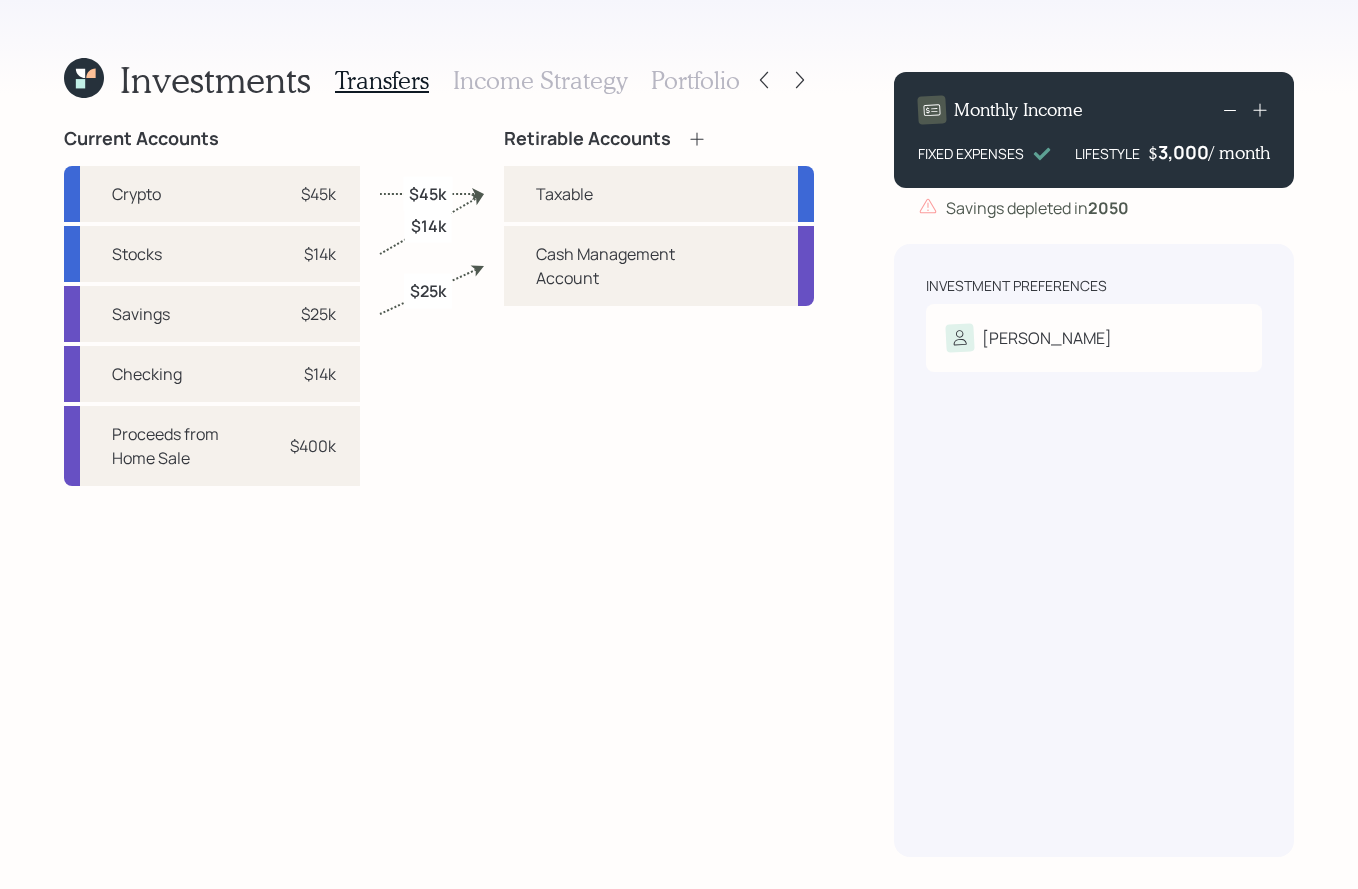 click on "Income Strategy" at bounding box center [540, 80] 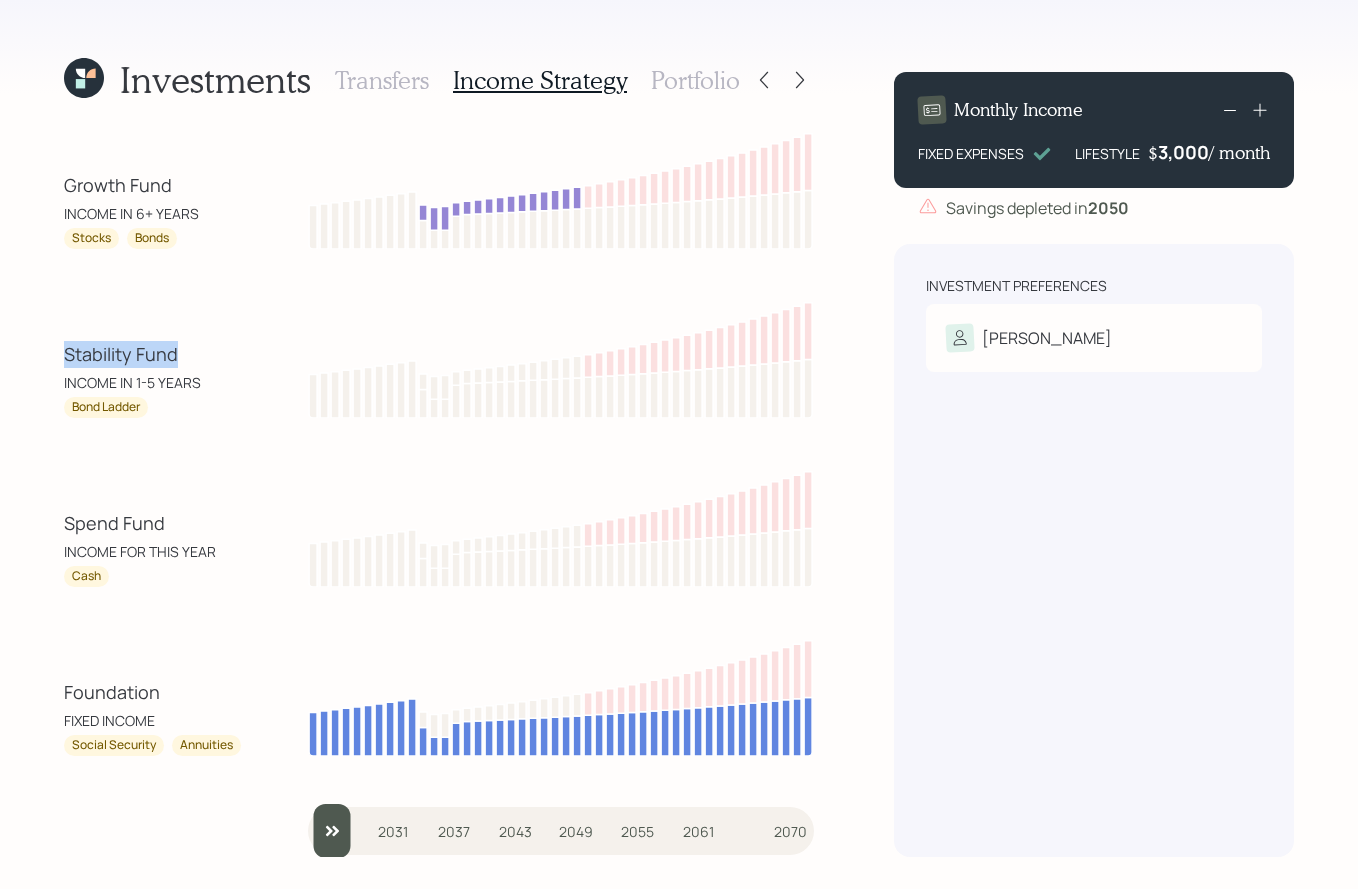 drag, startPoint x: 69, startPoint y: 353, endPoint x: 206, endPoint y: 353, distance: 137 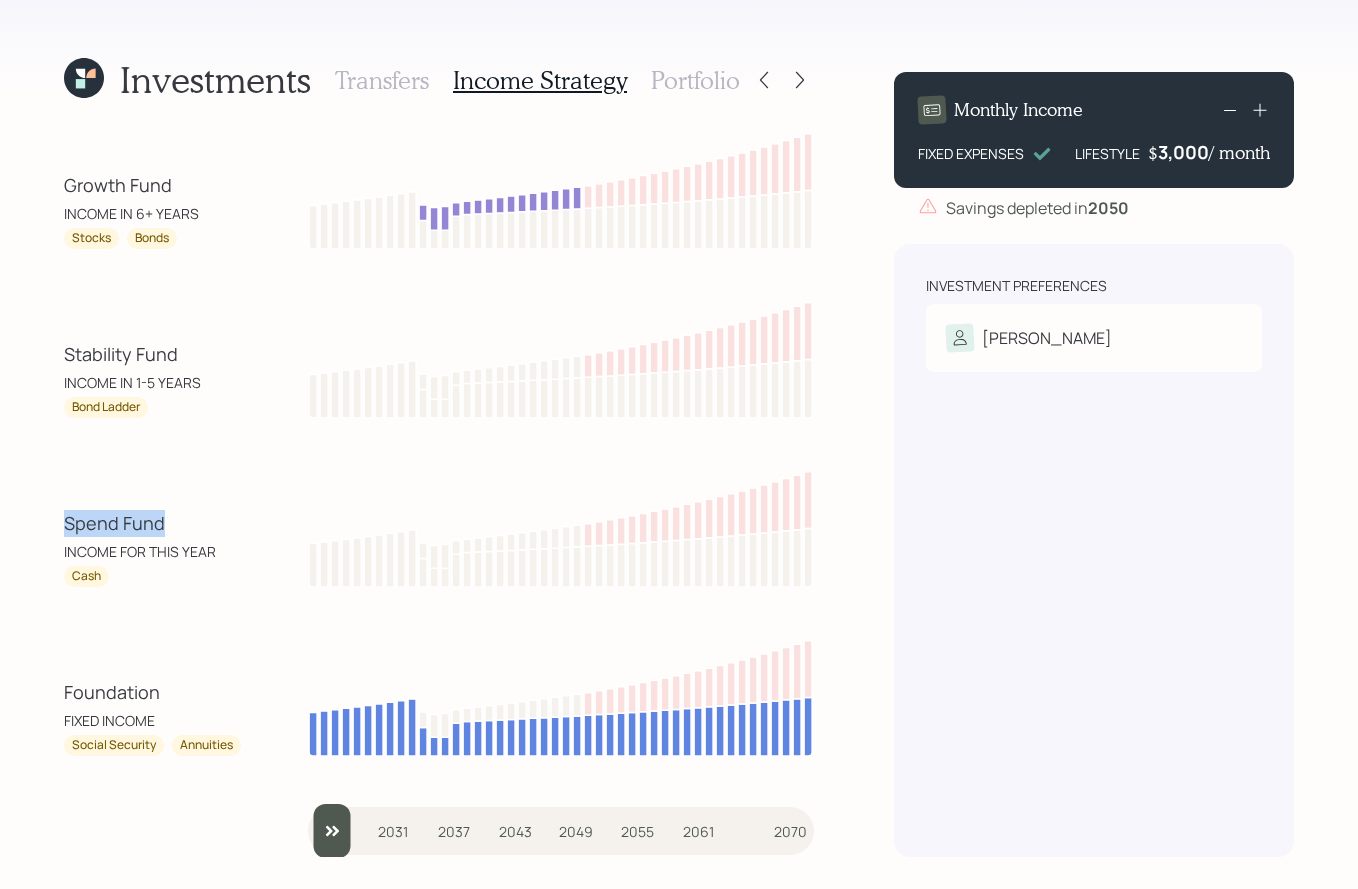 drag, startPoint x: 67, startPoint y: 521, endPoint x: 167, endPoint y: 521, distance: 100 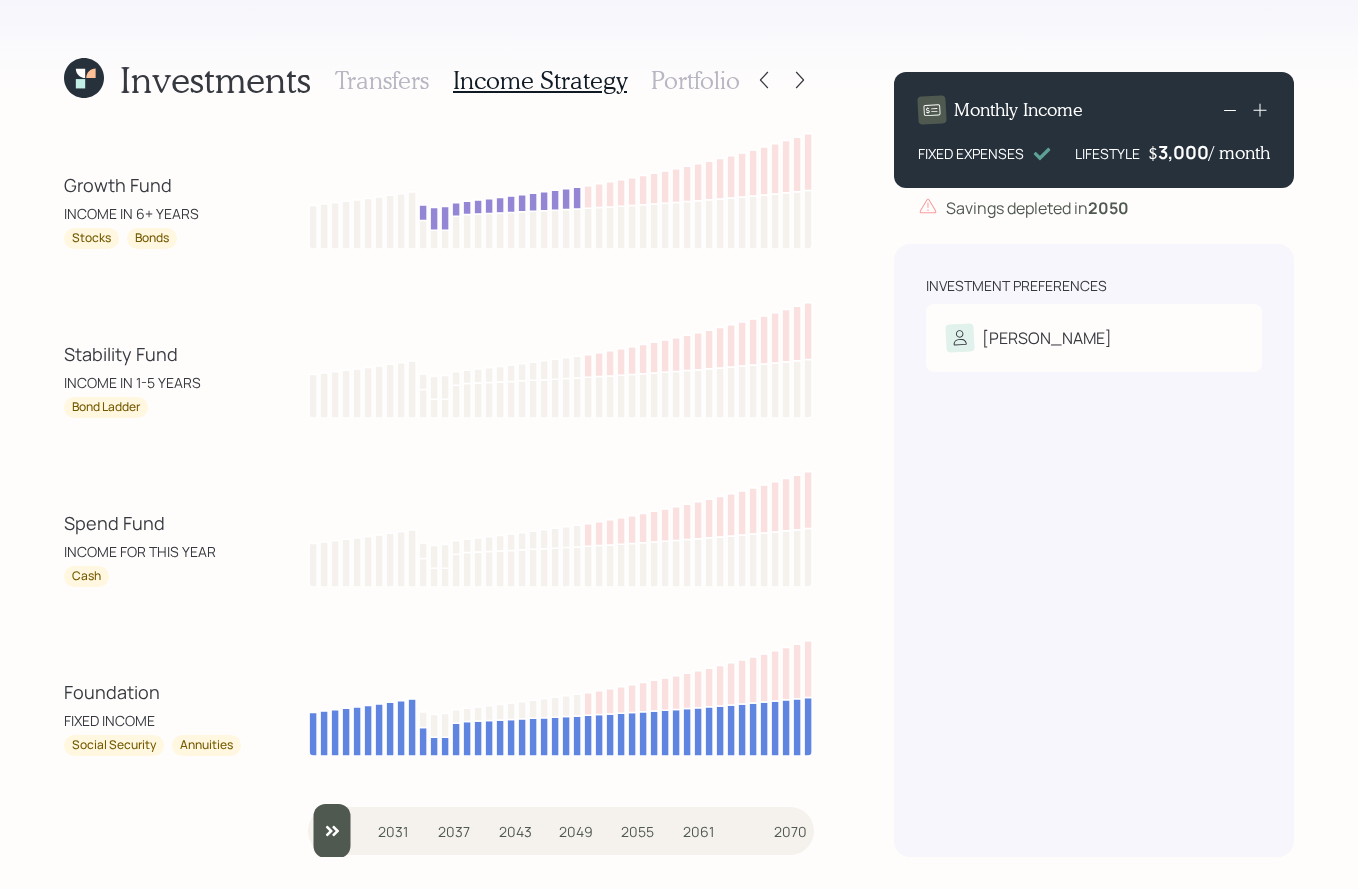 click on "Portfolio" at bounding box center (695, 80) 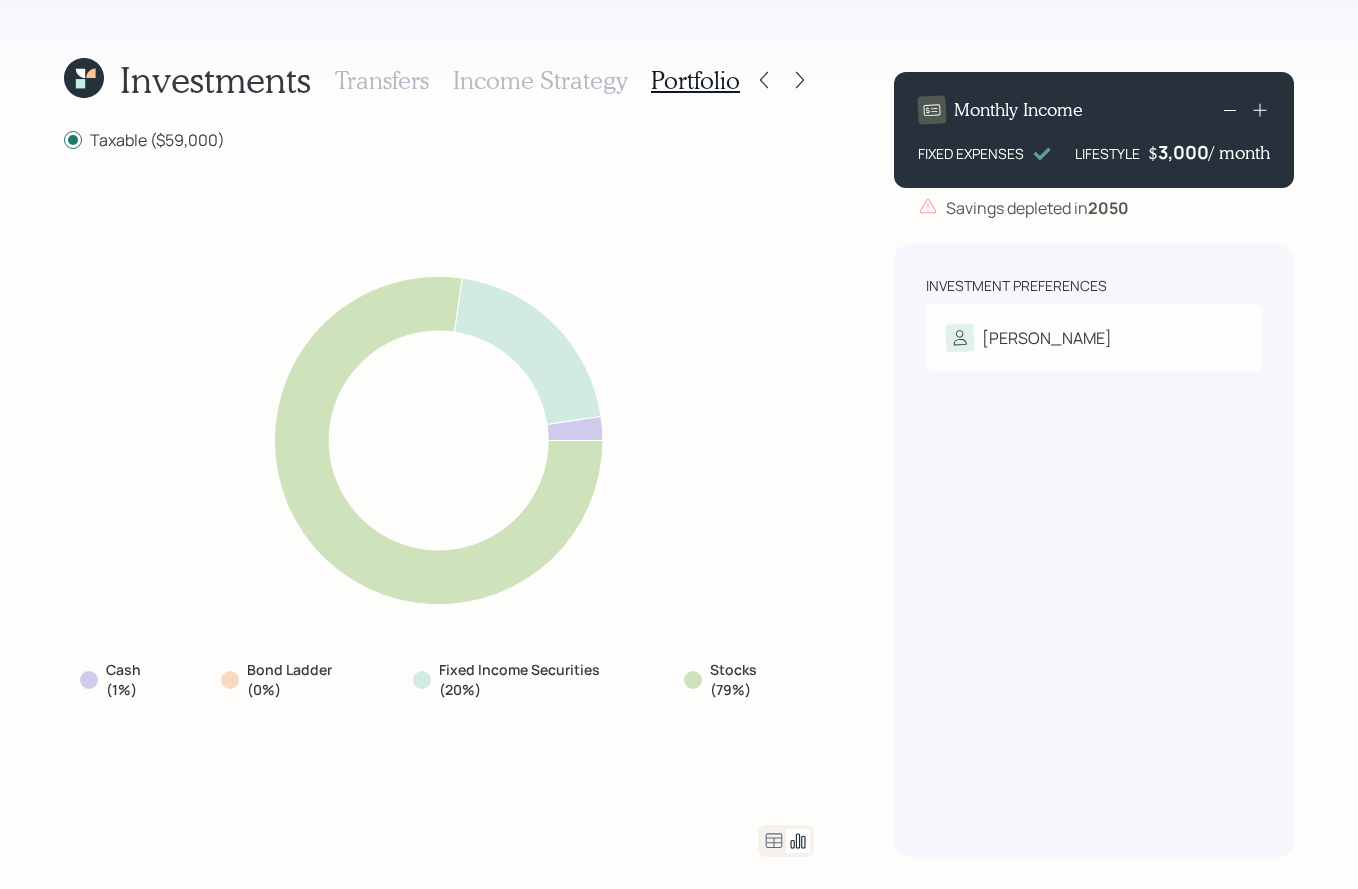 click 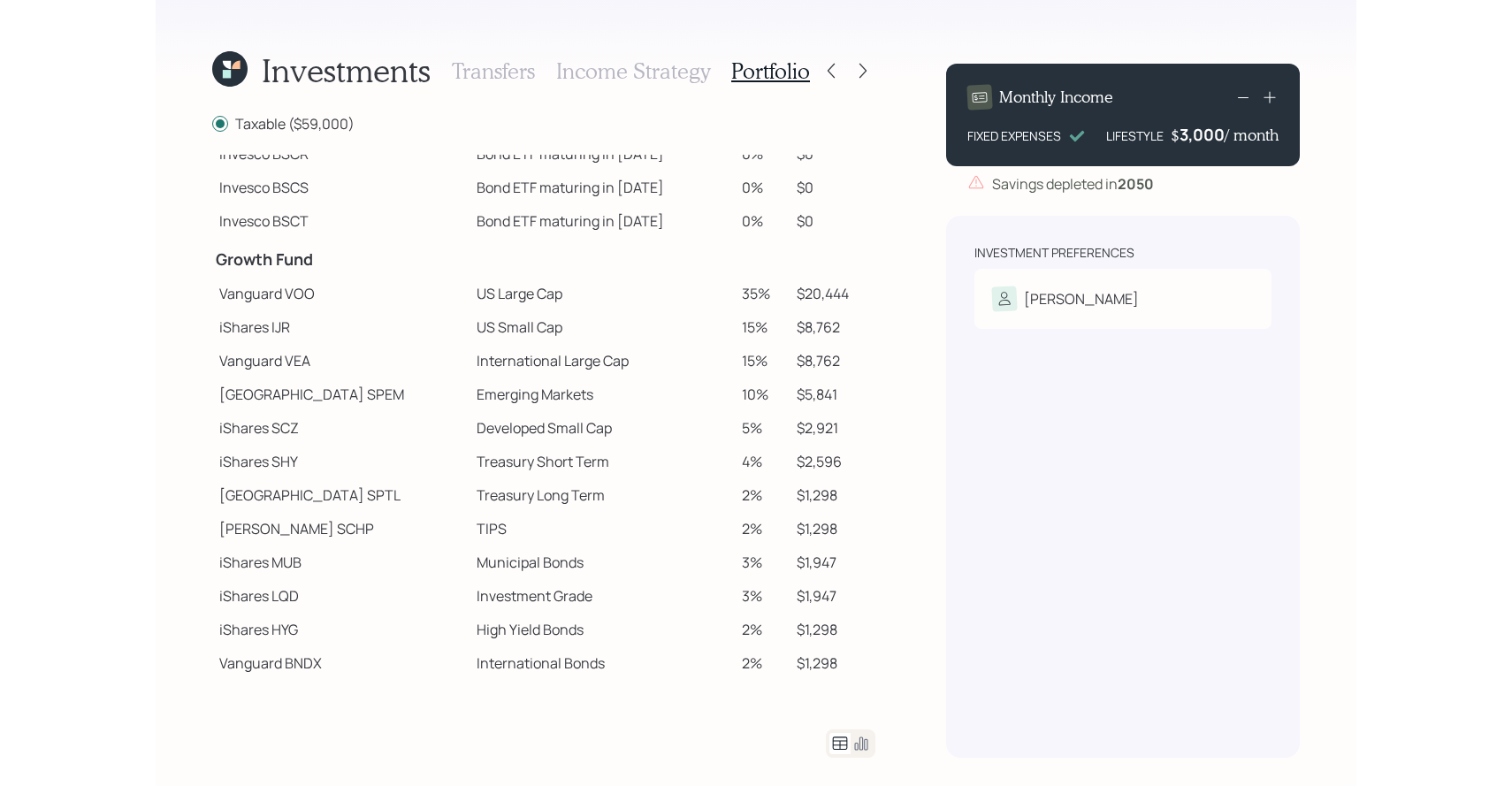 scroll, scrollTop: 195, scrollLeft: 0, axis: vertical 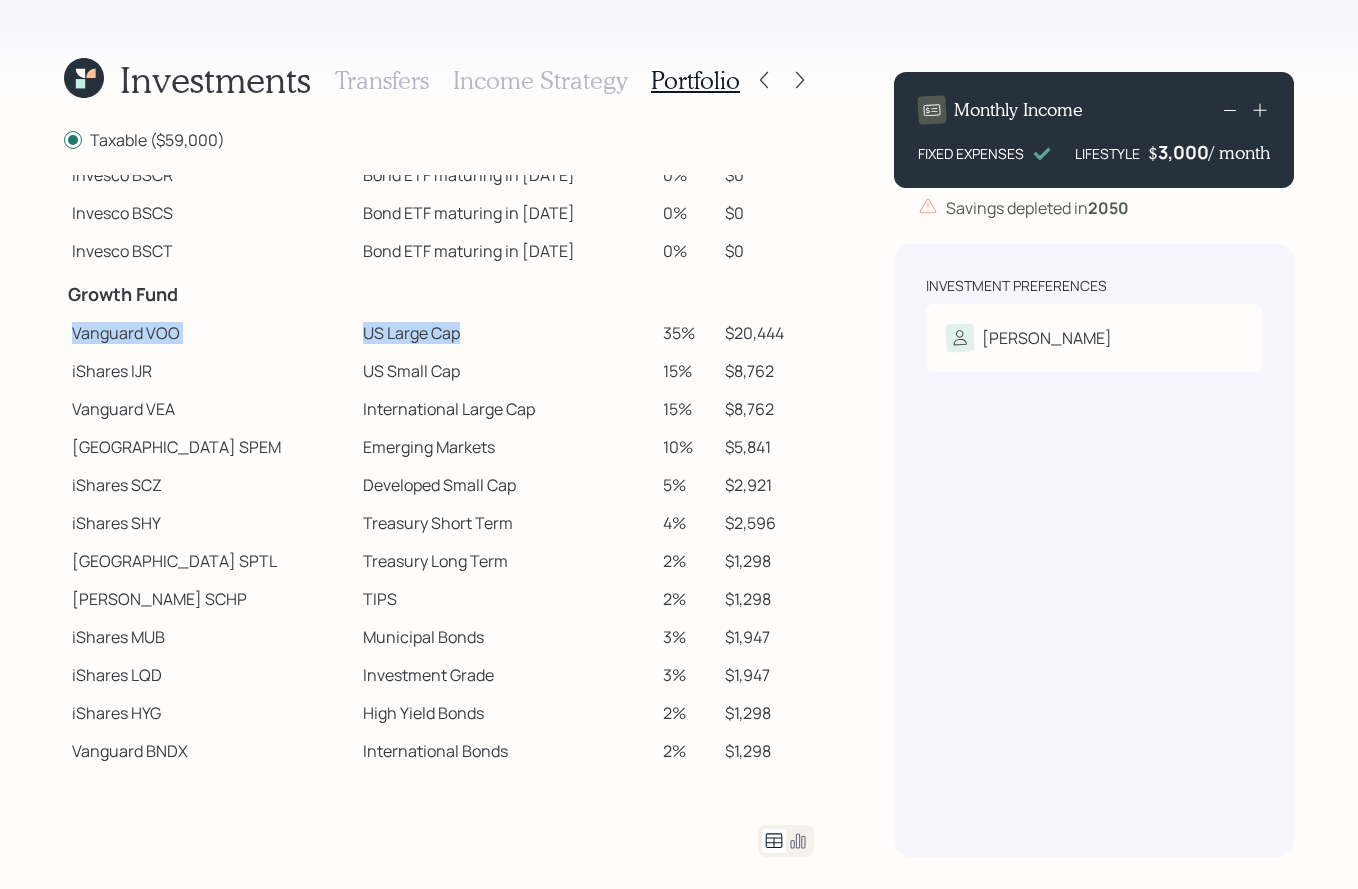 drag, startPoint x: 72, startPoint y: 334, endPoint x: 390, endPoint y: 331, distance: 318.01416 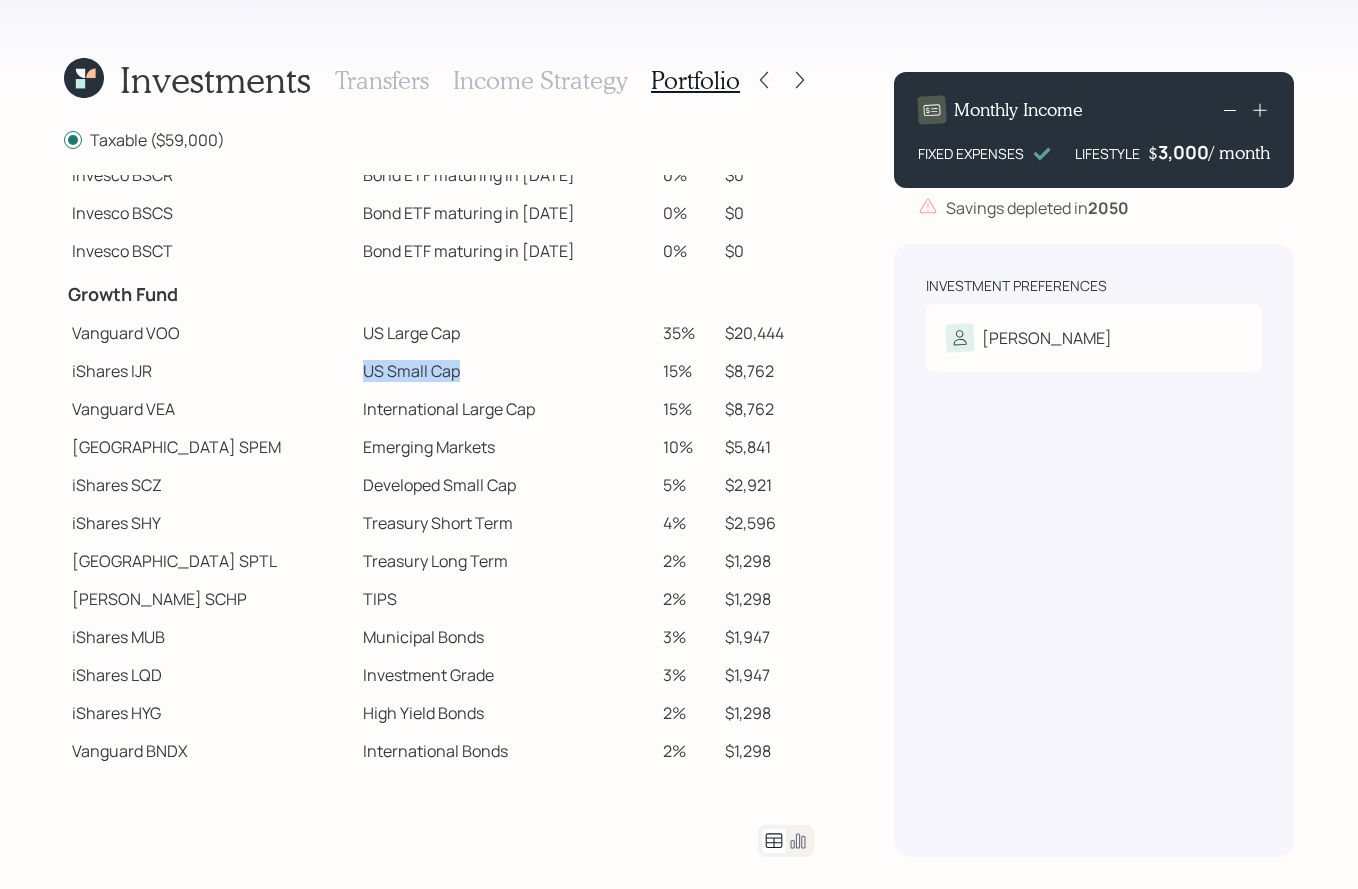 drag, startPoint x: 294, startPoint y: 370, endPoint x: 387, endPoint y: 369, distance: 93.00538 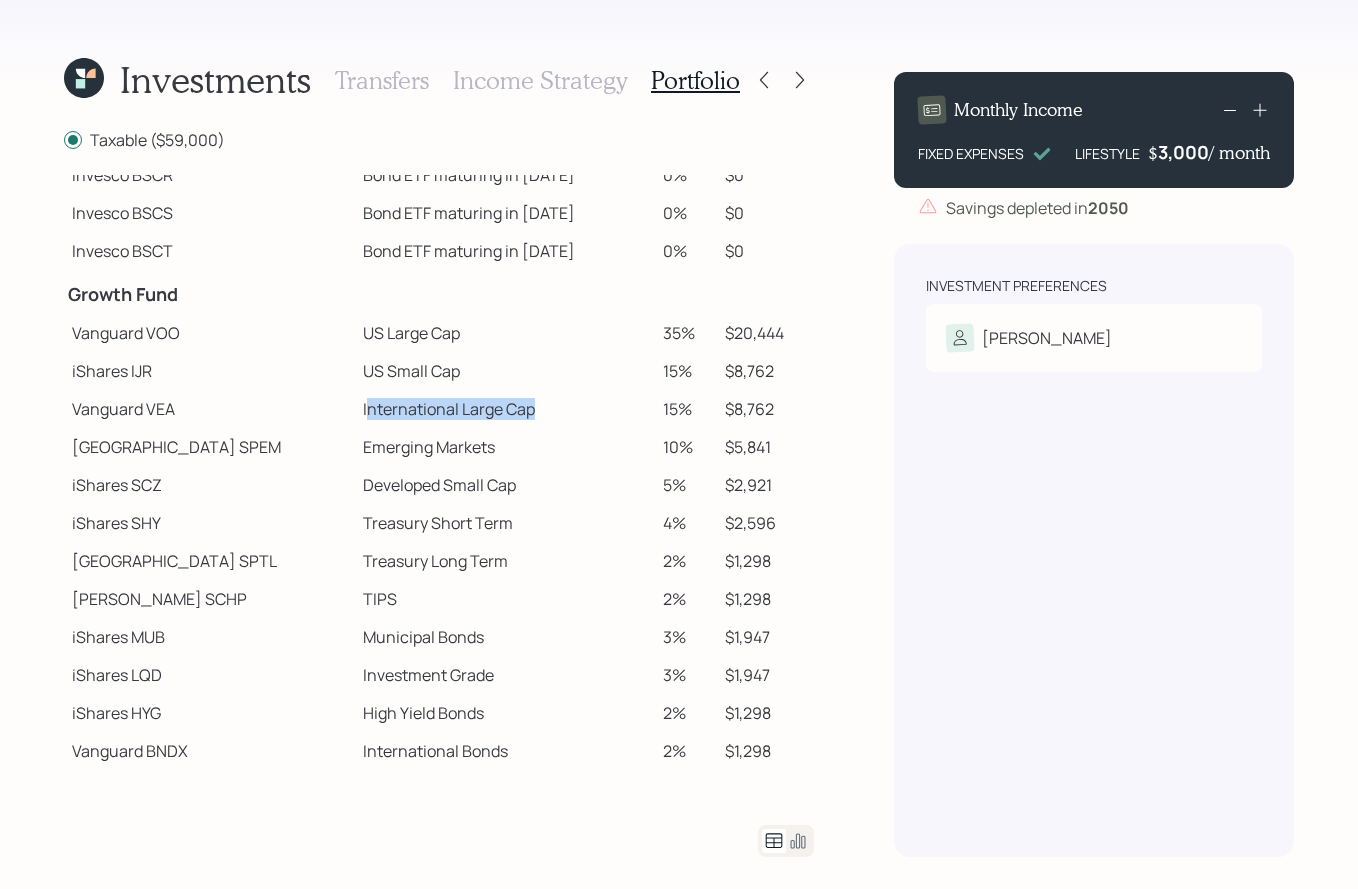 drag, startPoint x: 302, startPoint y: 414, endPoint x: 474, endPoint y: 413, distance: 172.00291 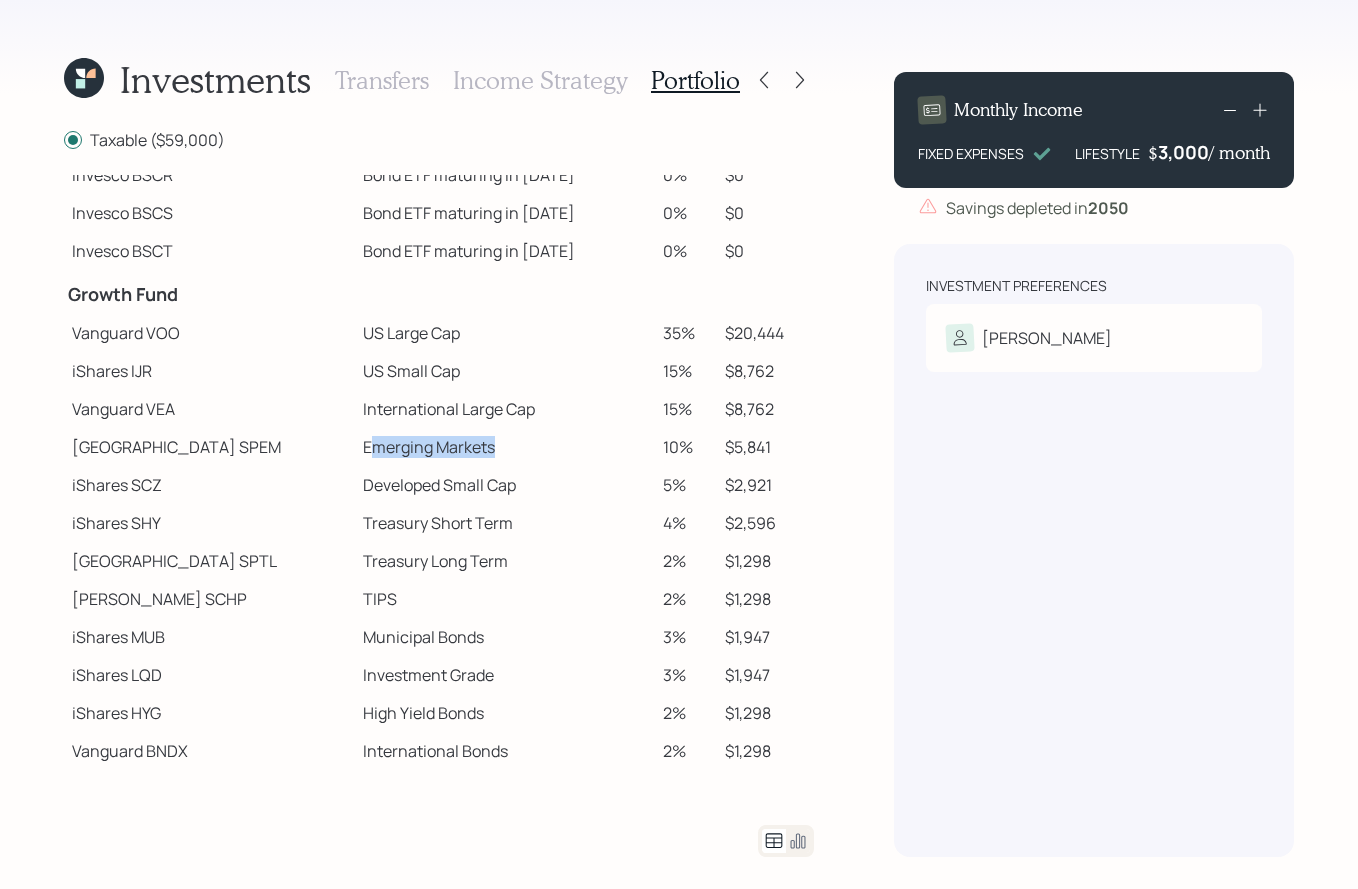 drag, startPoint x: 303, startPoint y: 445, endPoint x: 432, endPoint y: 445, distance: 129 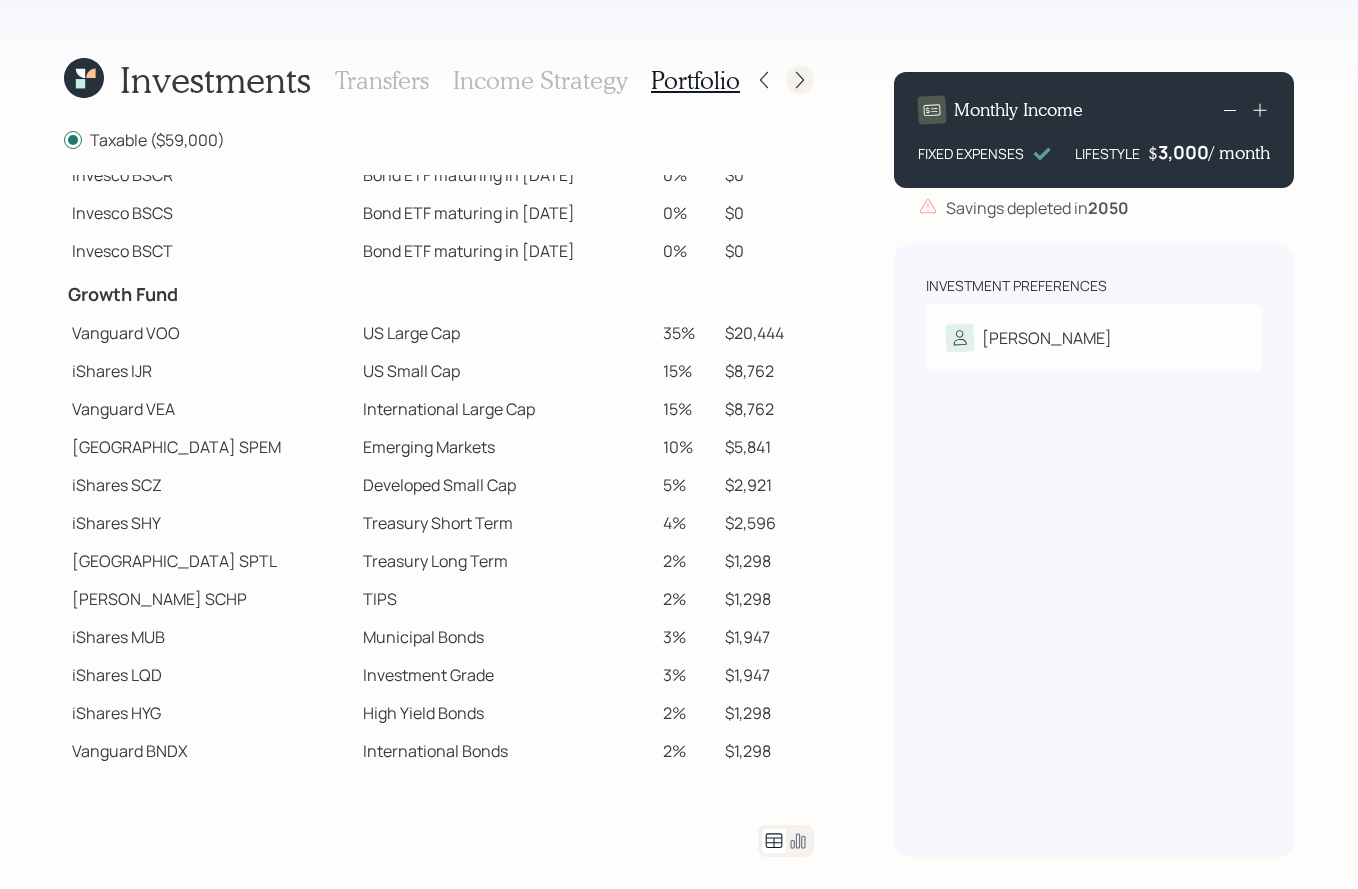 click 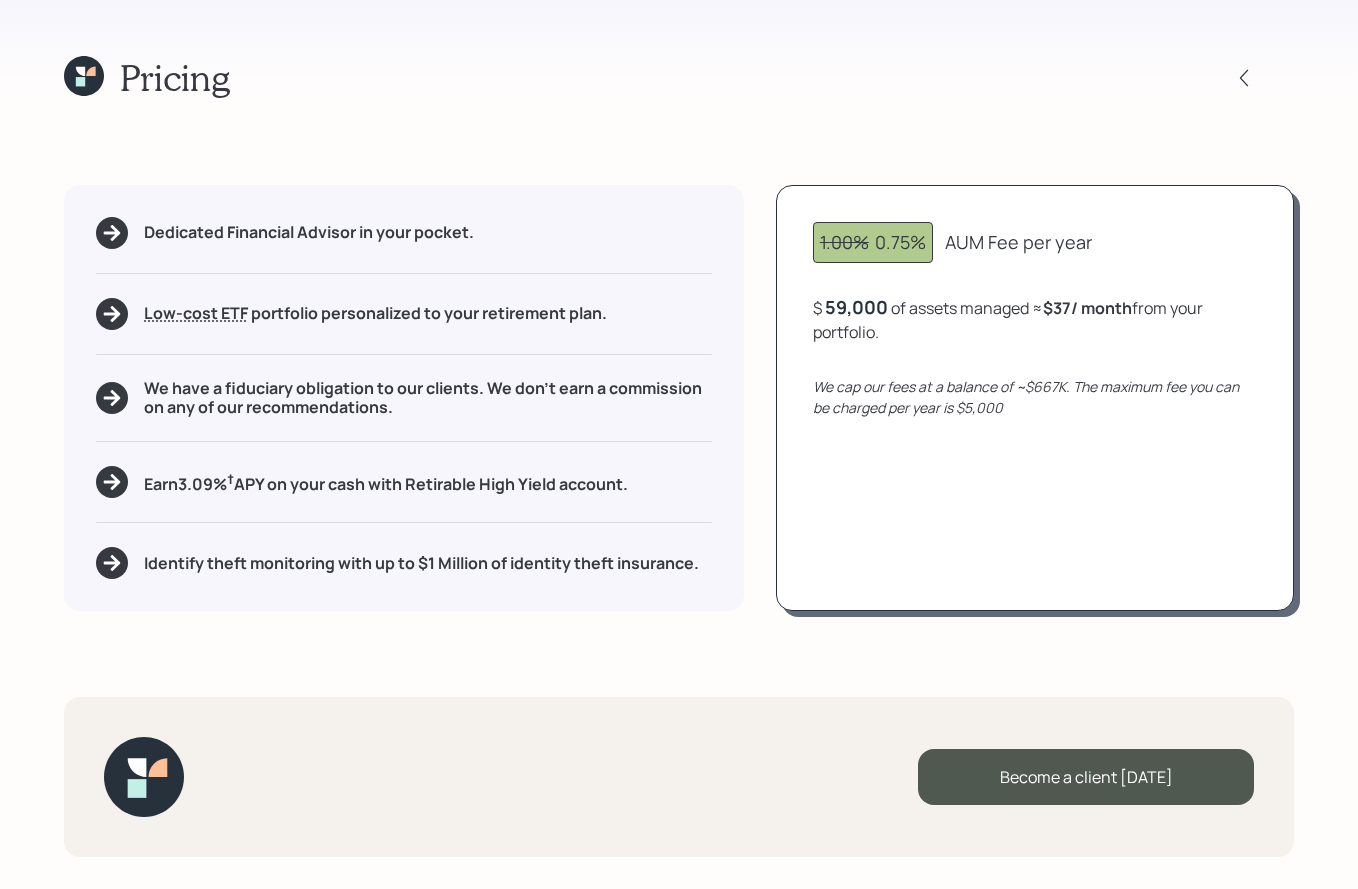 drag, startPoint x: 1056, startPoint y: 303, endPoint x: 1136, endPoint y: 311, distance: 80.399 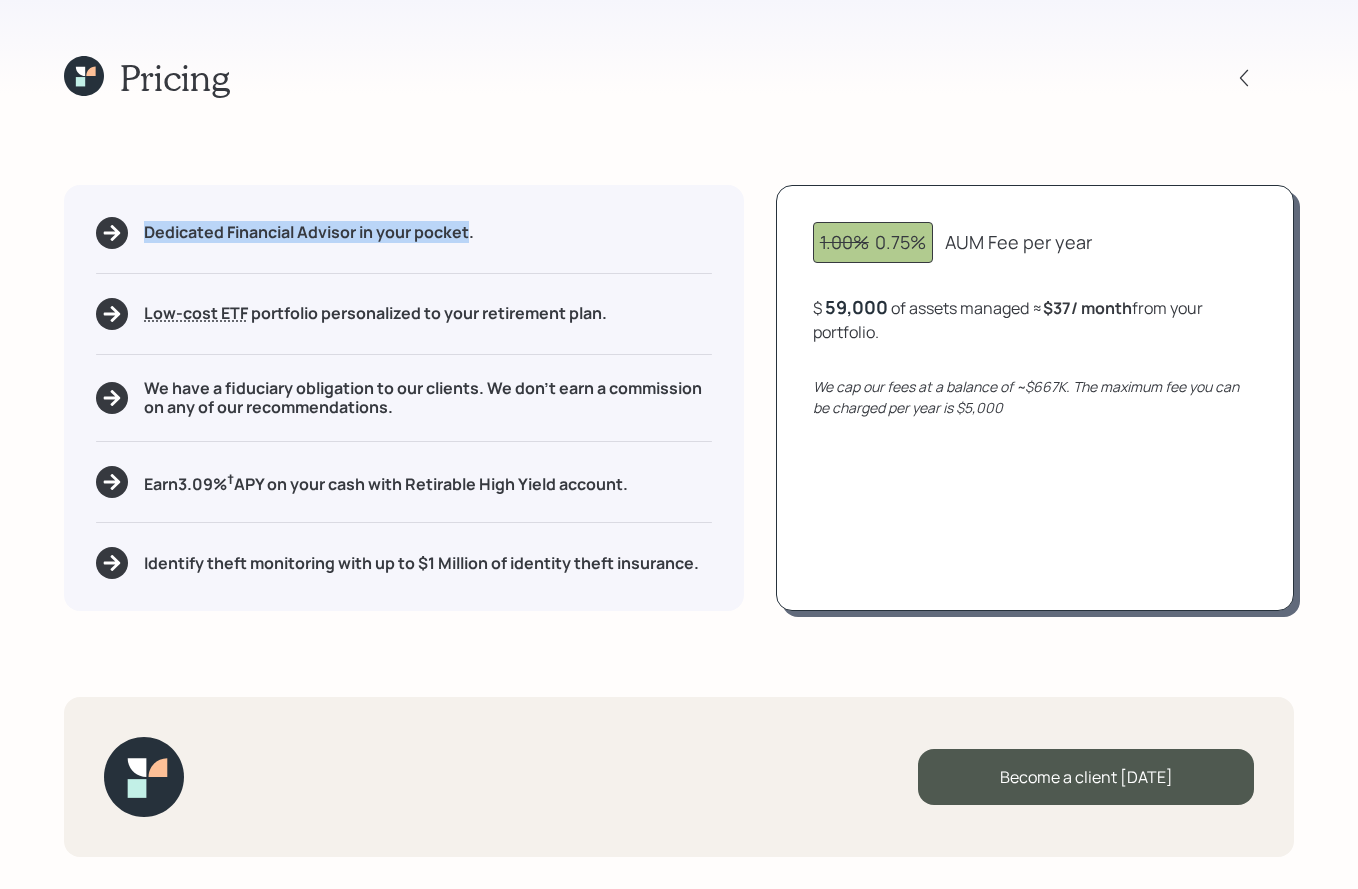 drag, startPoint x: 148, startPoint y: 232, endPoint x: 469, endPoint y: 228, distance: 321.02493 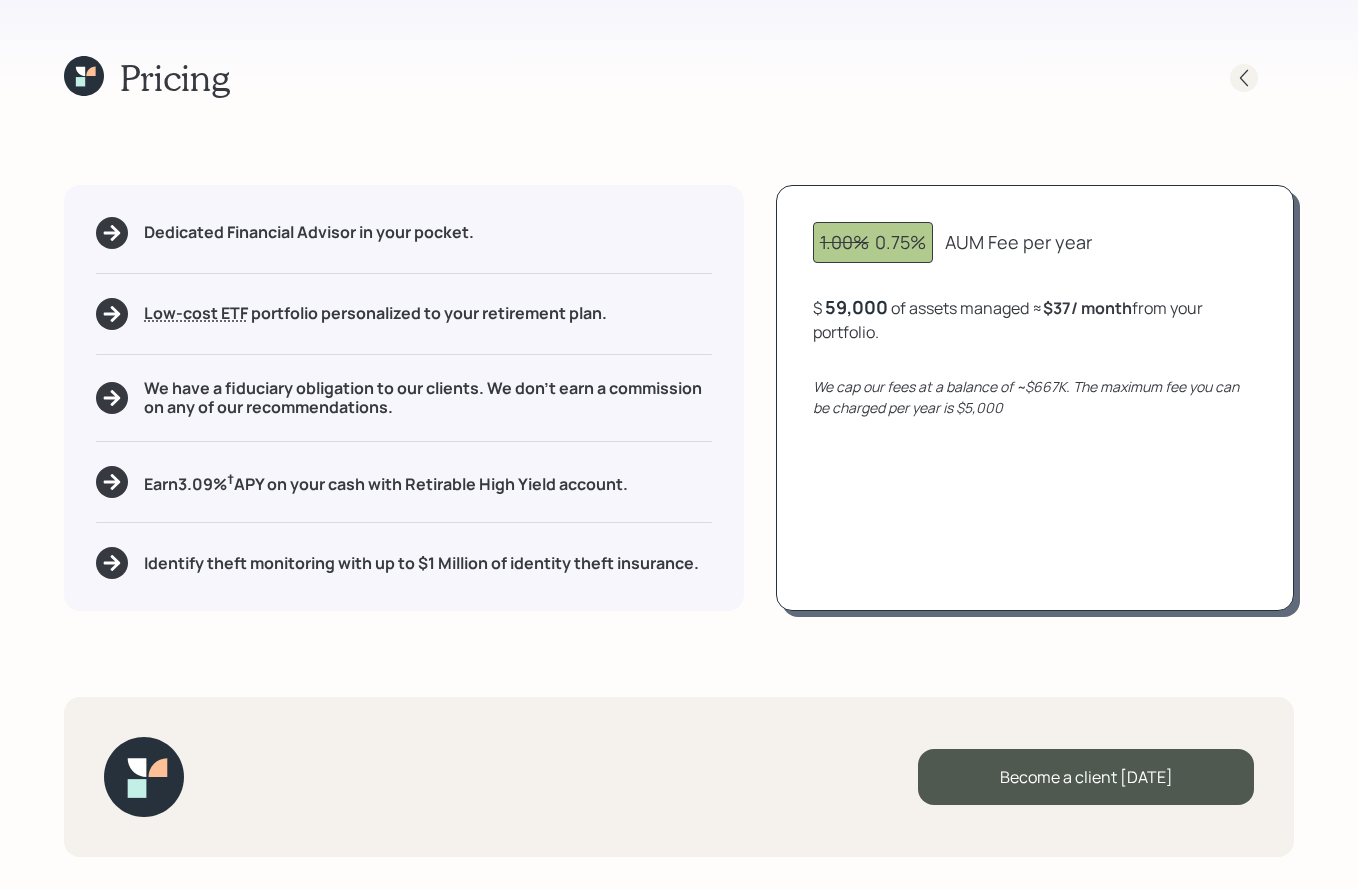click 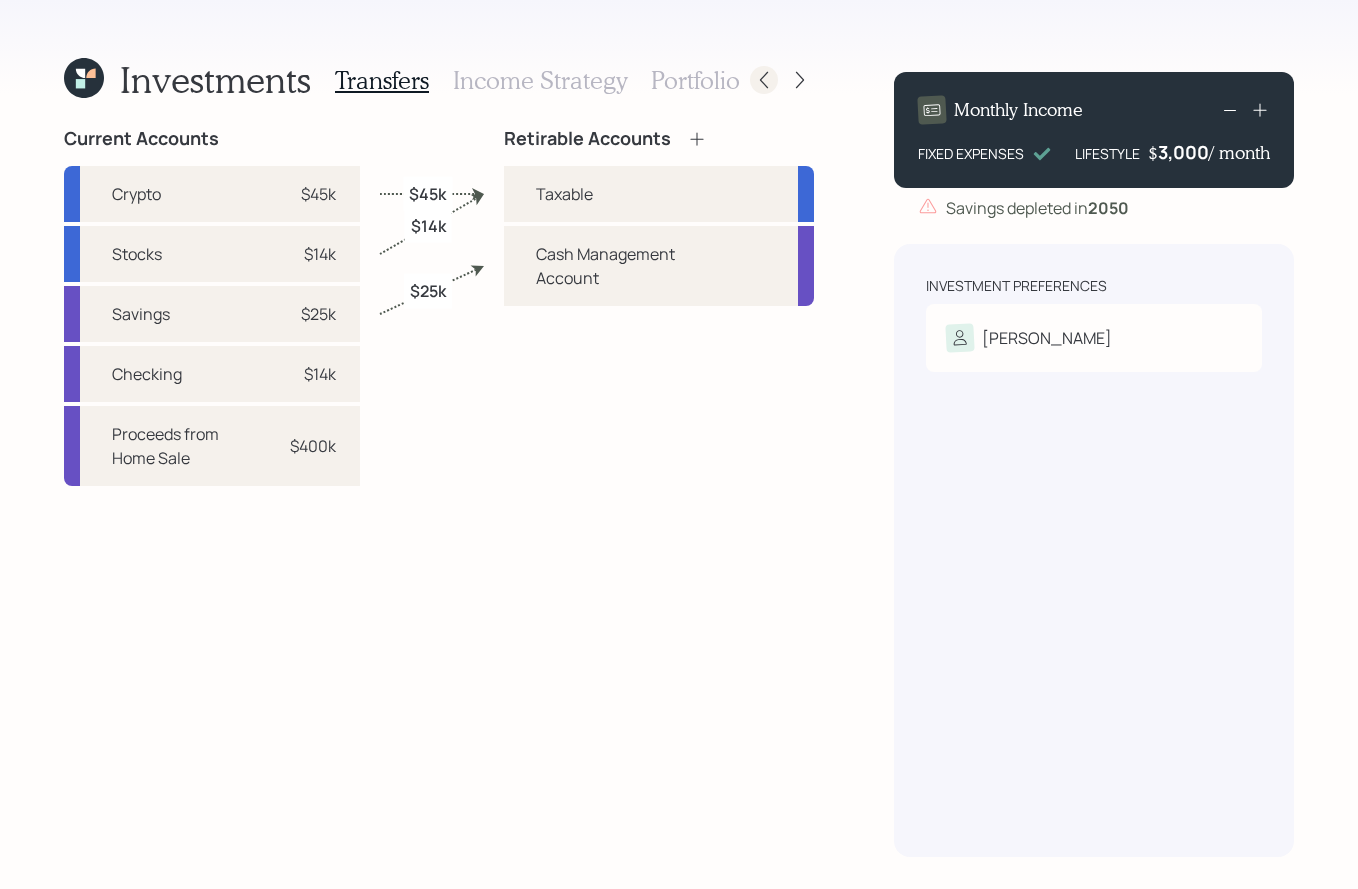 click 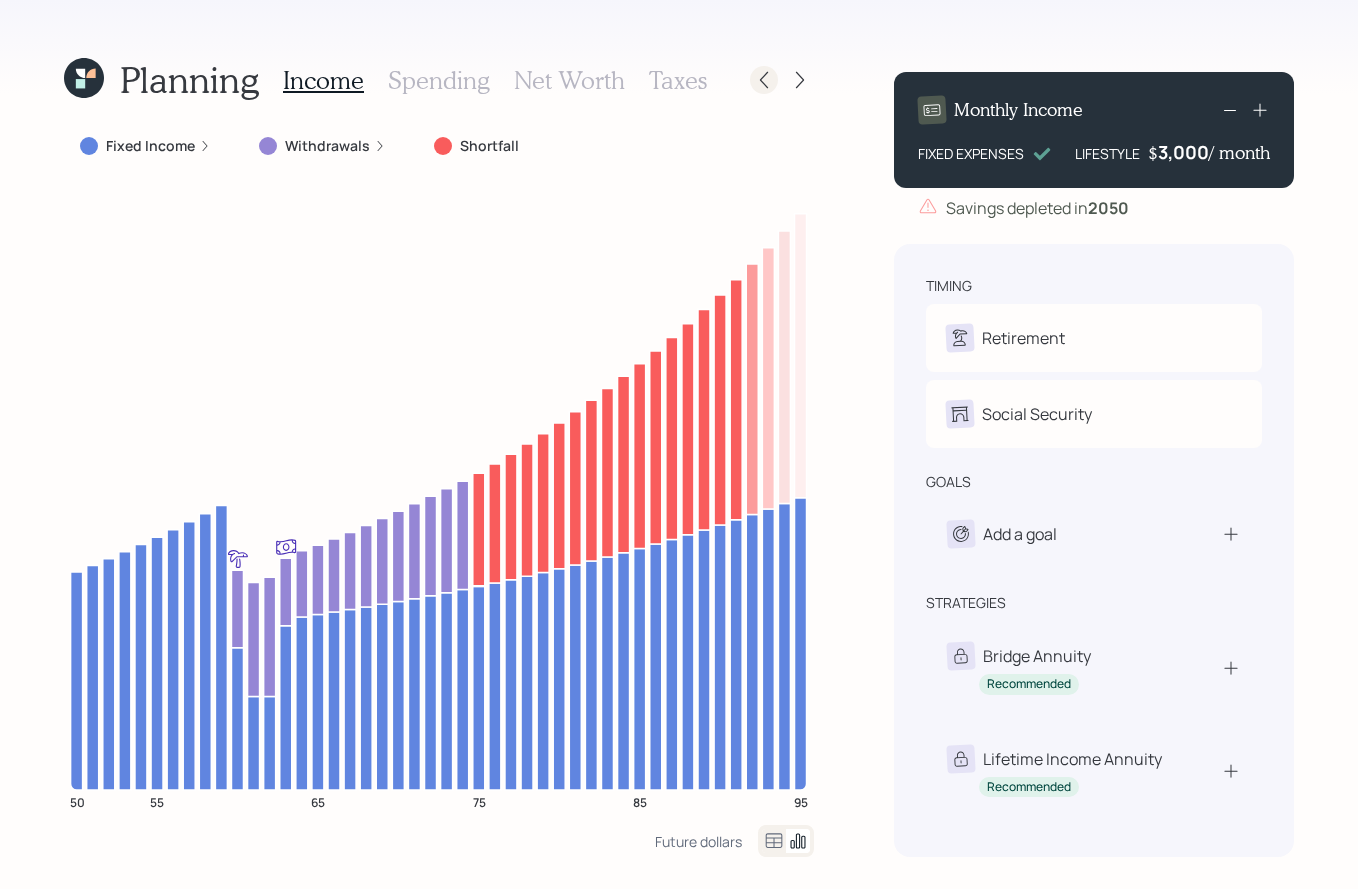 click 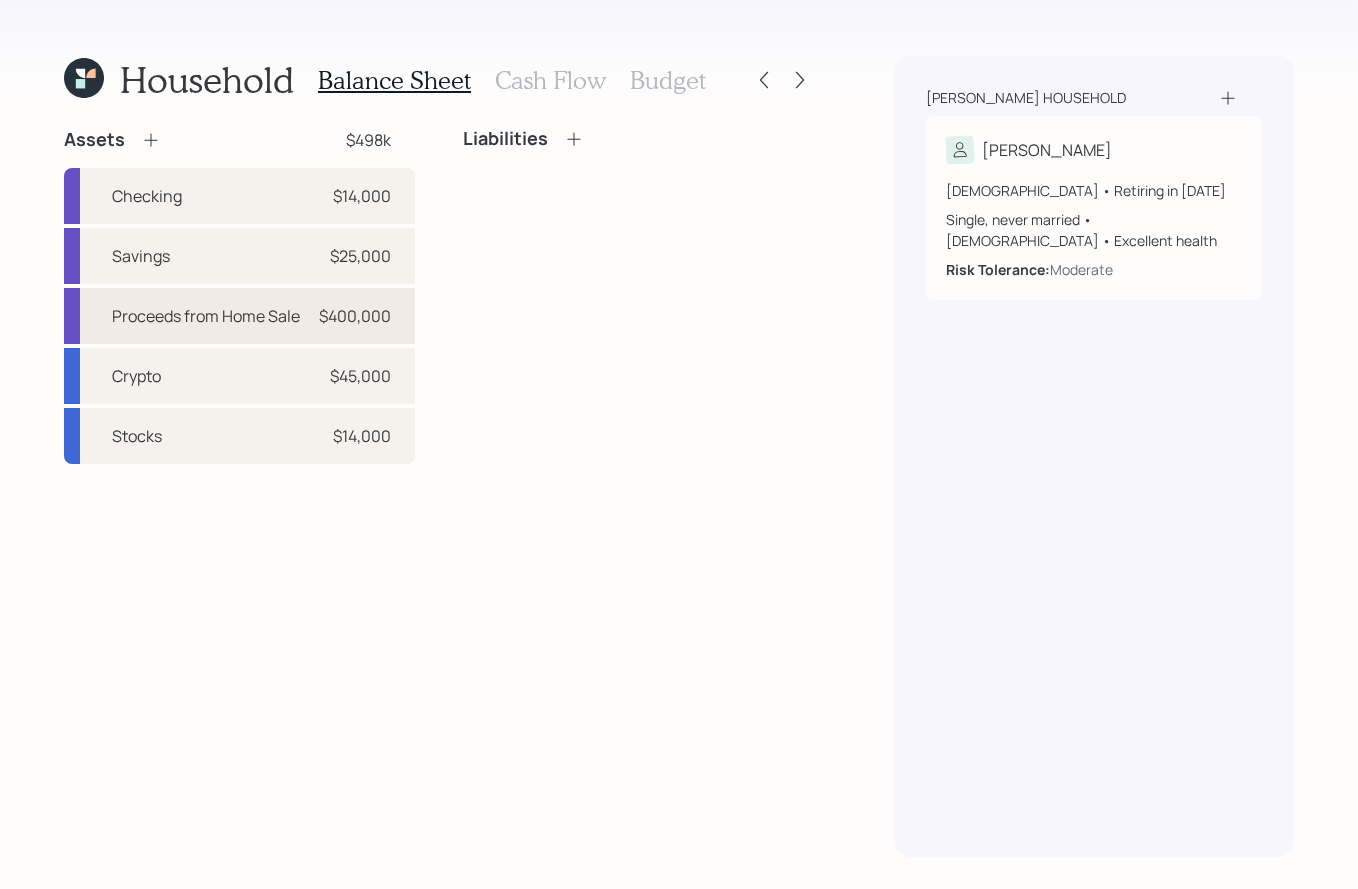click on "$400,000" at bounding box center (355, 316) 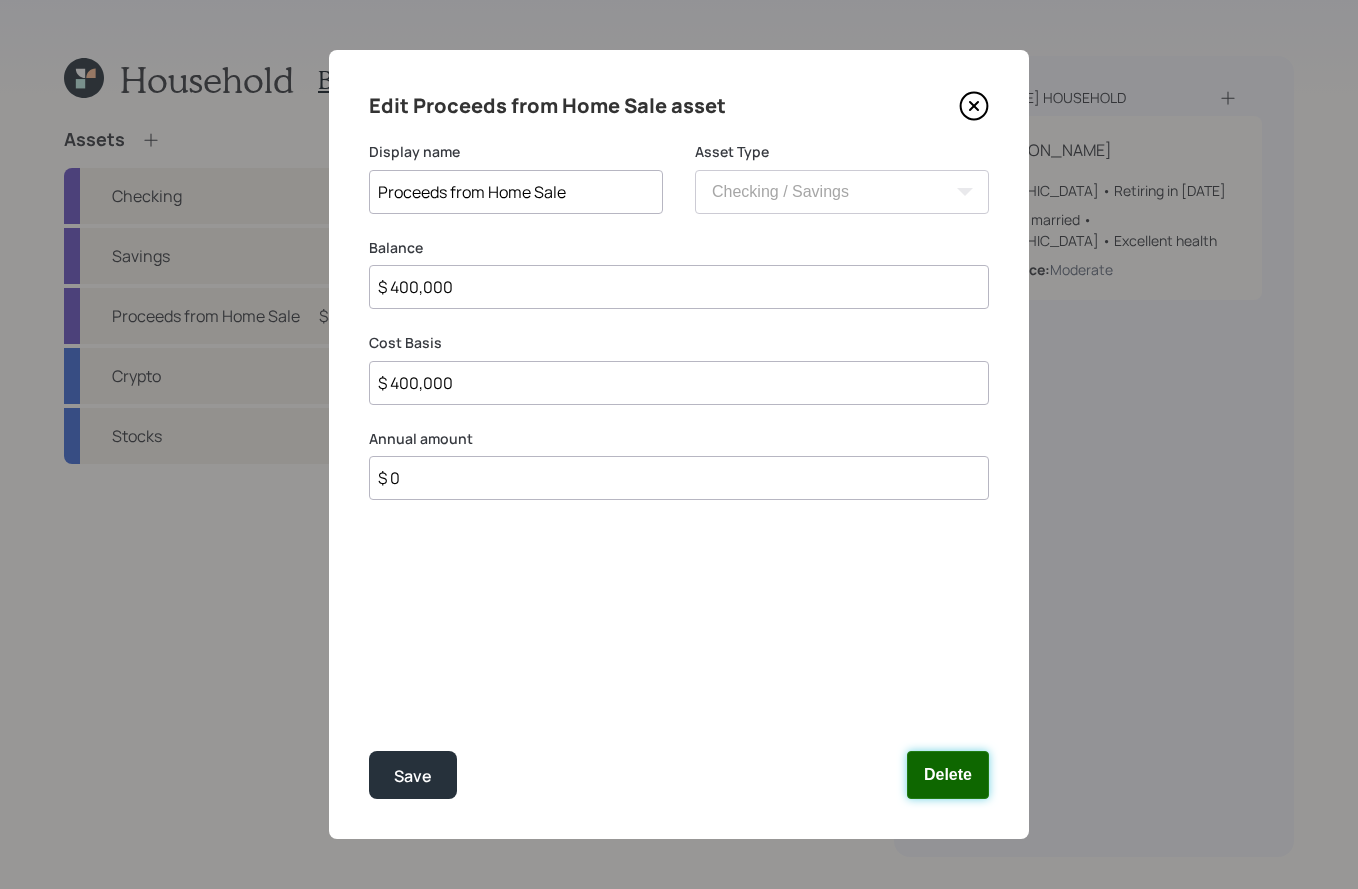 click on "Delete" at bounding box center [948, 775] 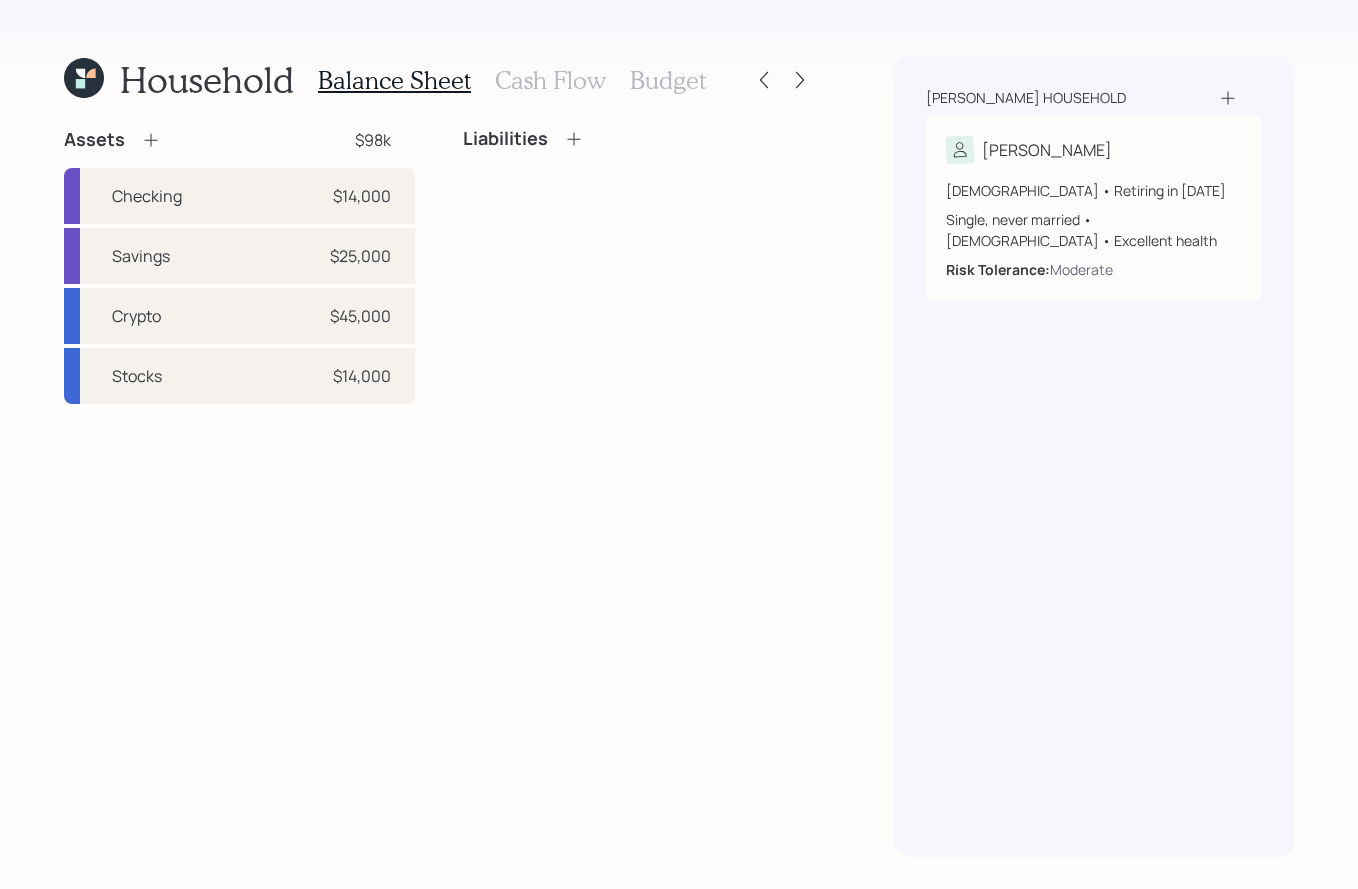 click 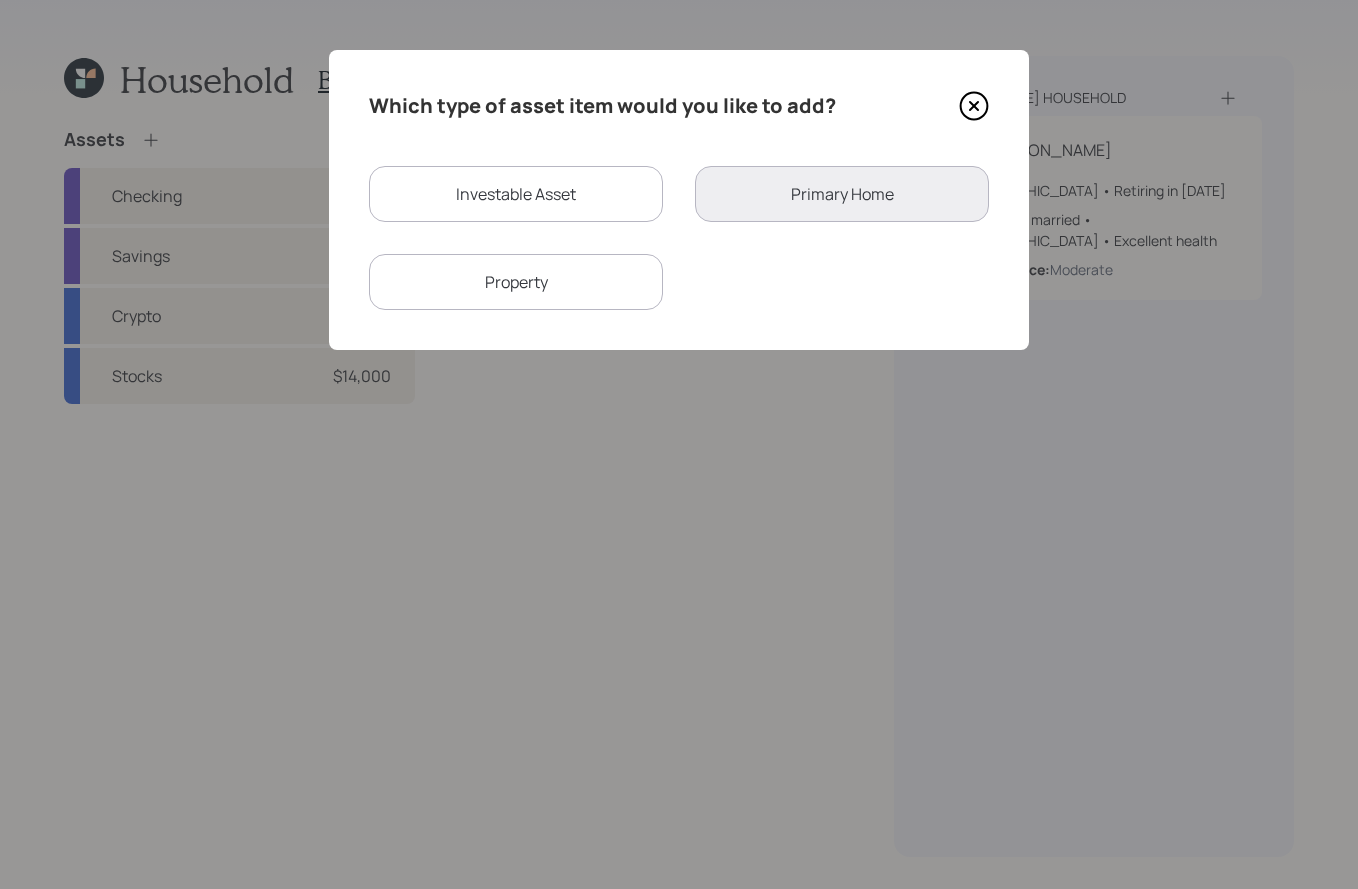 click on "Investable Asset" at bounding box center (516, 194) 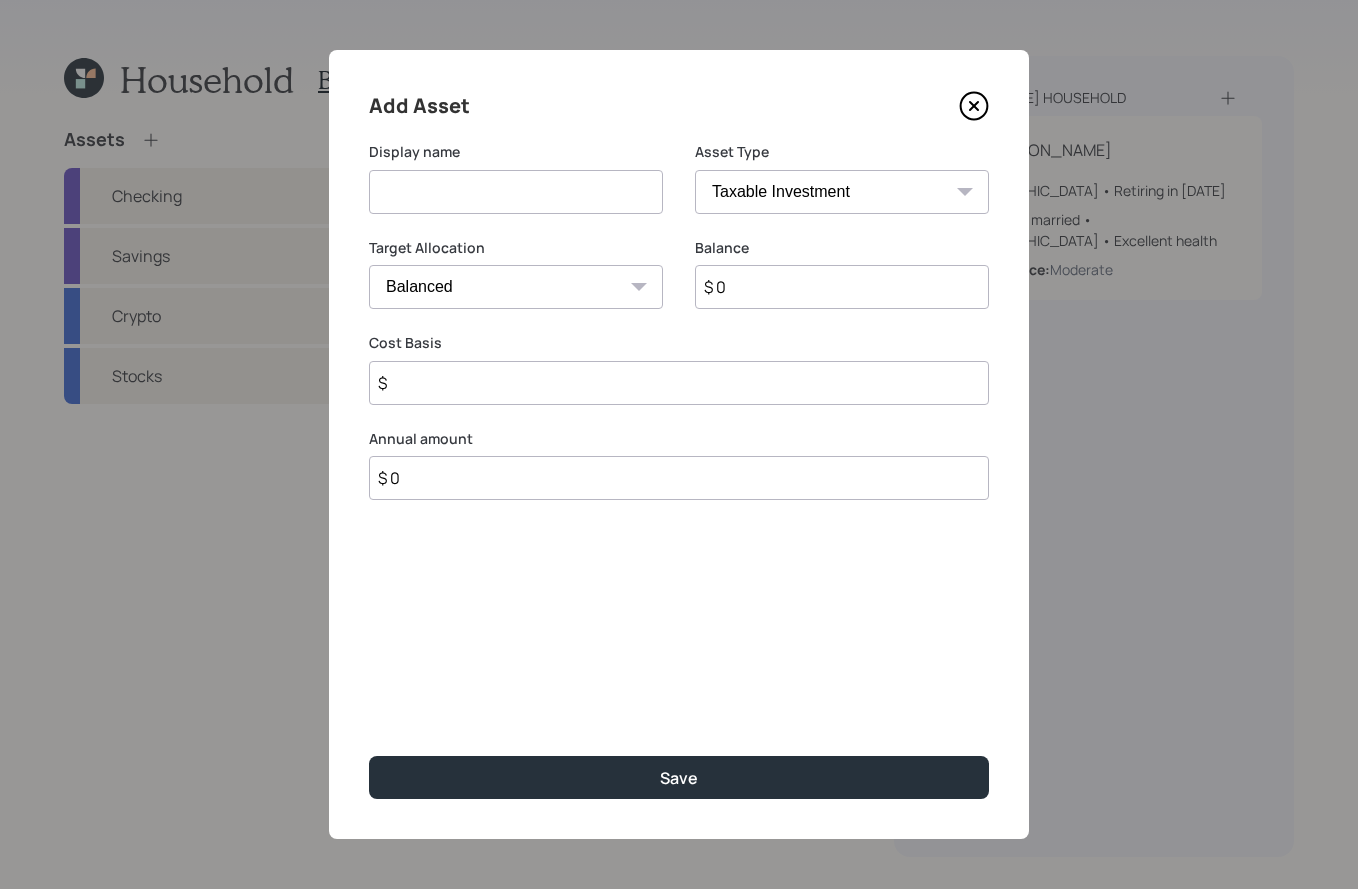 click at bounding box center [516, 192] 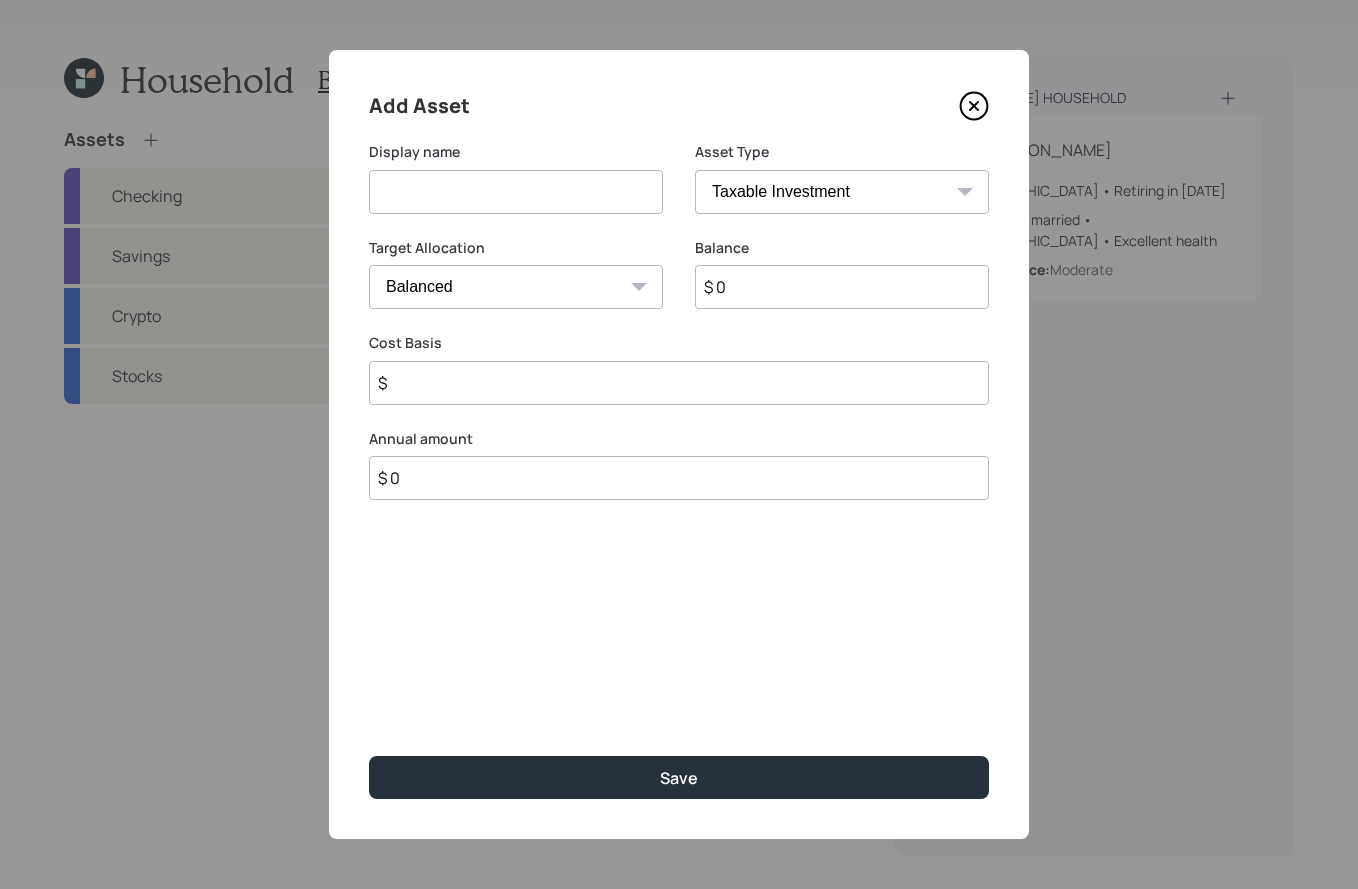 click on "SEP [PERSON_NAME] IRA 401(k) [PERSON_NAME] 401(k) 403(b) [PERSON_NAME] 403(b) 457(b) [PERSON_NAME] 457(b) Health Savings Account 529 Taxable Investment Checking / Savings Emergency Fund" at bounding box center [842, 192] 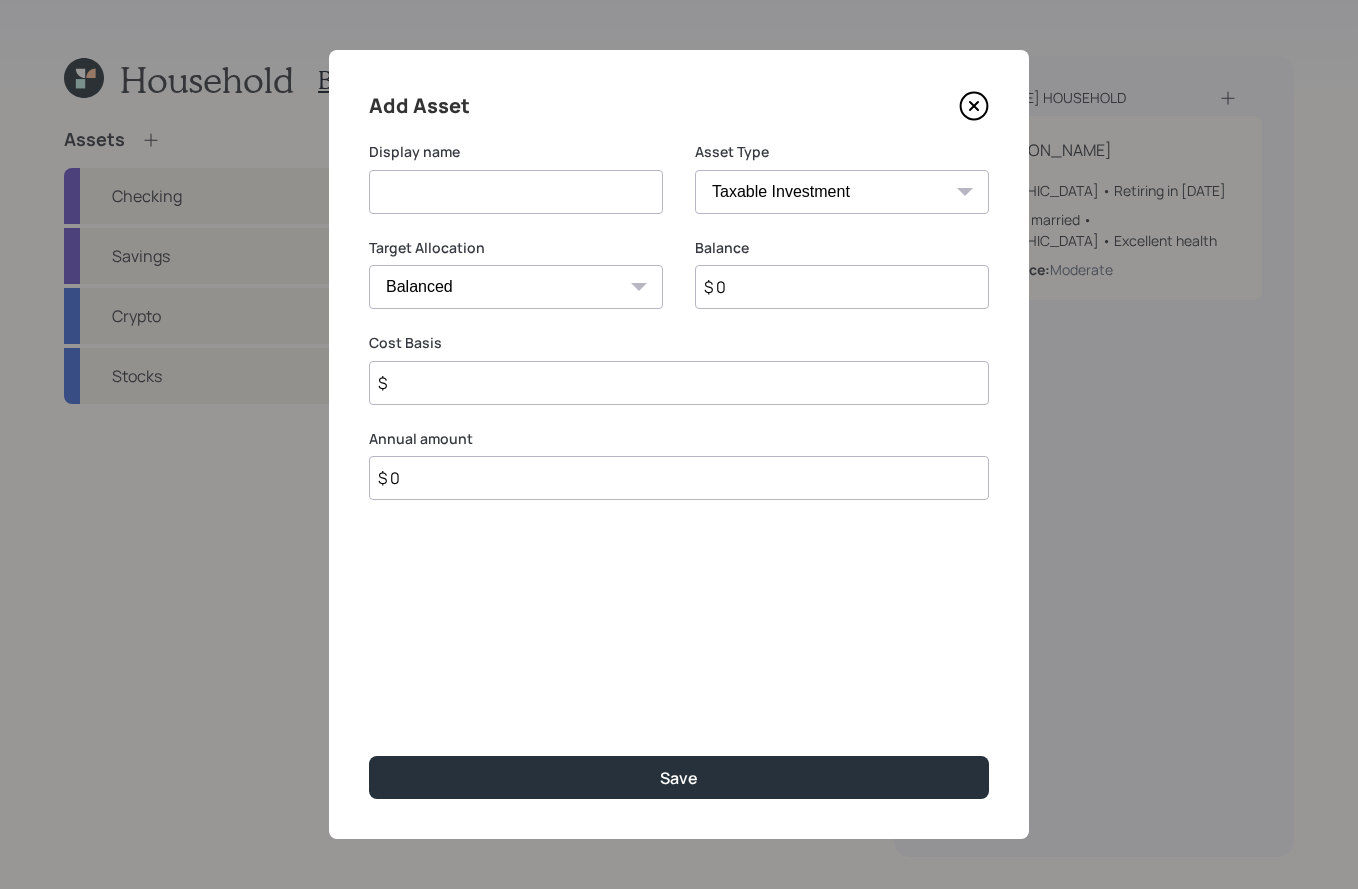 click at bounding box center (516, 192) 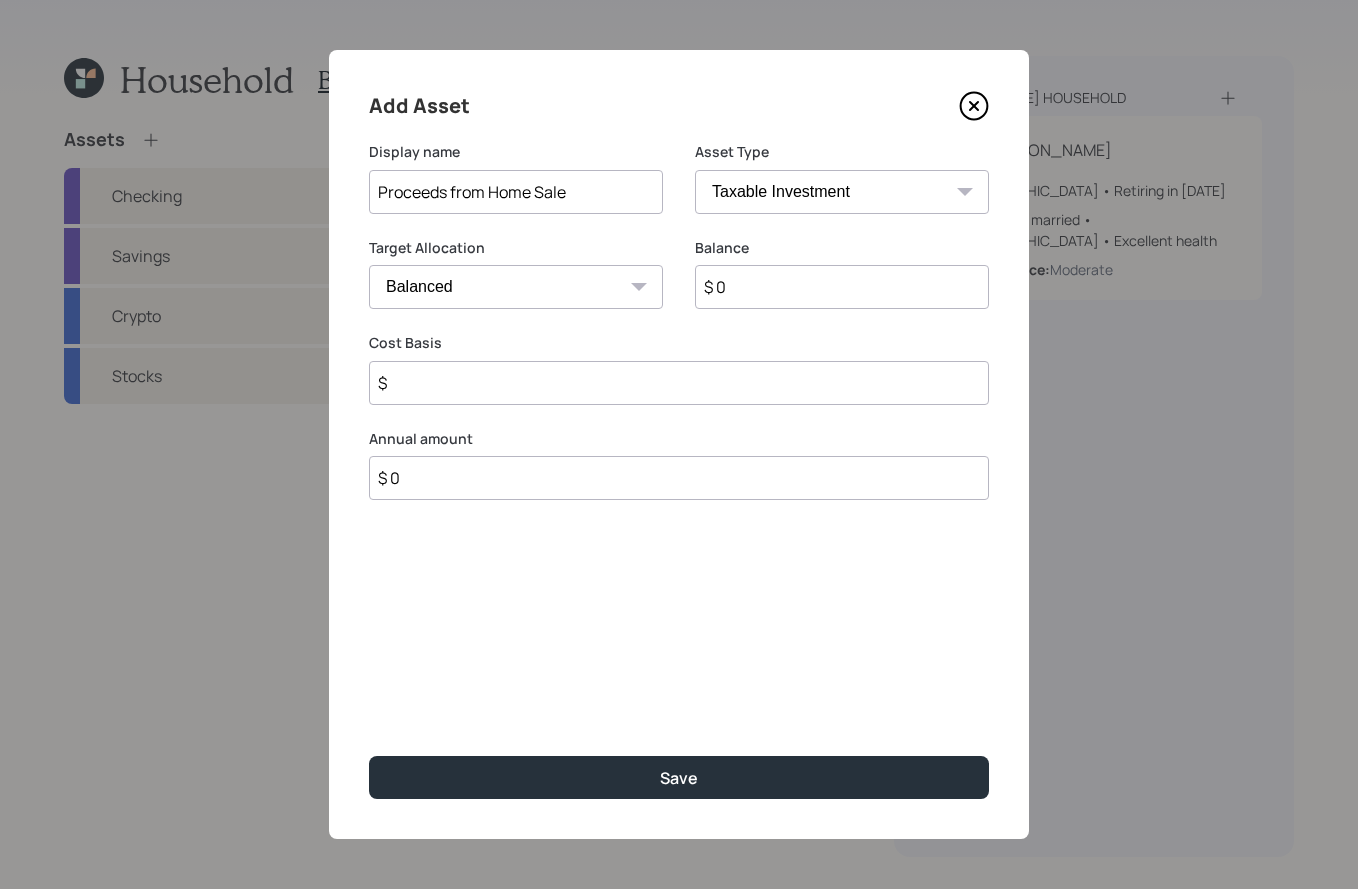 type on "Proceeds from Home Sale" 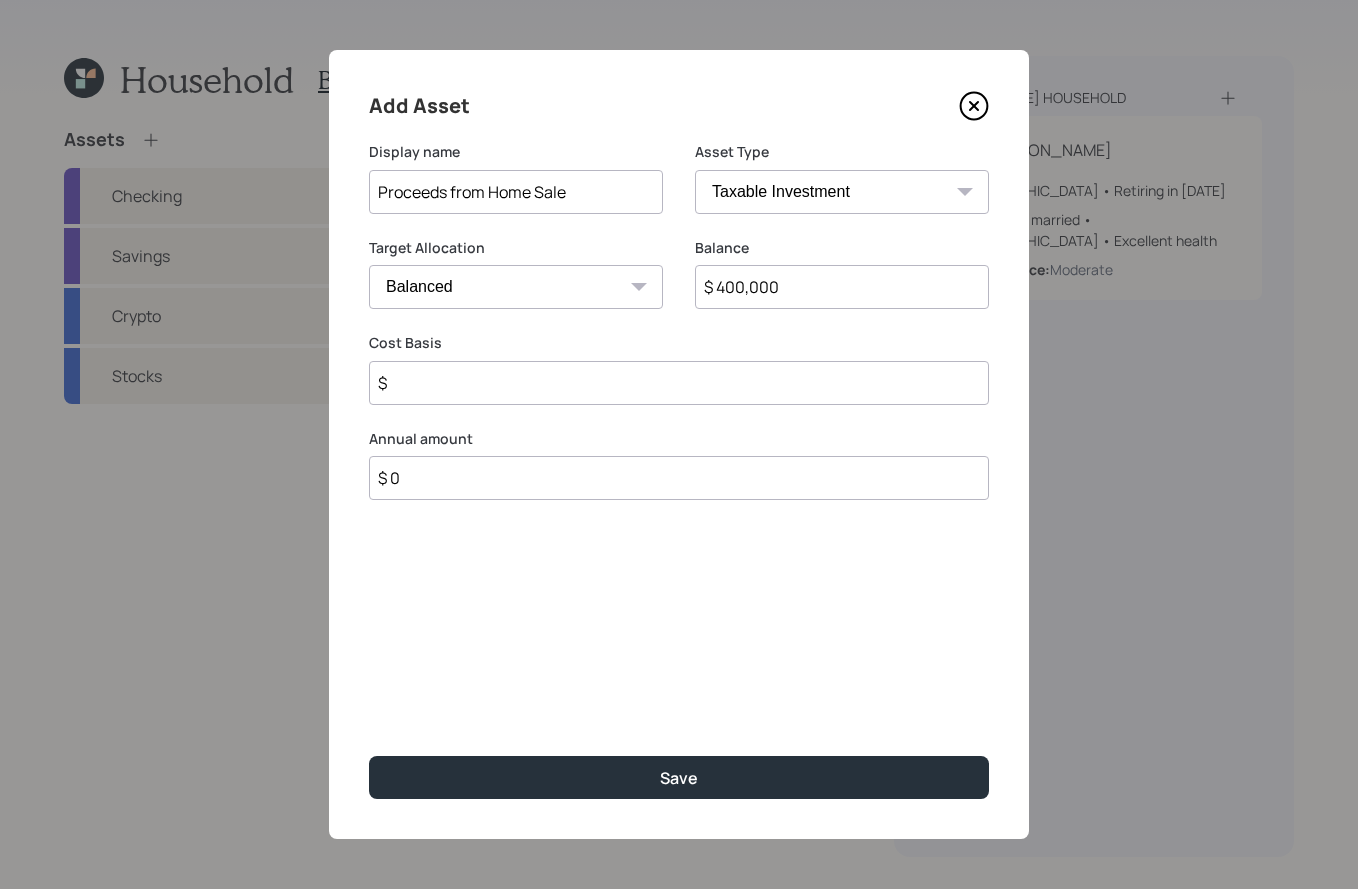 type on "$ 400,000" 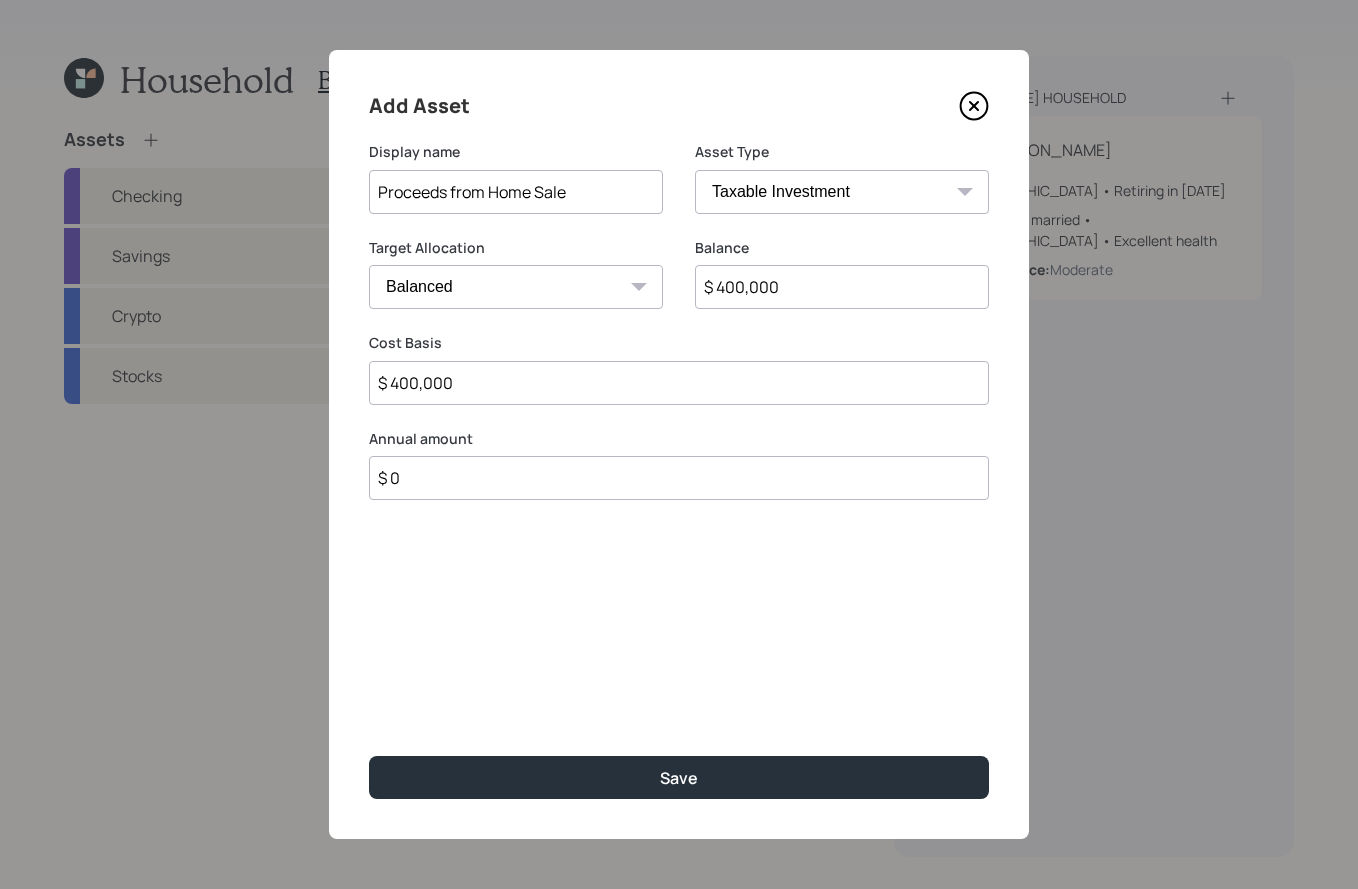 type on "$ 400,000" 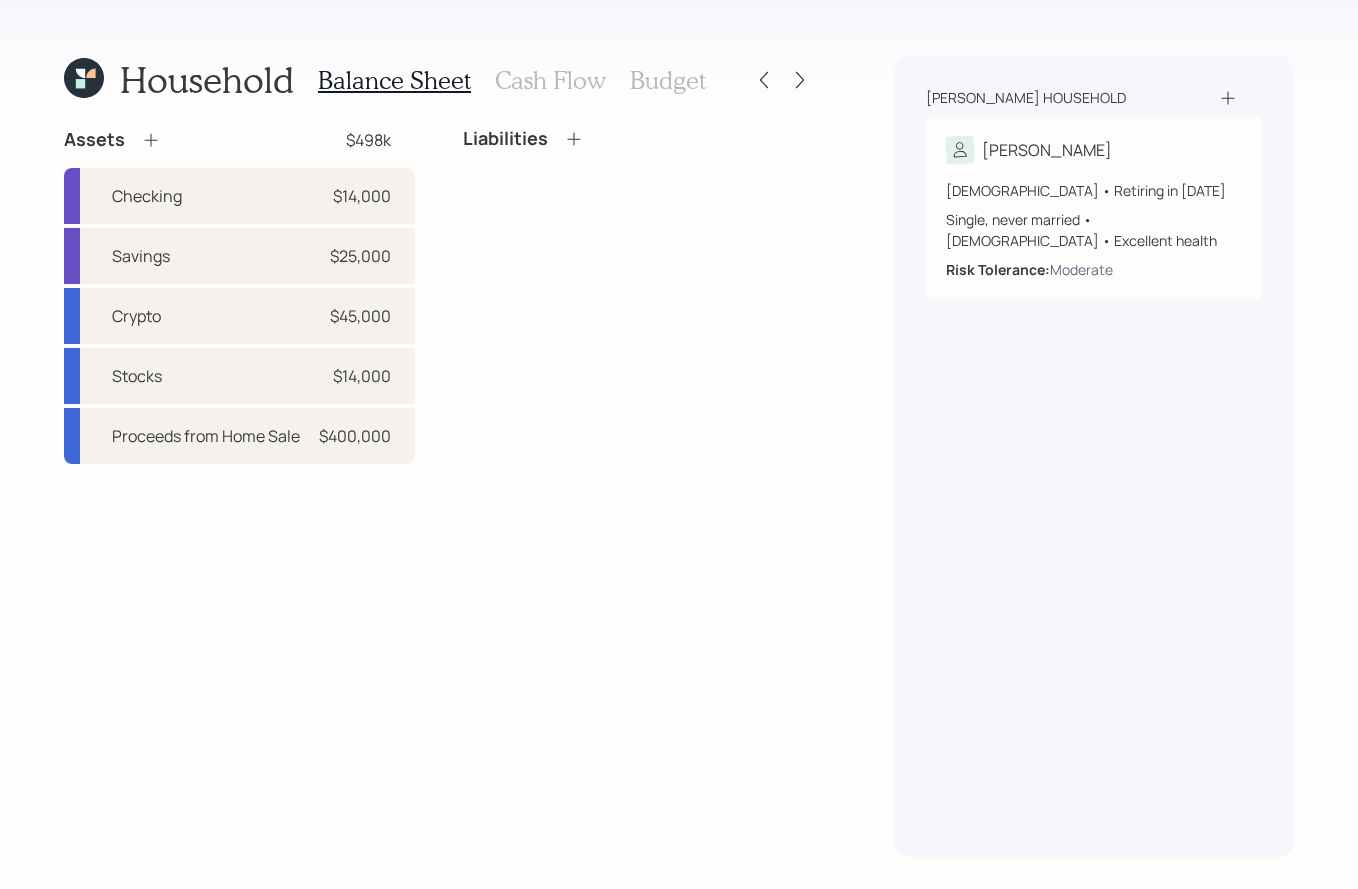 click on "Cash Flow" at bounding box center [550, 80] 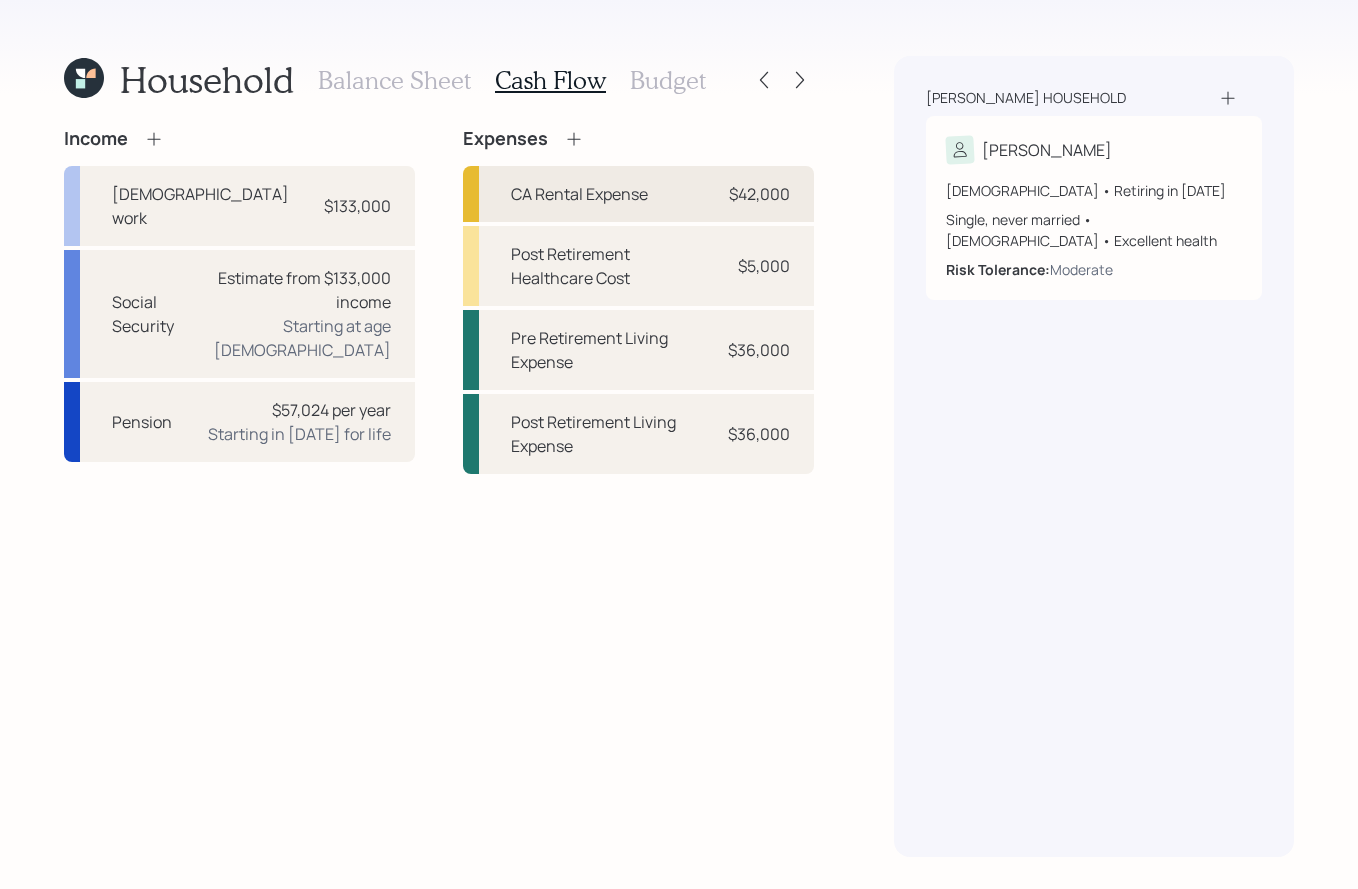 click on "$42,000" at bounding box center (759, 194) 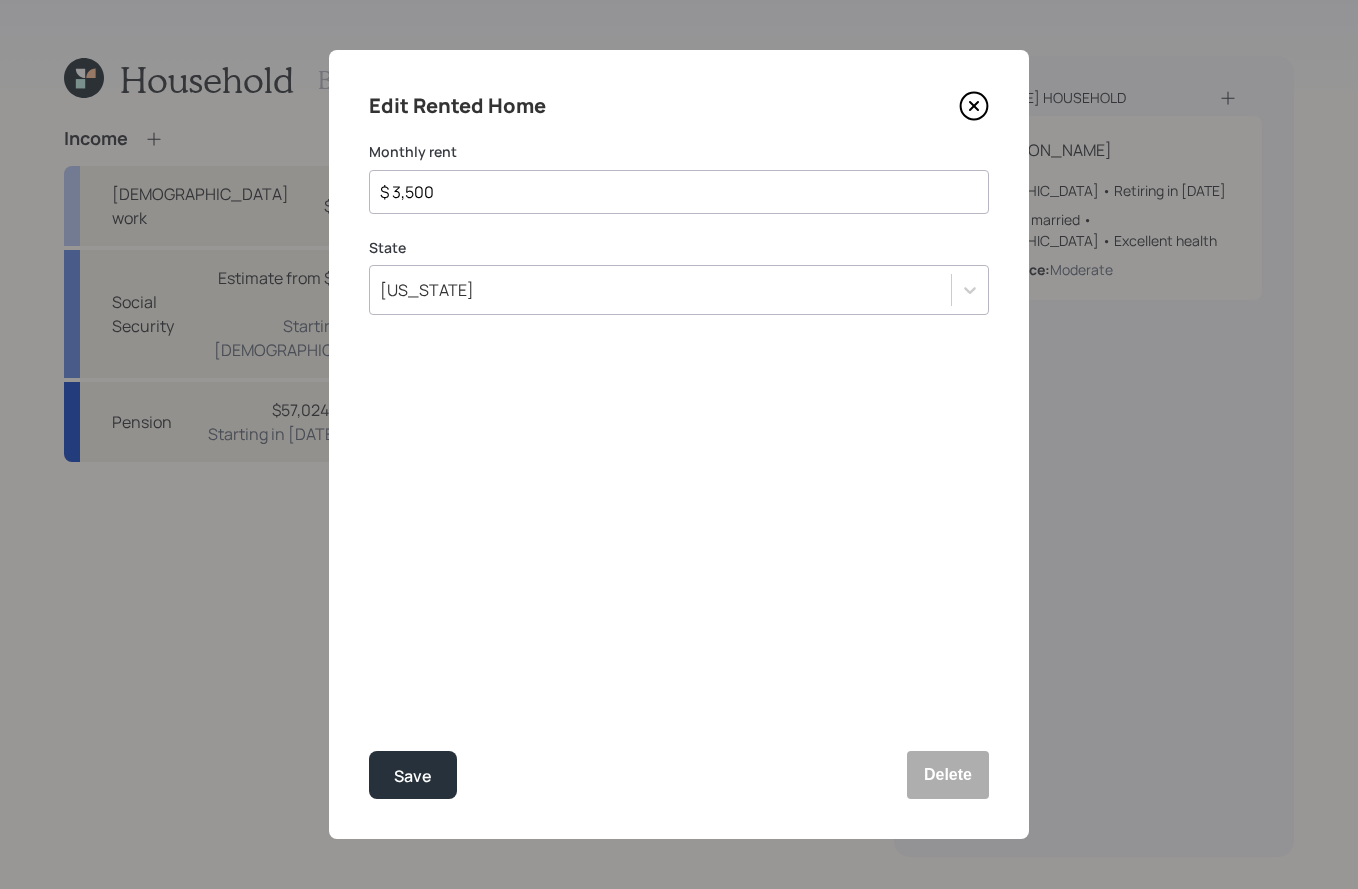 click 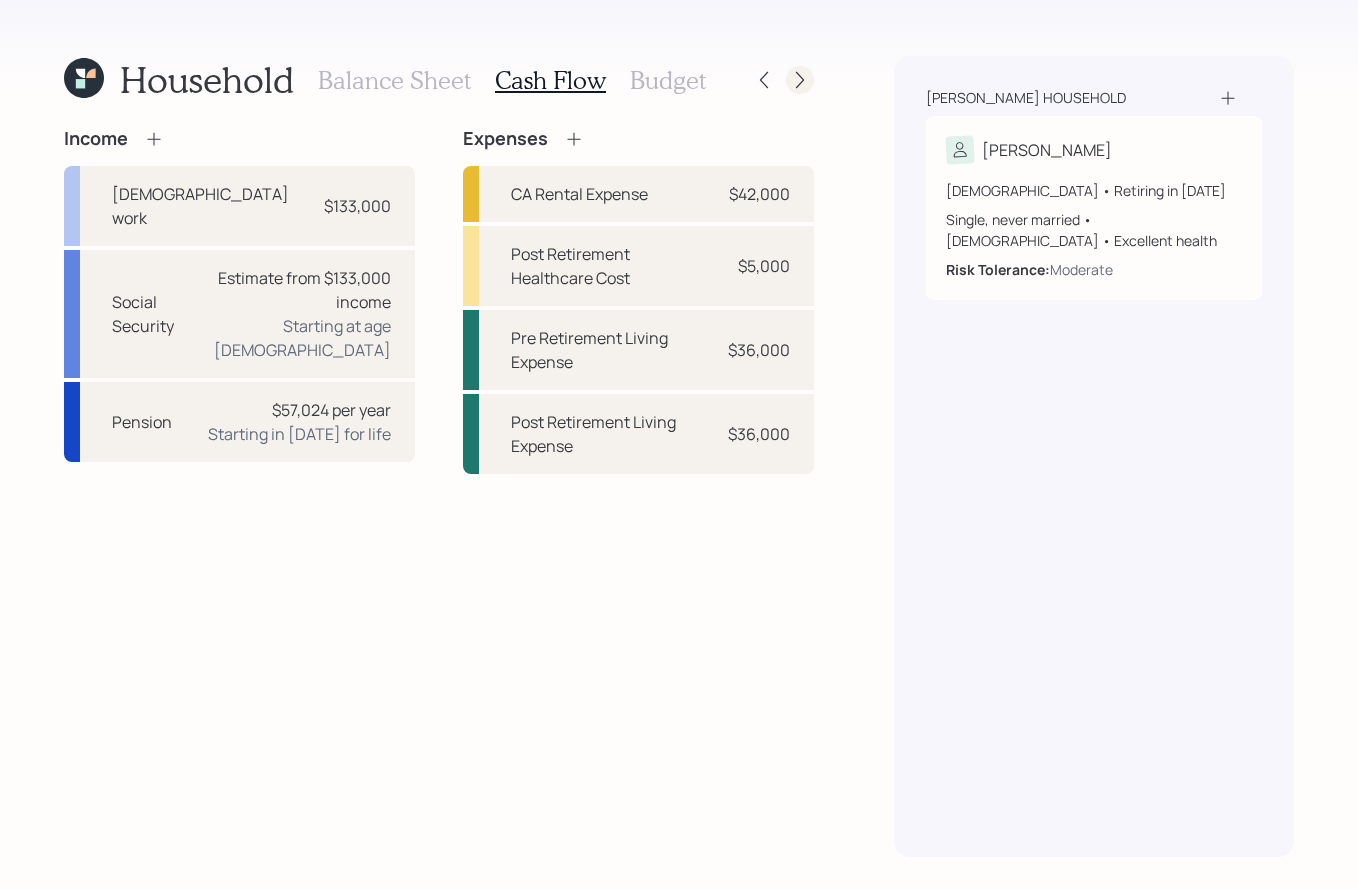 click 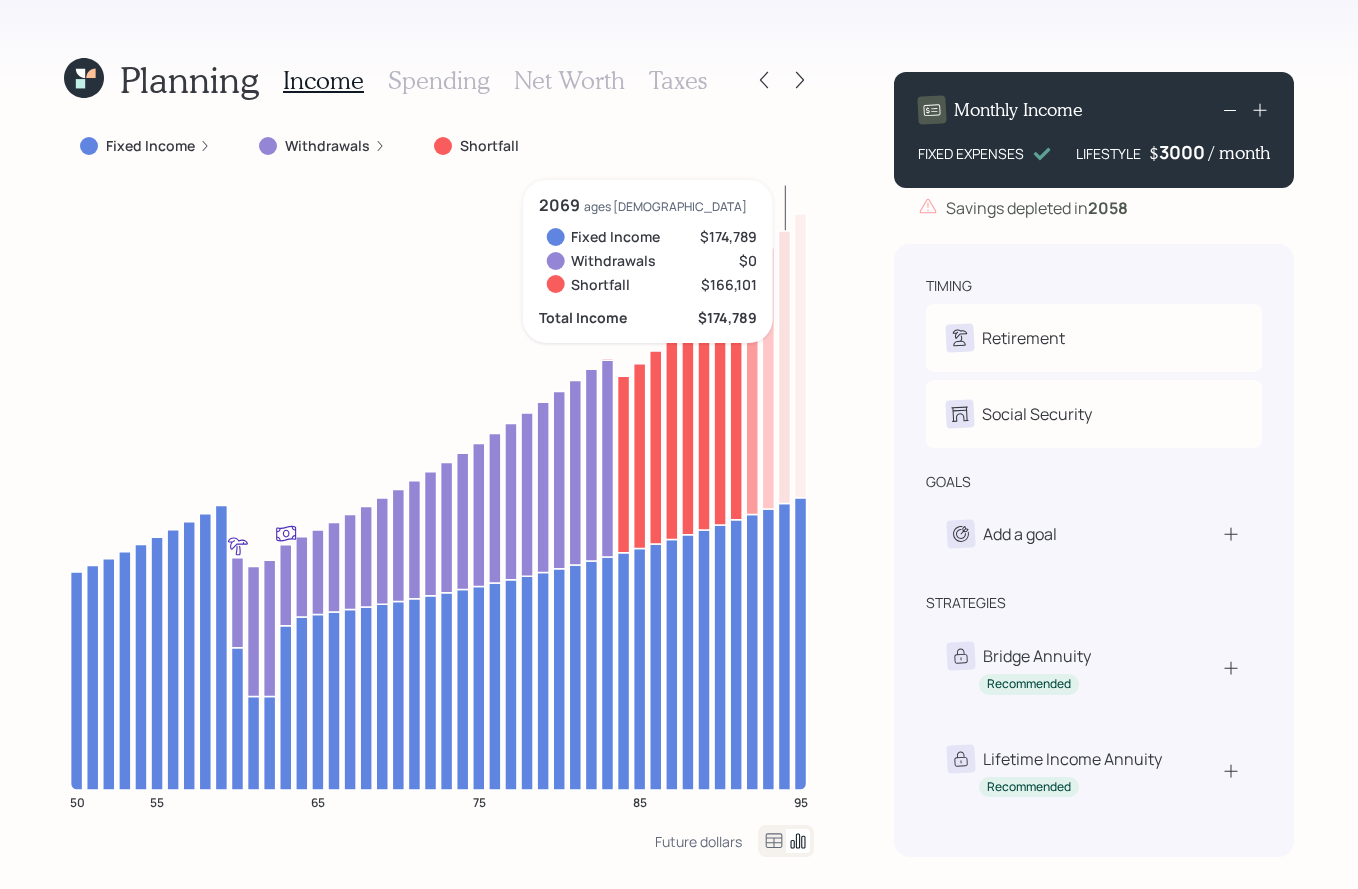 click on "3000" at bounding box center (1184, 152) 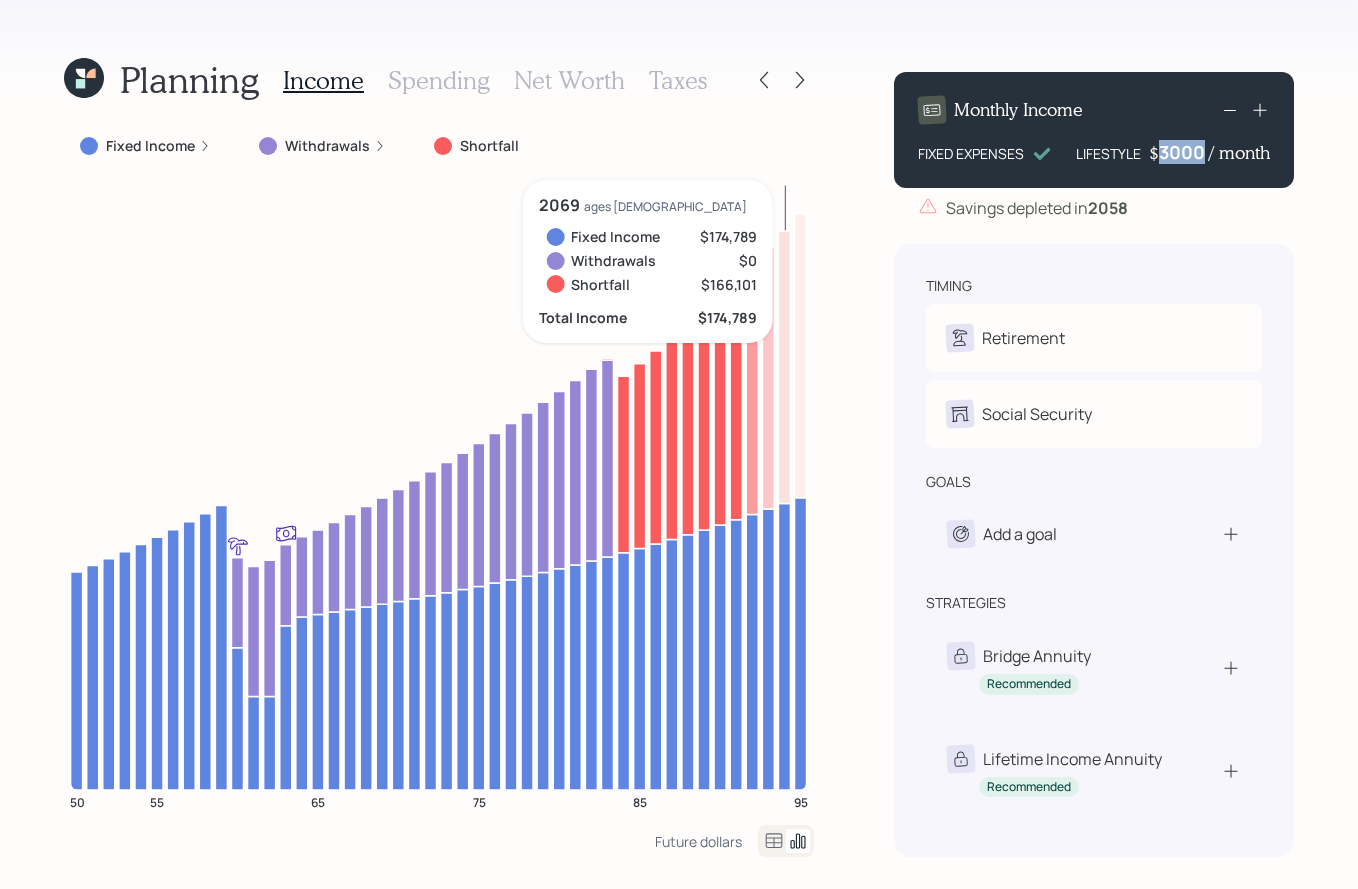 click on "3000" at bounding box center [1184, 152] 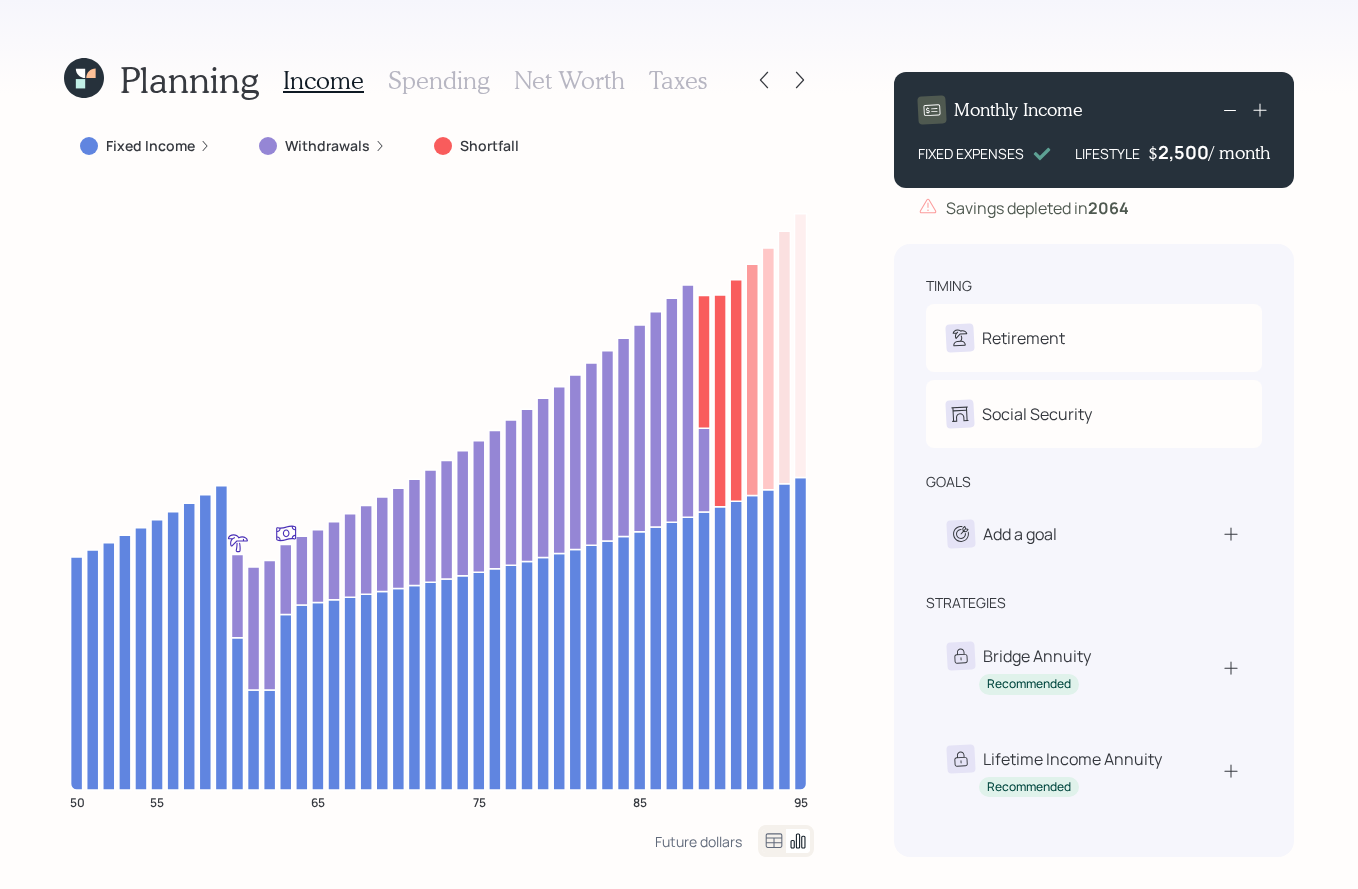 click on "2,500" at bounding box center [1183, 152] 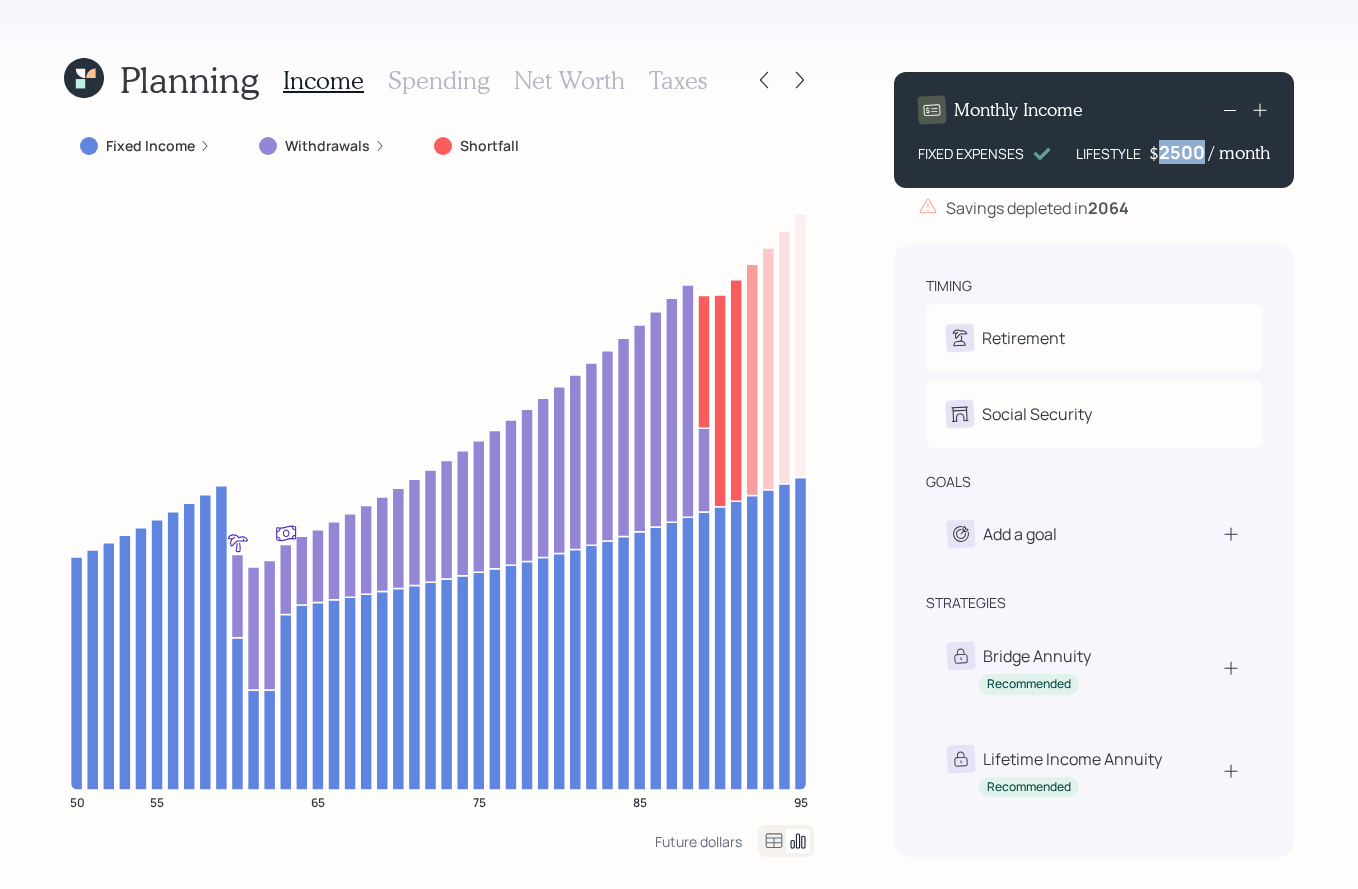 click on "2500" at bounding box center (1184, 152) 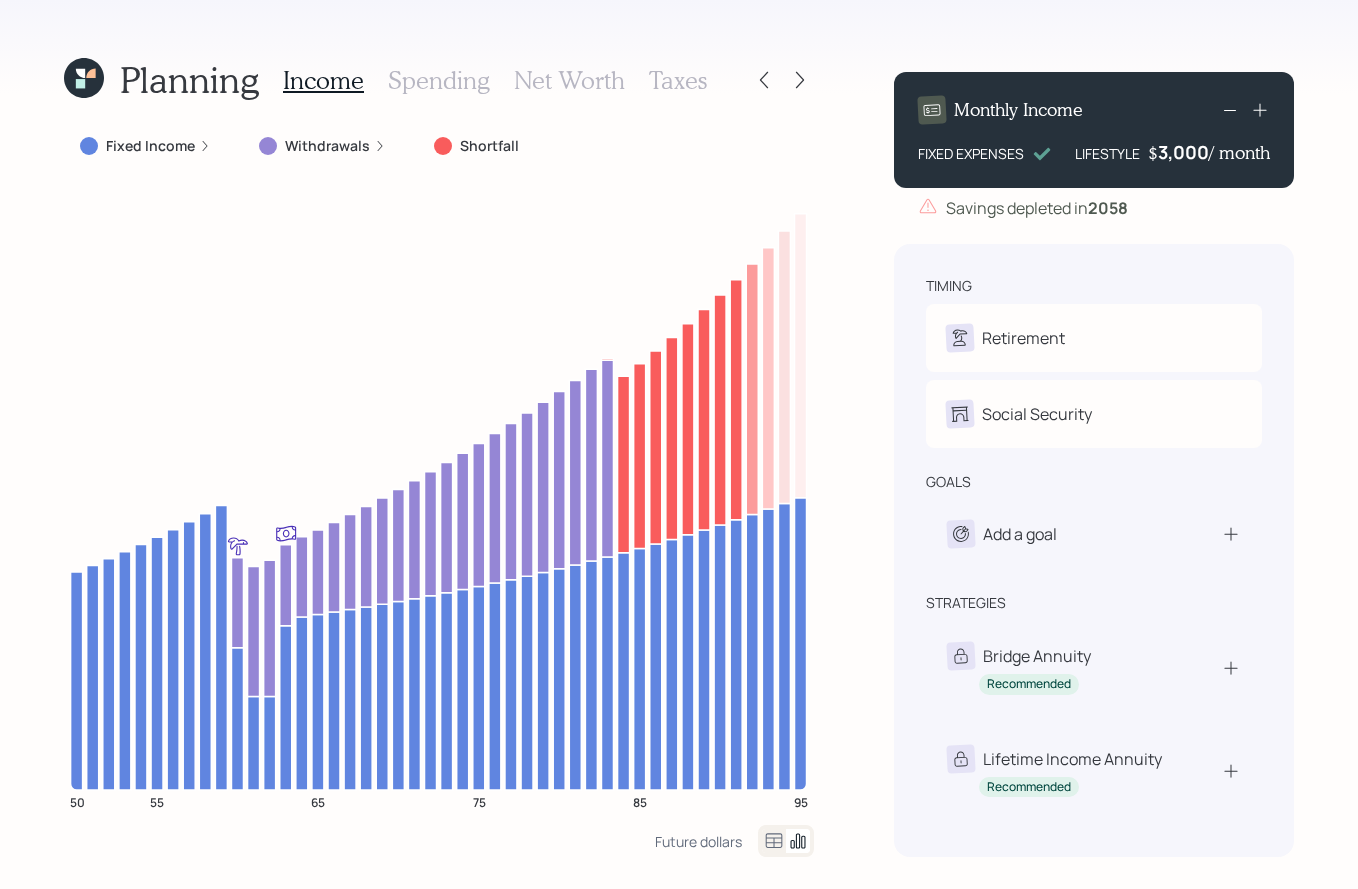 click on "Fixed Income" at bounding box center (150, 146) 